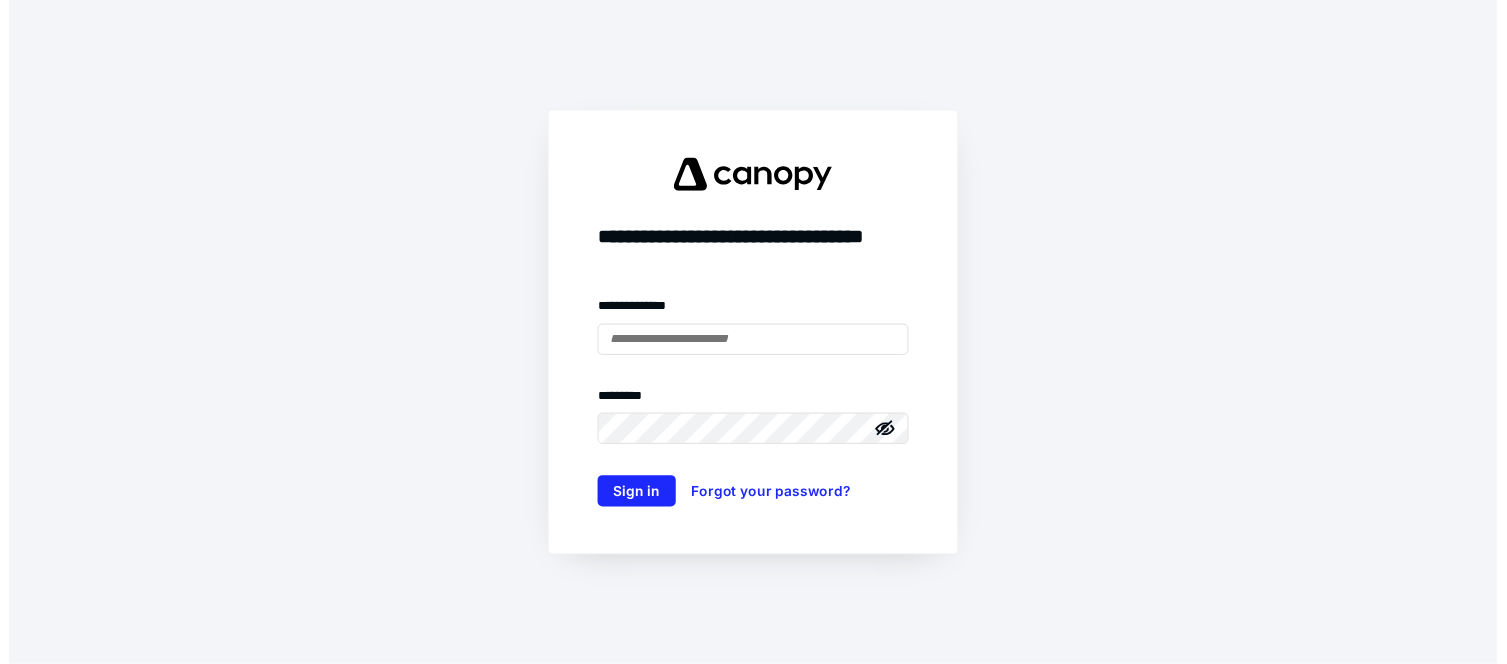 scroll, scrollTop: 0, scrollLeft: 0, axis: both 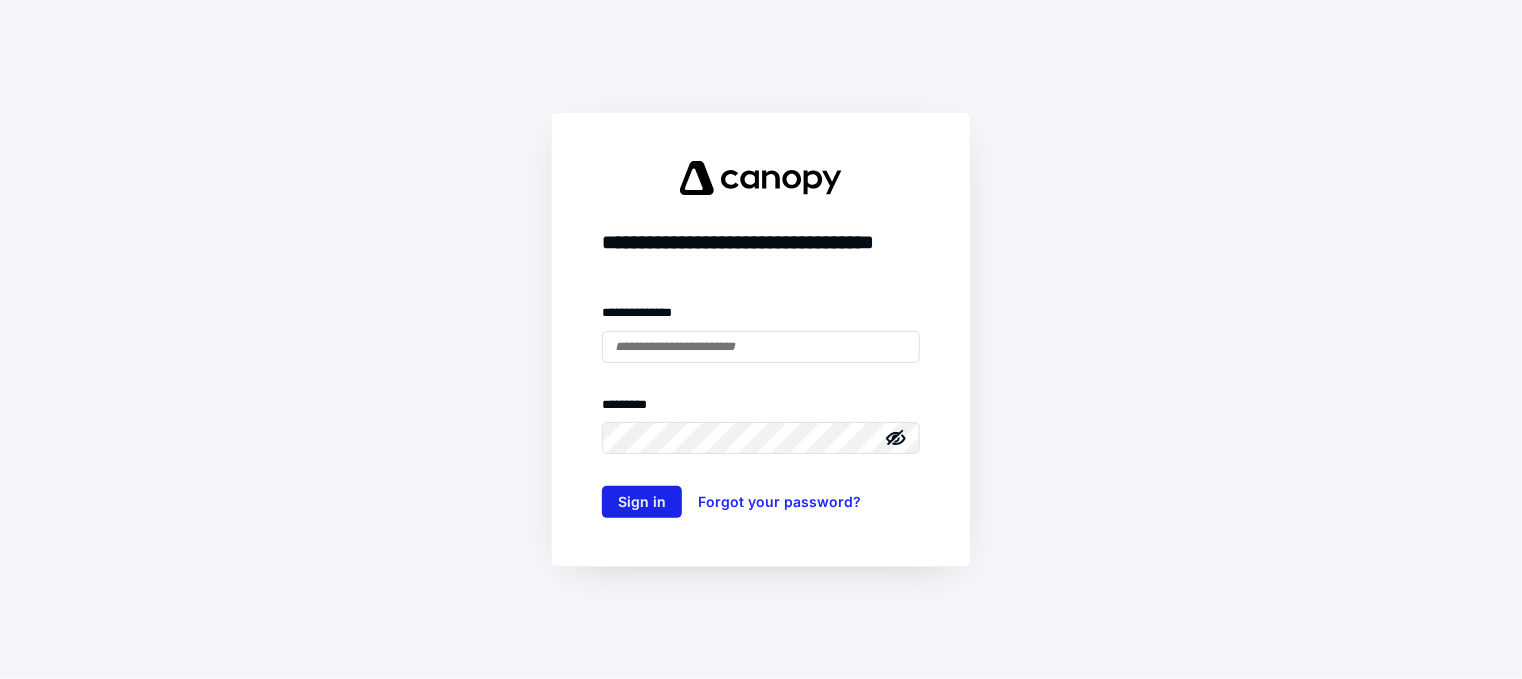 type on "**********" 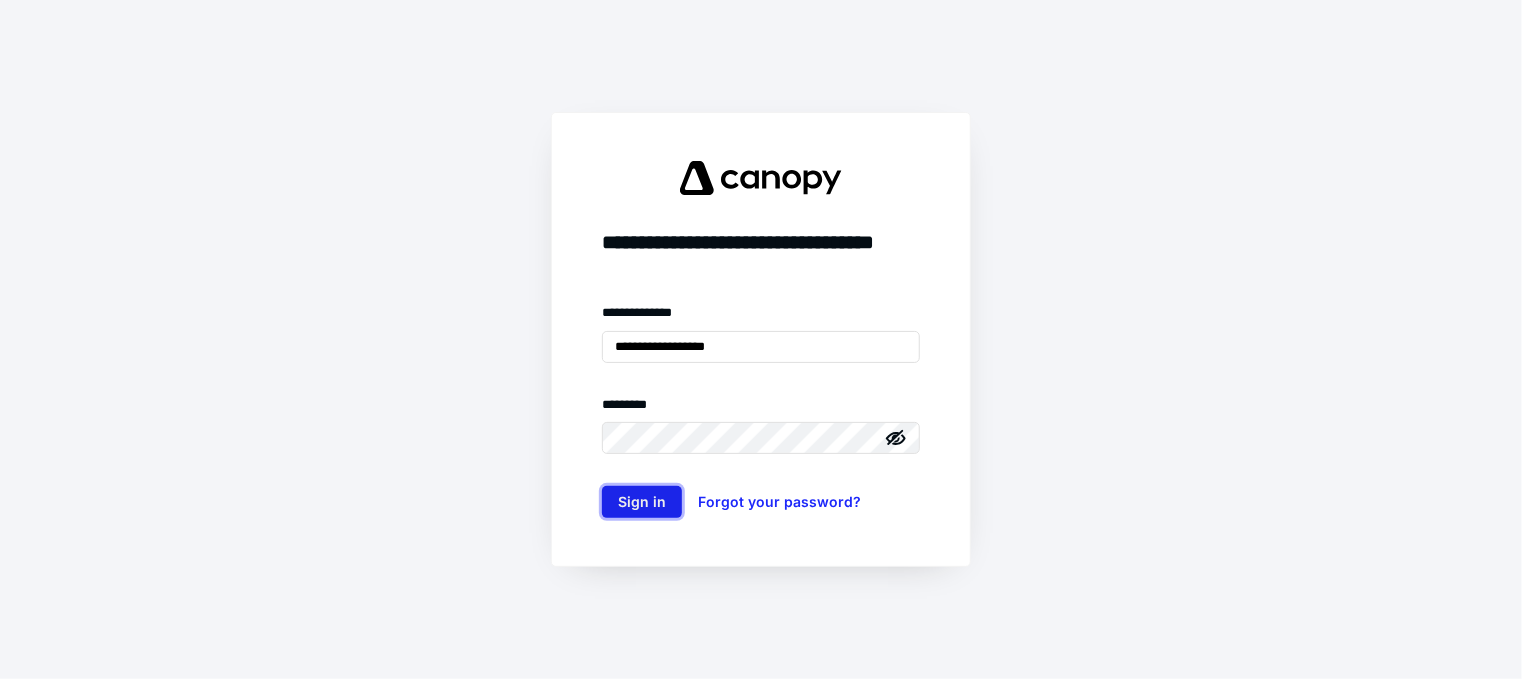 click on "Sign in" at bounding box center (642, 502) 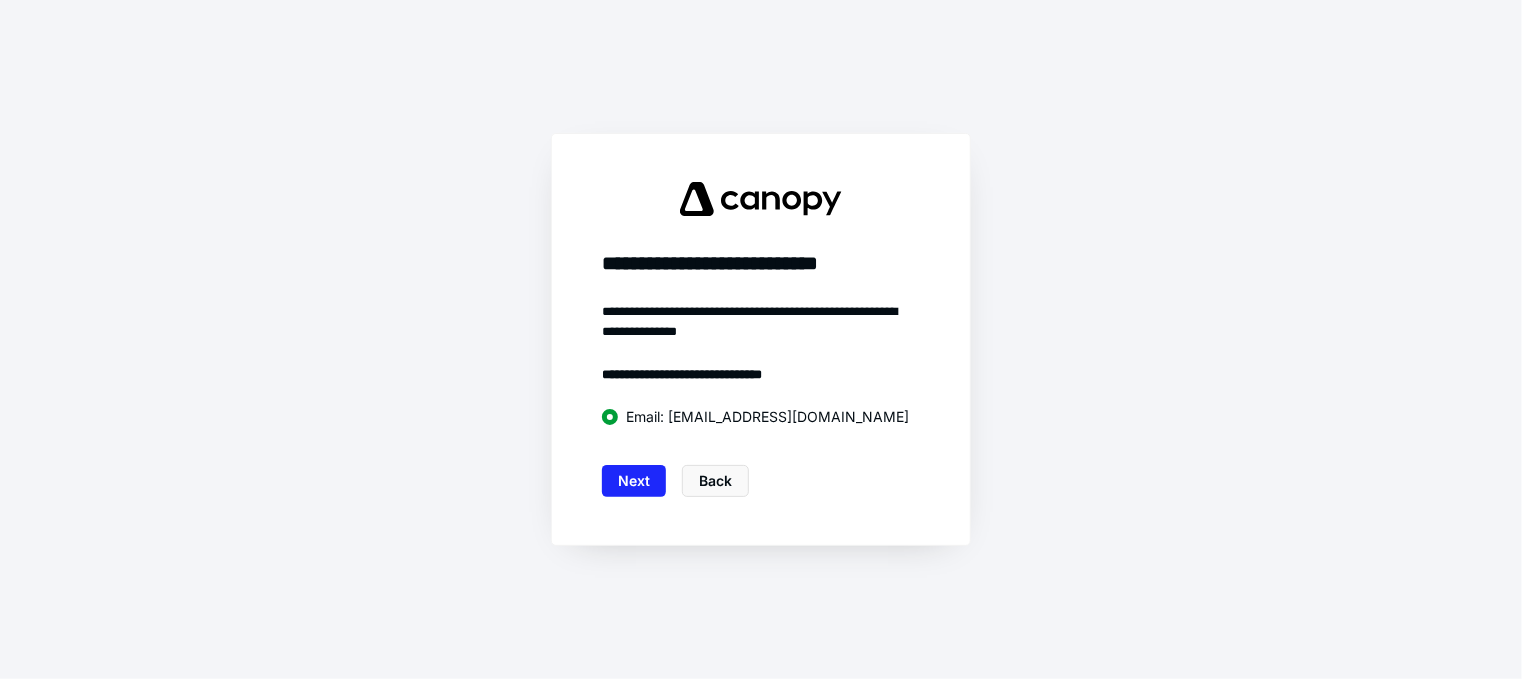 click on "Next" at bounding box center [634, 481] 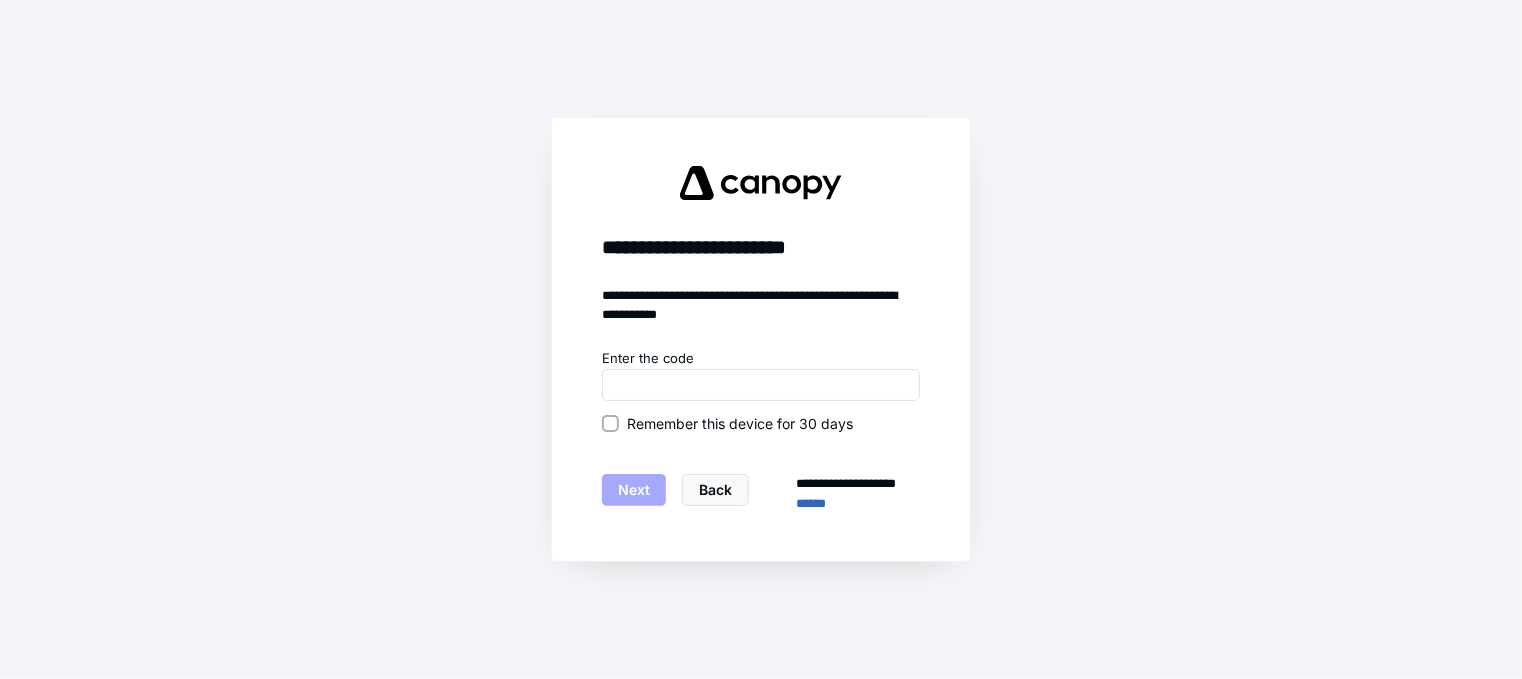 click 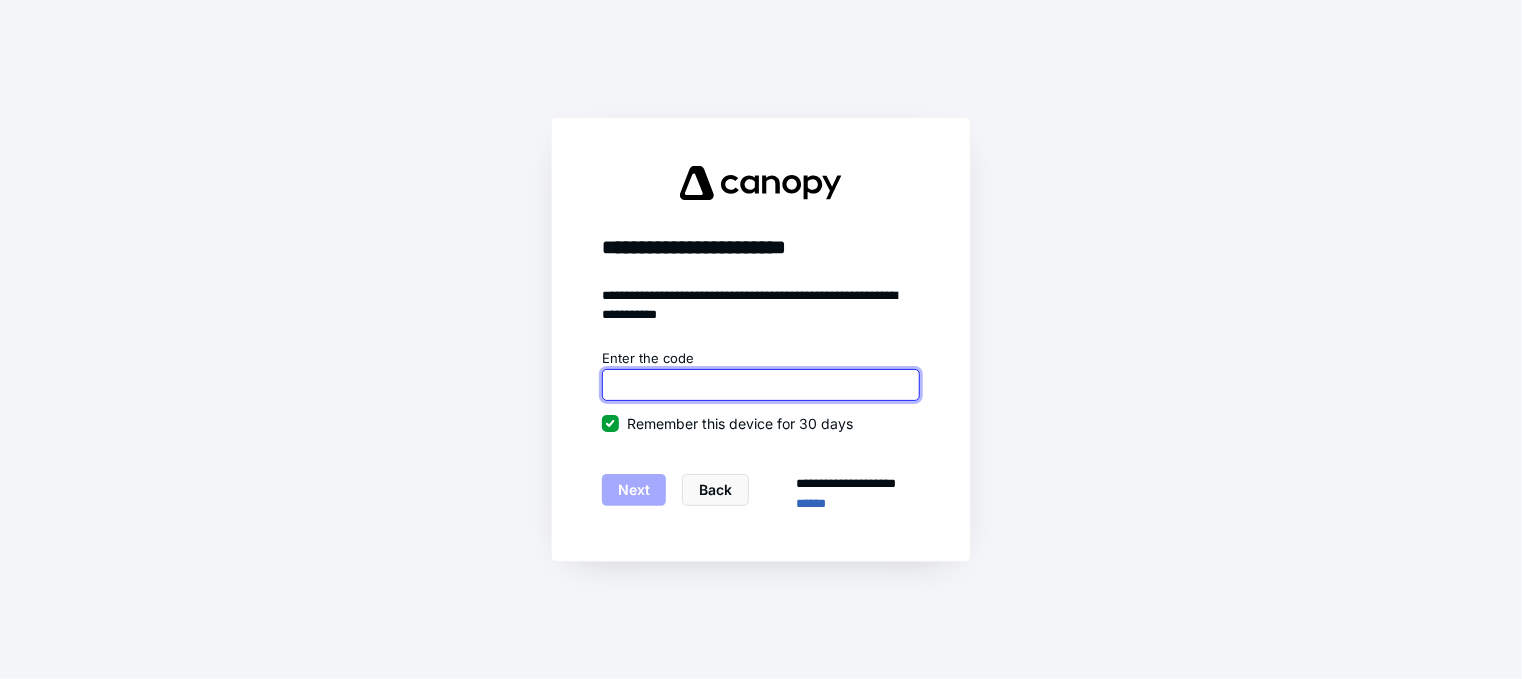 click at bounding box center [761, 385] 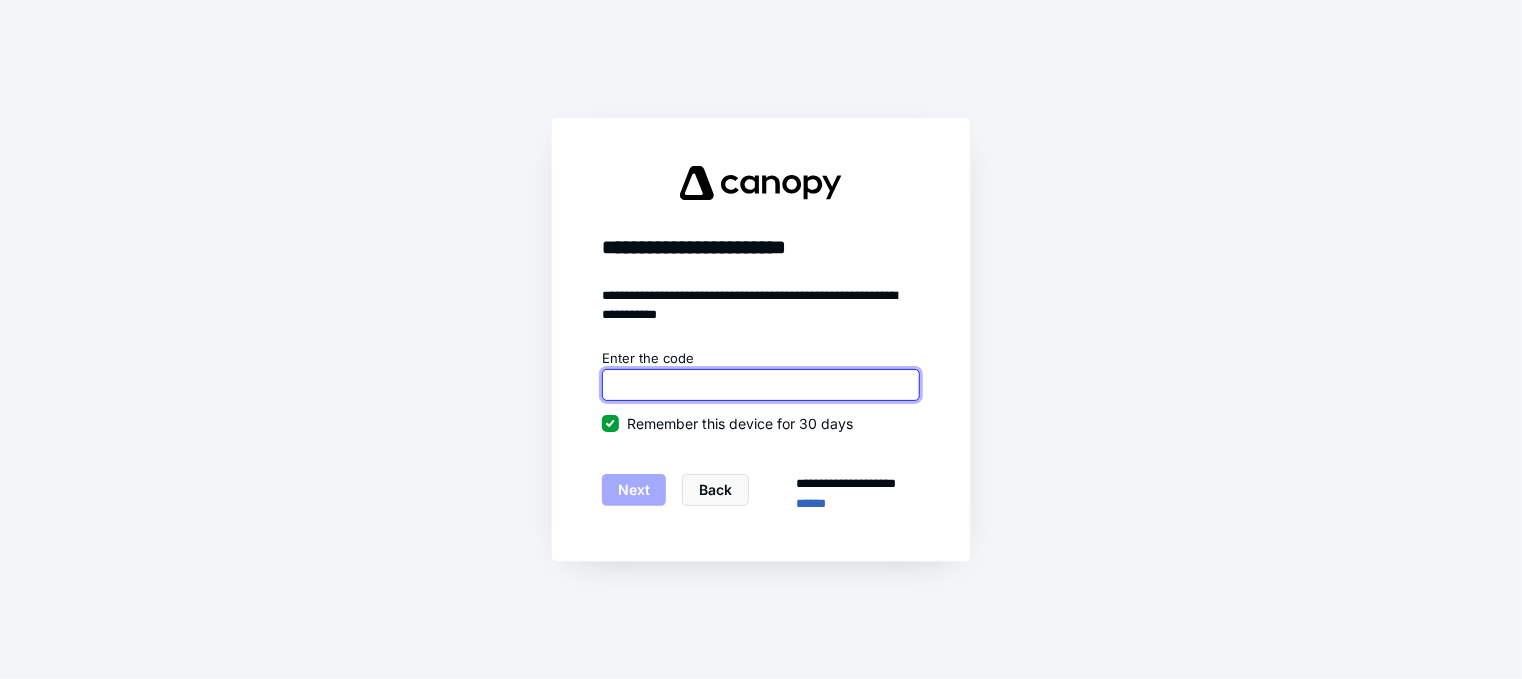 paste on "******" 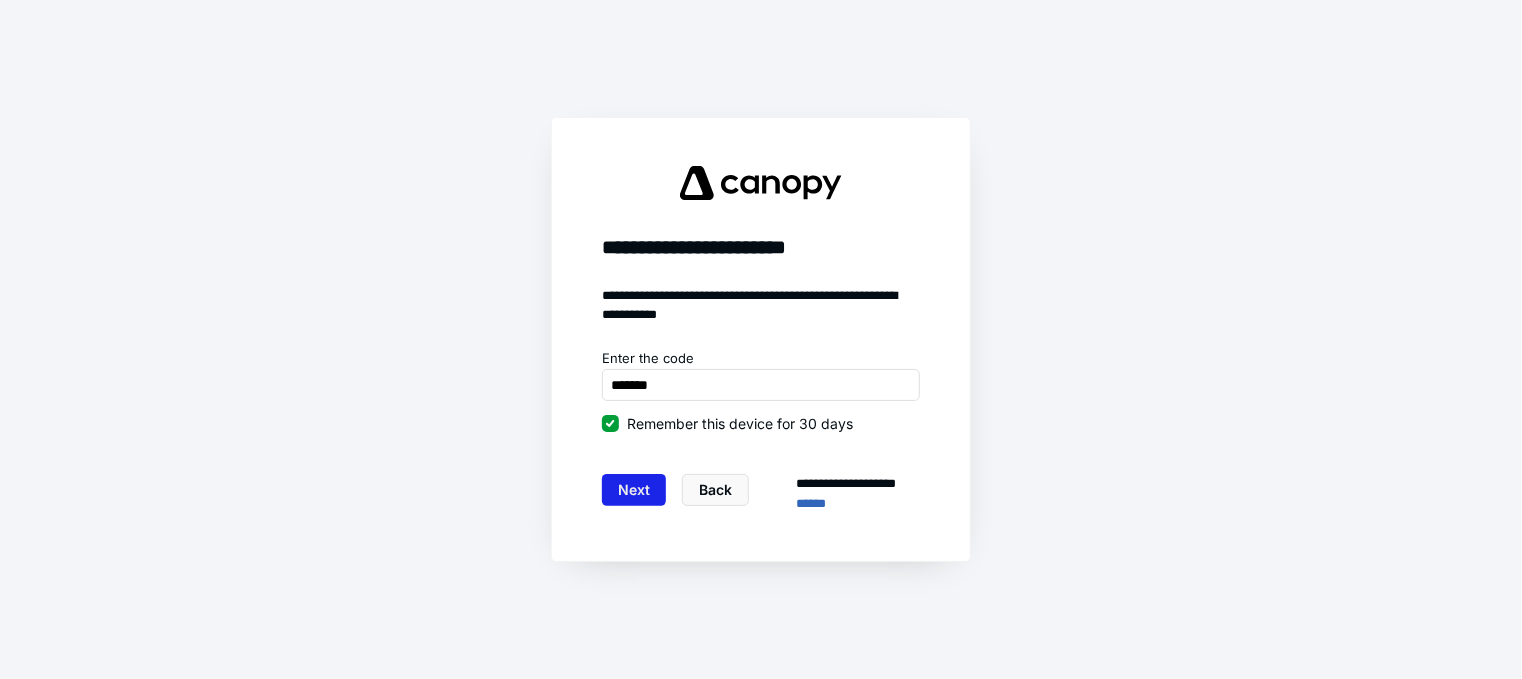 type on "******" 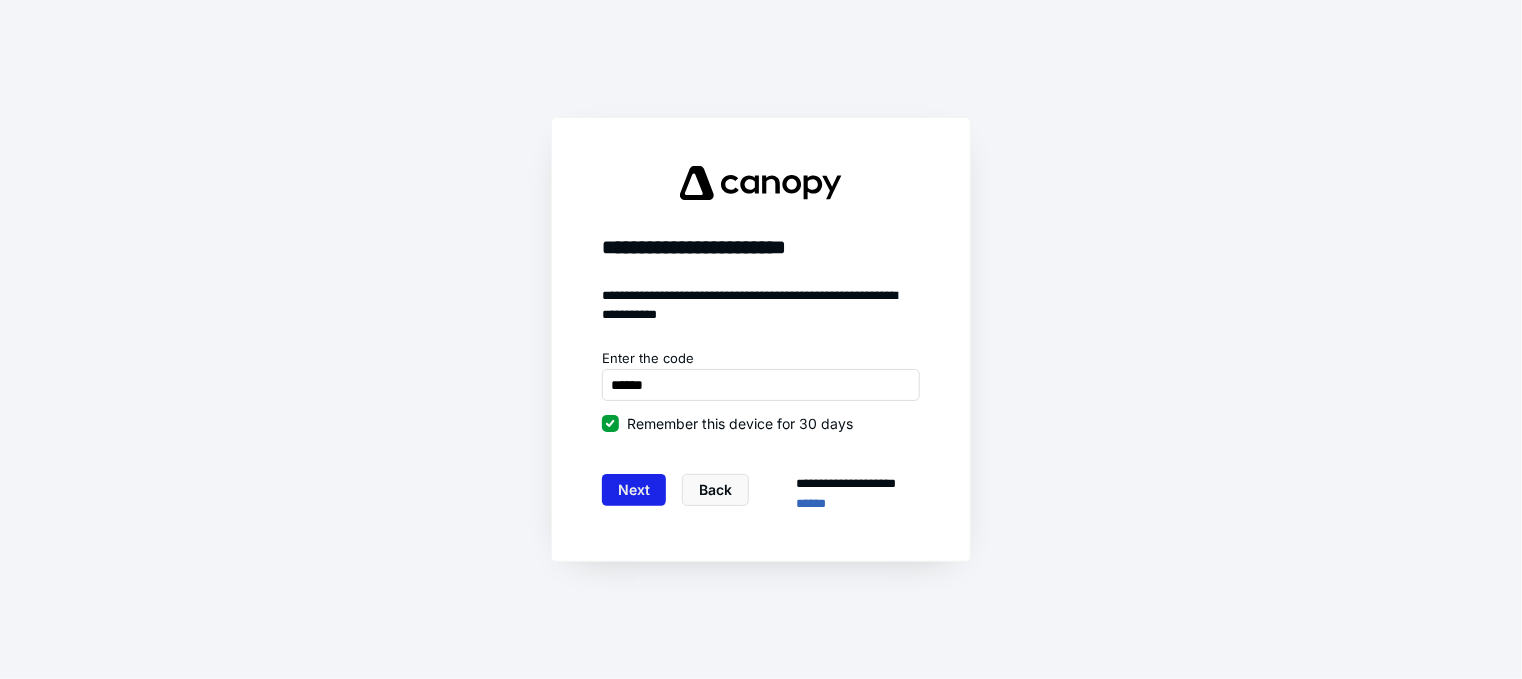 click on "Next" at bounding box center (634, 490) 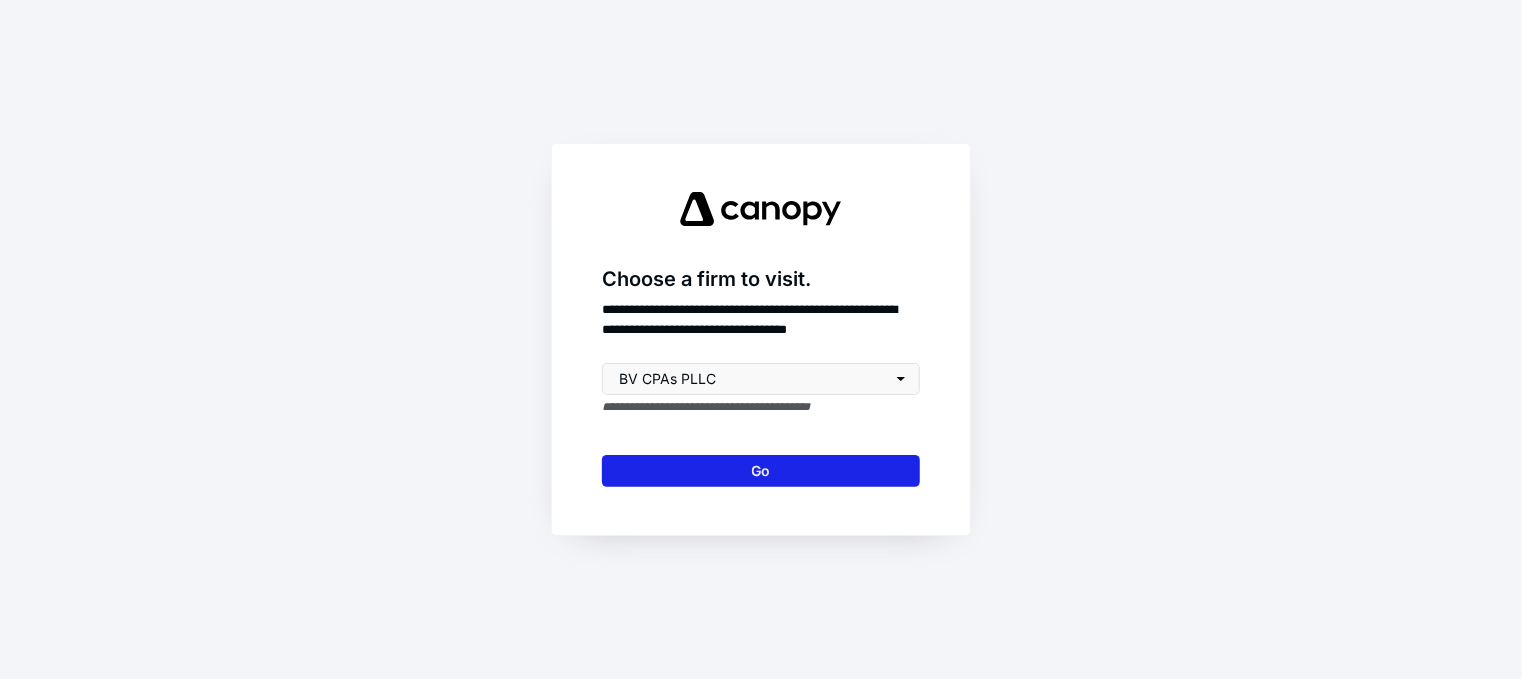 click on "Go" at bounding box center (761, 471) 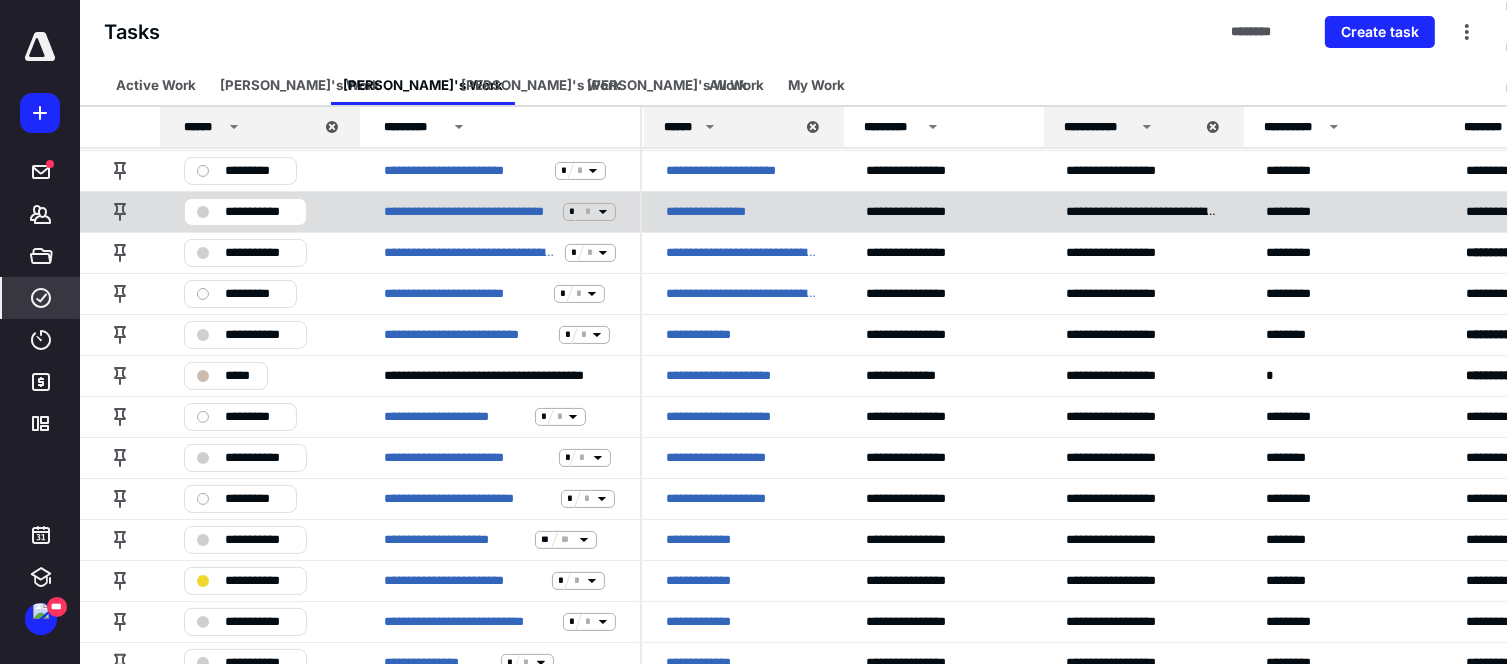 scroll, scrollTop: 0, scrollLeft: 0, axis: both 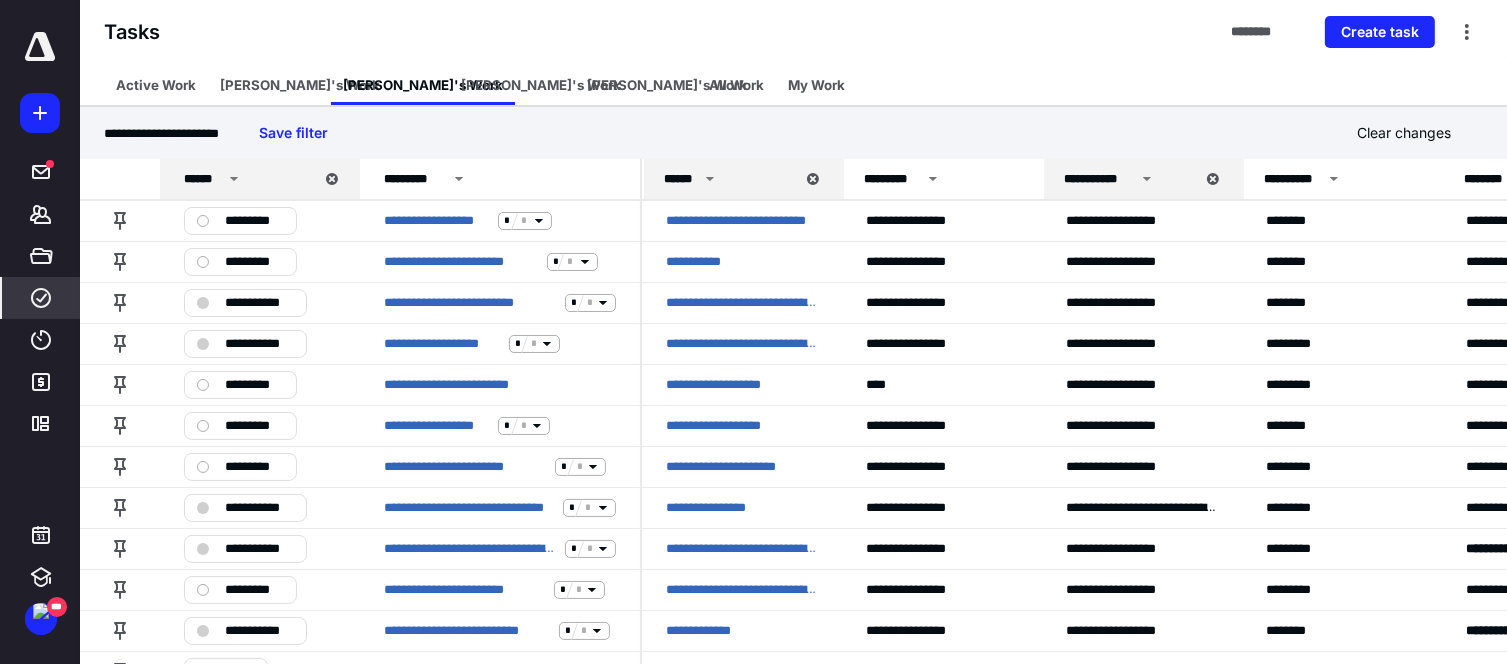click on "Active Work [PERSON_NAME]'s Work [PERSON_NAME]'s Work [PERSON_NAME]'s Work [PERSON_NAME]'s Work All Work My Work" at bounding box center [793, 85] 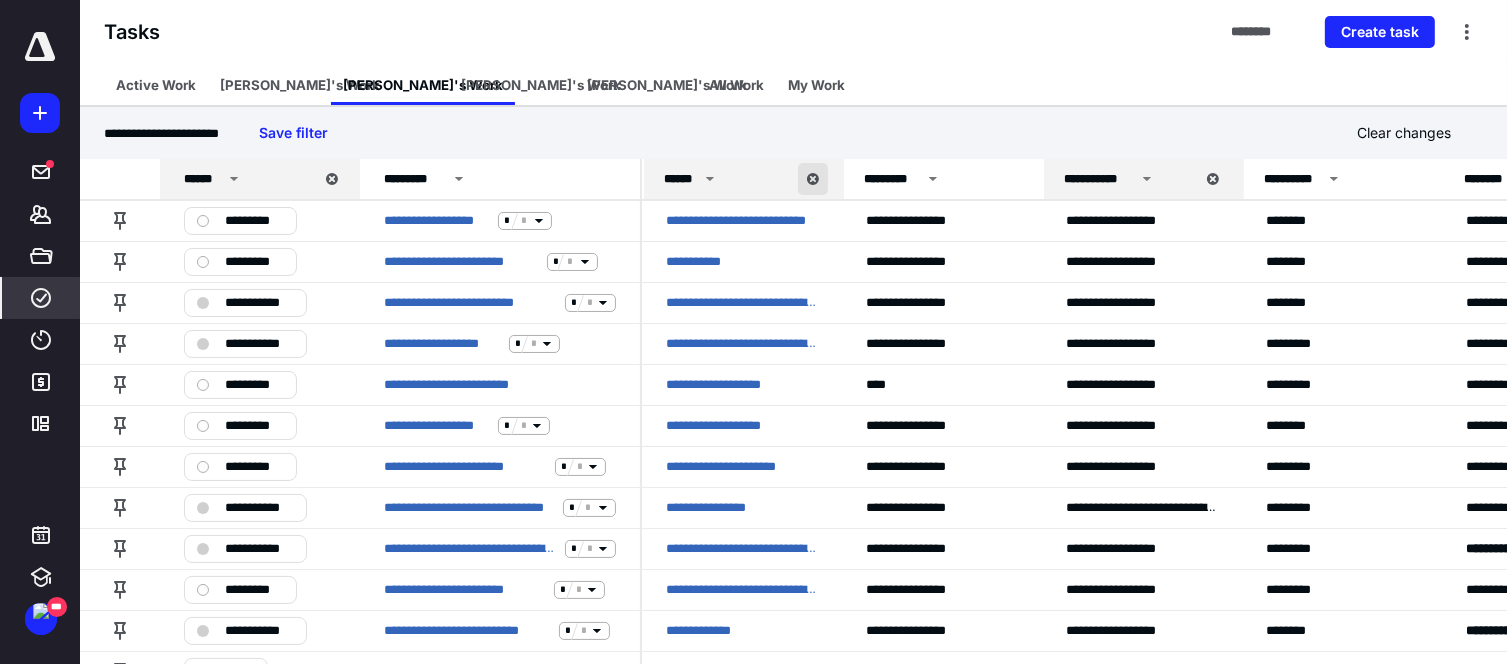 scroll, scrollTop: 0, scrollLeft: 0, axis: both 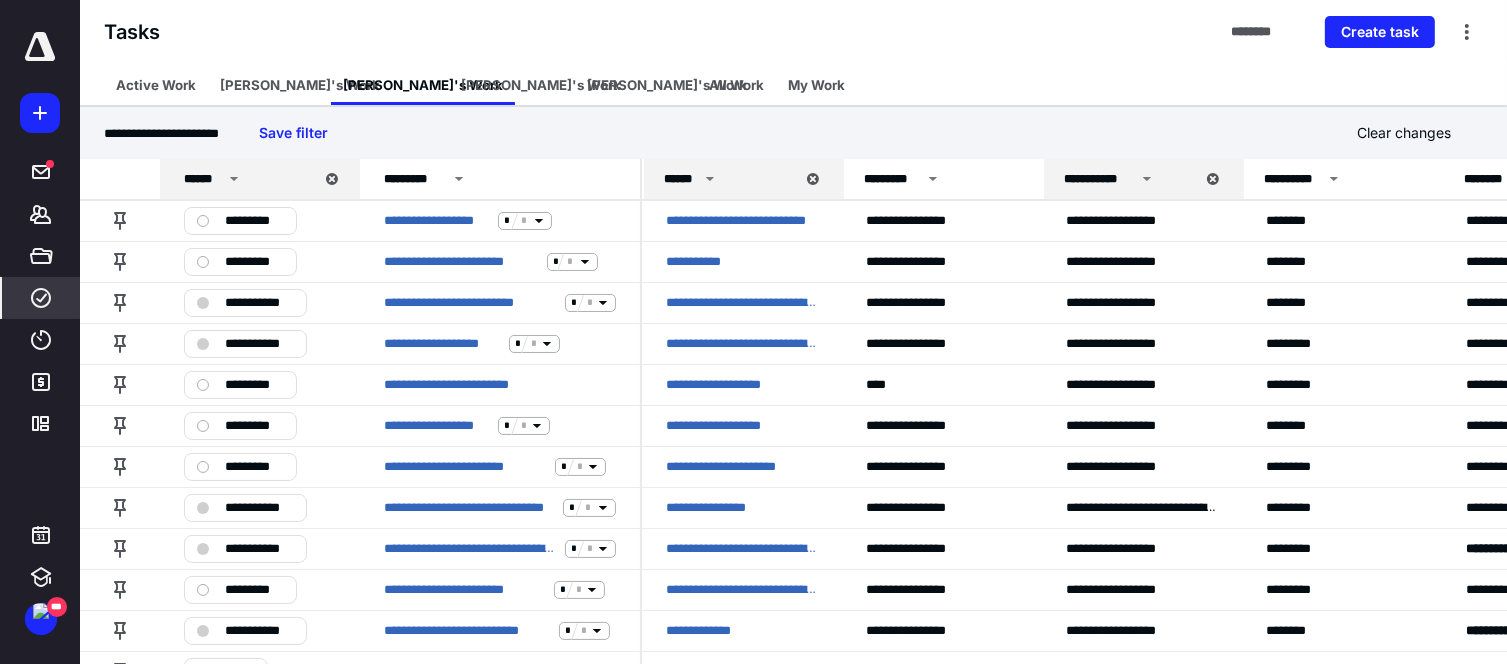 click on "Tasks ******** Create task" at bounding box center (793, 32) 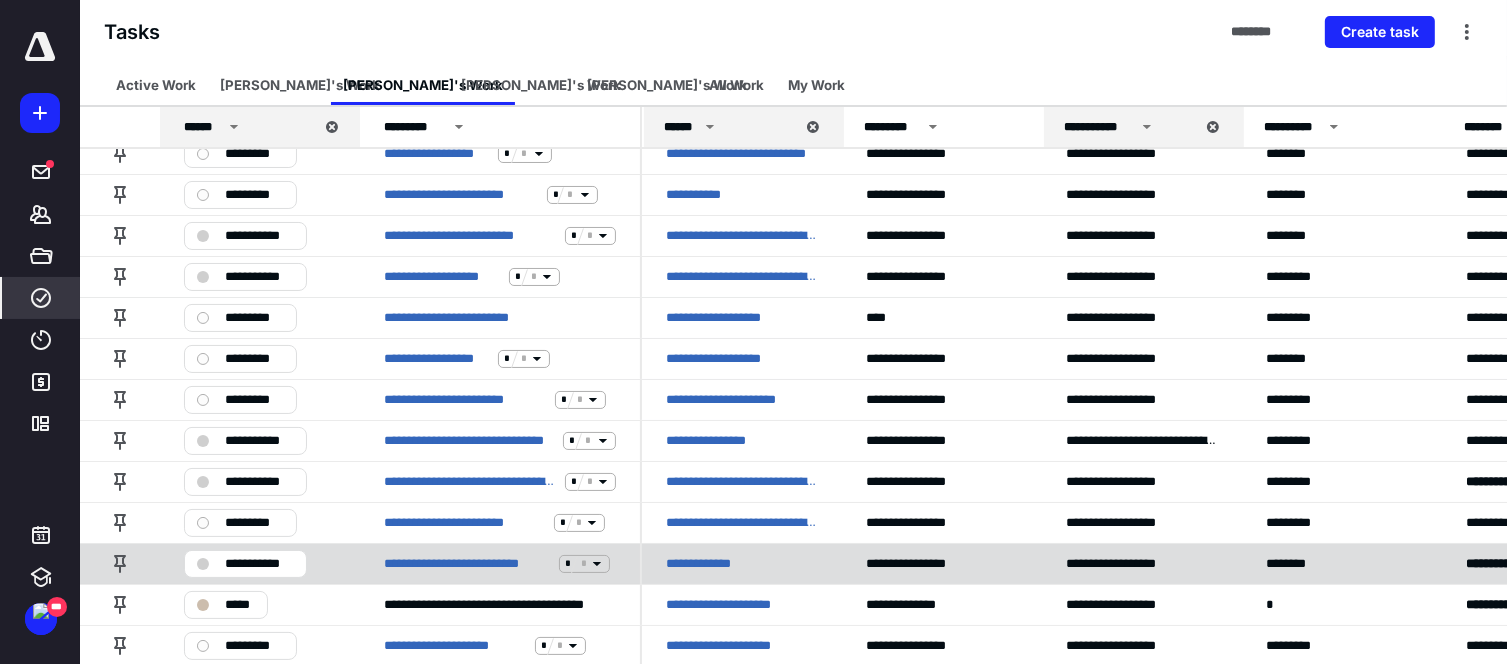 scroll, scrollTop: 0, scrollLeft: 0, axis: both 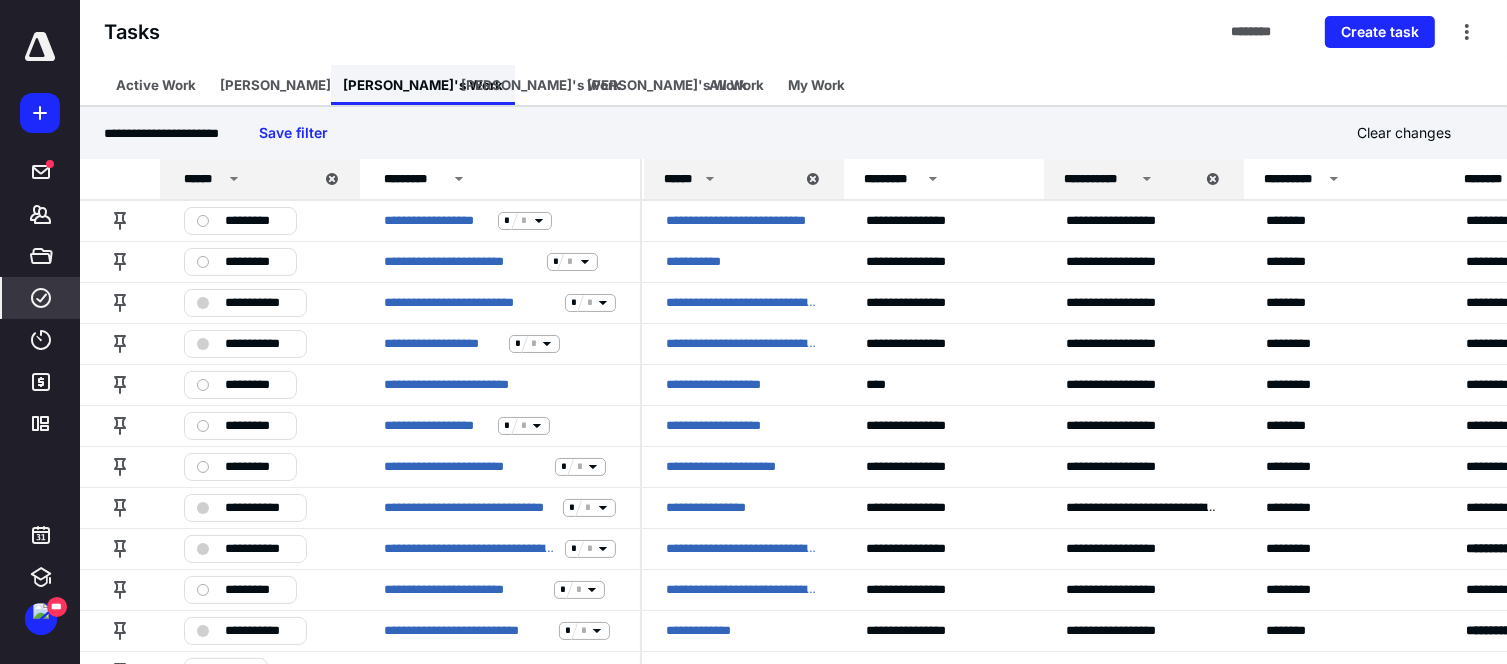 click on "[PERSON_NAME]'s Work" at bounding box center (423, 85) 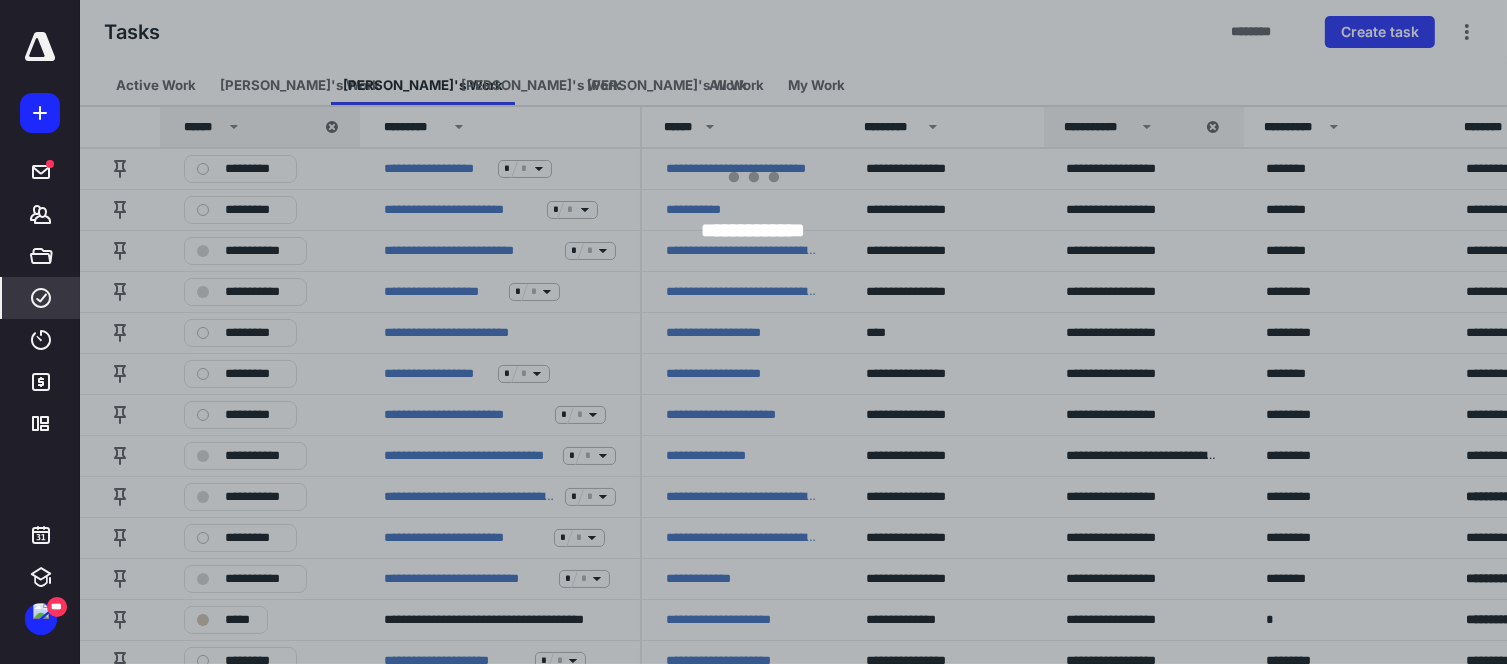 click at bounding box center [833, 332] 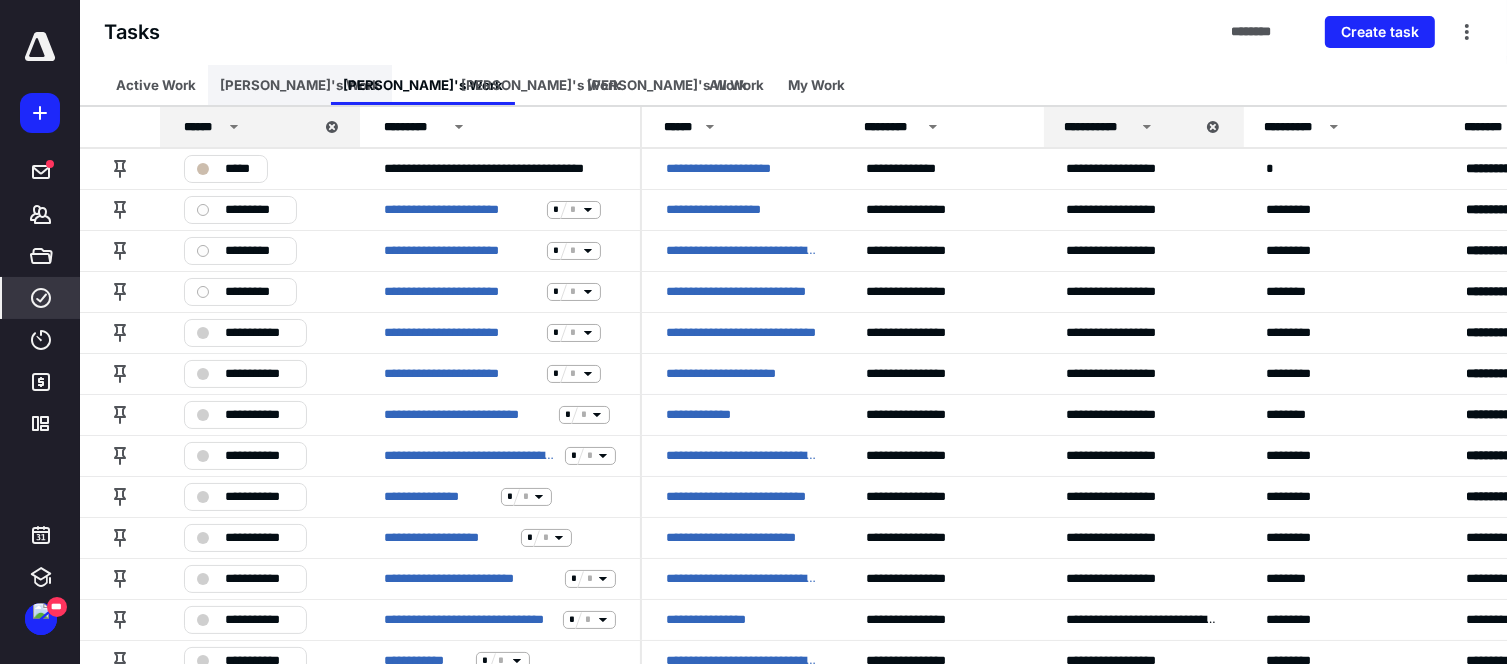 click on "[PERSON_NAME]'s Work" at bounding box center [300, 85] 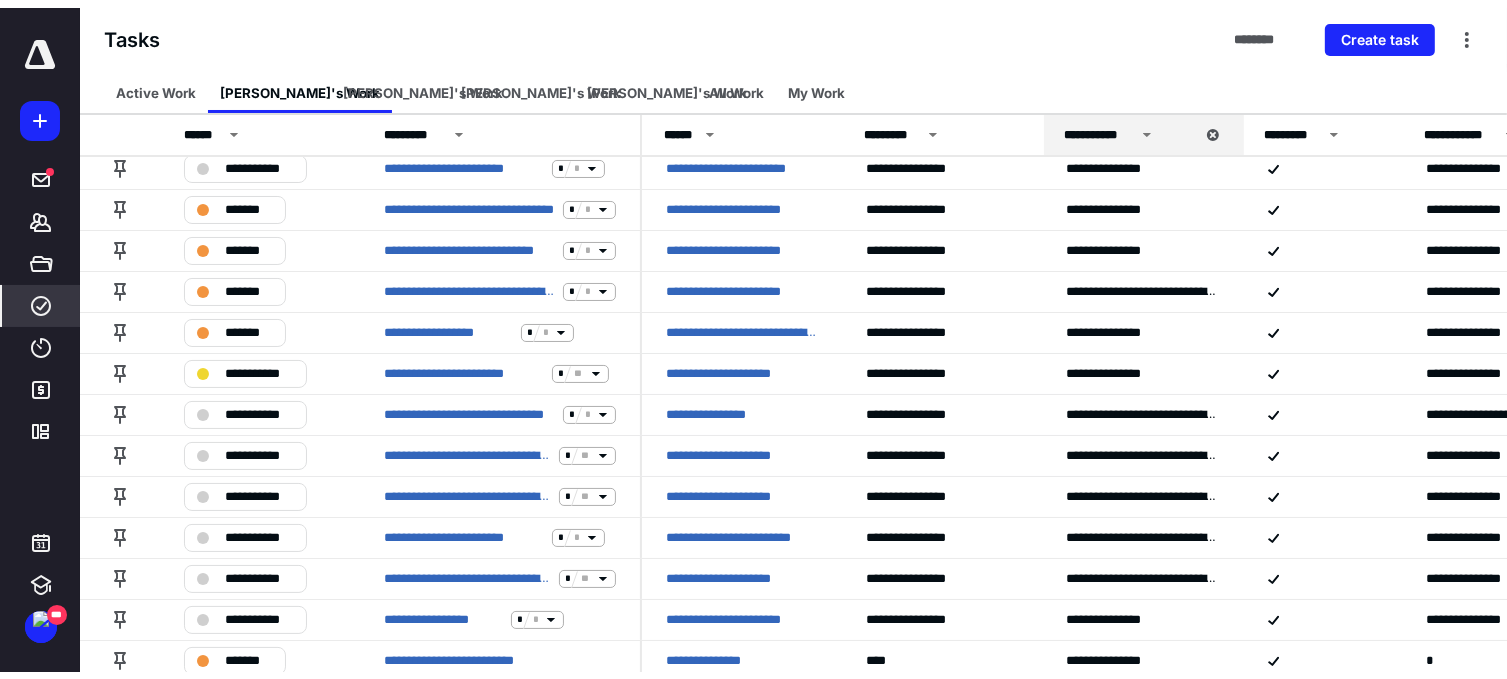 scroll, scrollTop: 0, scrollLeft: 0, axis: both 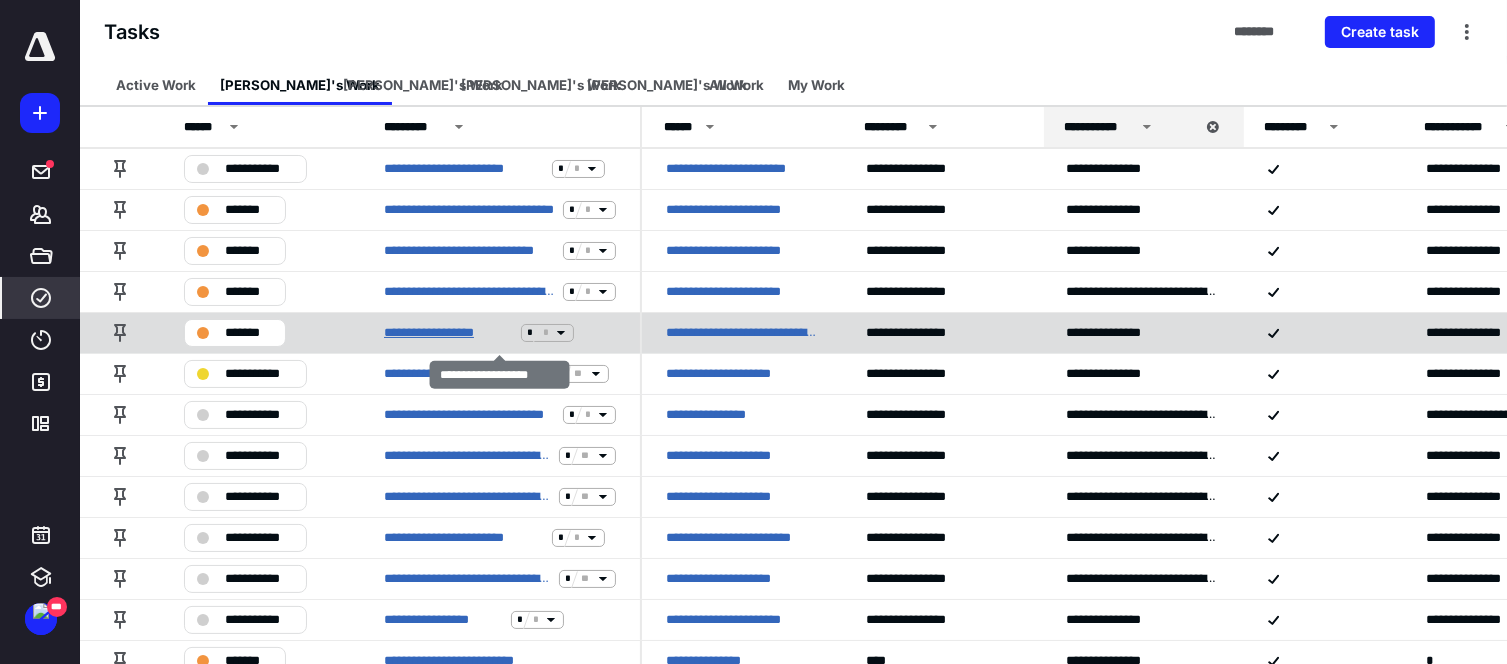 click on "**********" at bounding box center (448, 333) 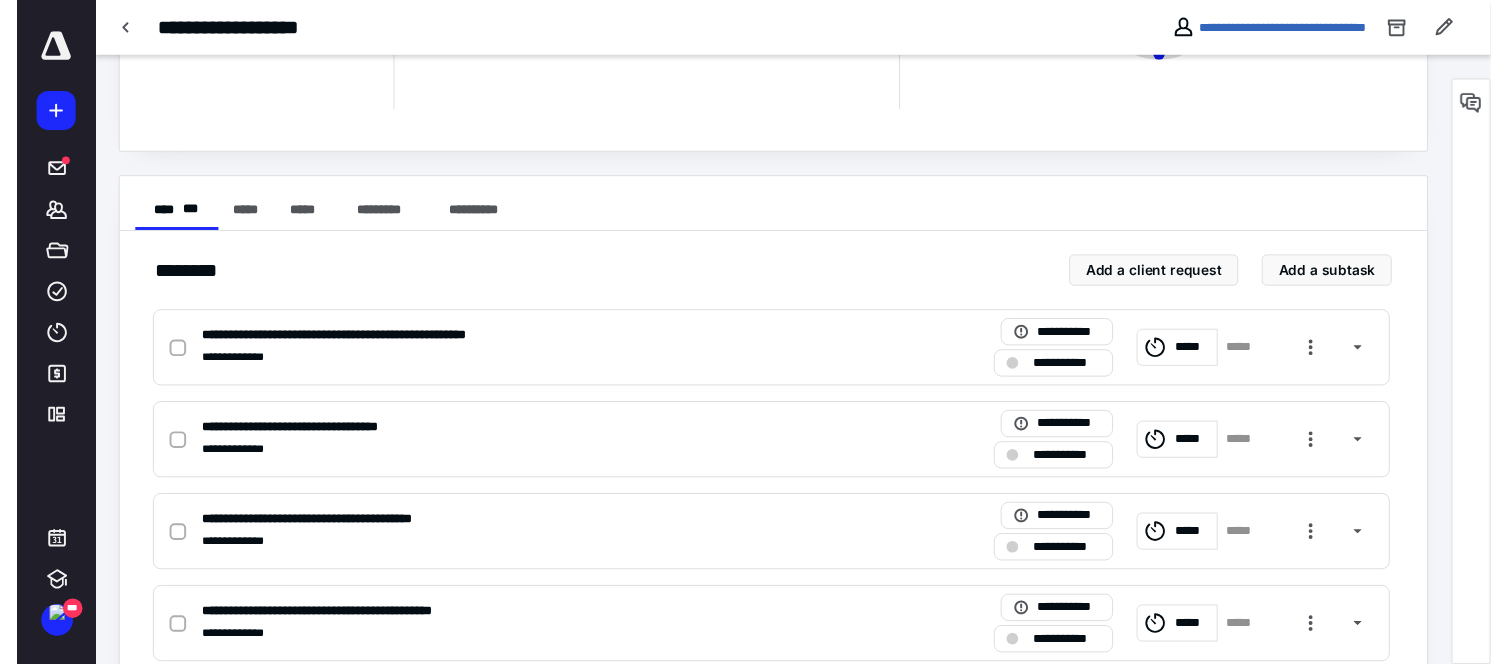 scroll, scrollTop: 0, scrollLeft: 0, axis: both 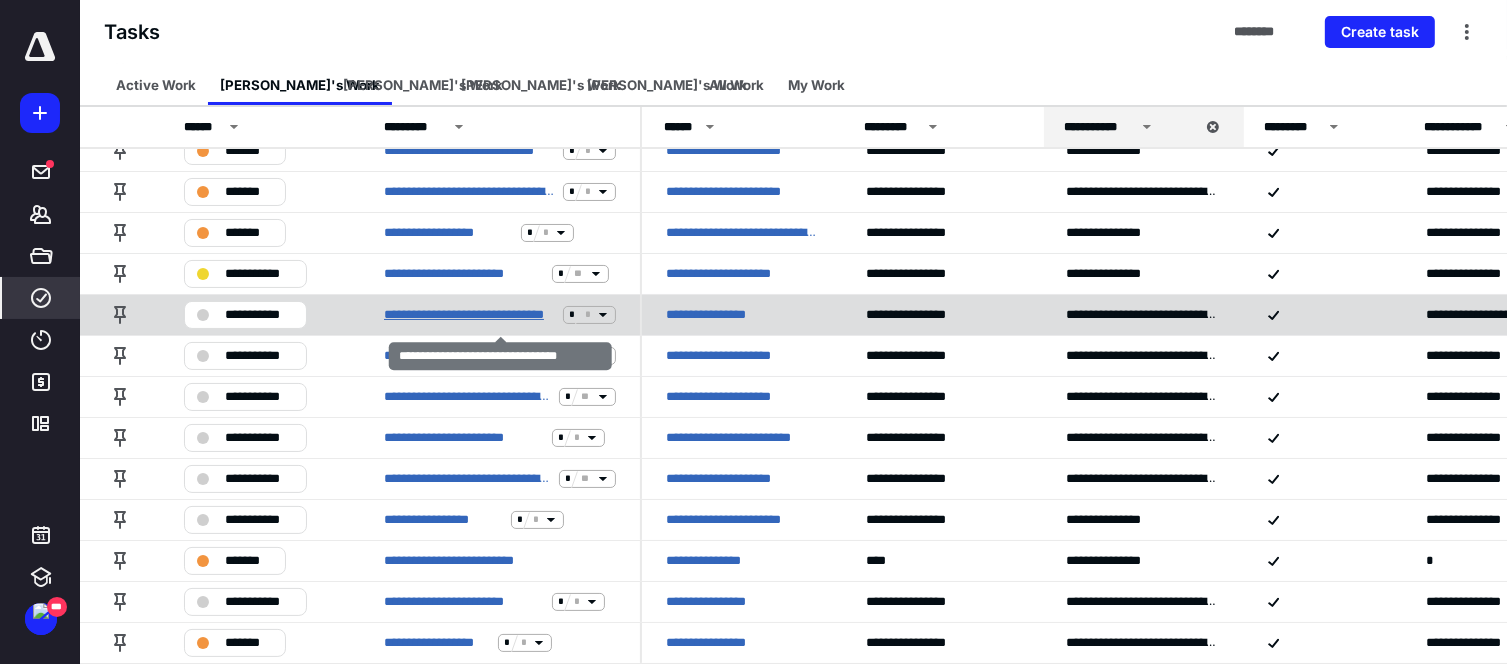 click on "**********" at bounding box center [469, 315] 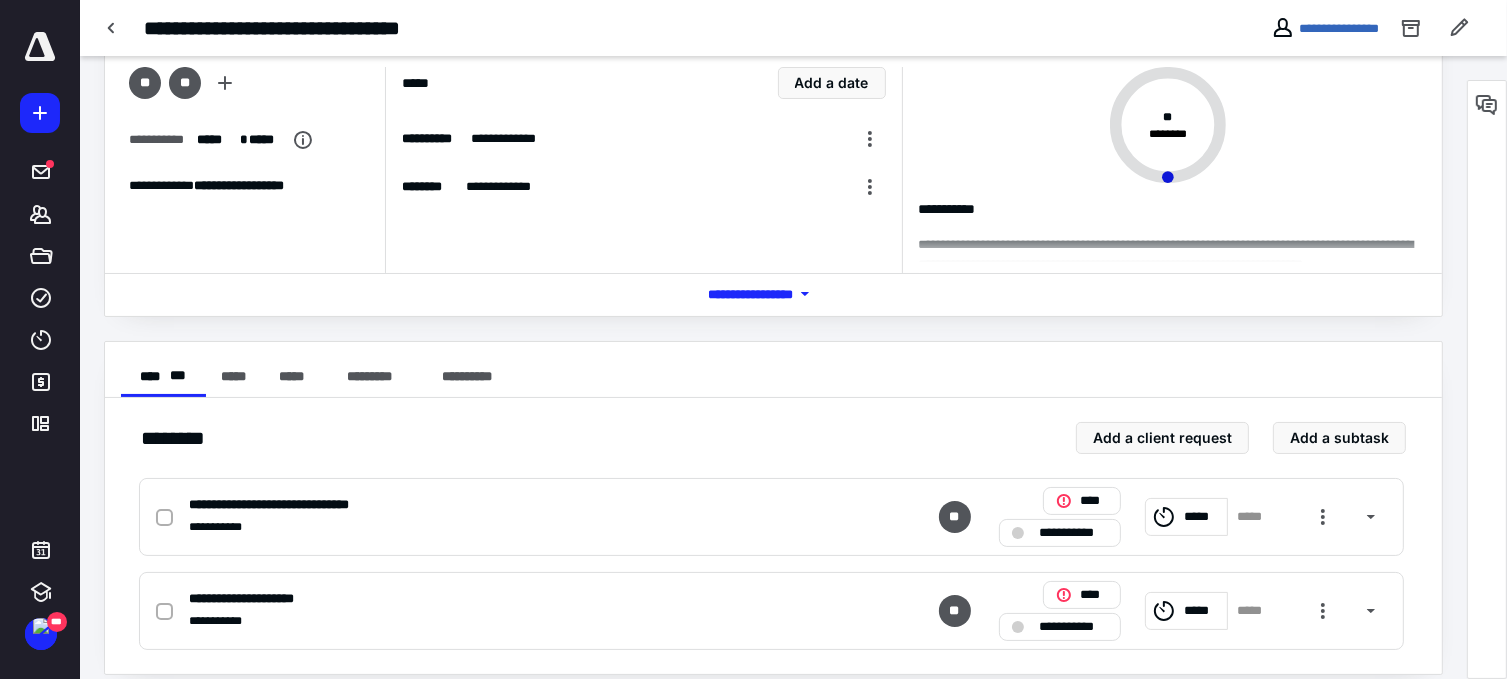 scroll, scrollTop: 0, scrollLeft: 0, axis: both 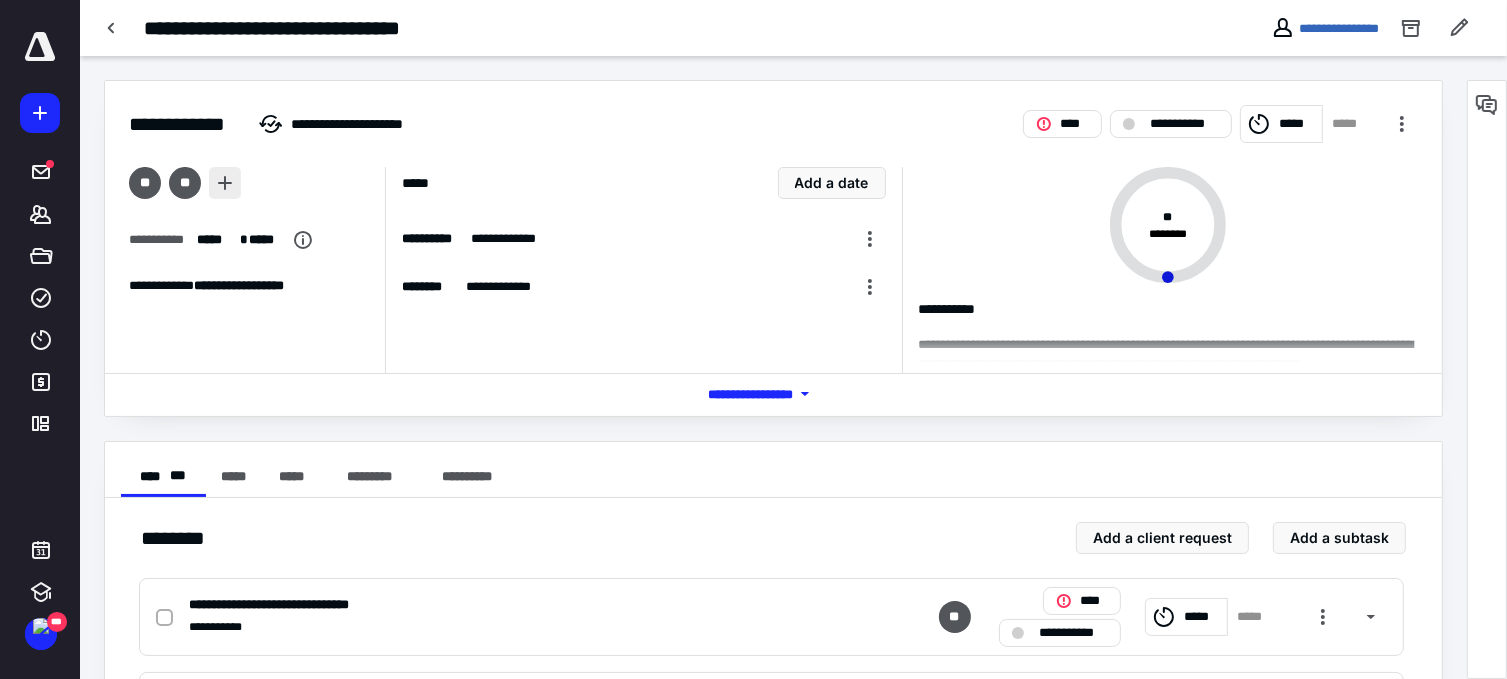 click at bounding box center [225, 183] 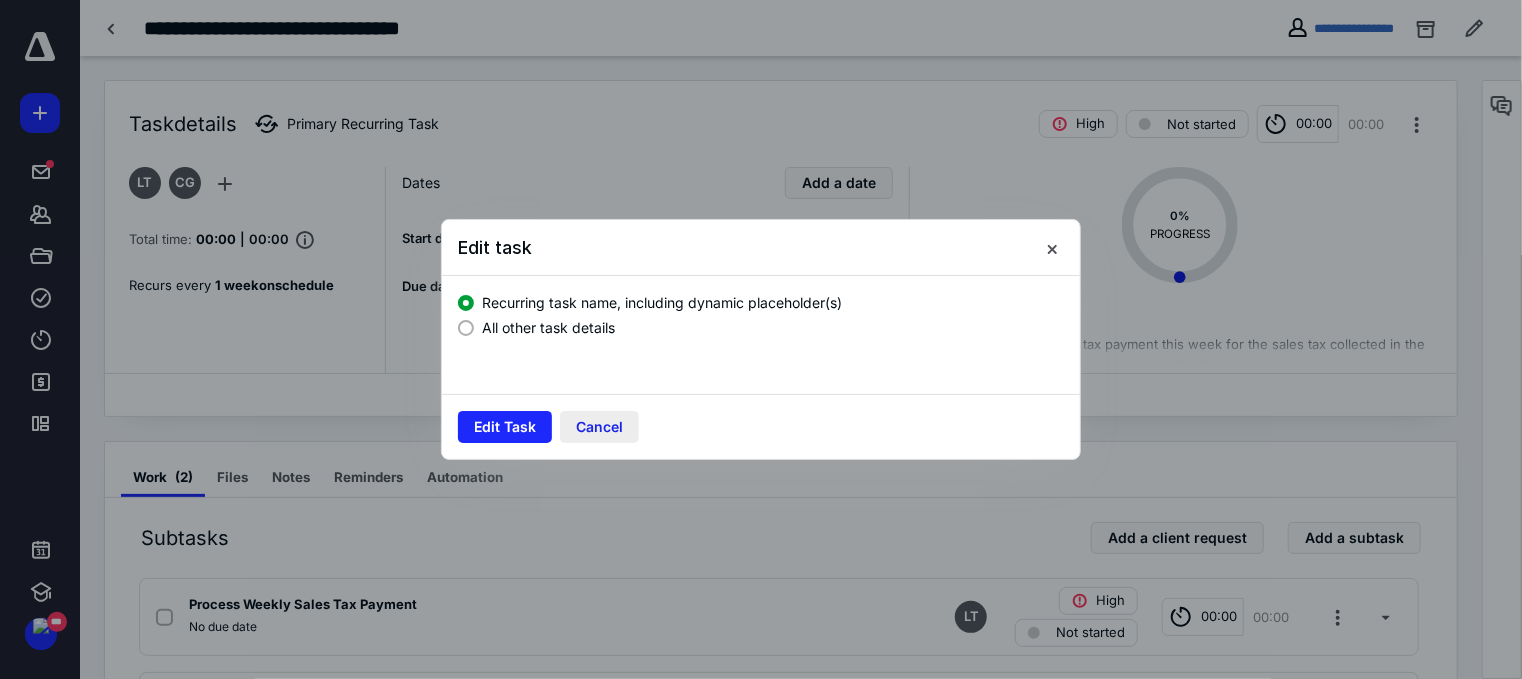 click on "Cancel" at bounding box center [599, 427] 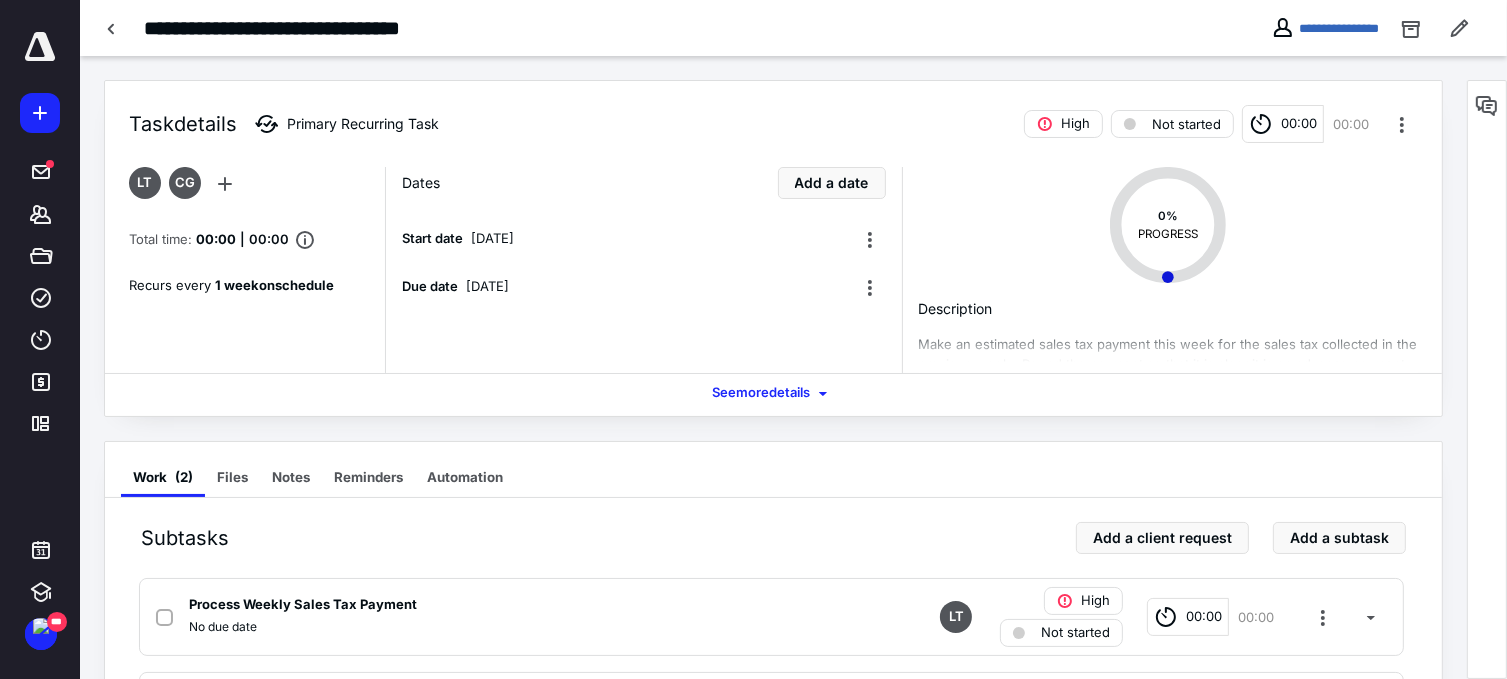 click on "LT" at bounding box center (145, 183) 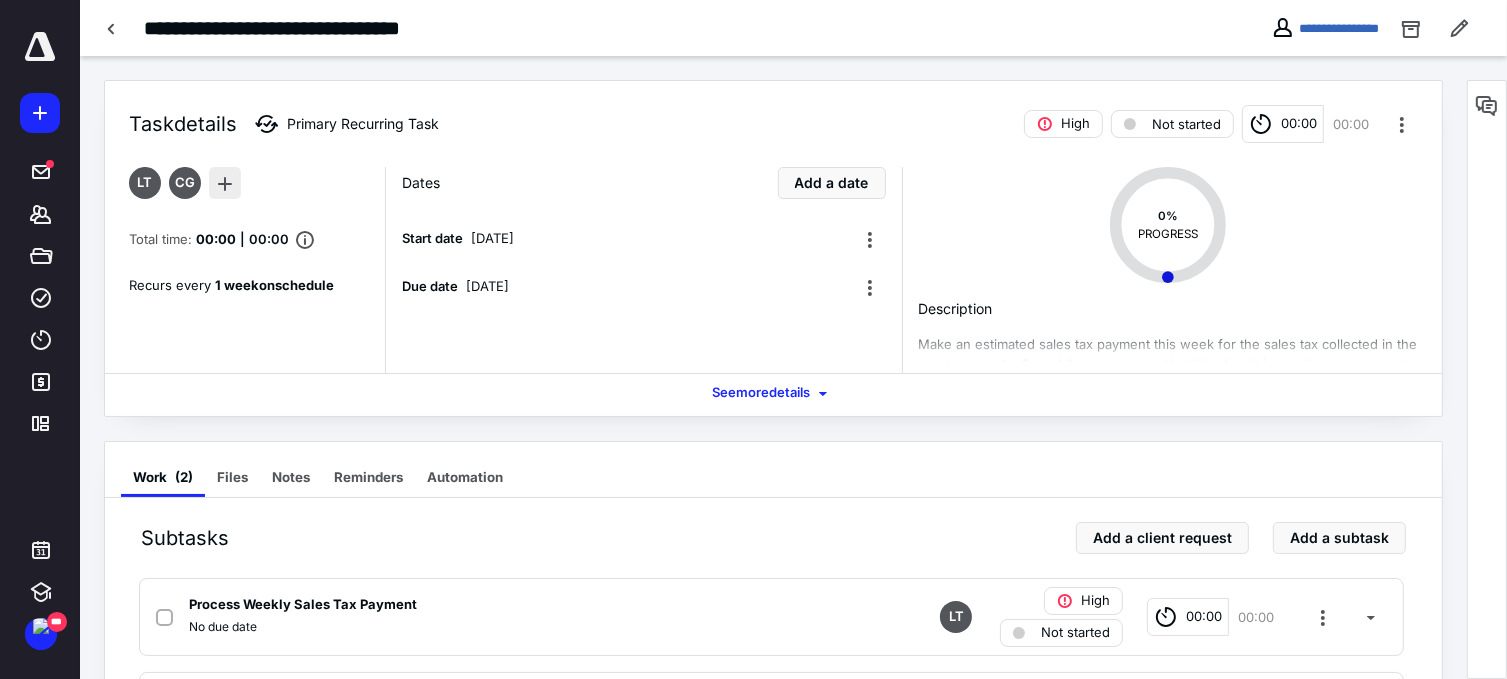 click at bounding box center (225, 183) 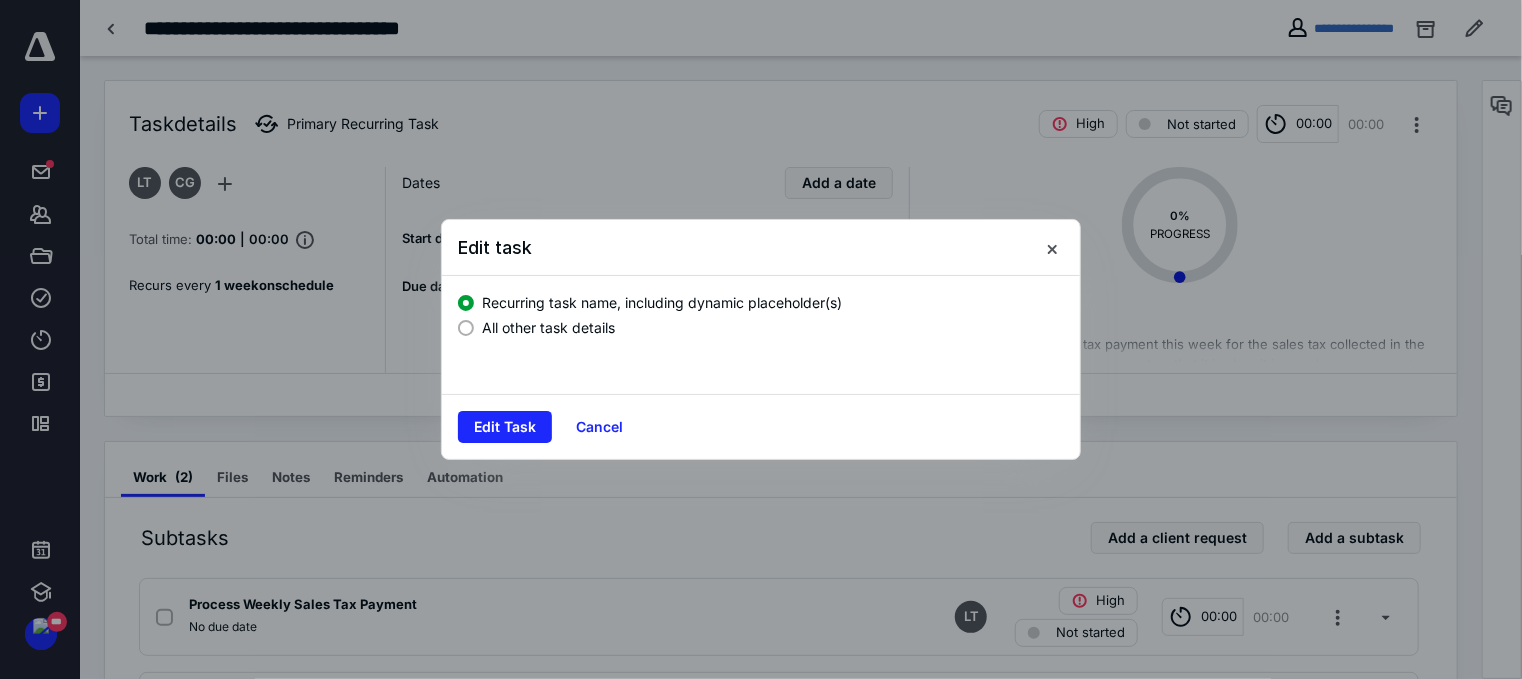 click on "All other task details" at bounding box center (548, 327) 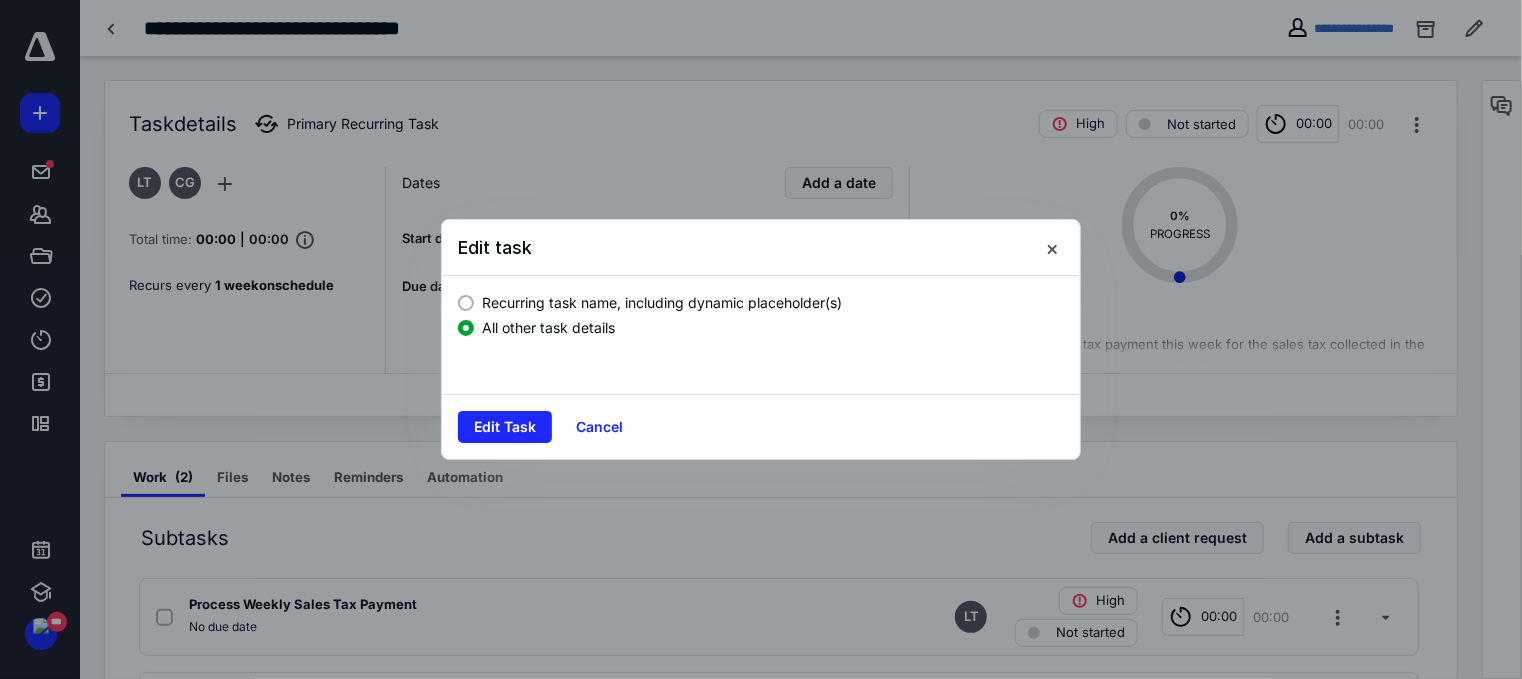 click on "Edit Task Cancel" at bounding box center (761, 426) 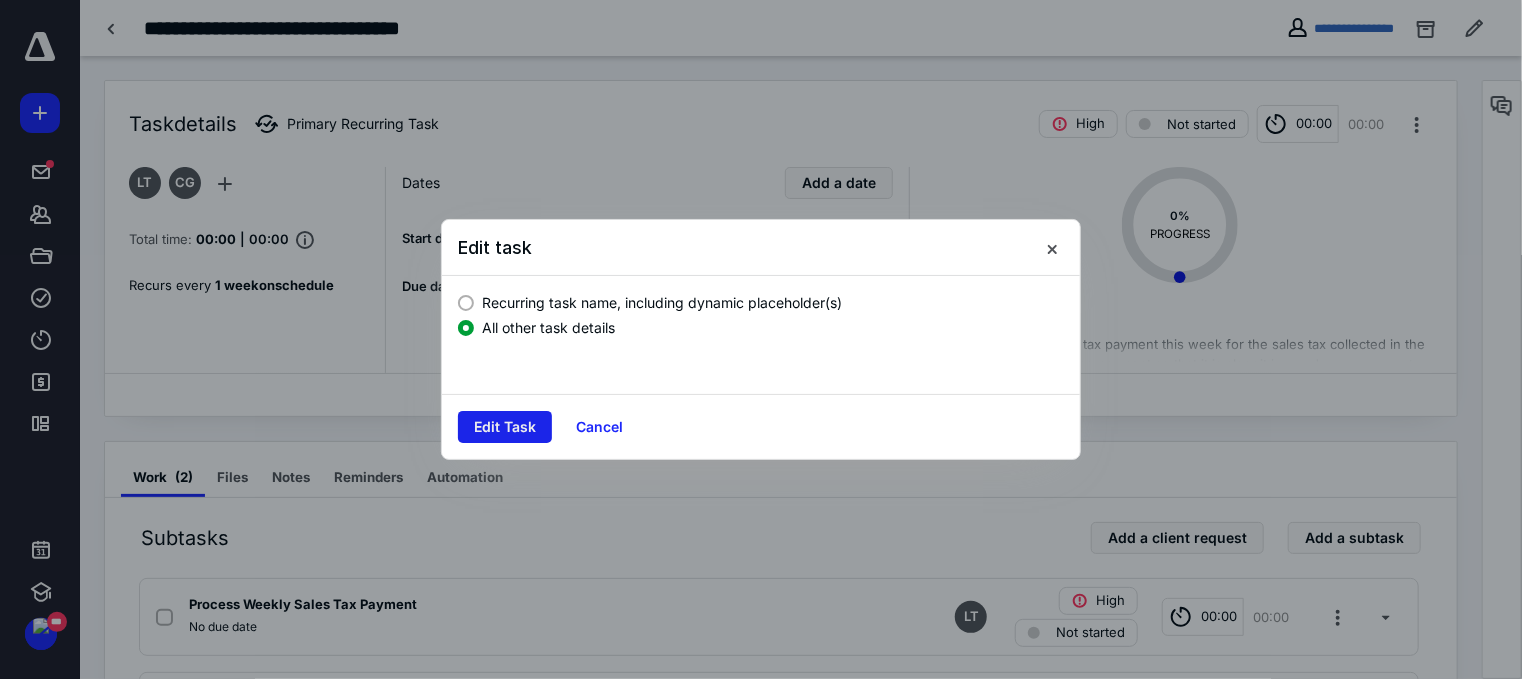 click on "Edit Task" at bounding box center [505, 427] 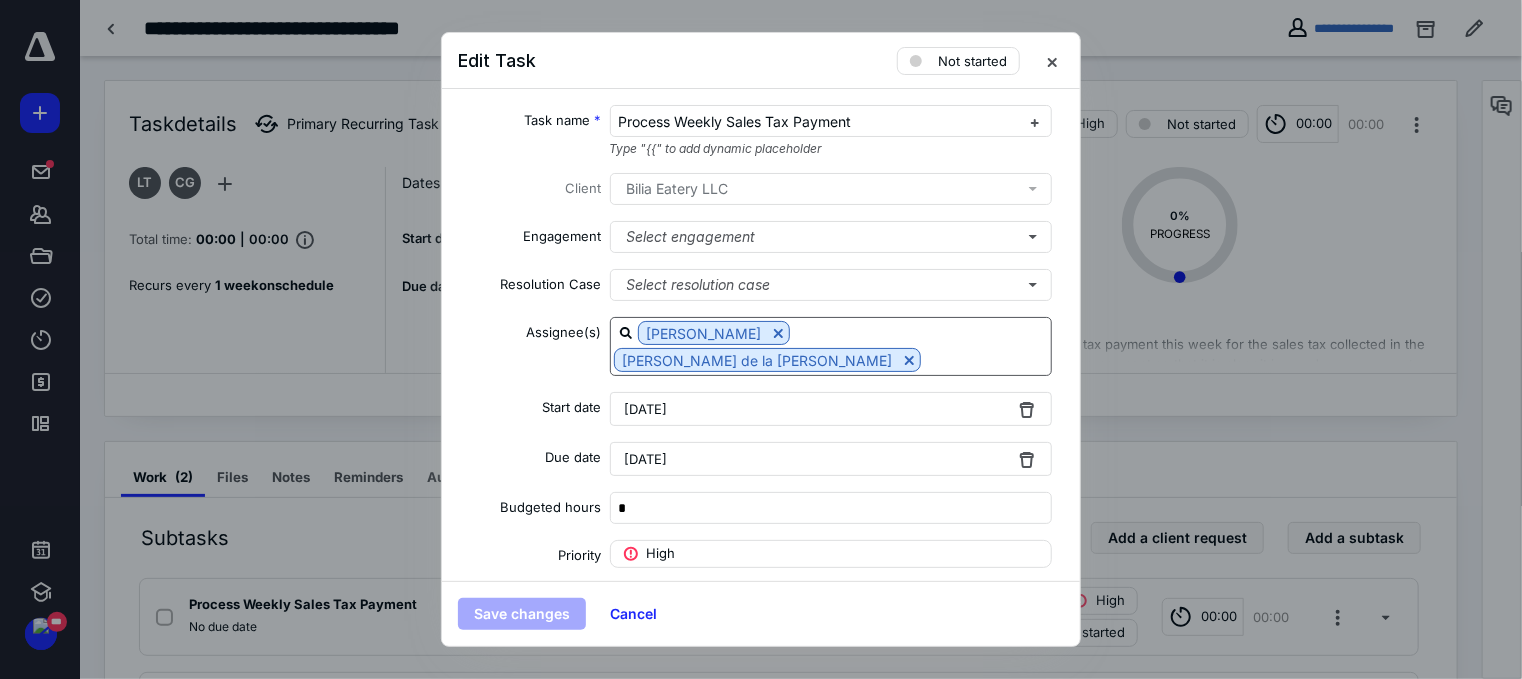 click at bounding box center [909, 360] 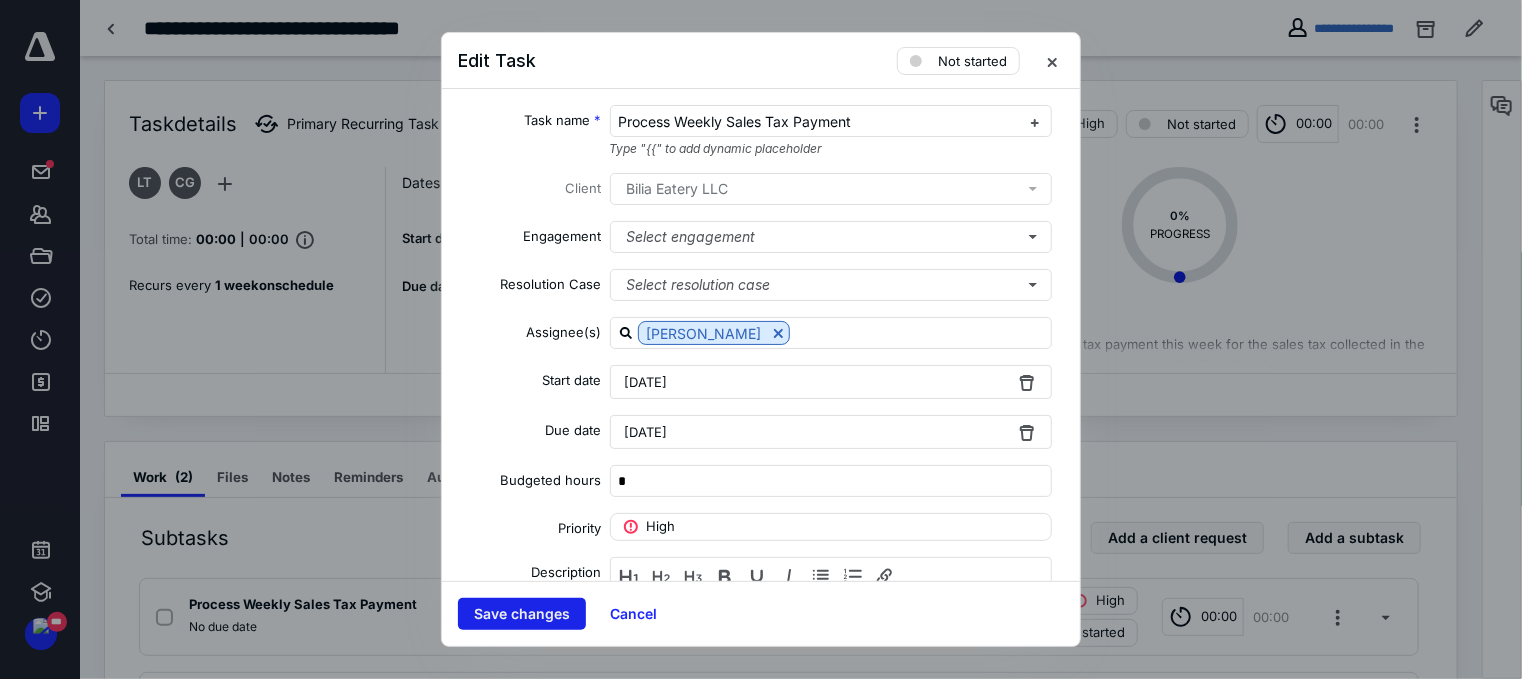 click on "Save changes" at bounding box center [522, 614] 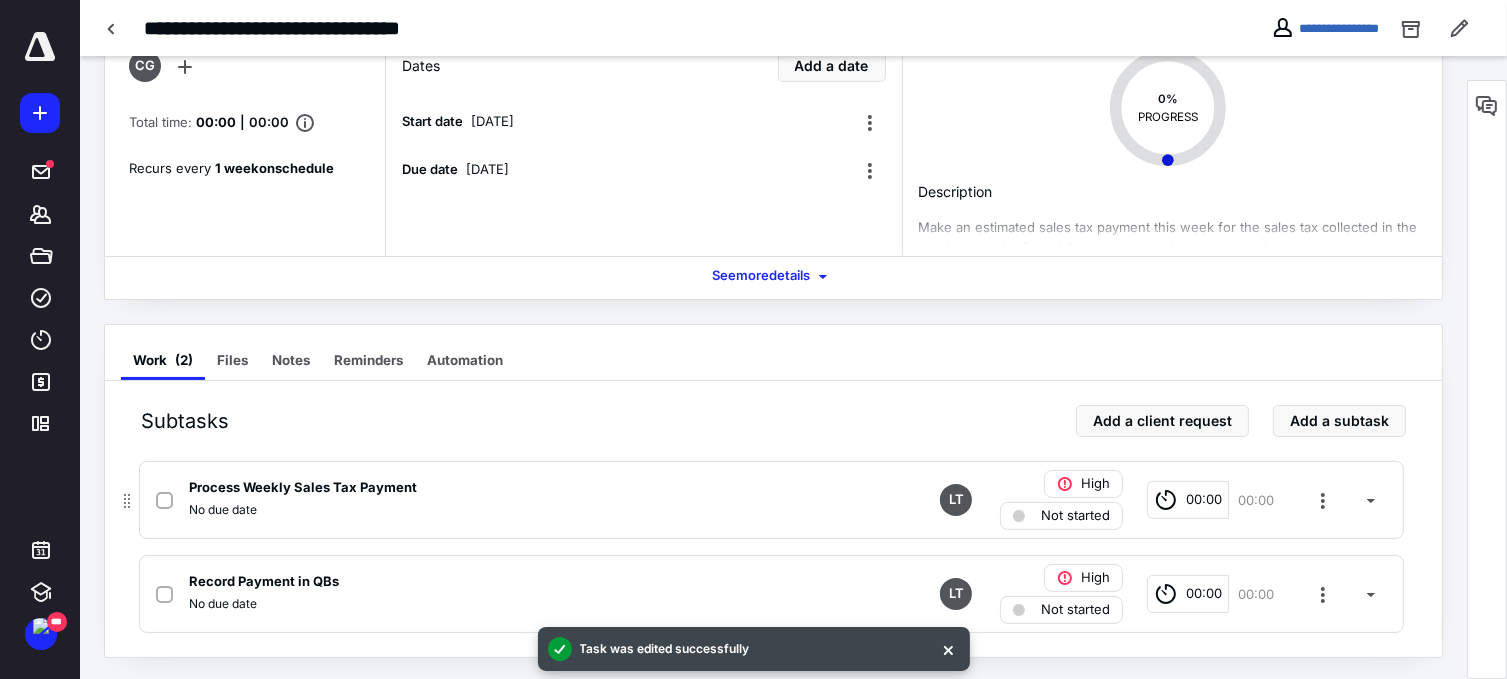 scroll, scrollTop: 119, scrollLeft: 0, axis: vertical 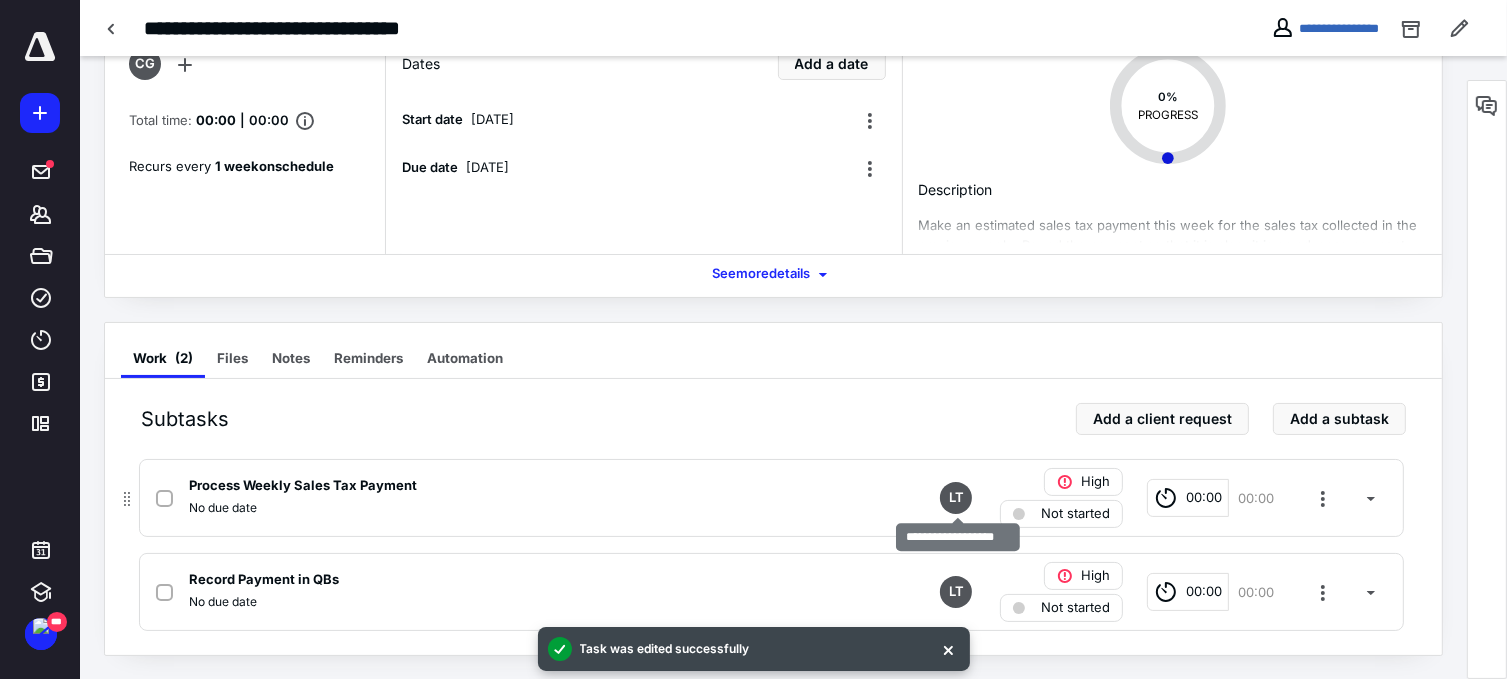 click on "LT" at bounding box center (956, 498) 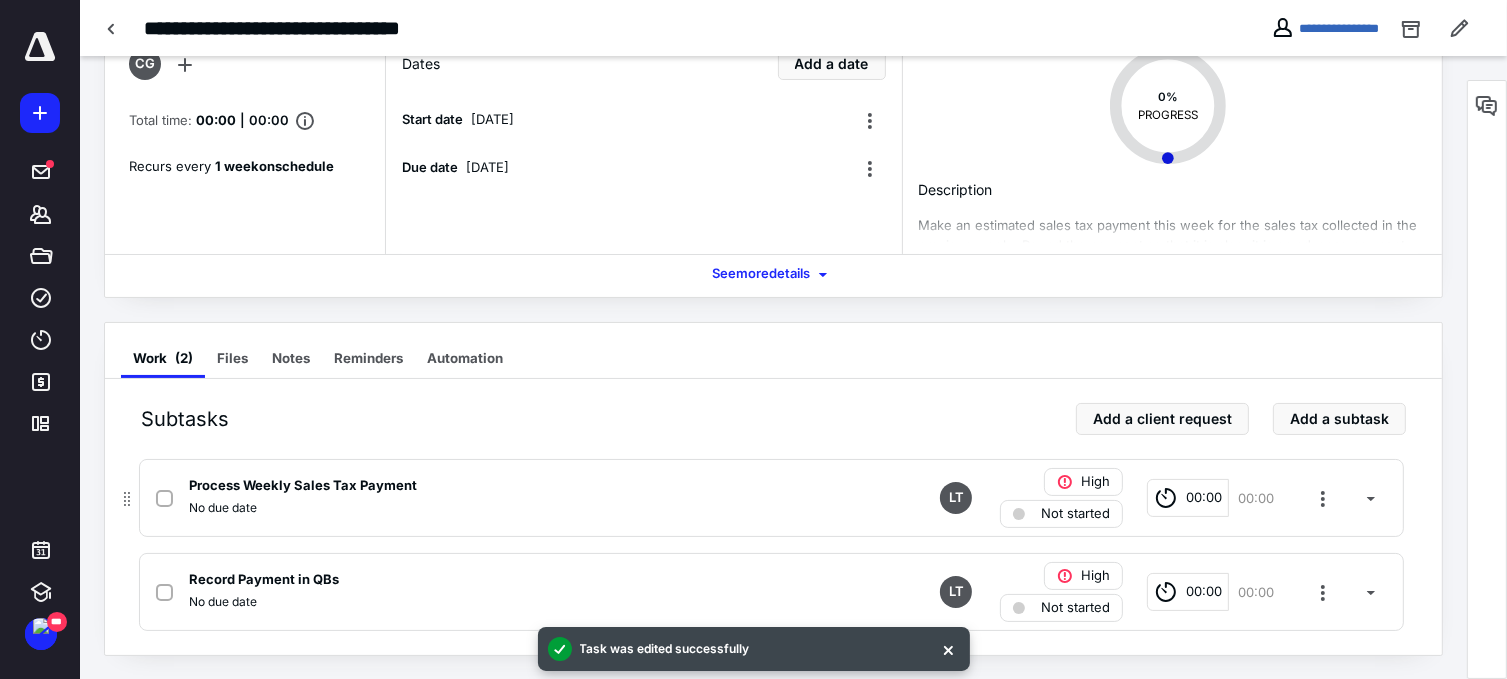 click on "Process Weekly Sales Tax Payment" at bounding box center [509, 486] 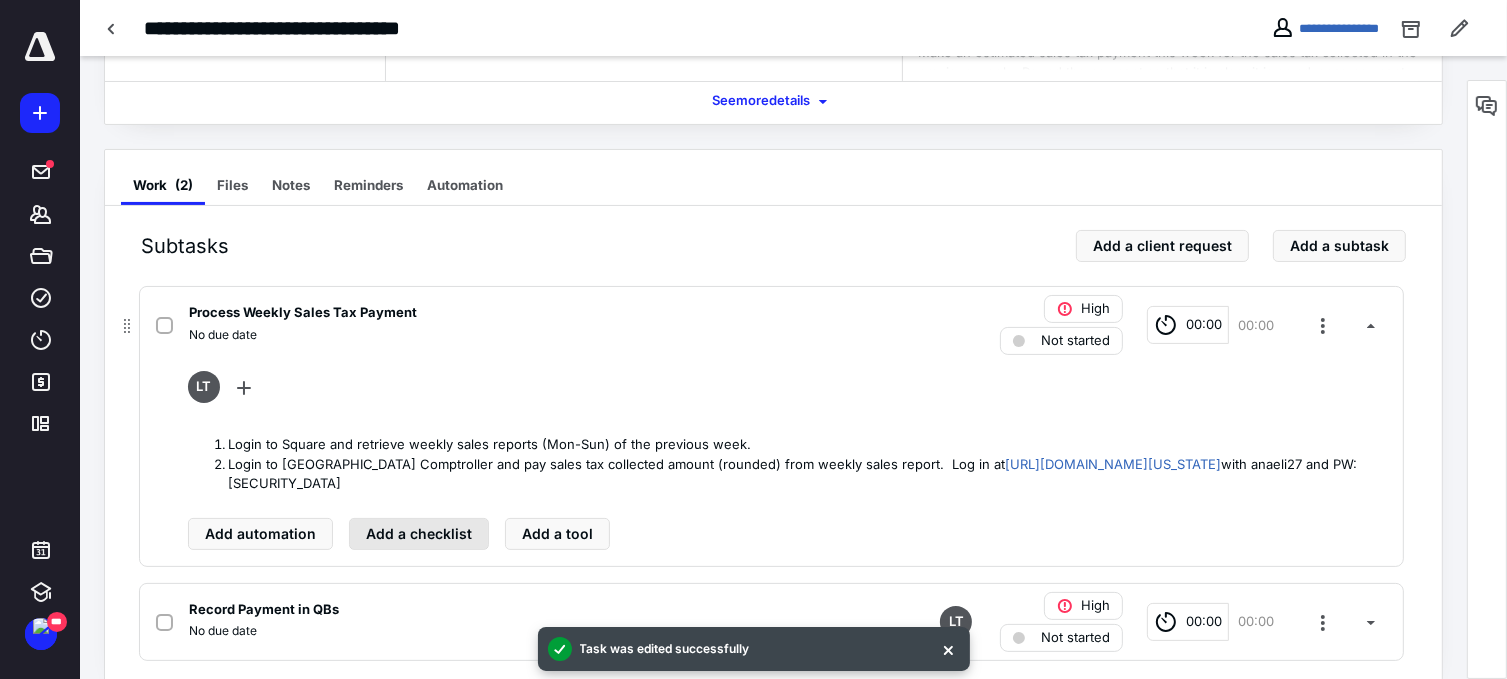 scroll, scrollTop: 321, scrollLeft: 0, axis: vertical 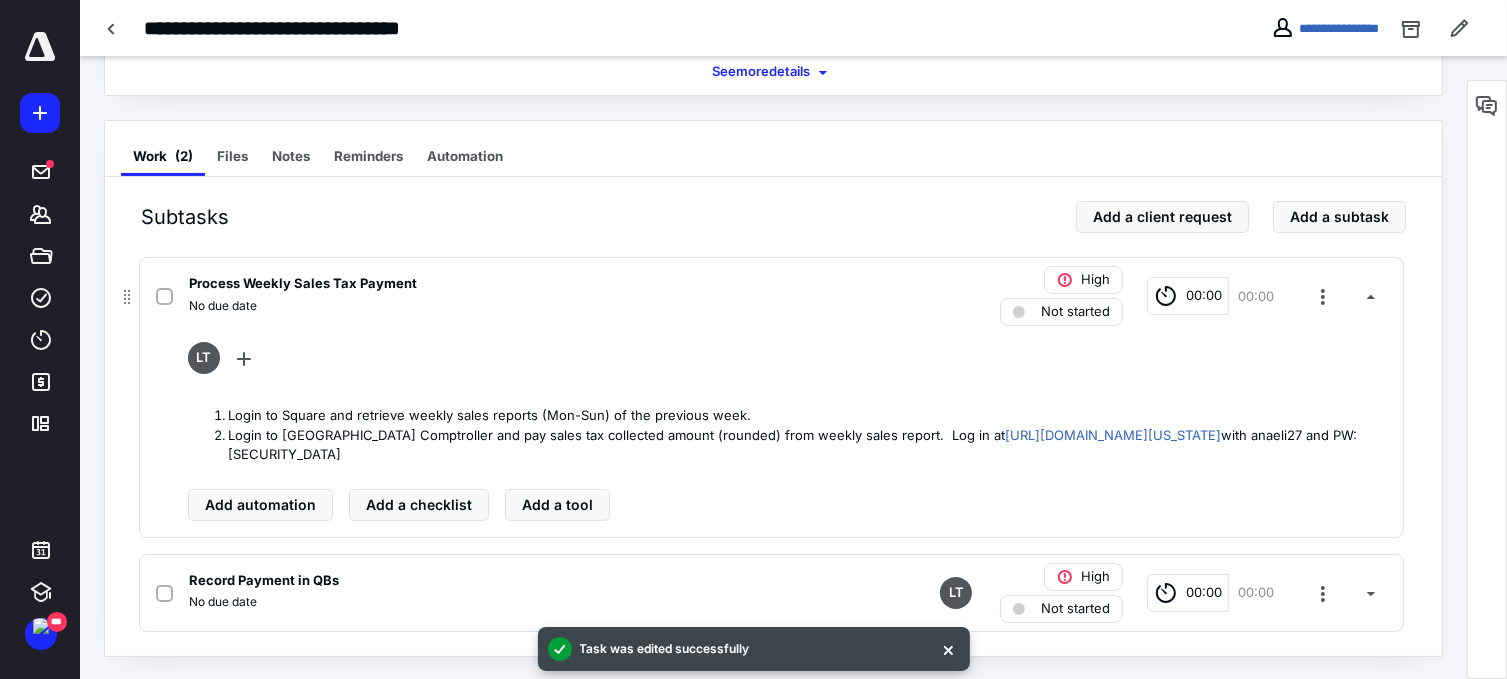 click on "LT" at bounding box center [204, 358] 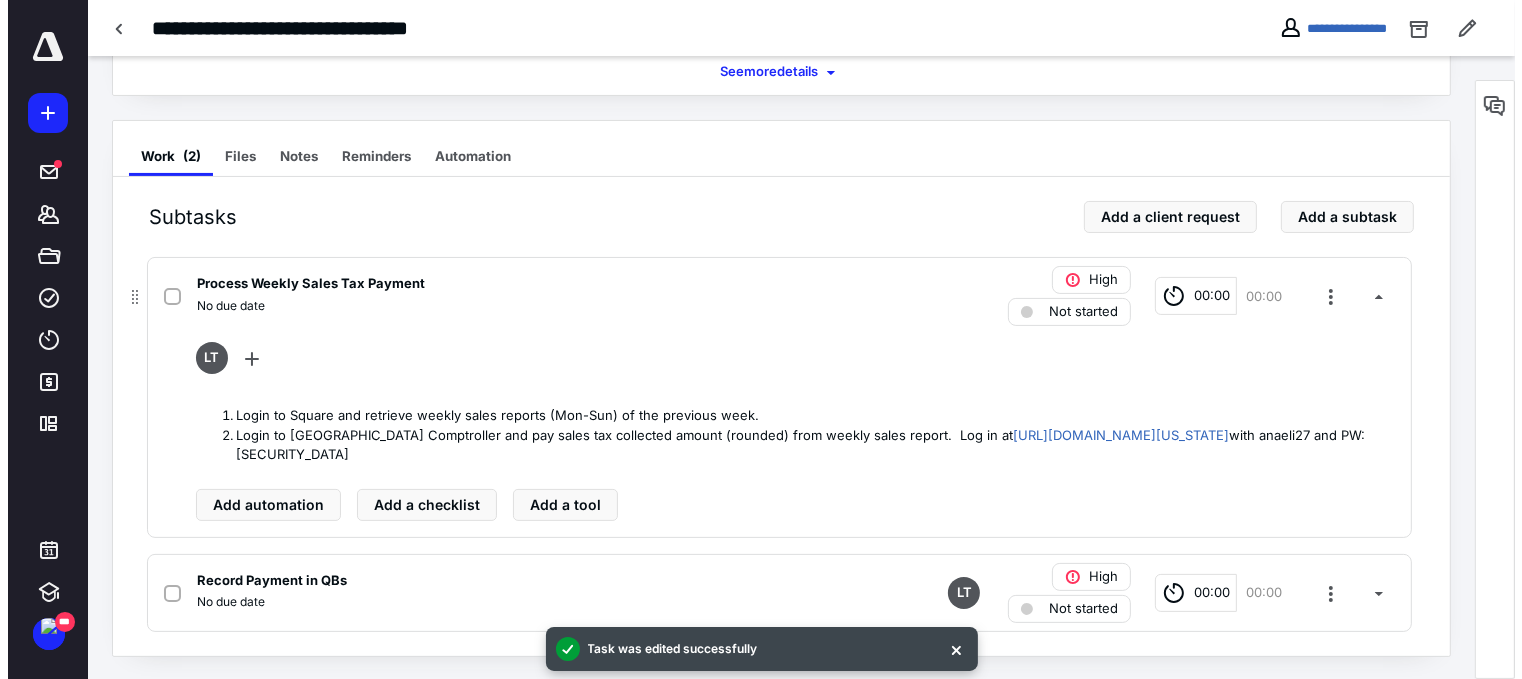 scroll, scrollTop: 0, scrollLeft: 0, axis: both 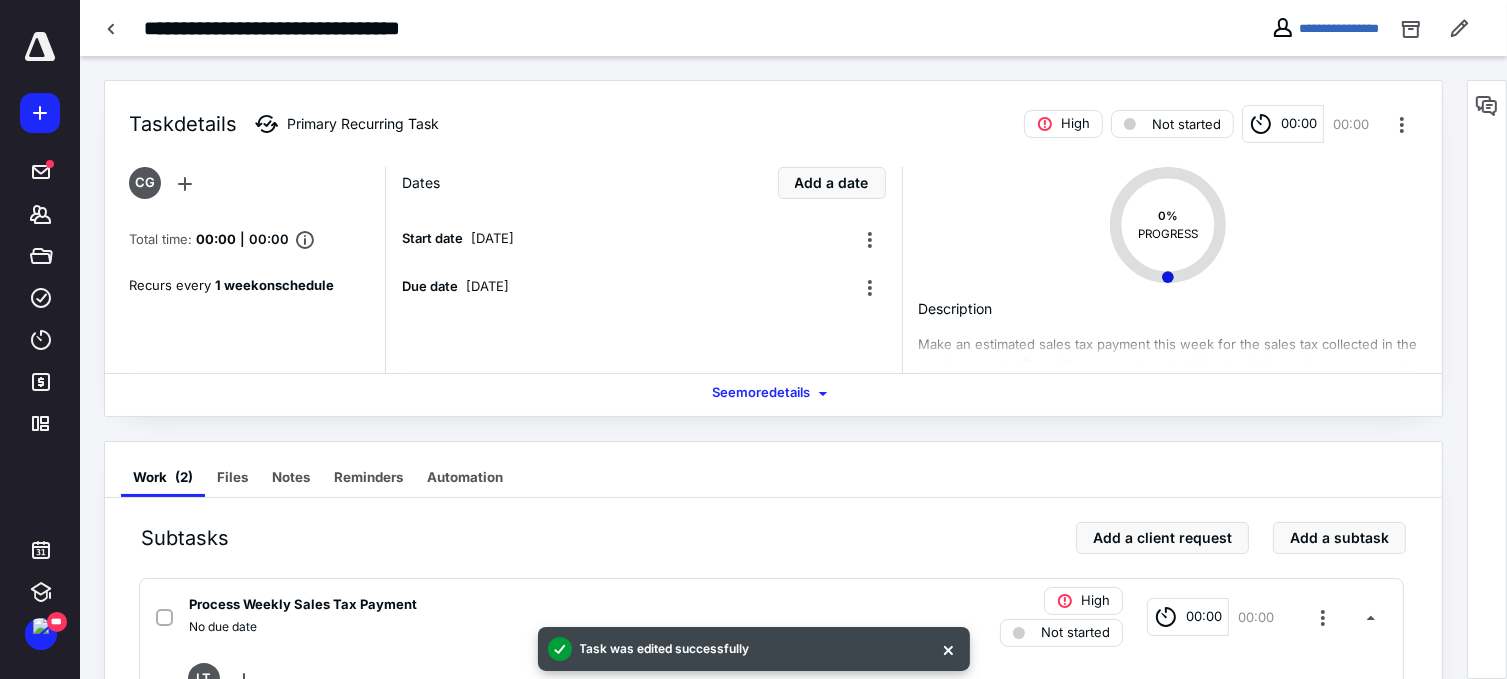 click on "Task  details  Primary Recurring Task High Not started 00:00 00:00" at bounding box center [773, 112] 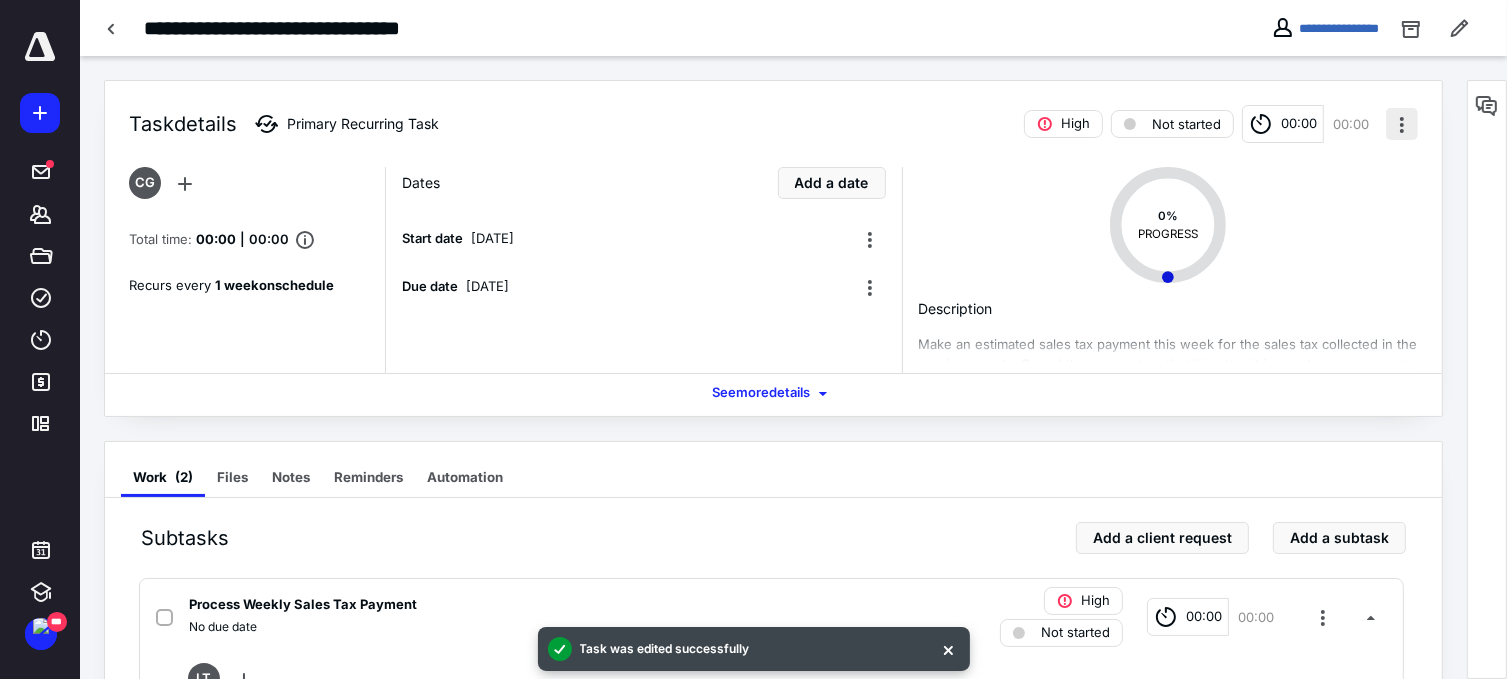 click at bounding box center (1402, 124) 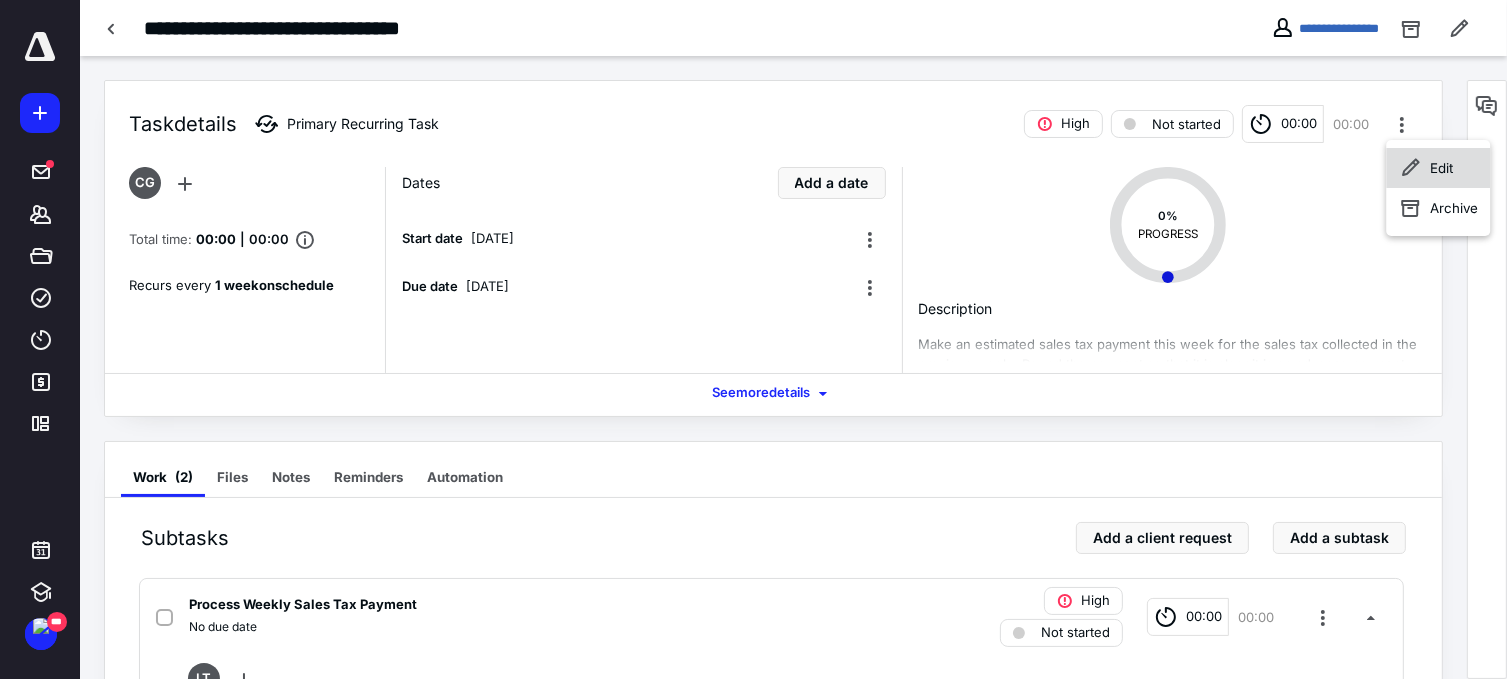click on "Edit" at bounding box center (1438, 168) 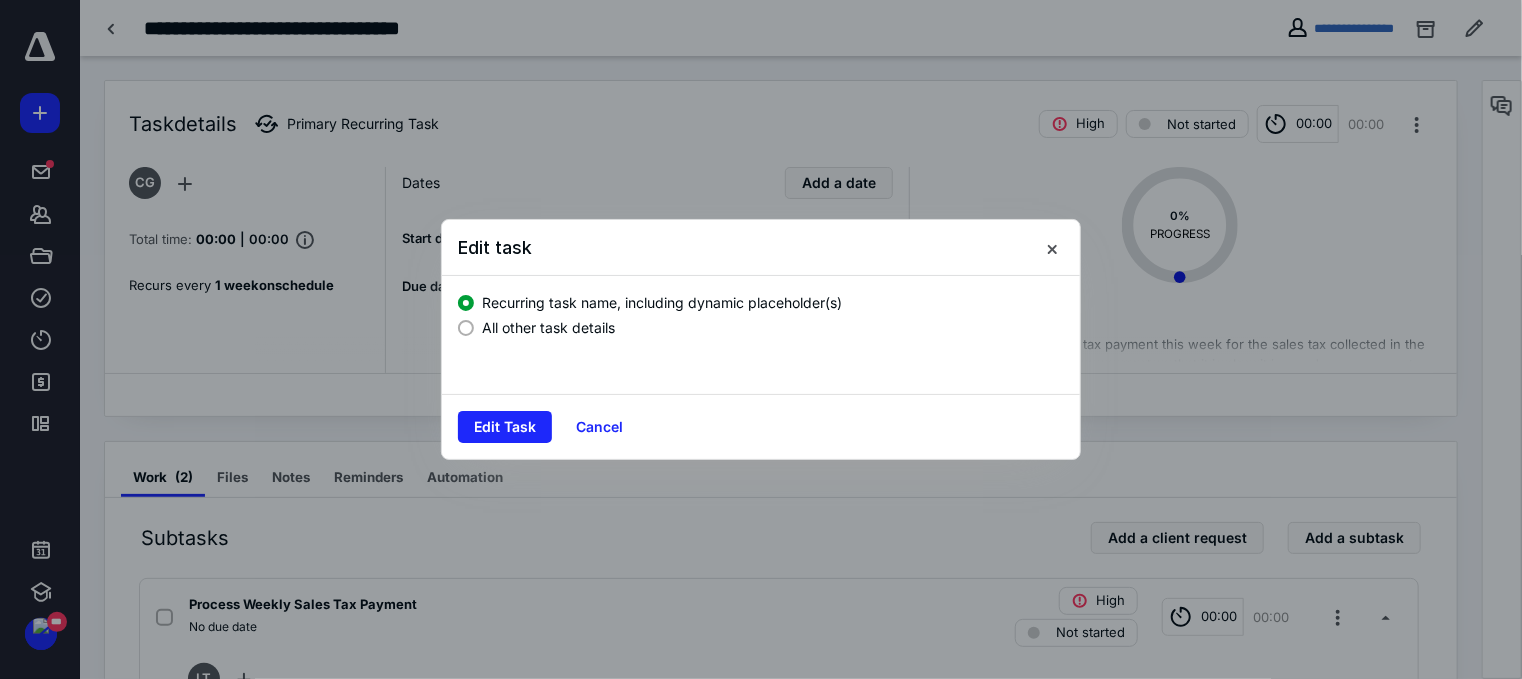 click on "All other task details" at bounding box center (548, 327) 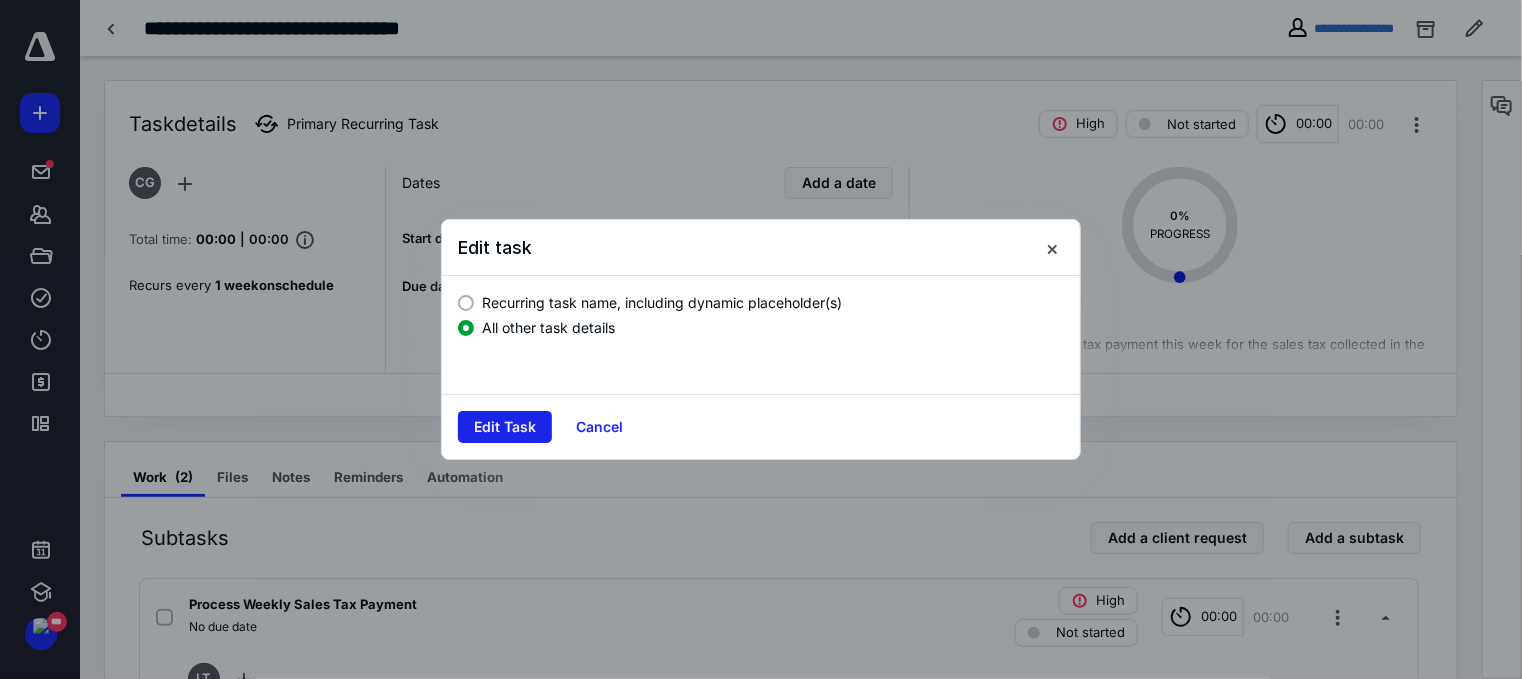 click on "Edit Task" at bounding box center [505, 427] 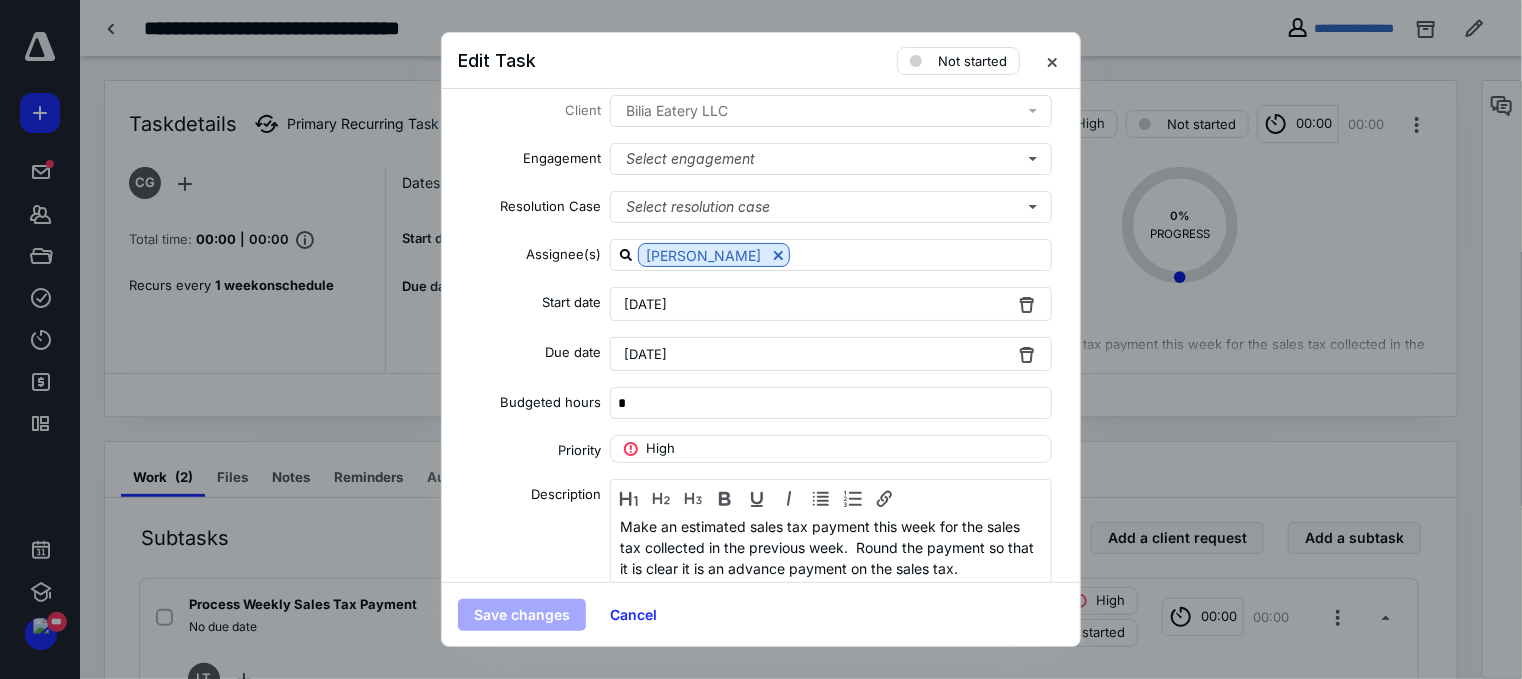 scroll, scrollTop: 0, scrollLeft: 0, axis: both 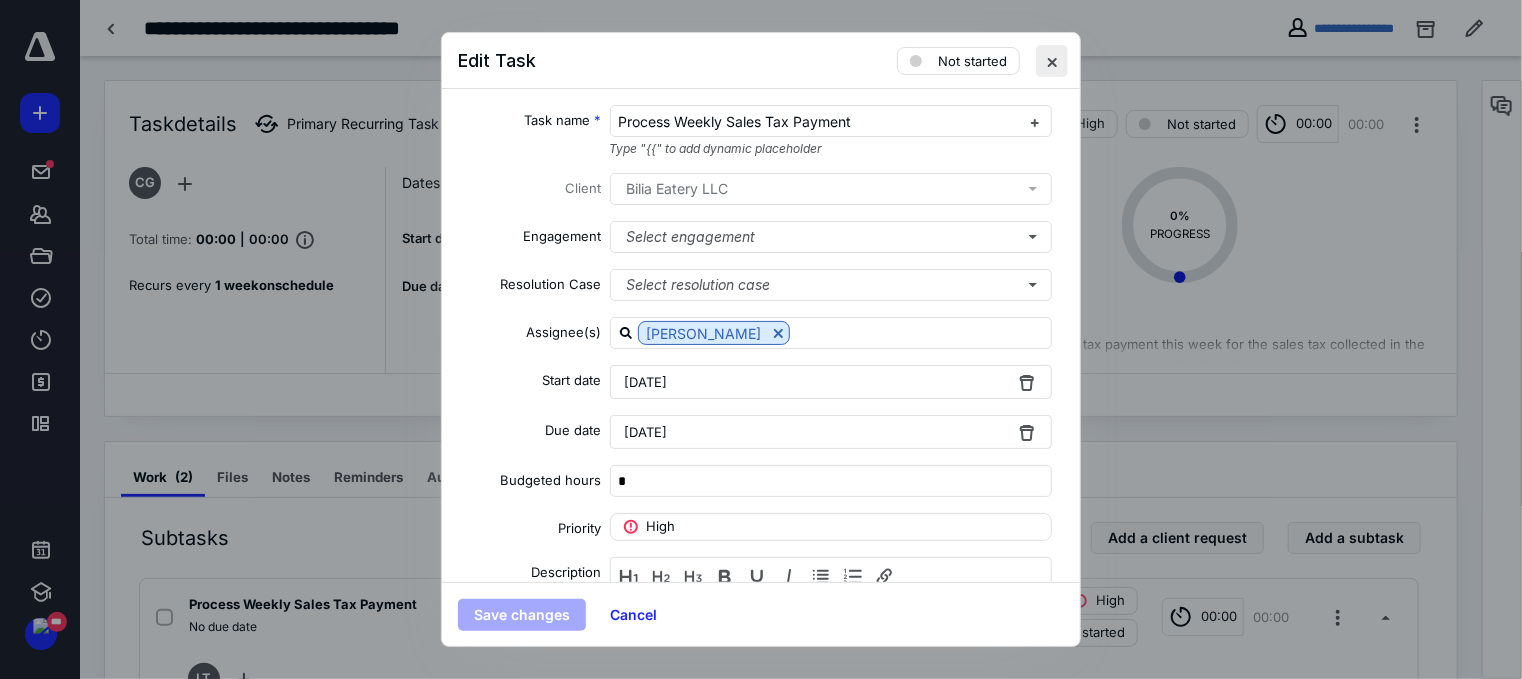 click at bounding box center [1052, 61] 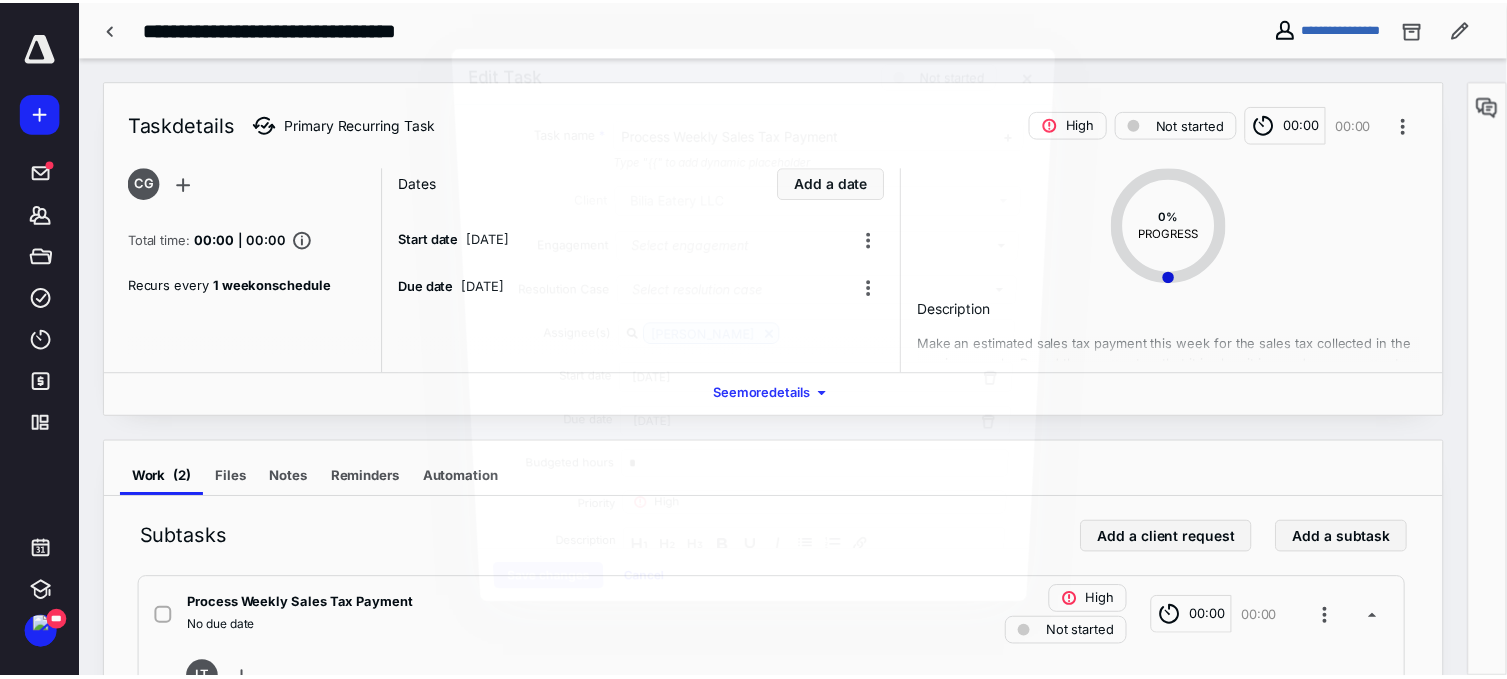 scroll, scrollTop: 0, scrollLeft: 0, axis: both 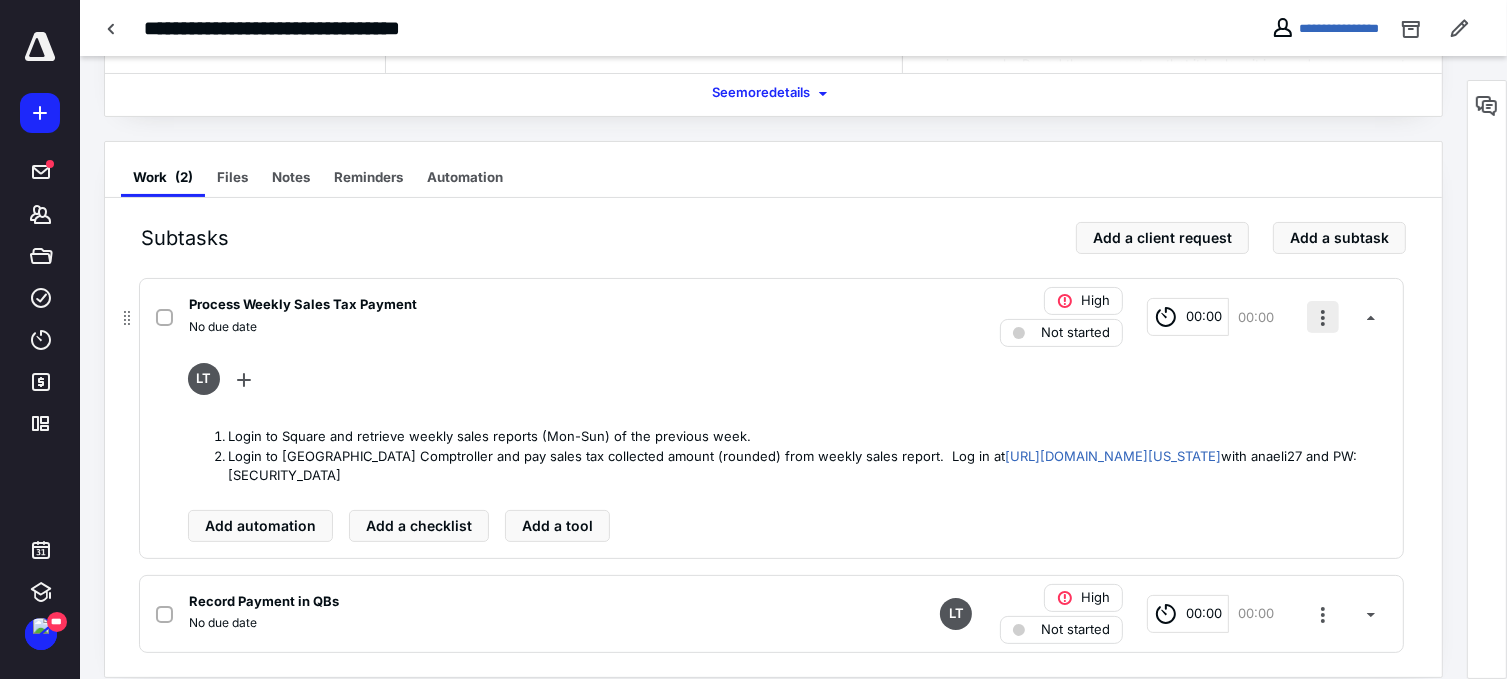 click at bounding box center [1323, 317] 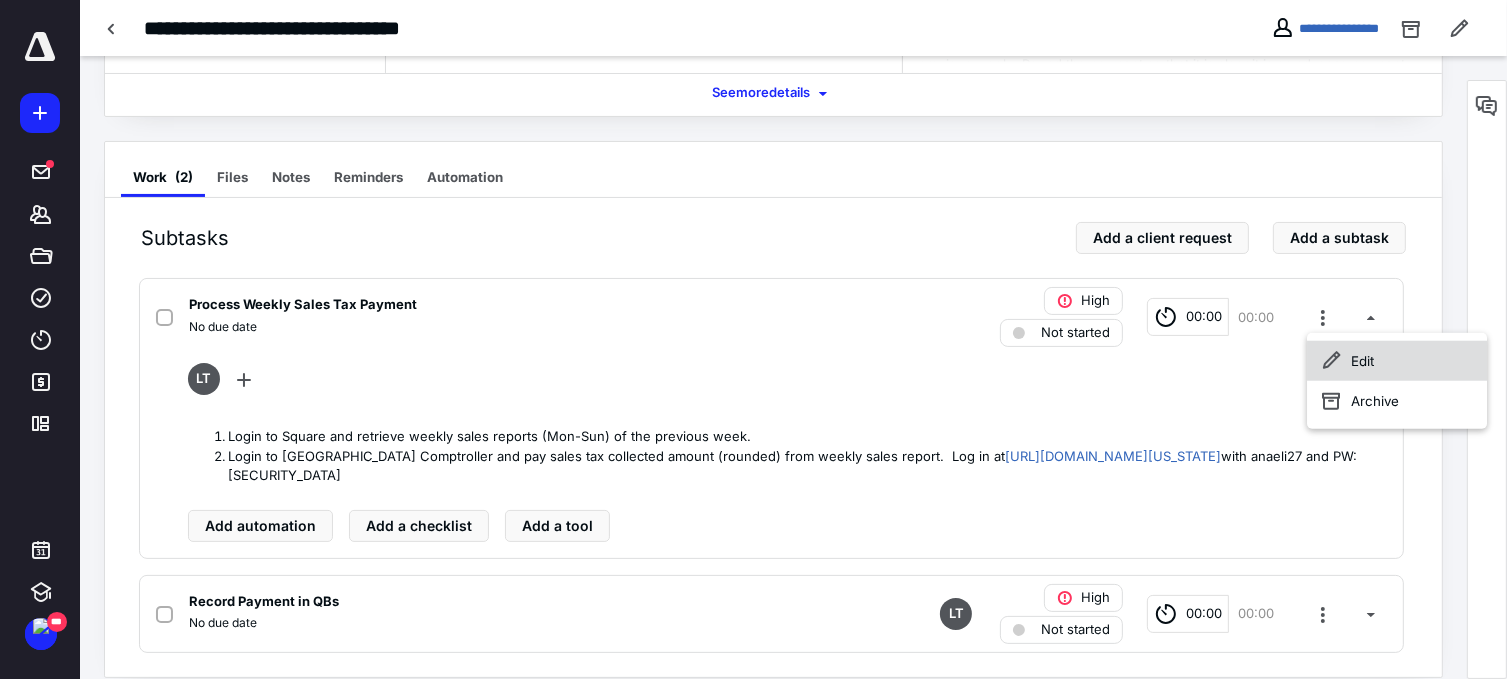 click on "Edit" at bounding box center (1397, 361) 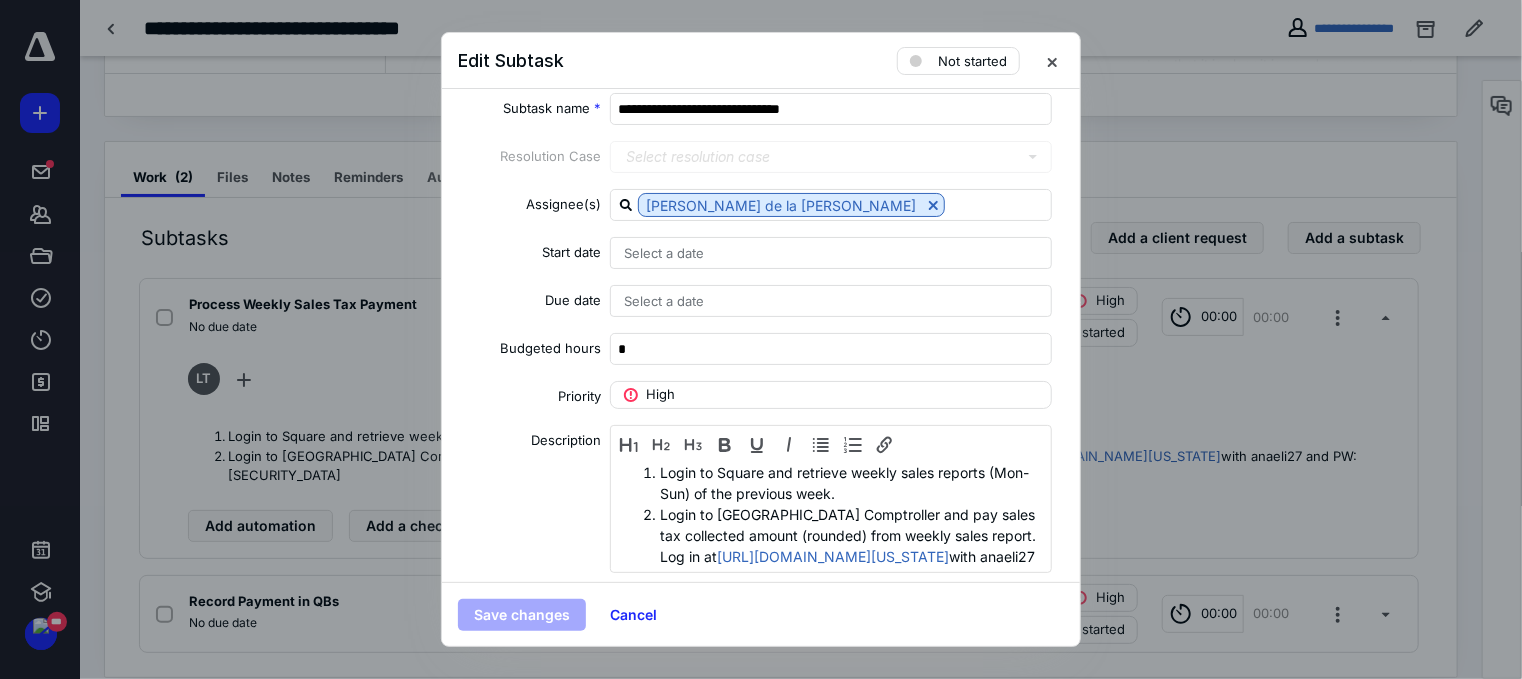 scroll, scrollTop: 0, scrollLeft: 0, axis: both 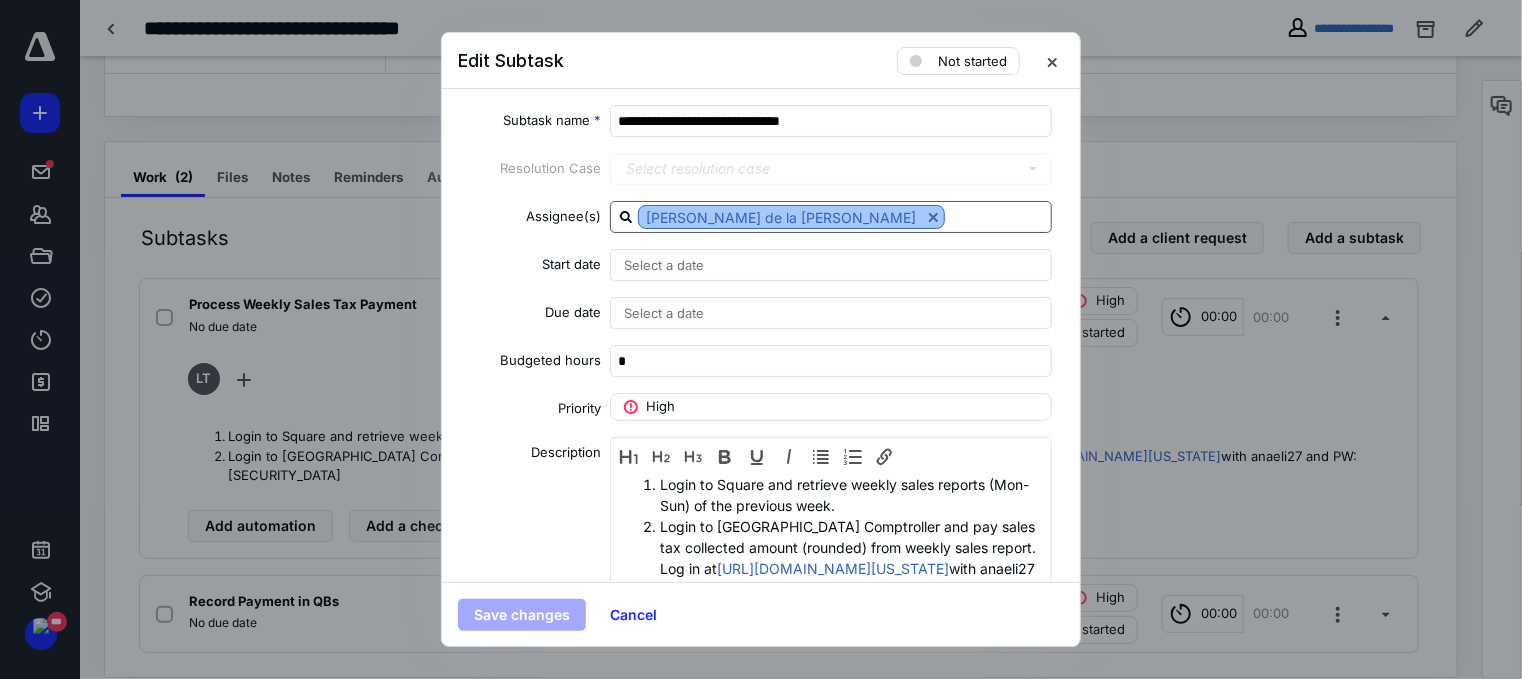 click at bounding box center [933, 217] 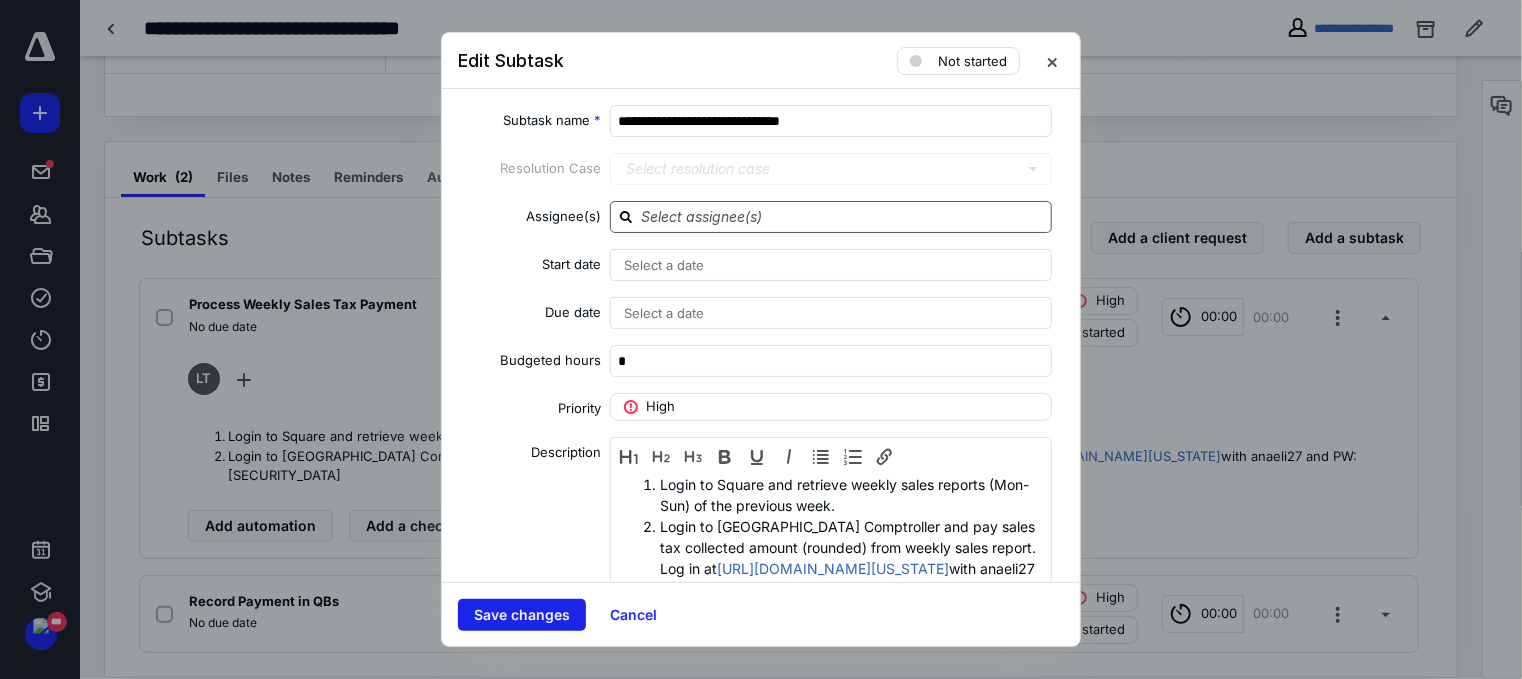 click on "Save changes" at bounding box center (522, 615) 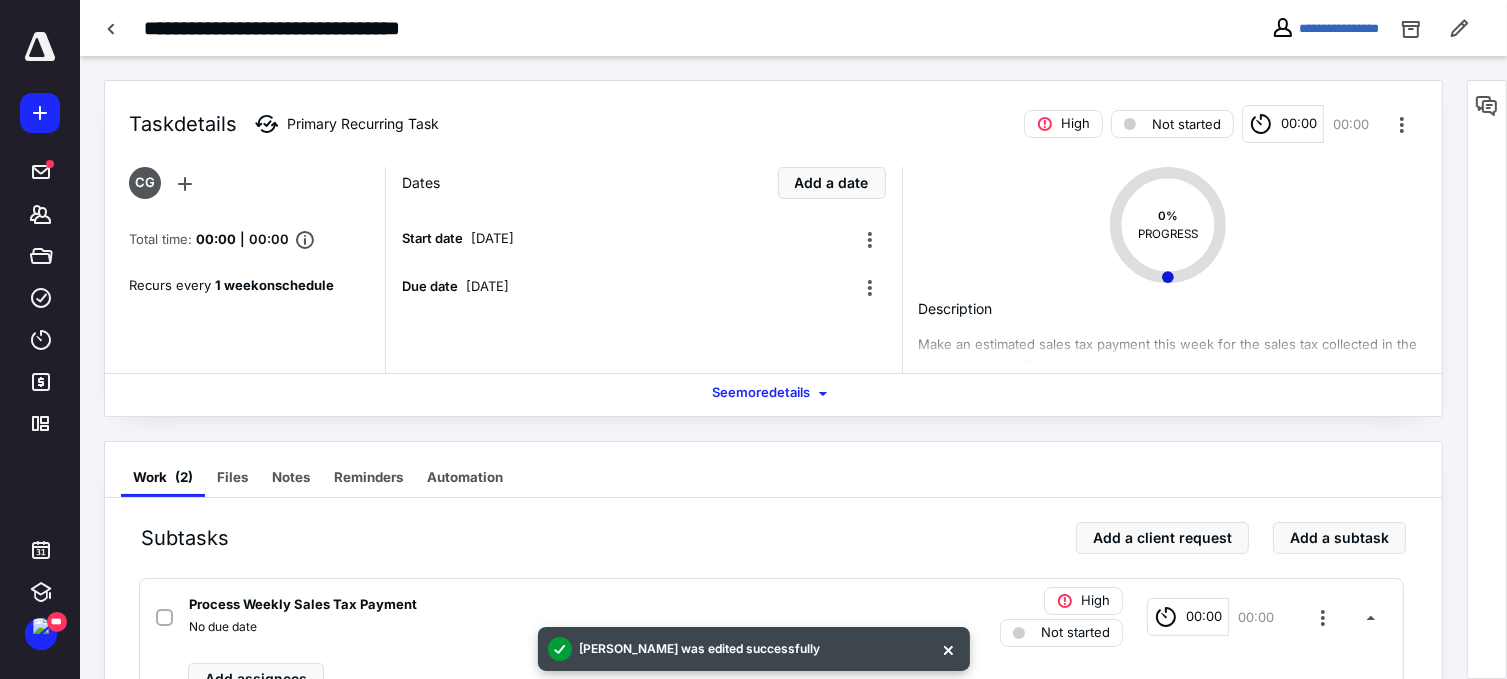scroll, scrollTop: 313, scrollLeft: 0, axis: vertical 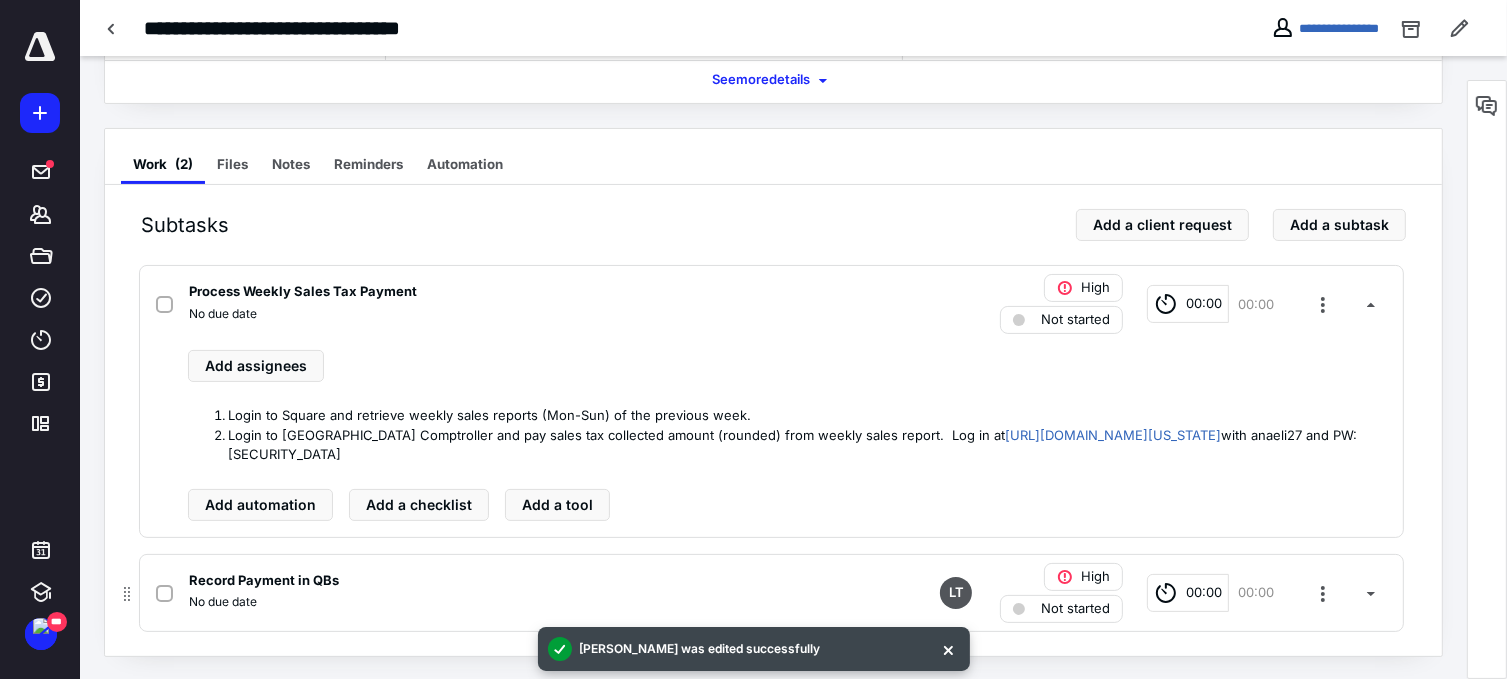 click on "Record Payment in QBs No due date LT High Not started 00:00 00:00" at bounding box center (771, 593) 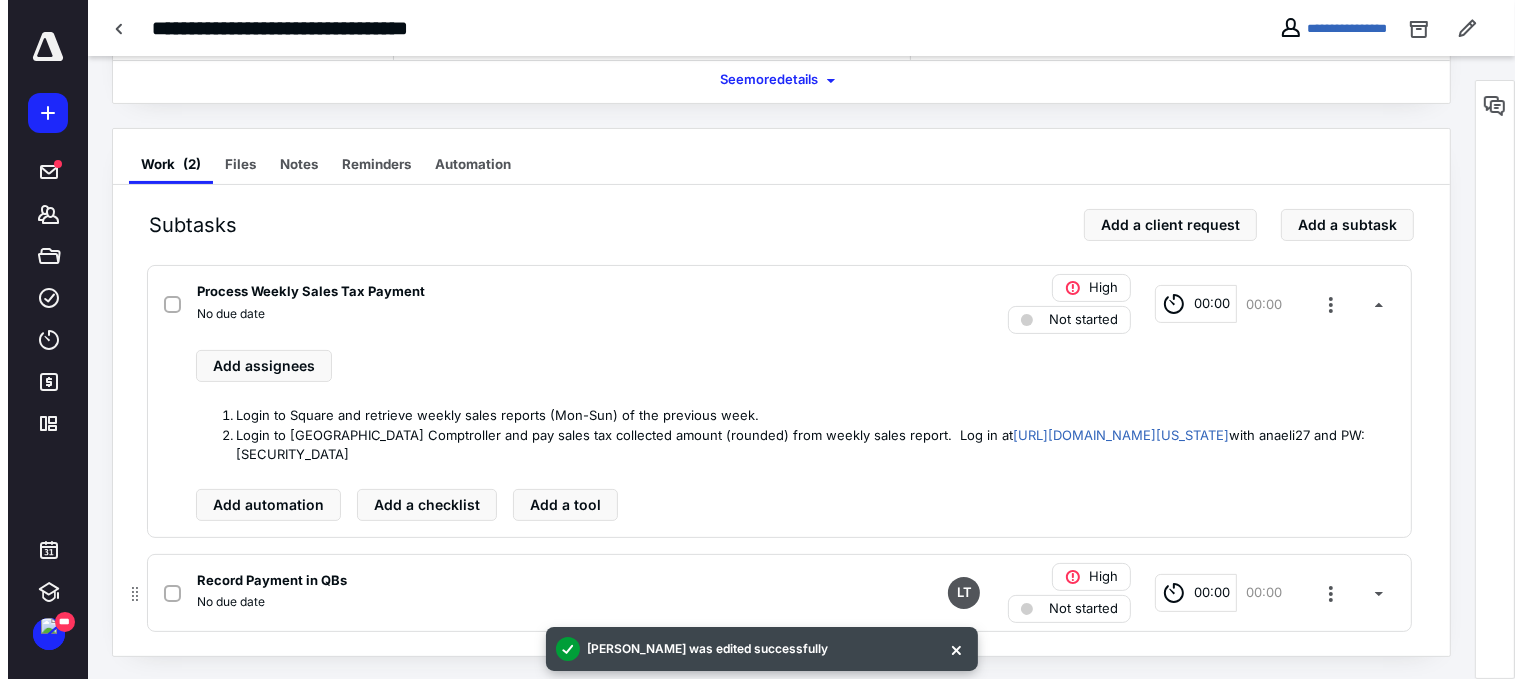scroll, scrollTop: 282, scrollLeft: 0, axis: vertical 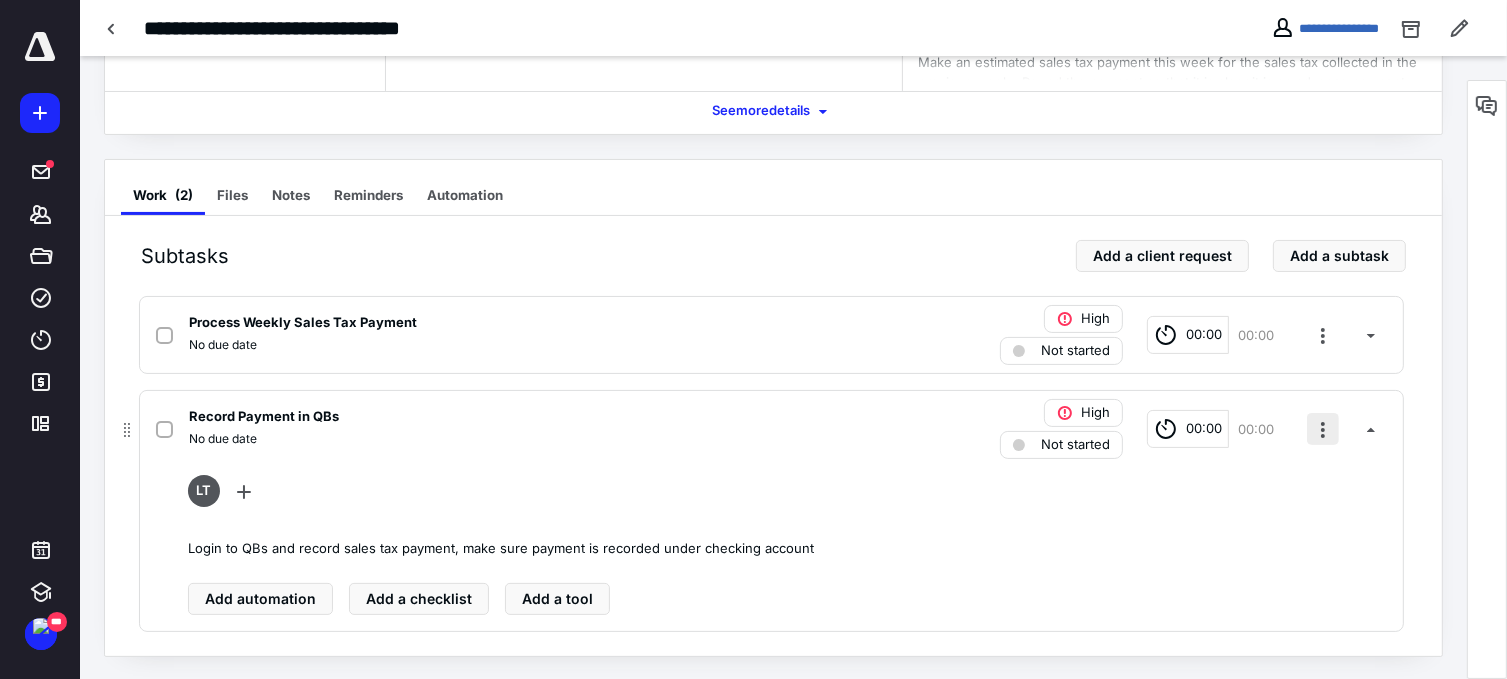 click at bounding box center [1323, 429] 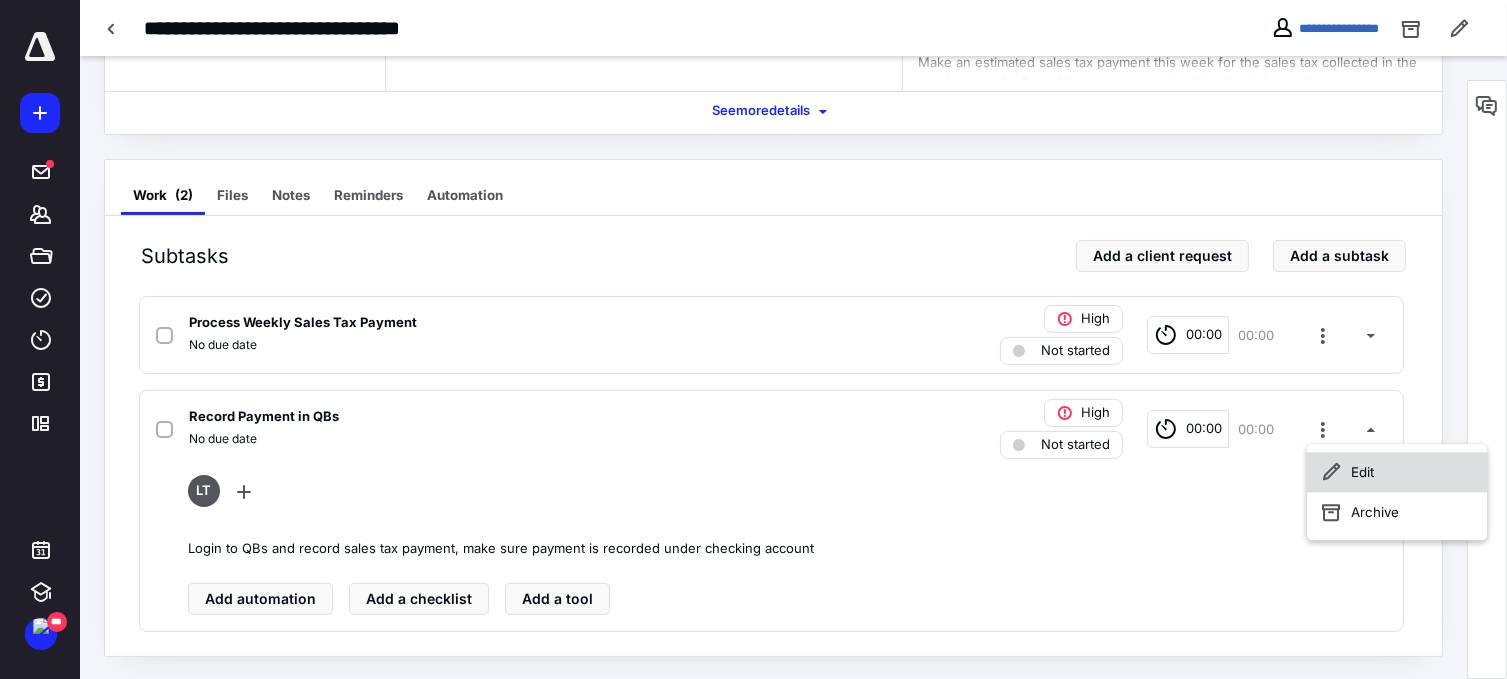 click on "Edit" at bounding box center [1397, 472] 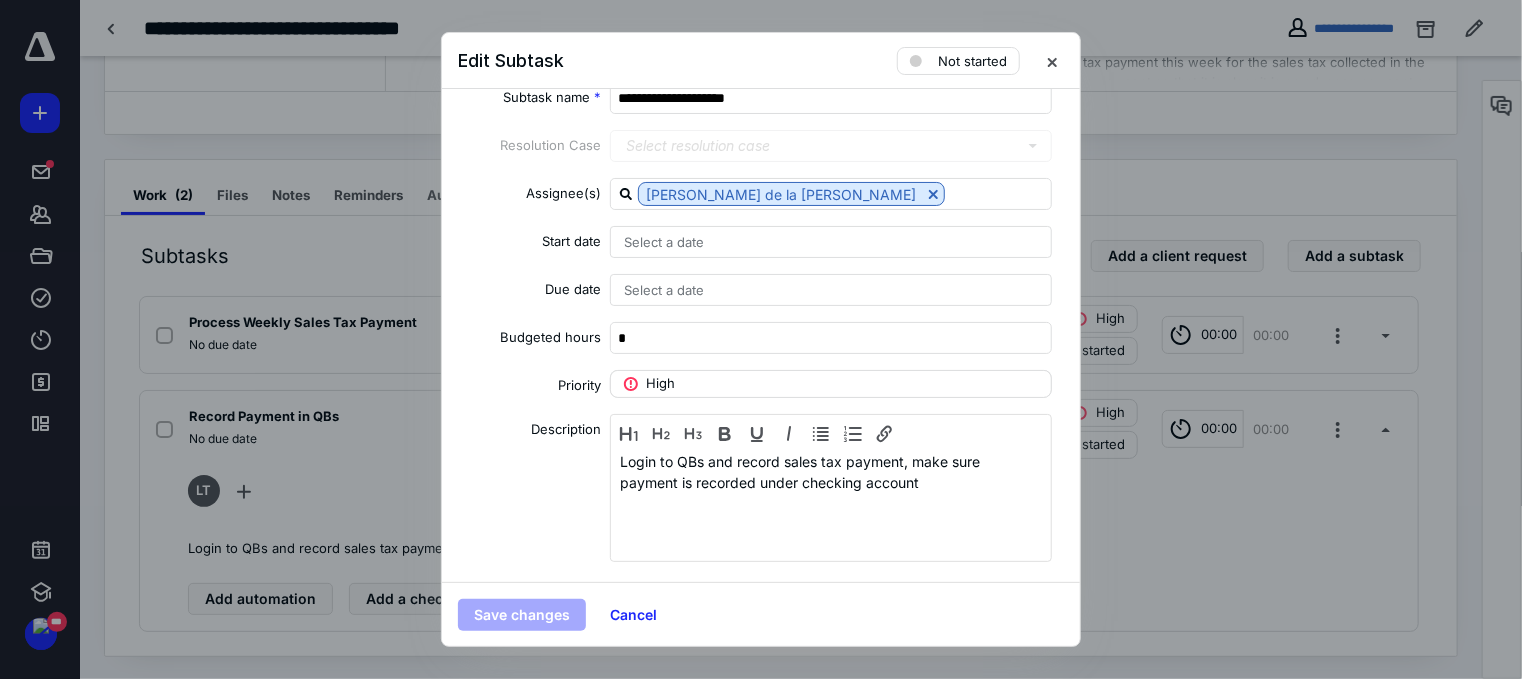 scroll, scrollTop: 35, scrollLeft: 0, axis: vertical 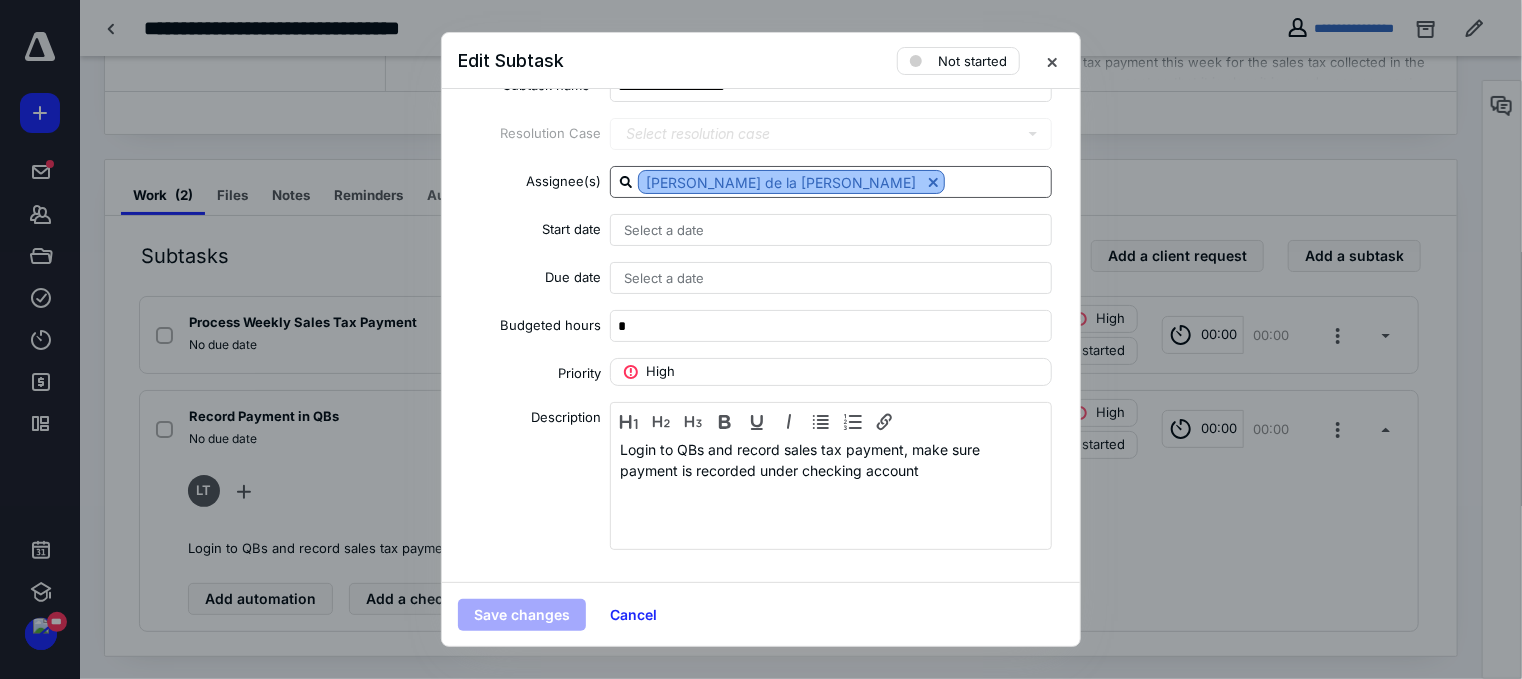 click at bounding box center [933, 182] 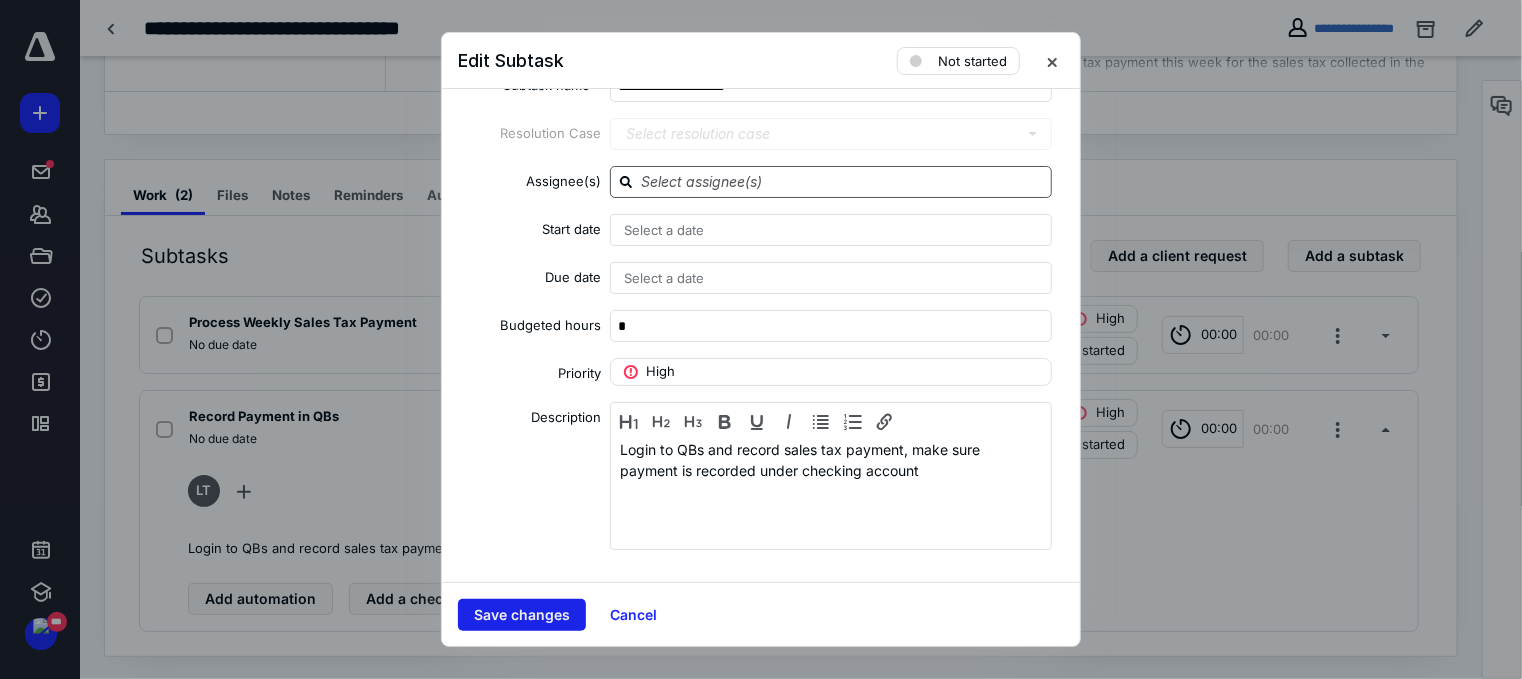click on "Save changes" at bounding box center (522, 615) 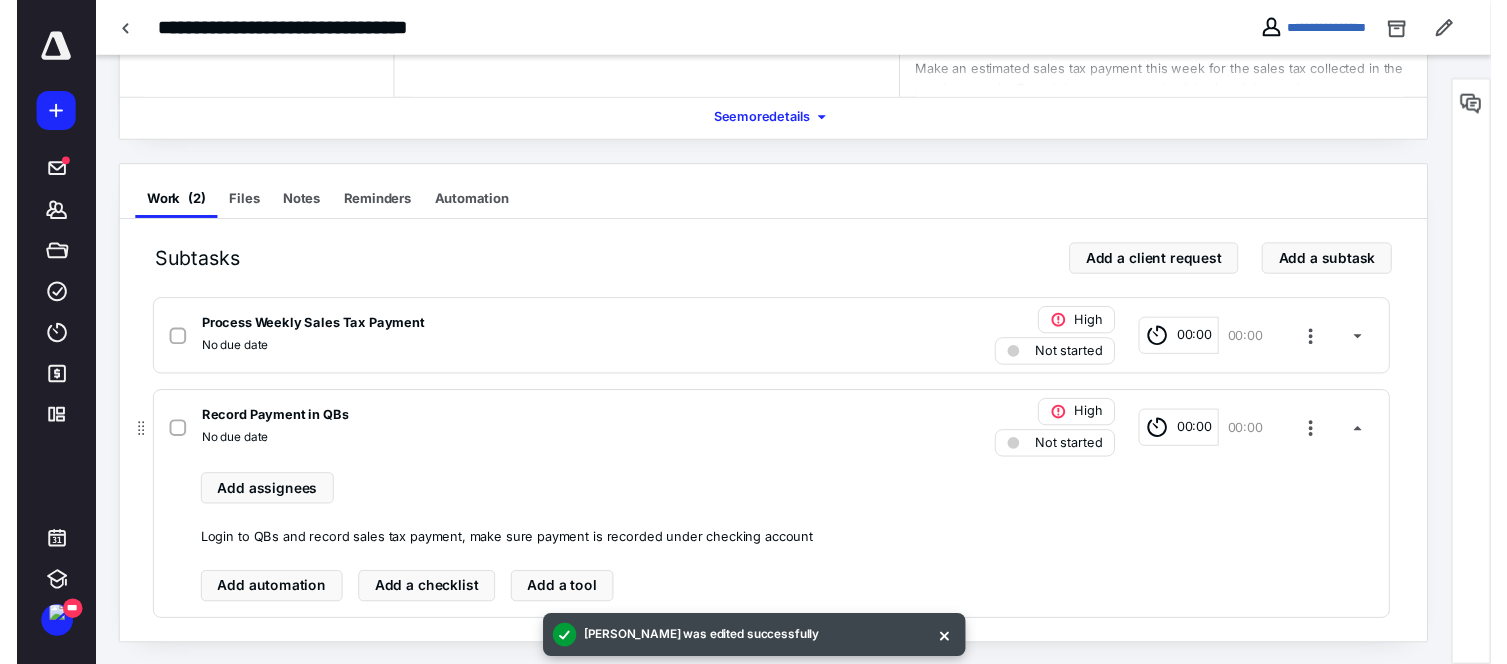 scroll, scrollTop: 0, scrollLeft: 0, axis: both 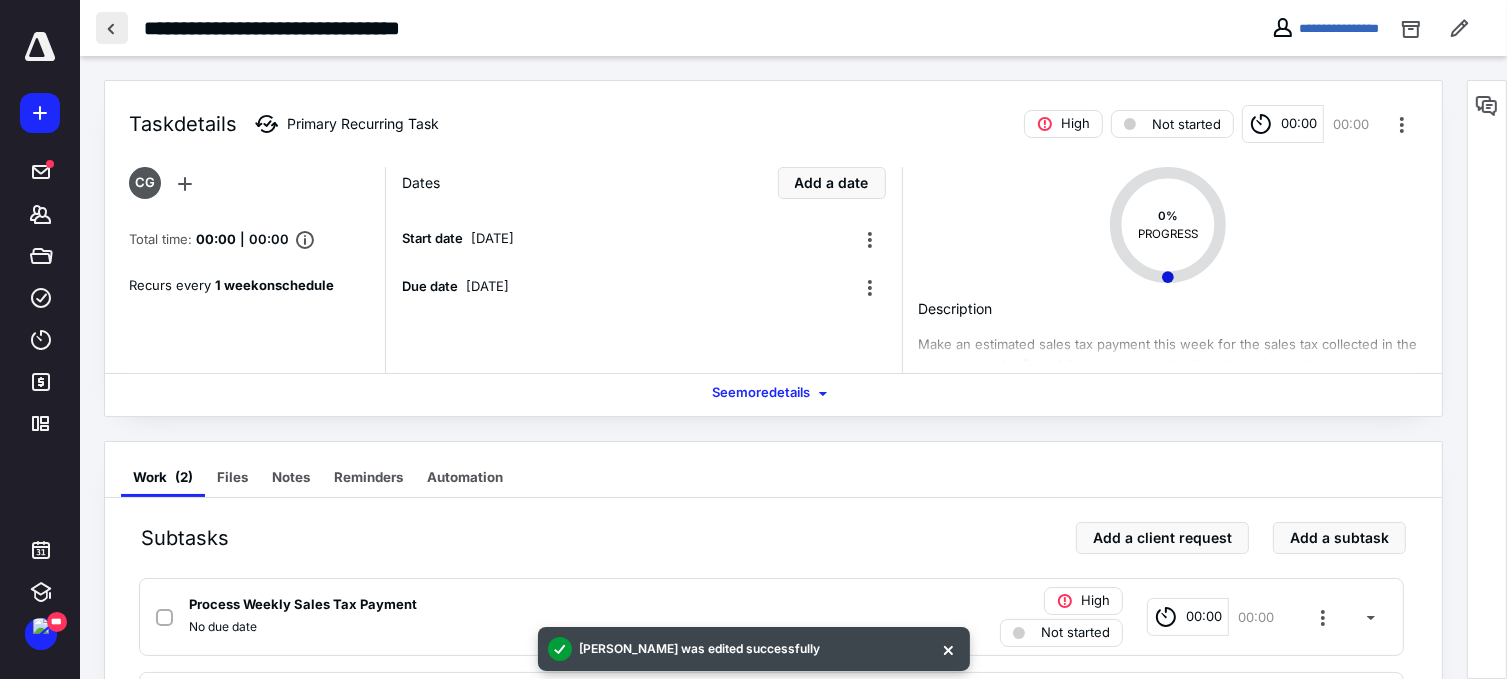click at bounding box center [112, 28] 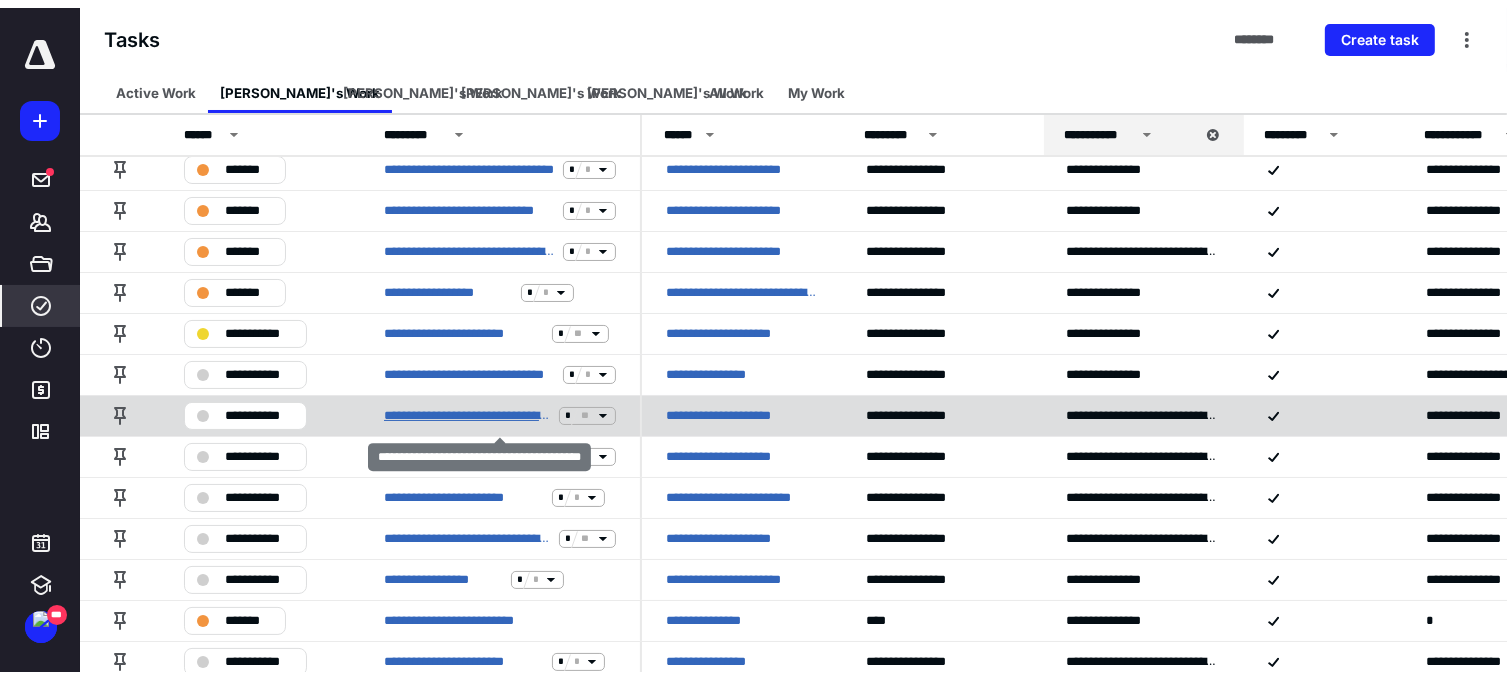 scroll, scrollTop: 0, scrollLeft: 0, axis: both 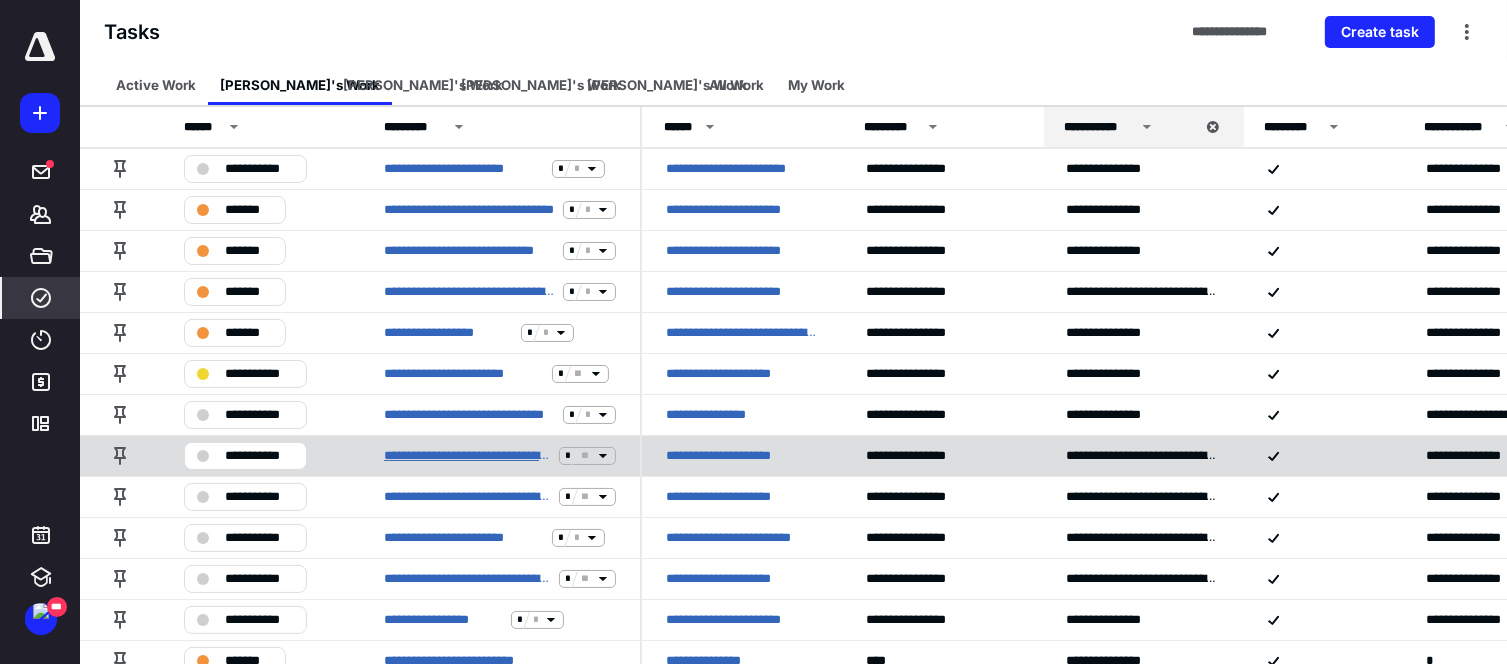 click on "**********" at bounding box center [467, 456] 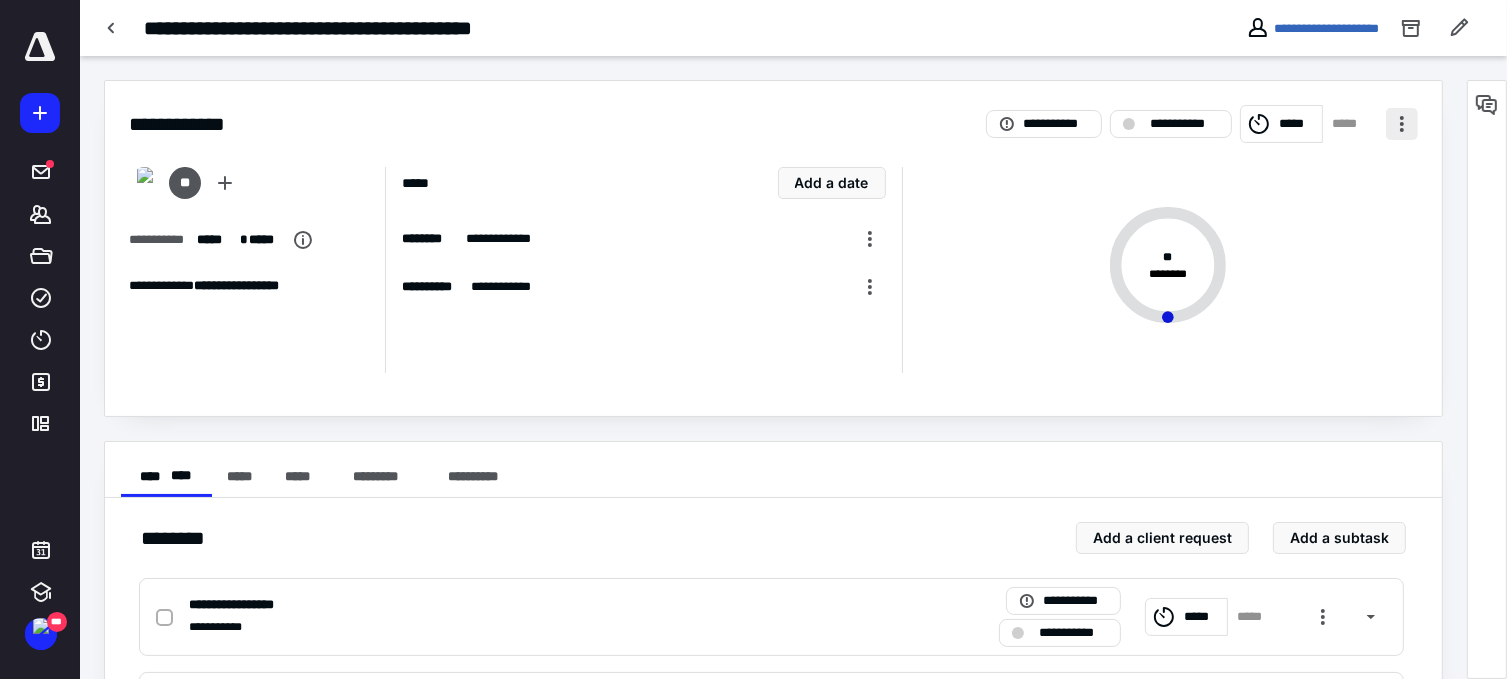 click at bounding box center (1402, 124) 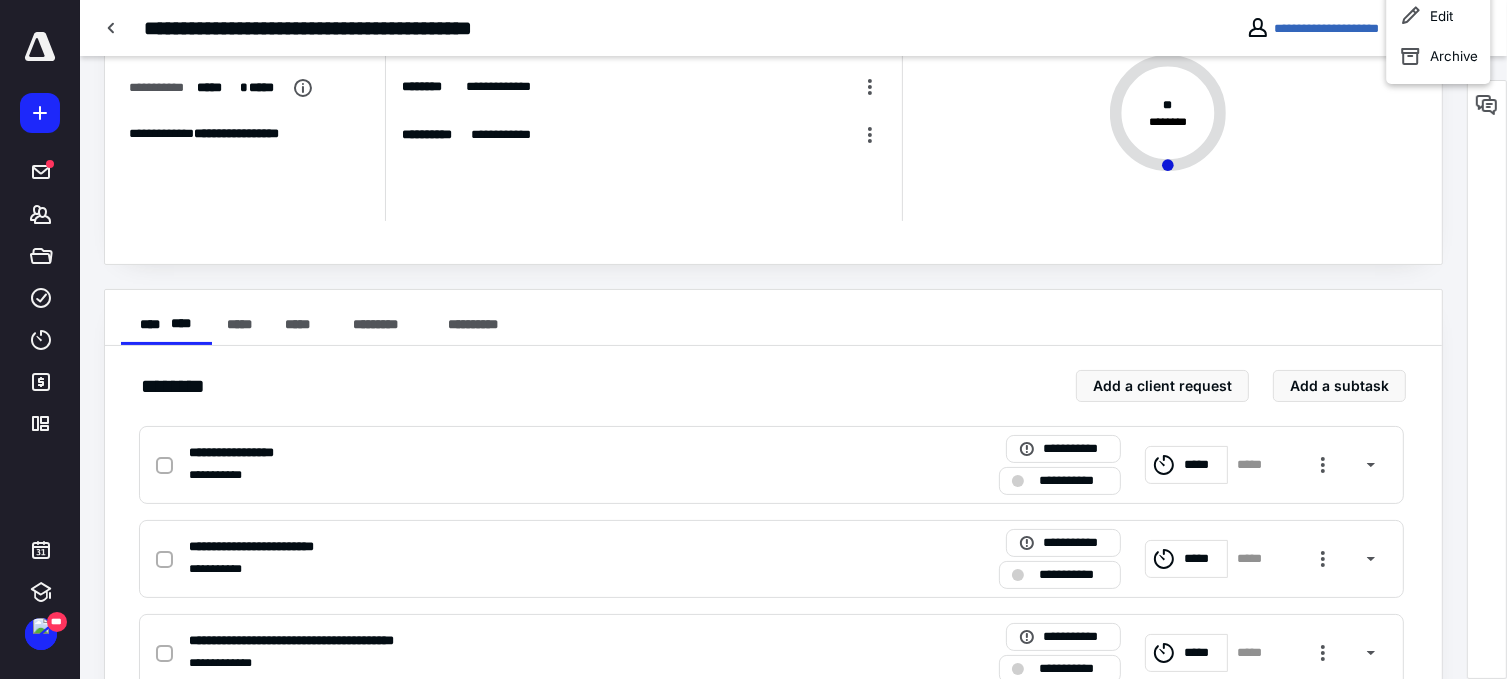scroll, scrollTop: 0, scrollLeft: 0, axis: both 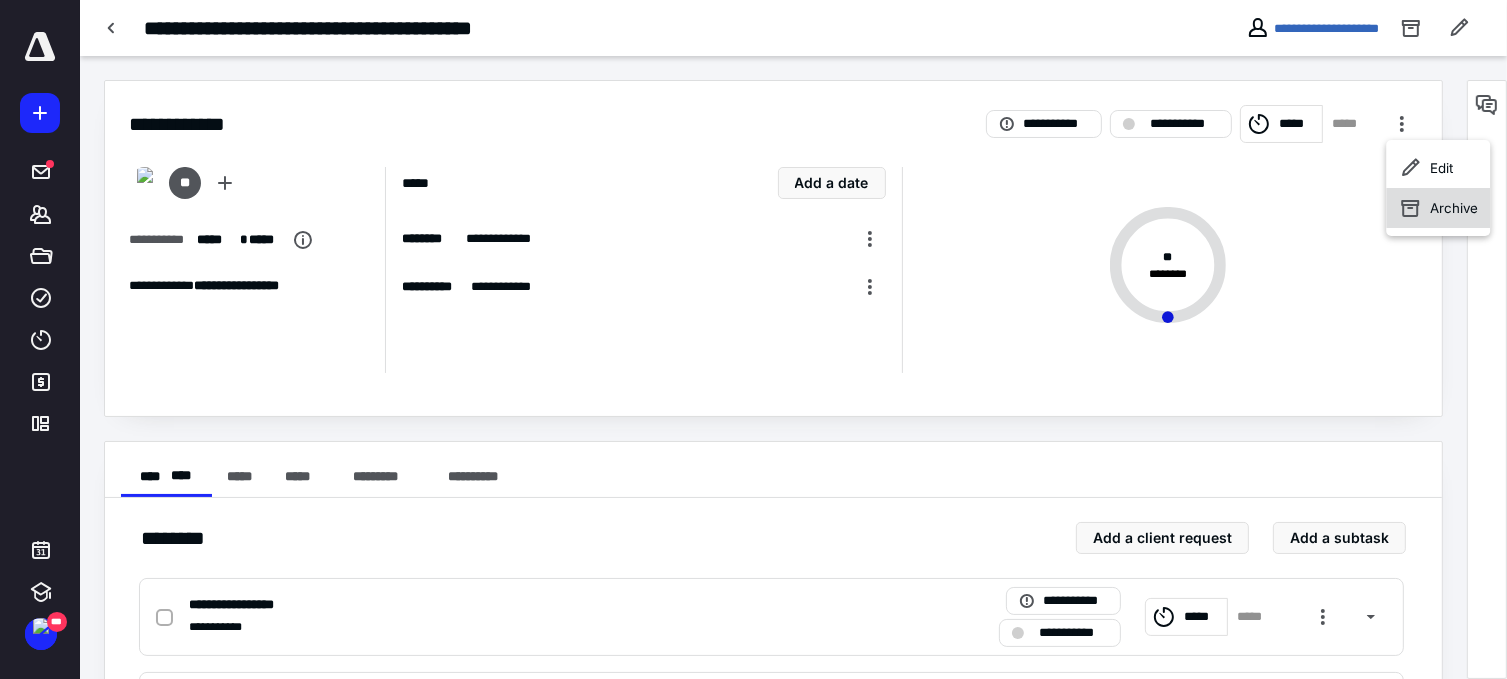 click on "Archive" at bounding box center [1454, 208] 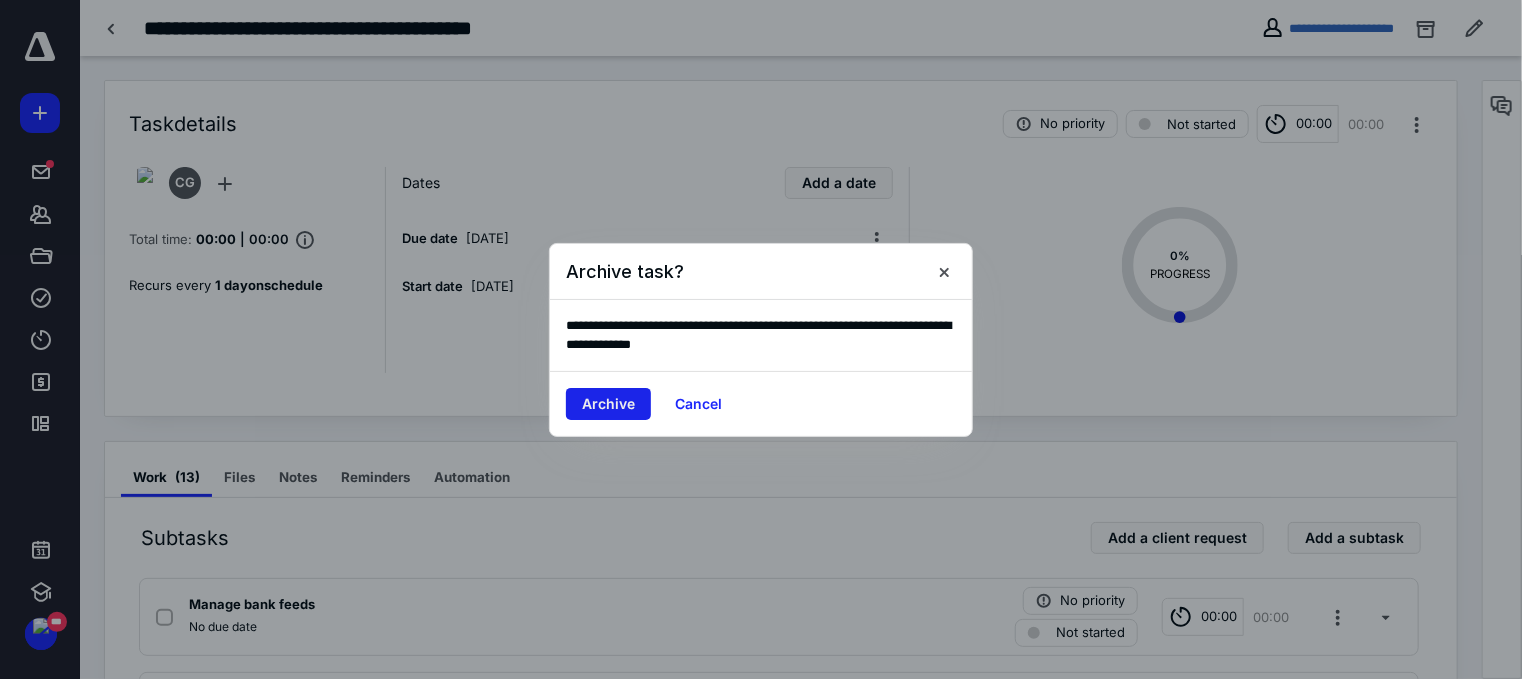 click on "Archive" at bounding box center [608, 404] 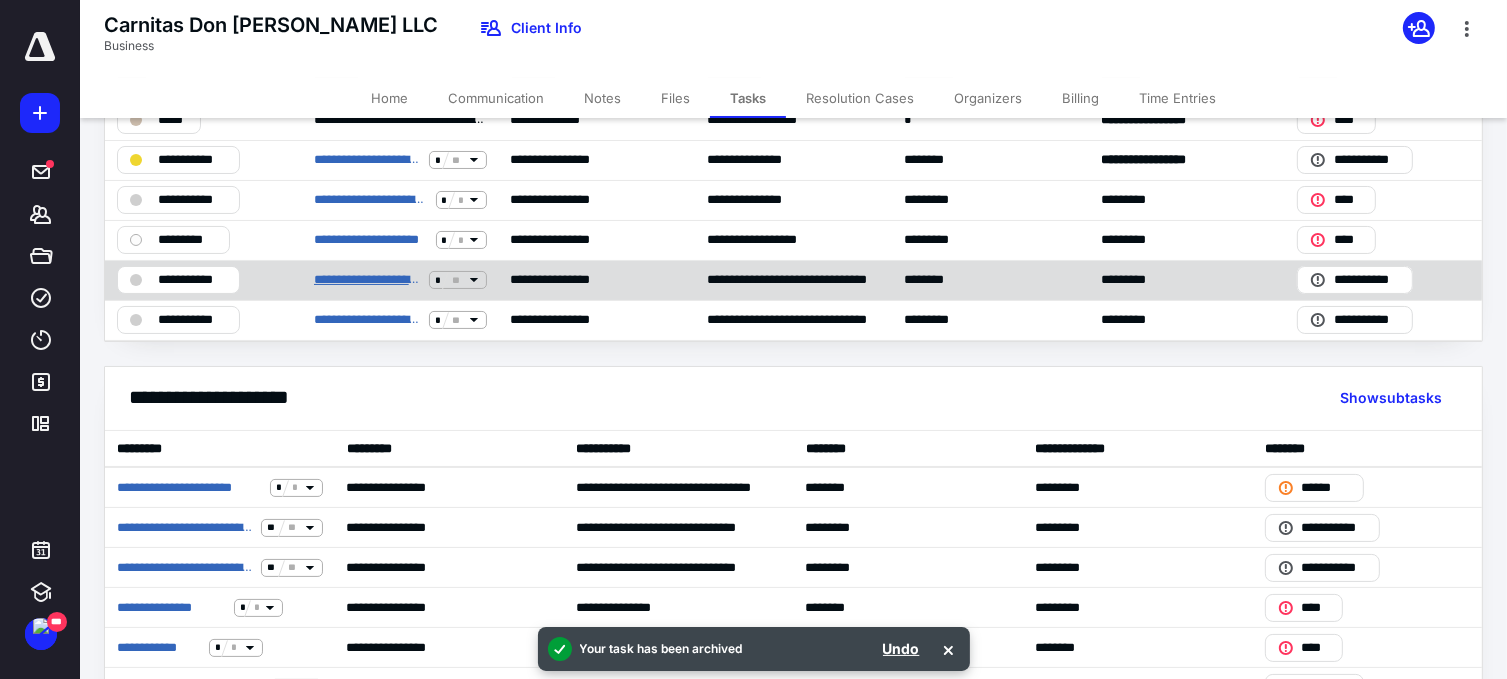 scroll, scrollTop: 100, scrollLeft: 0, axis: vertical 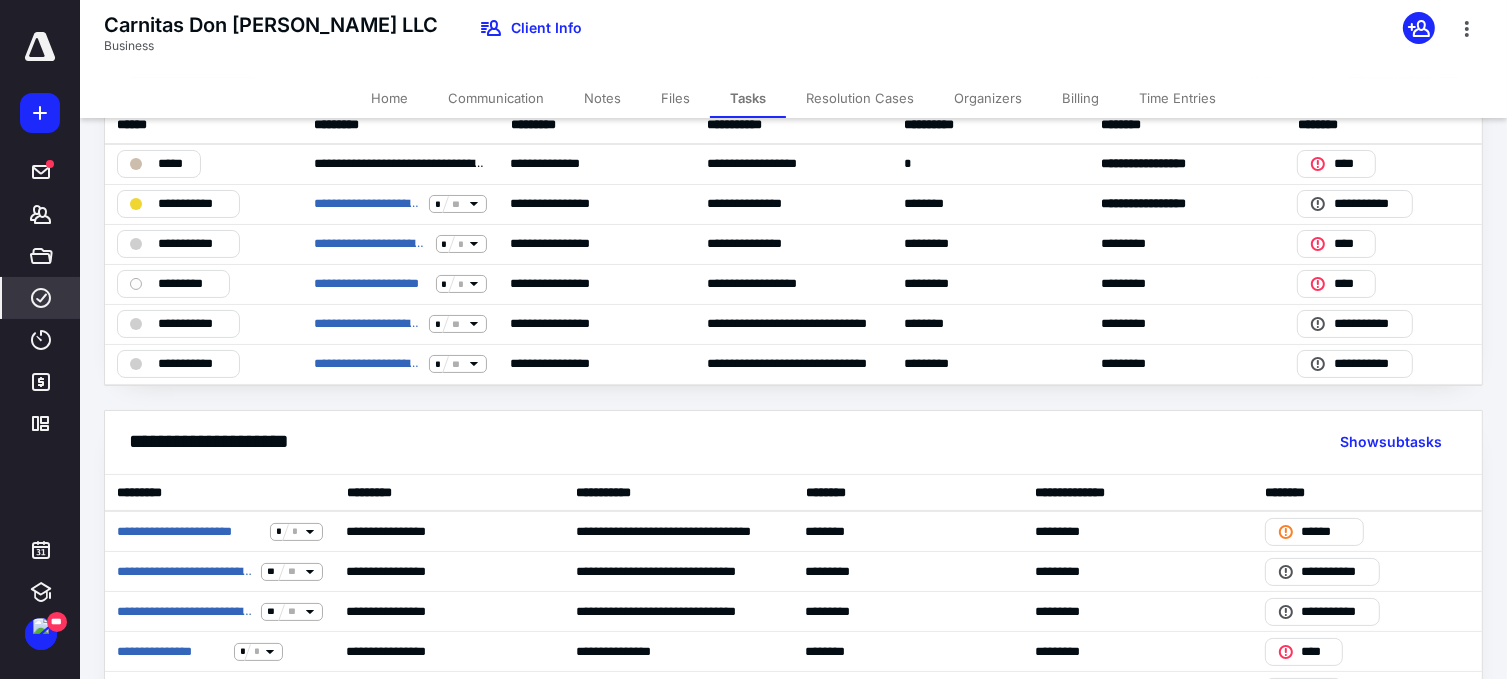 click on "****" at bounding box center (41, 298) 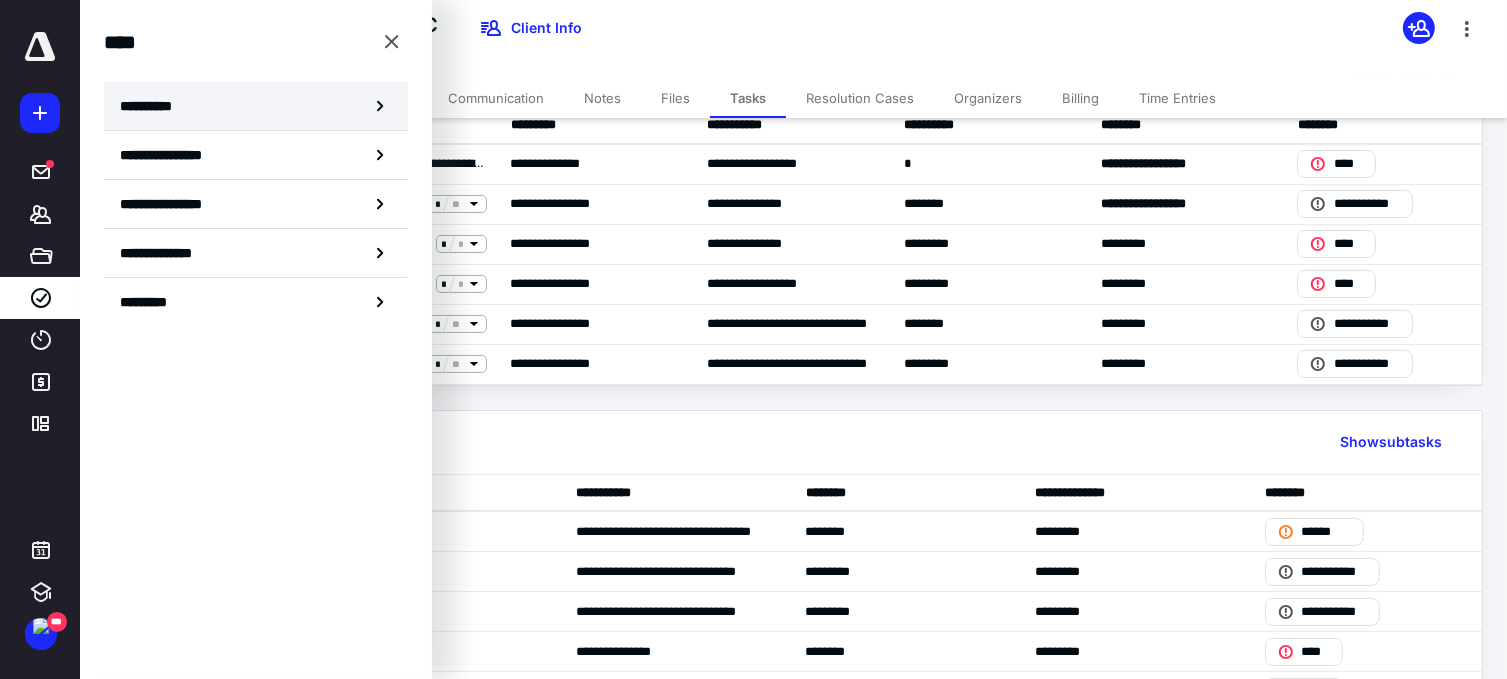 click on "**********" at bounding box center [256, 106] 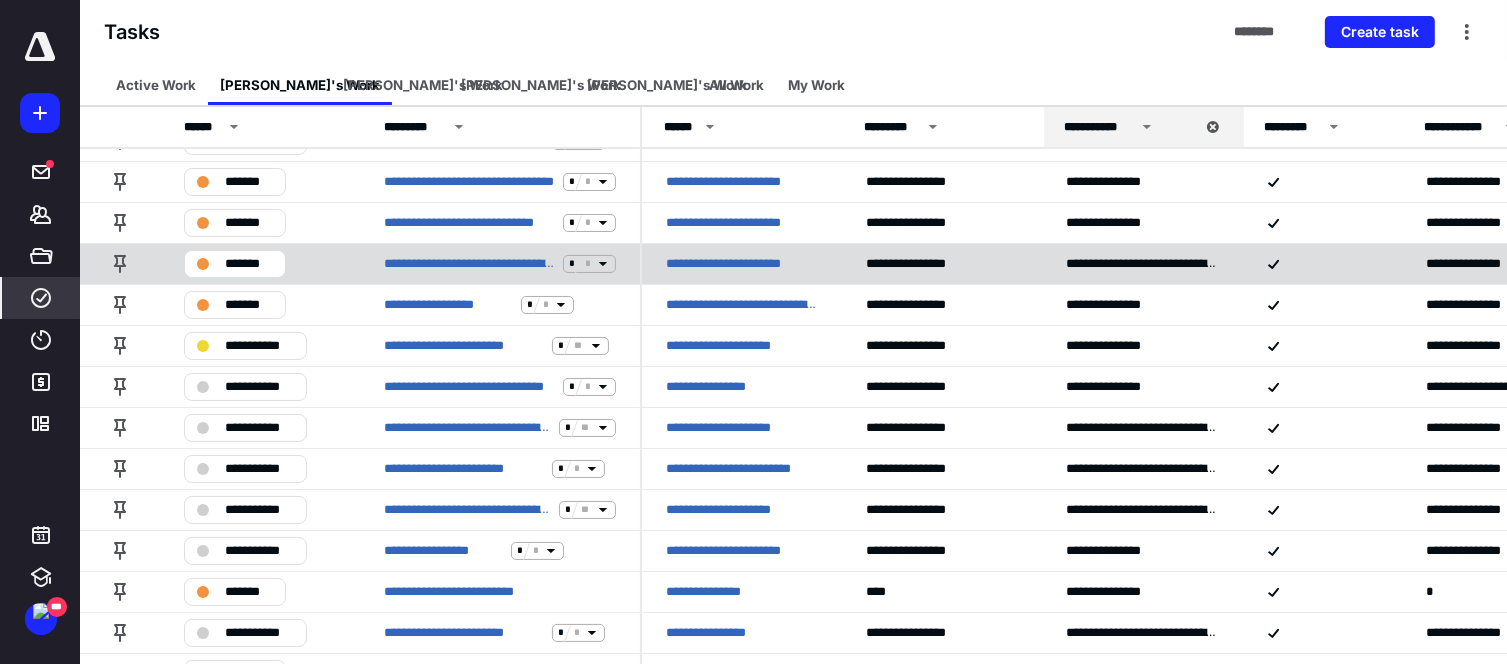 scroll, scrollTop: 0, scrollLeft: 0, axis: both 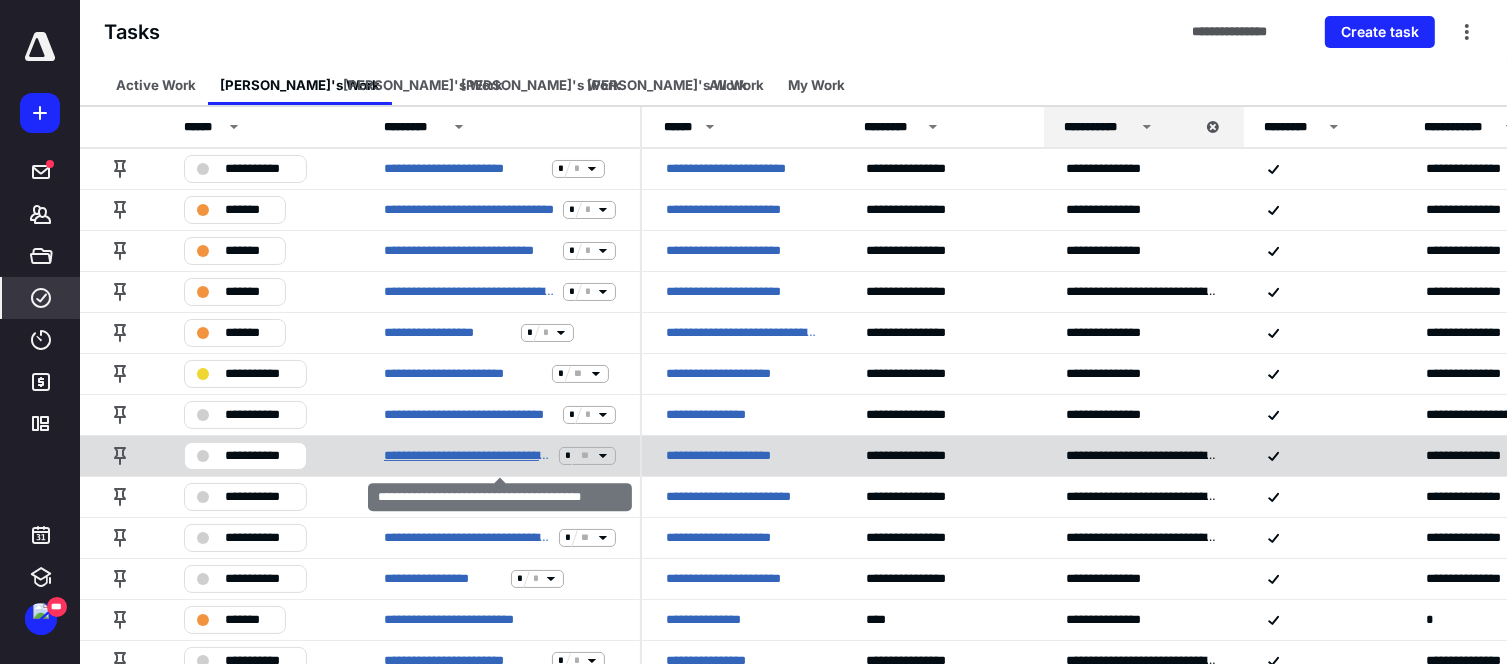 click on "**********" at bounding box center (467, 456) 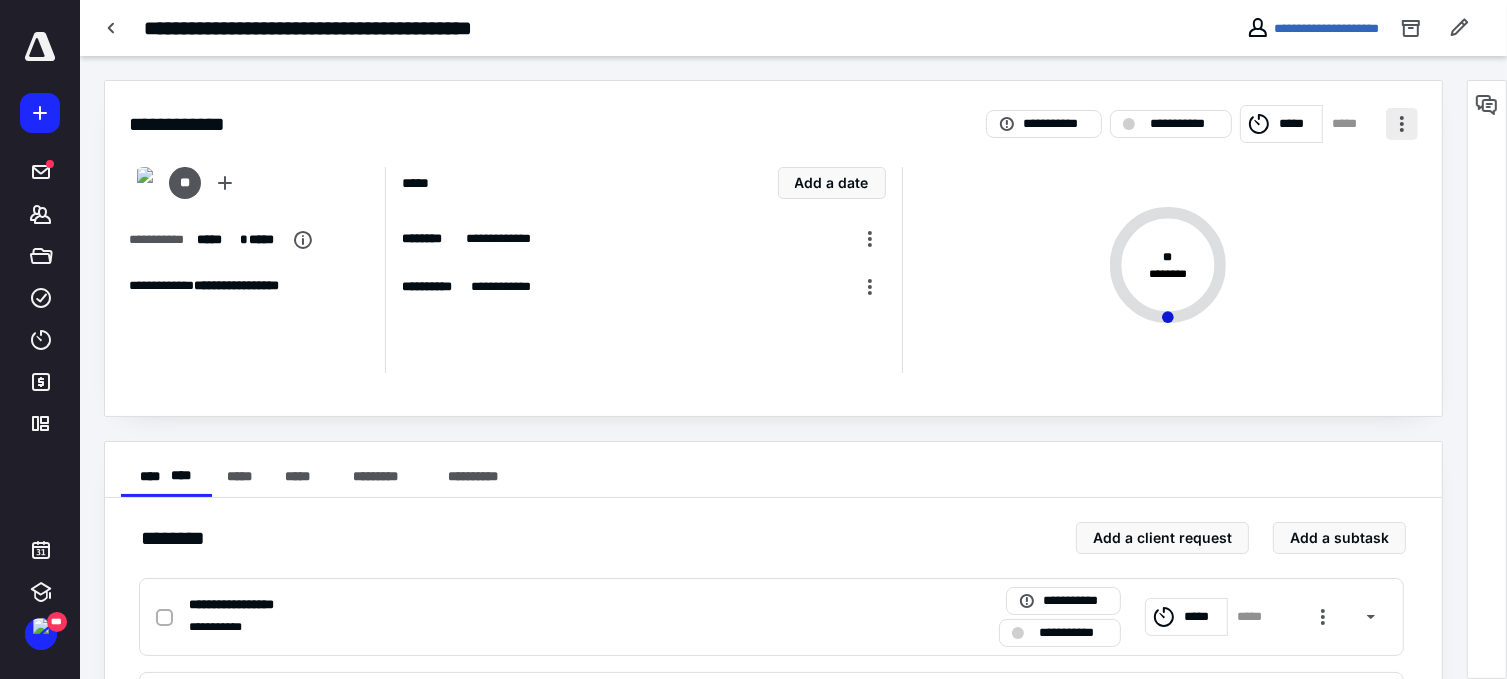 click on "**********" at bounding box center (773, 112) 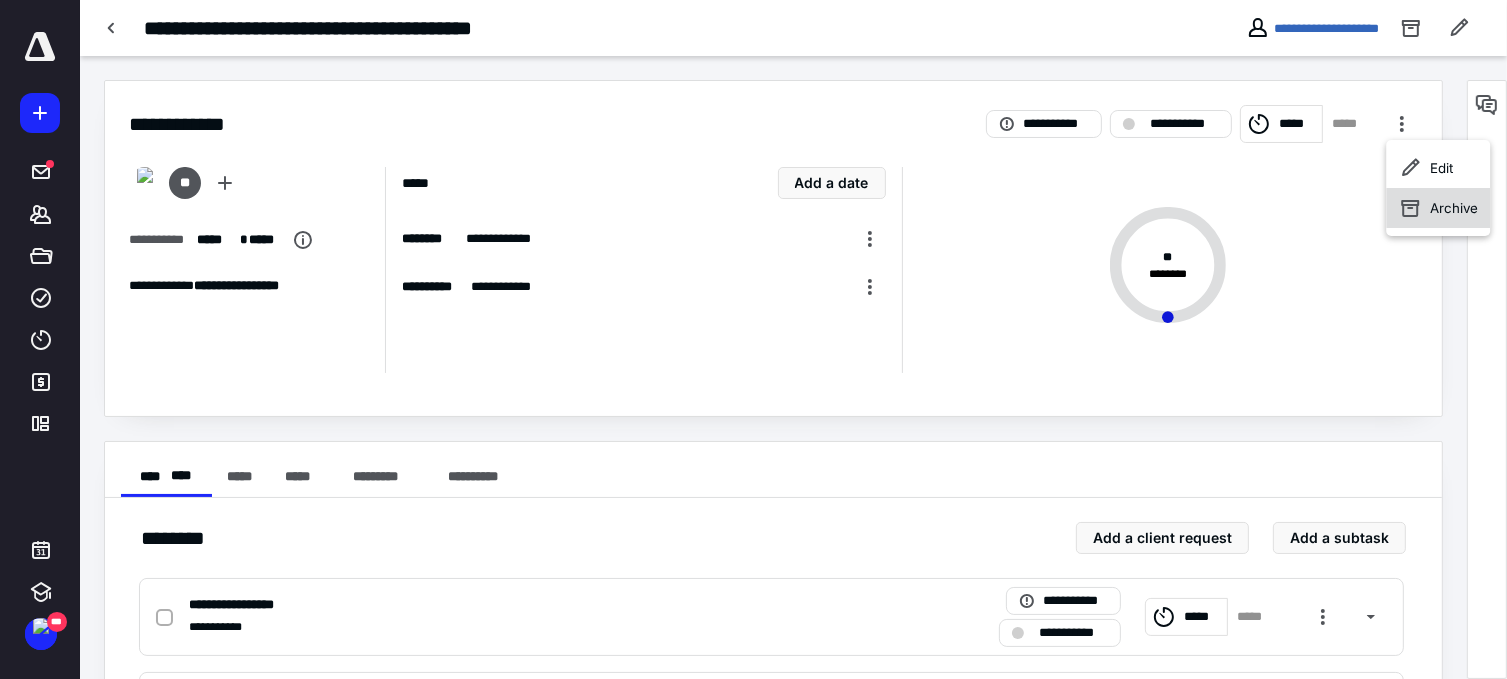 click on "Archive" at bounding box center [1454, 208] 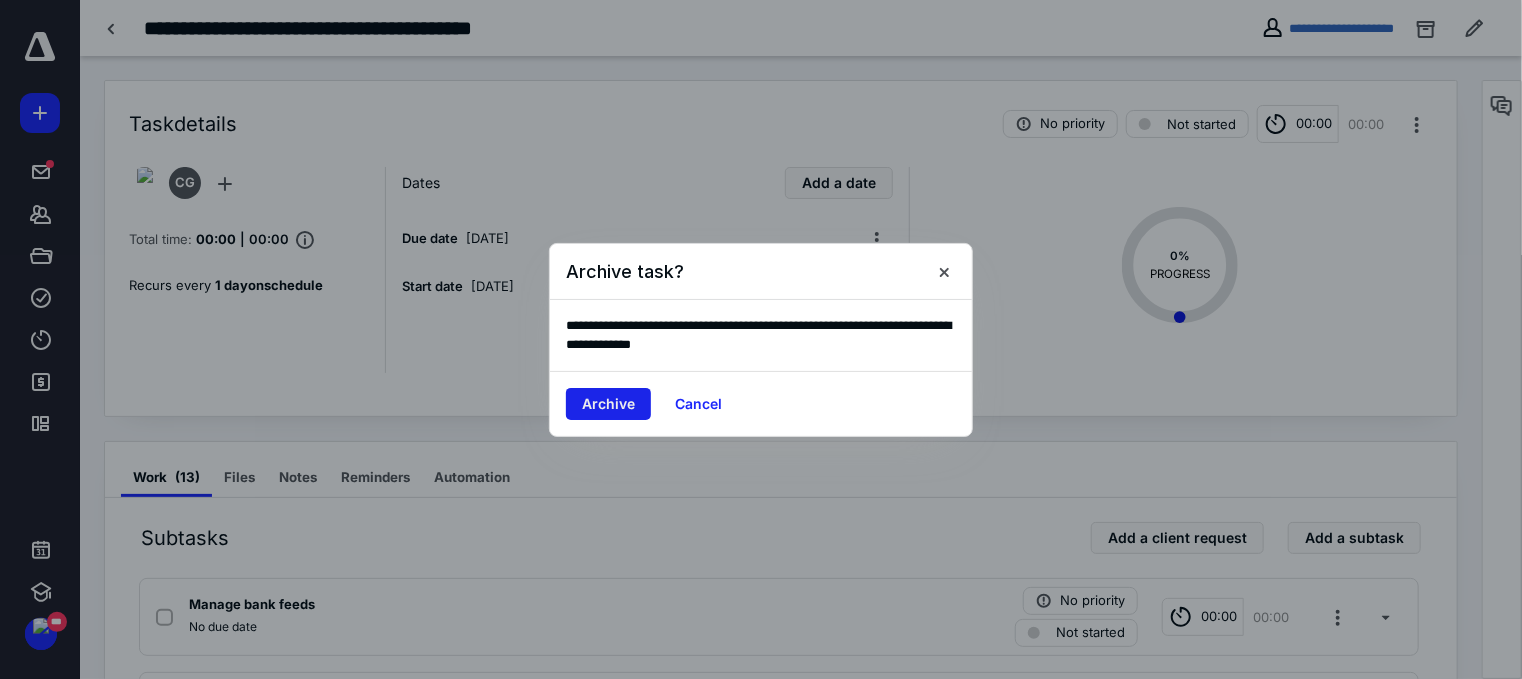 click on "Archive" at bounding box center [608, 404] 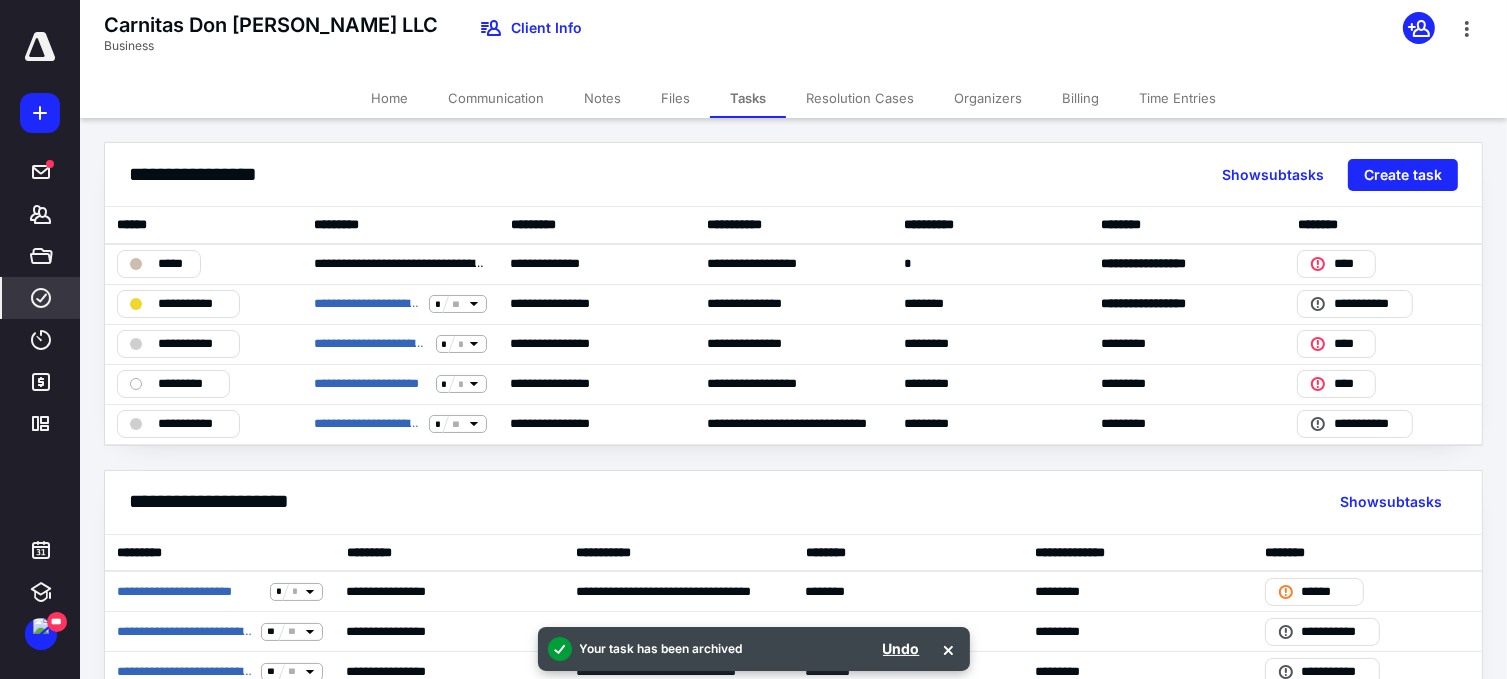 click 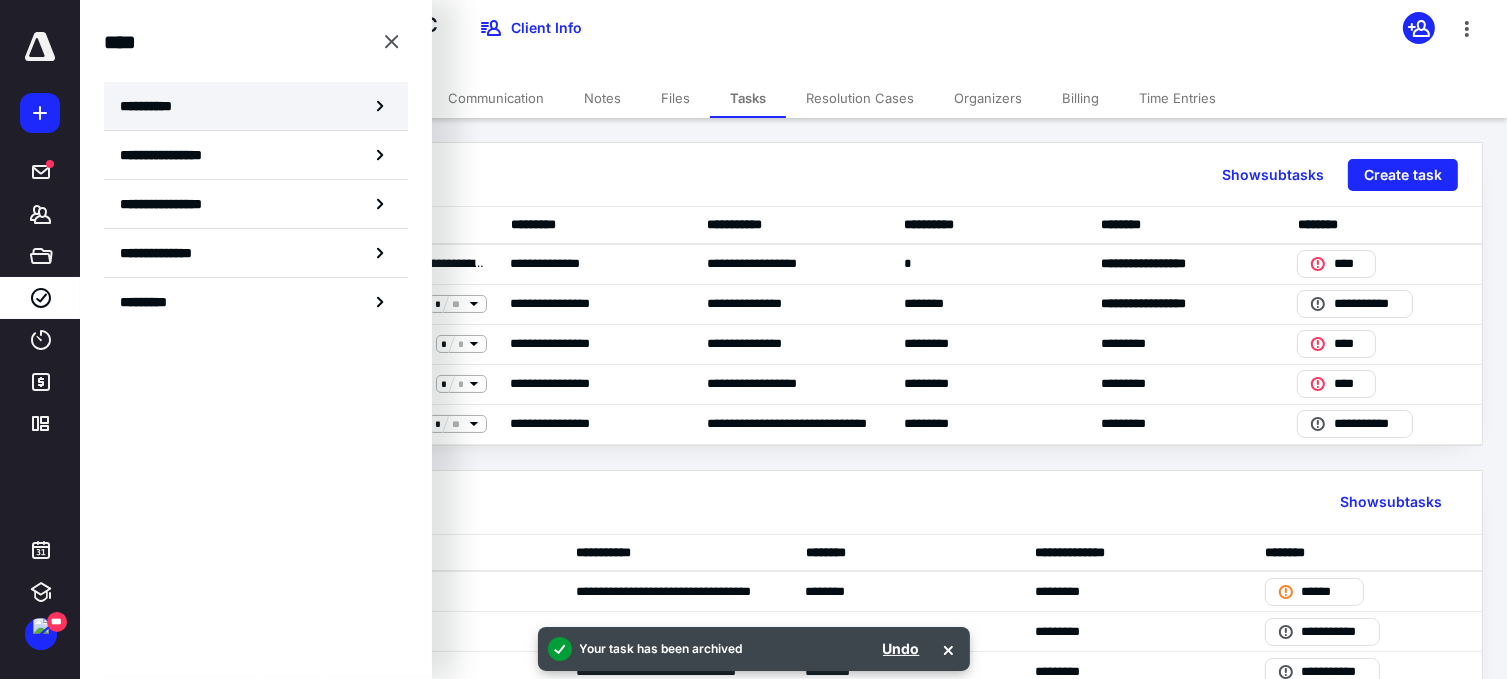 click on "**********" at bounding box center [256, 106] 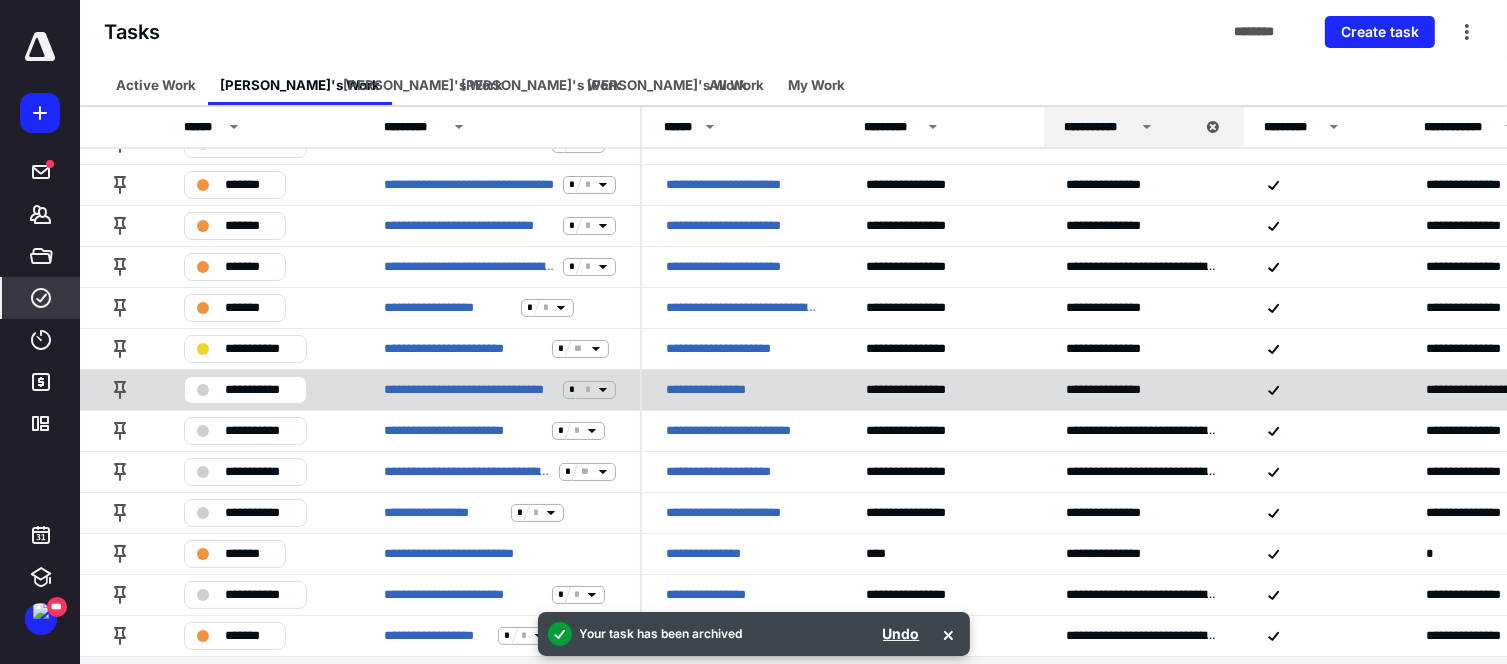 scroll, scrollTop: 39, scrollLeft: 0, axis: vertical 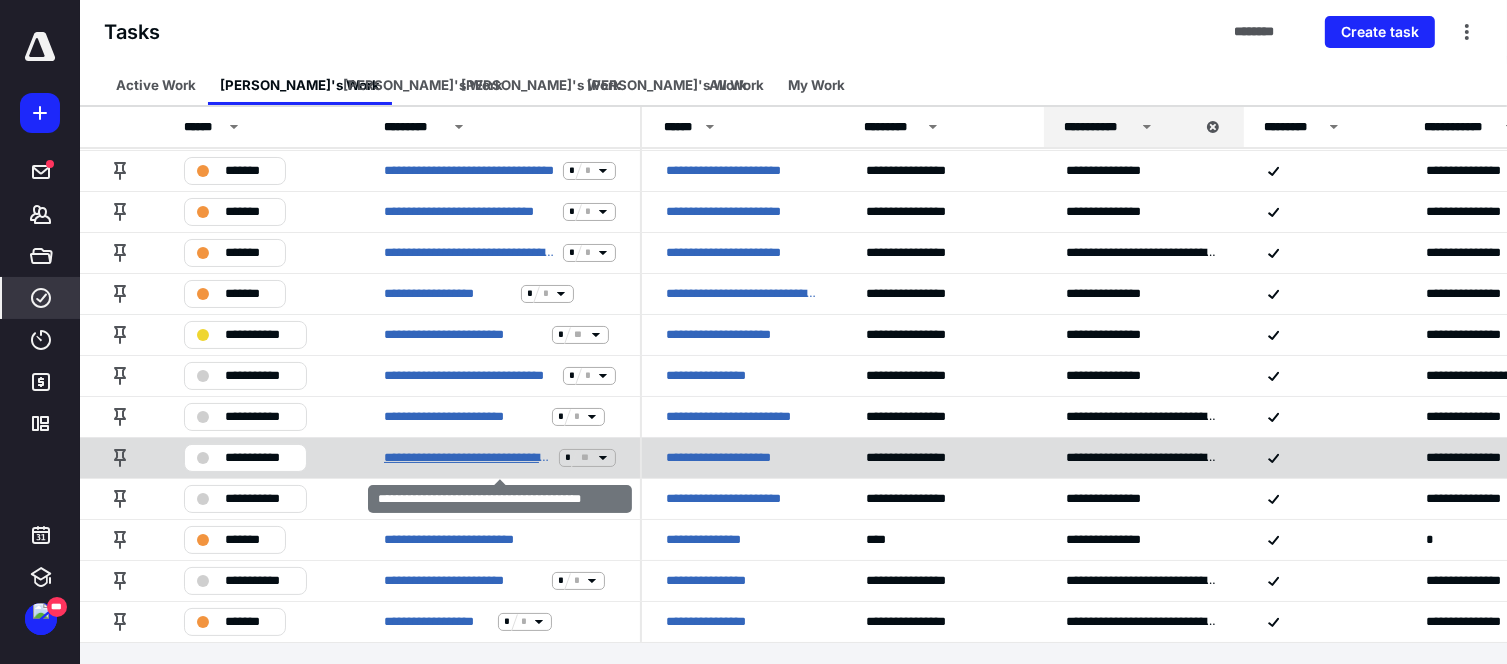 click on "**********" at bounding box center (467, 458) 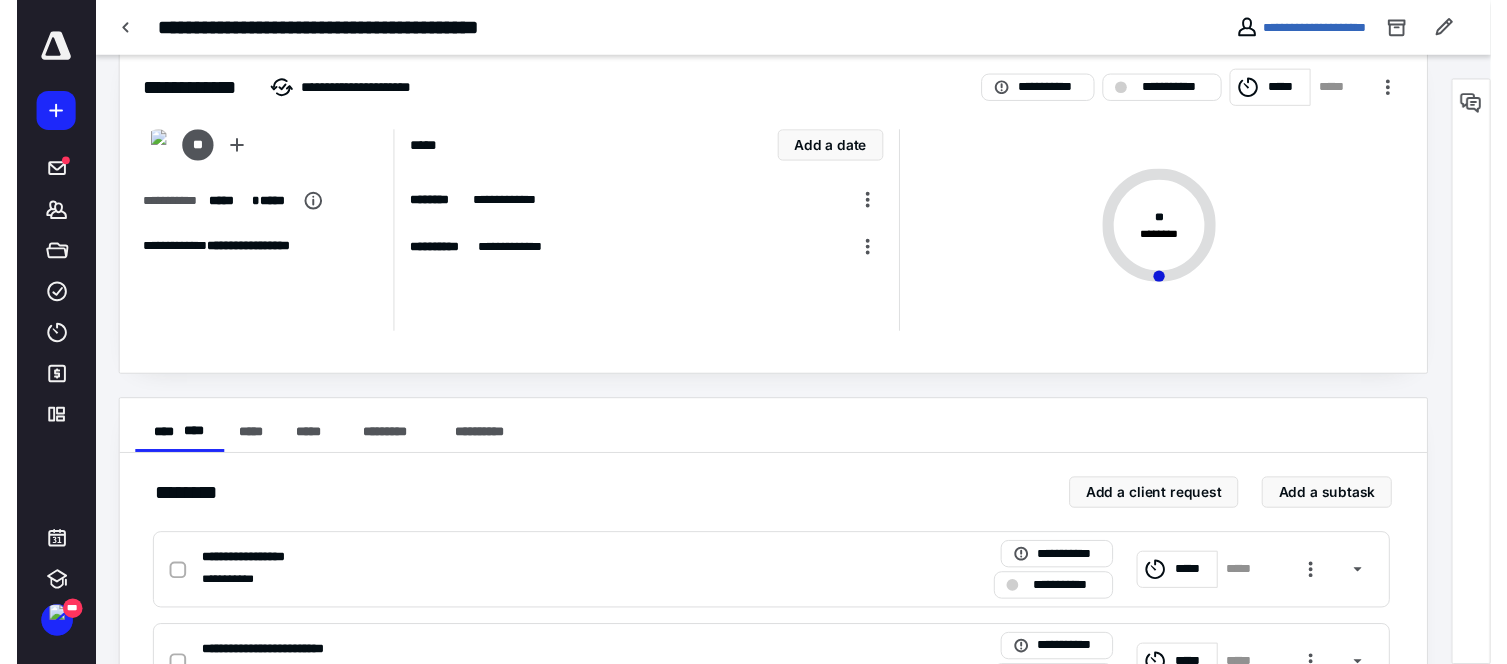 scroll, scrollTop: 0, scrollLeft: 0, axis: both 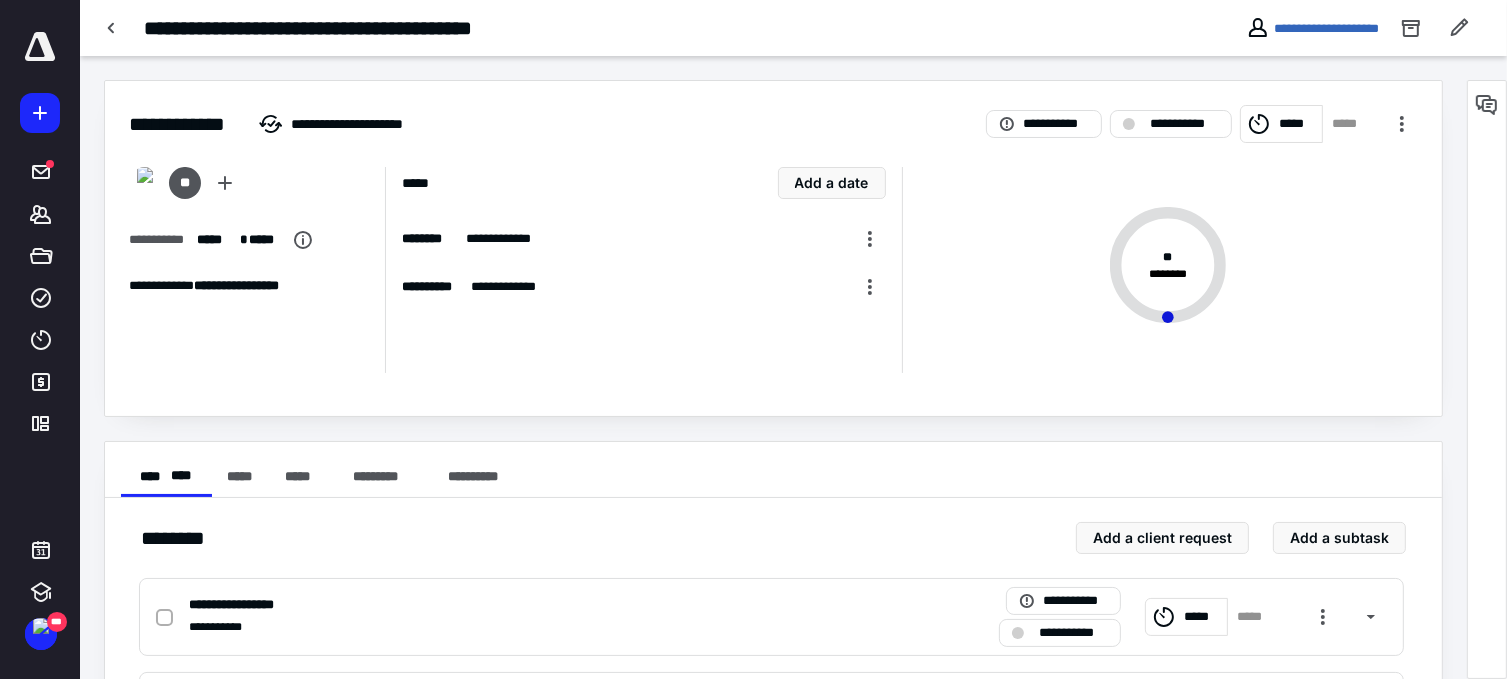 click on "* * ********" at bounding box center (1160, 270) 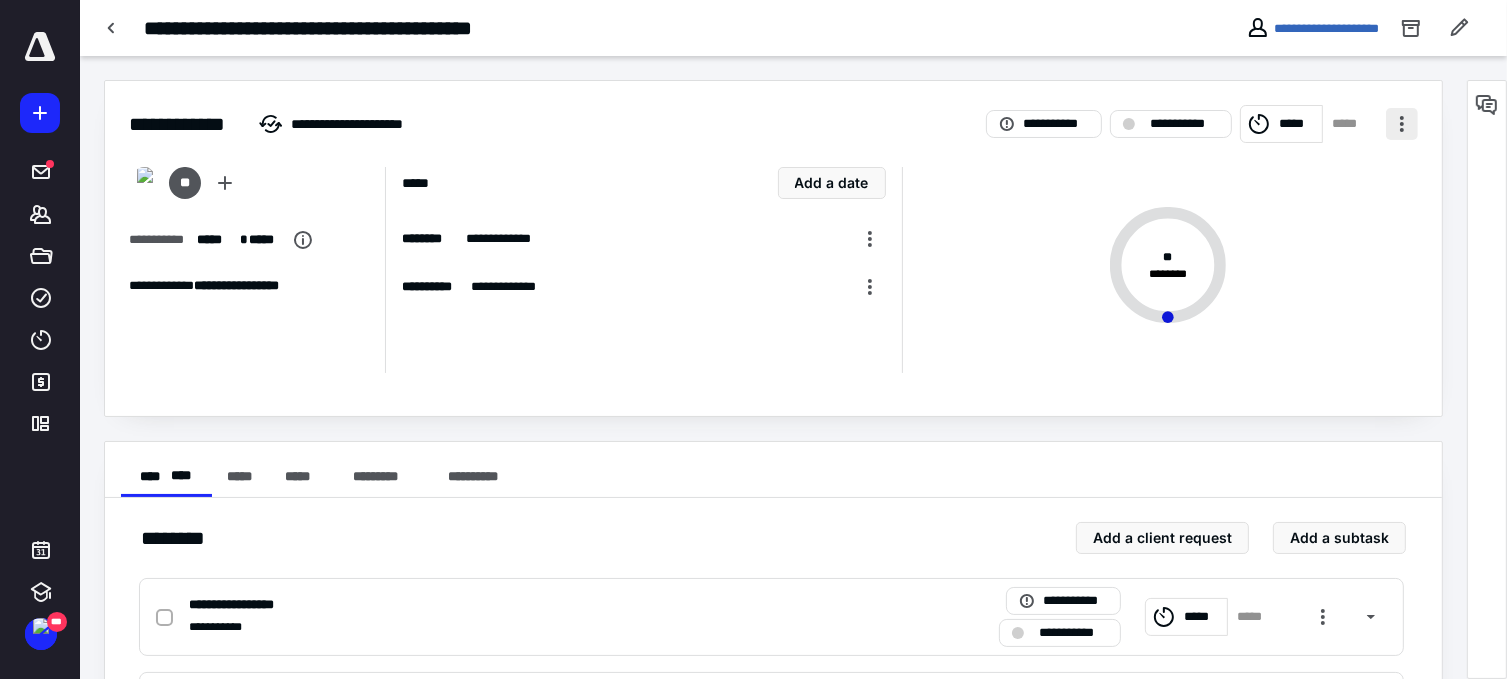 click at bounding box center [1402, 124] 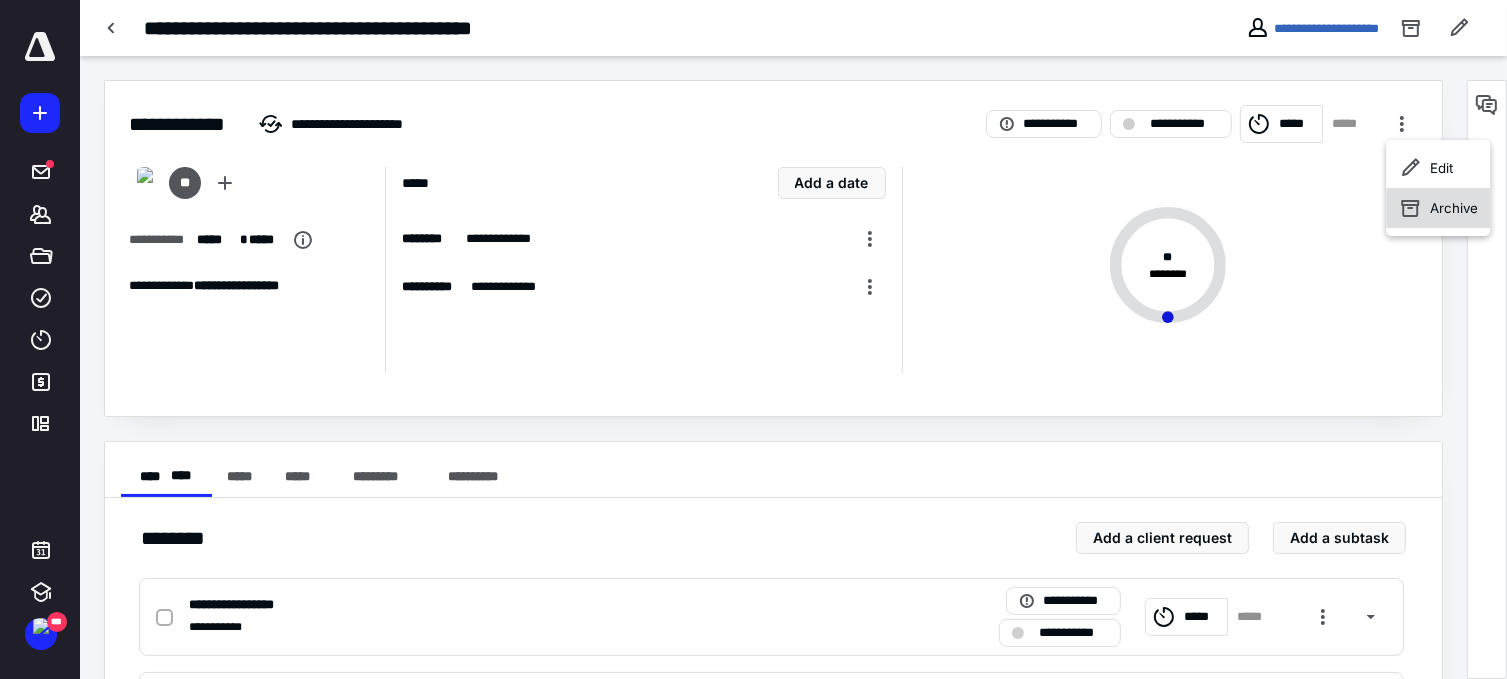 click on "Archive" at bounding box center [1454, 208] 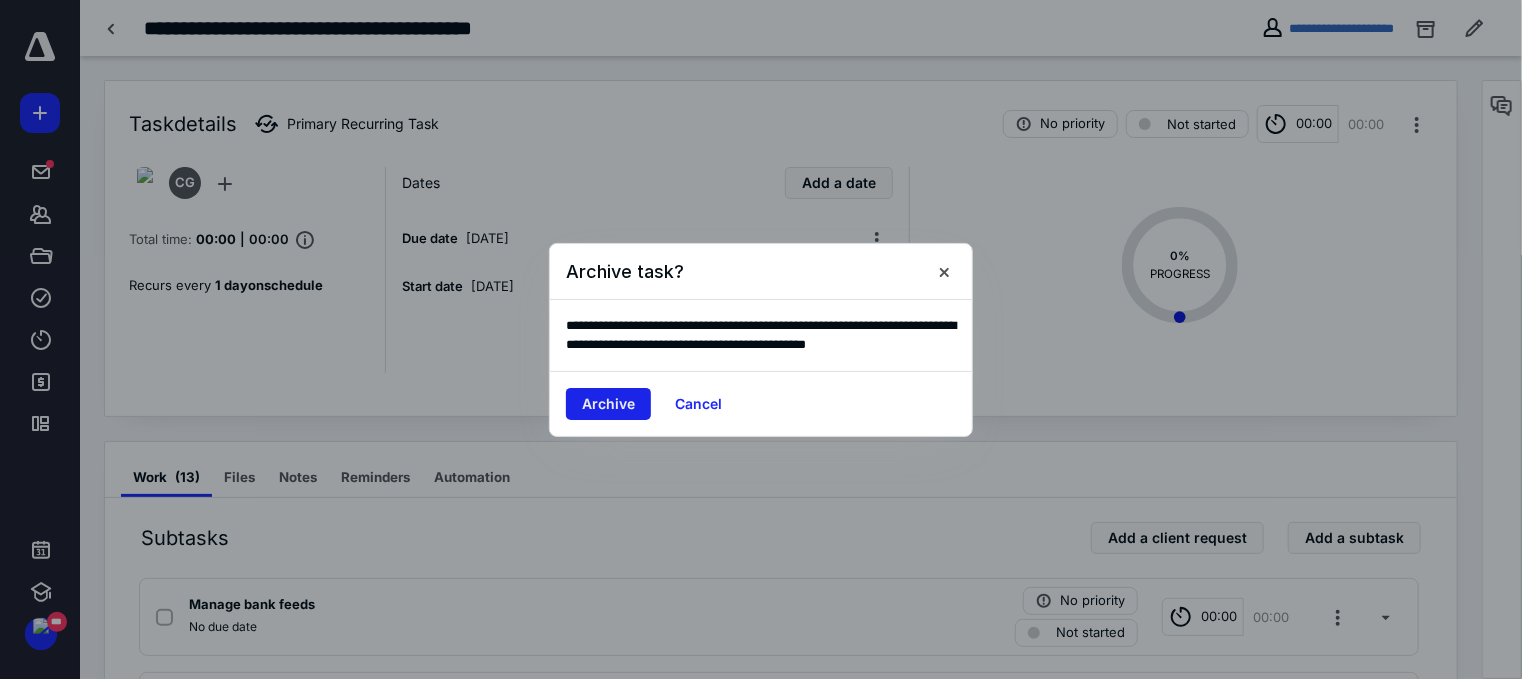 click on "Archive" at bounding box center [608, 404] 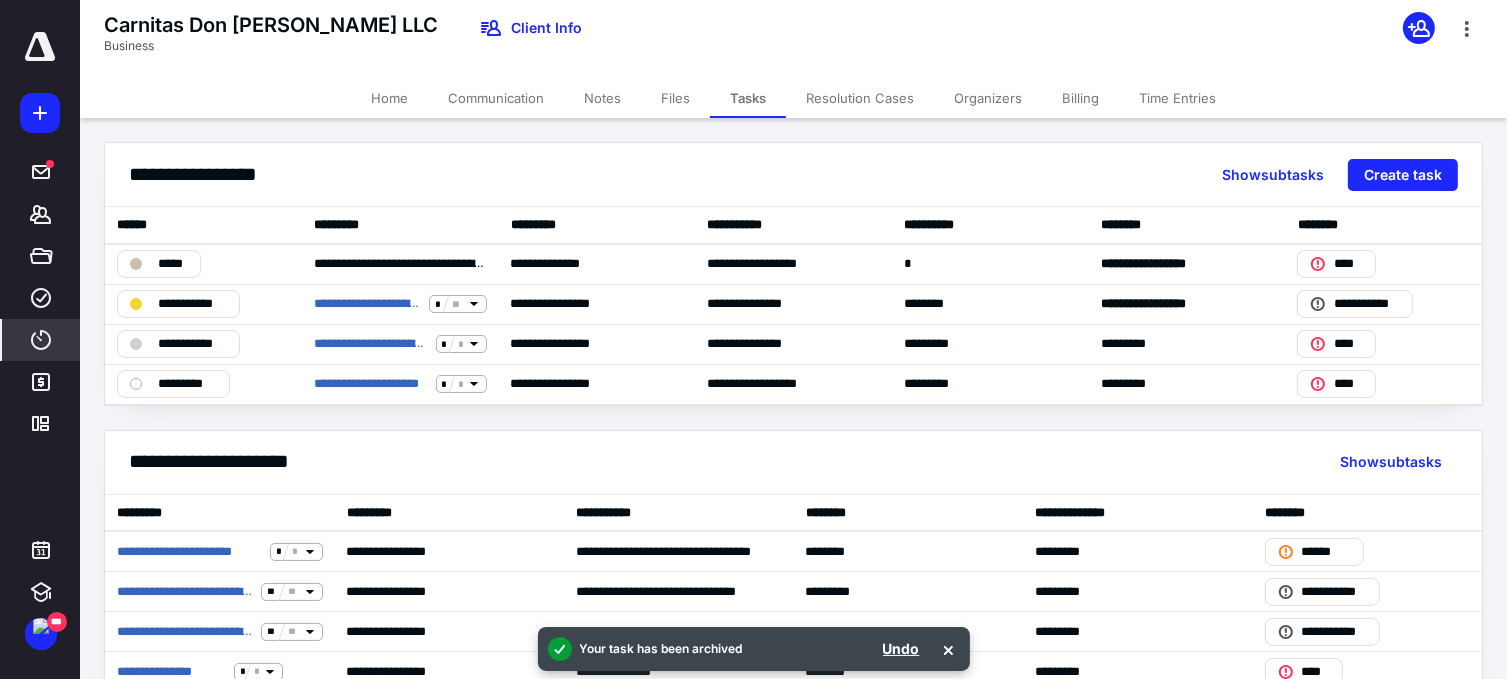 click on "****" at bounding box center (41, 340) 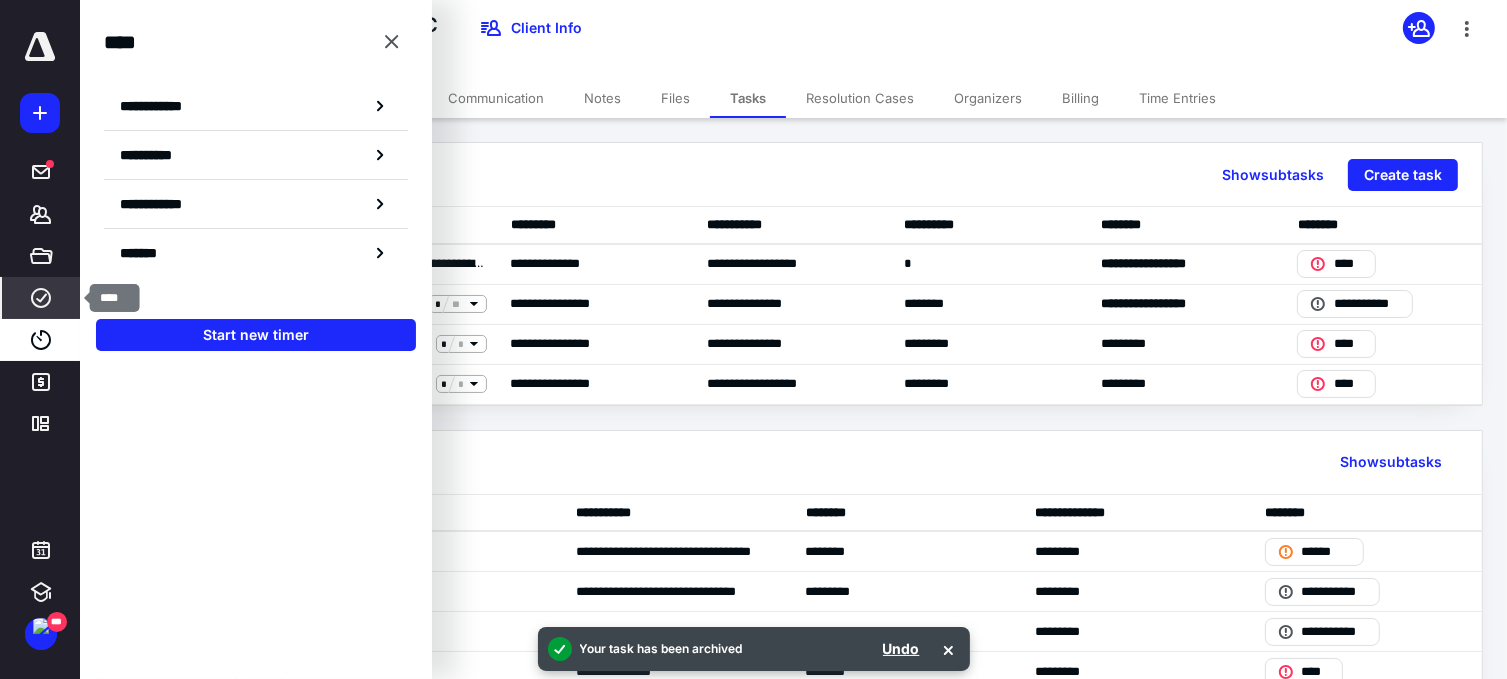 click on "****" at bounding box center [41, 298] 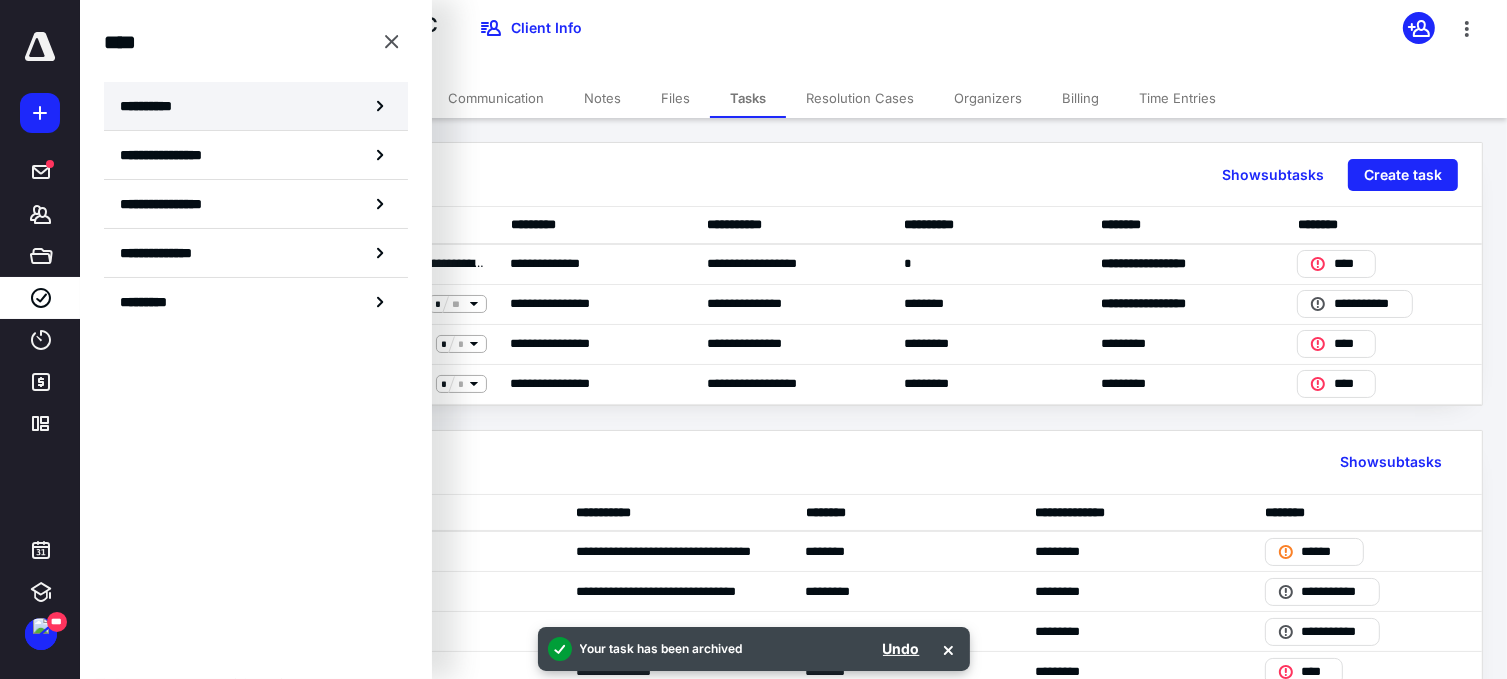 click on "**********" at bounding box center [256, 106] 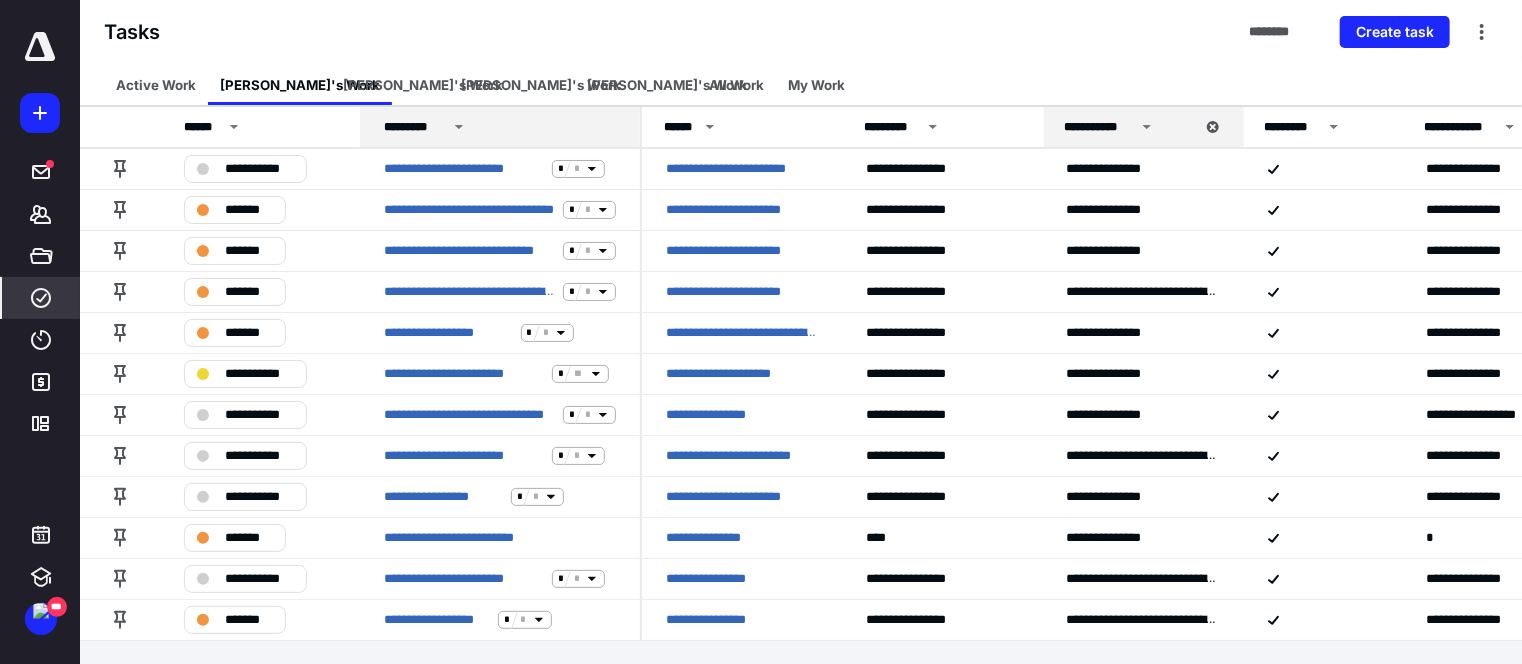 click on "*********" at bounding box center (415, 127) 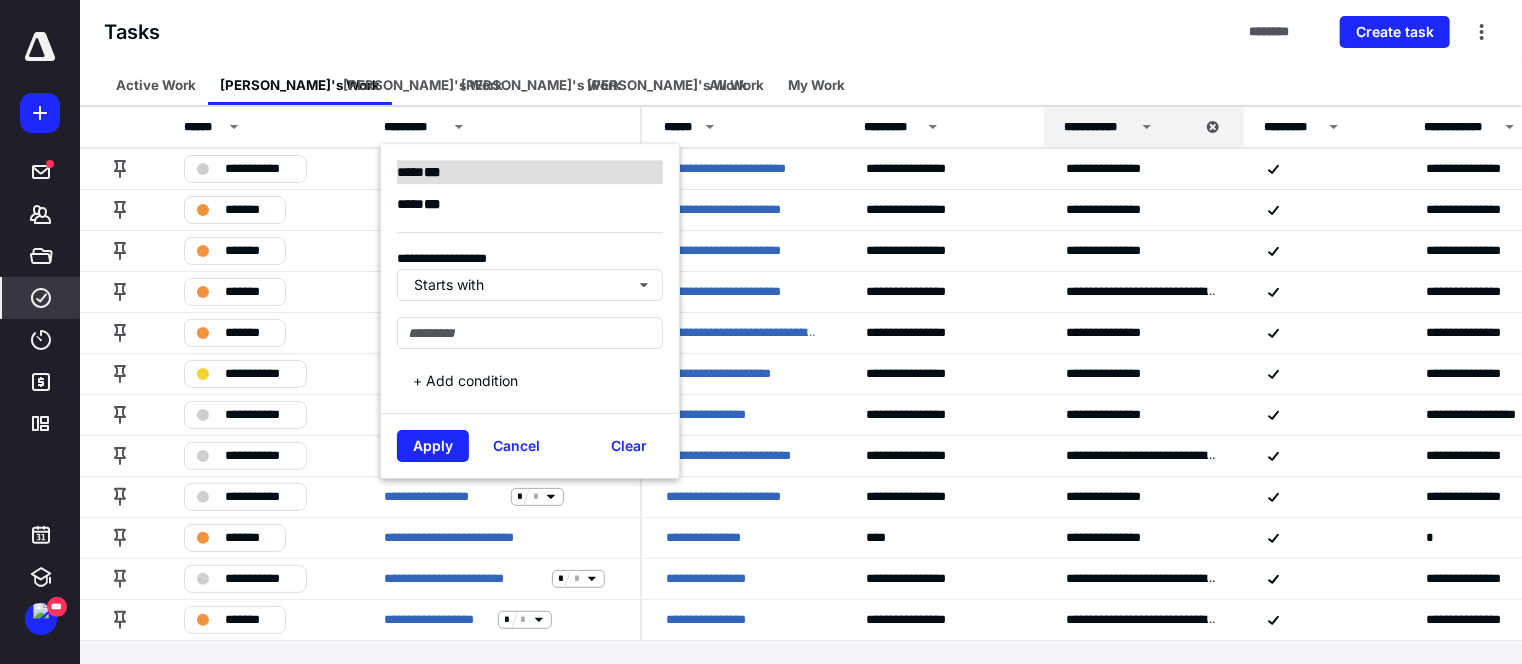 click on "****   * * *" at bounding box center [530, 172] 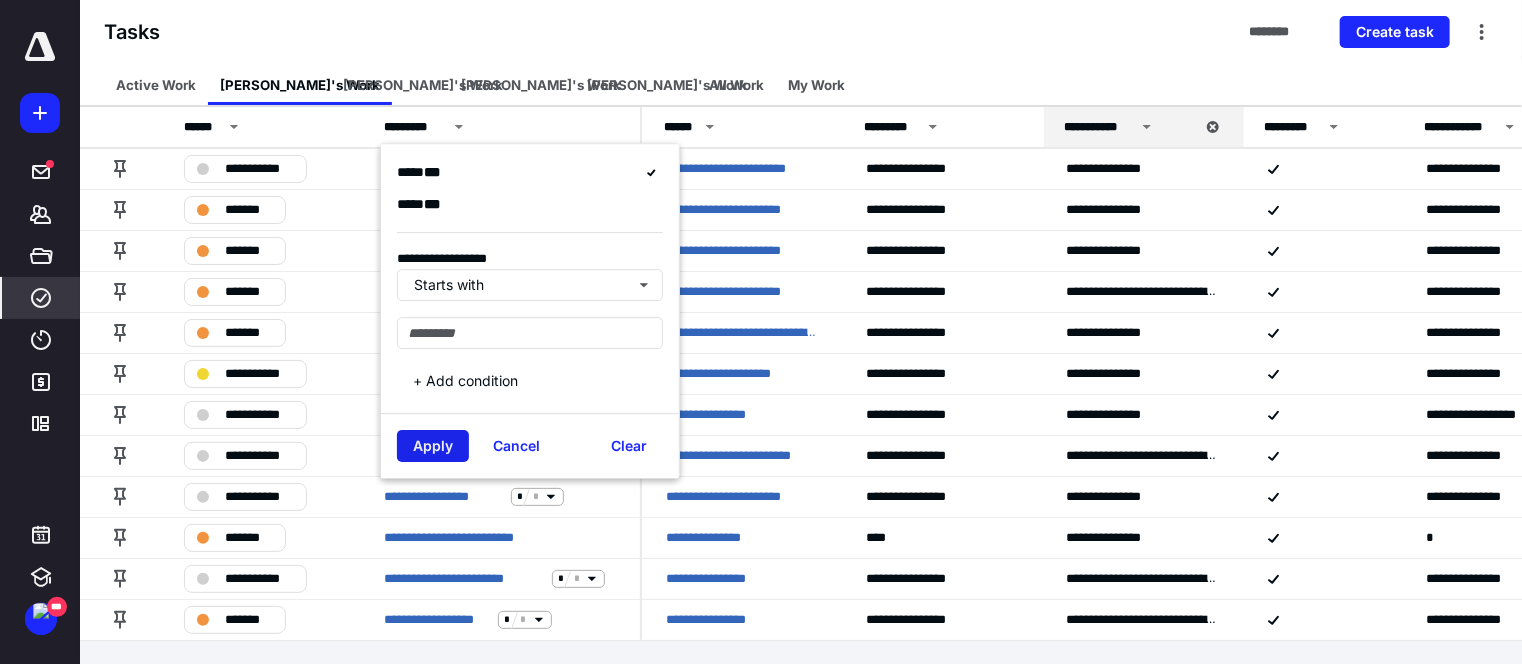 click on "Apply" at bounding box center (433, 446) 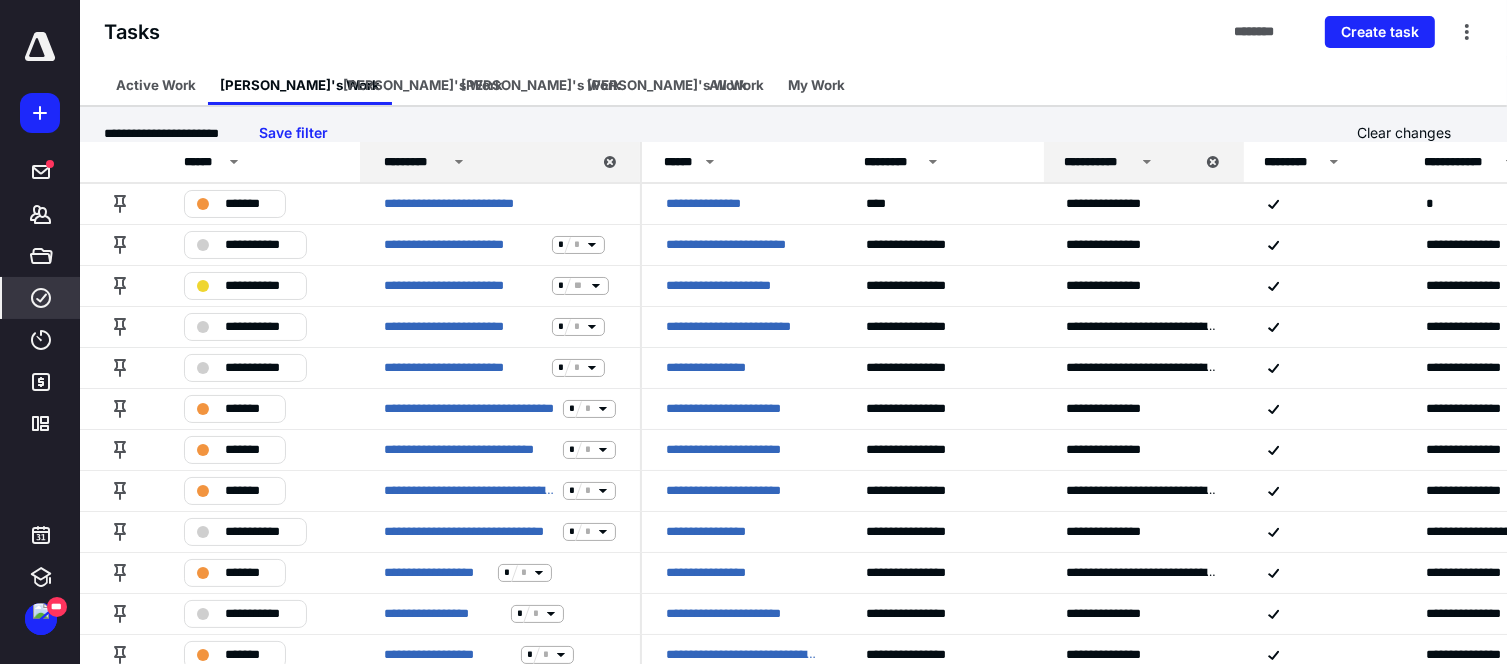 scroll, scrollTop: 0, scrollLeft: 0, axis: both 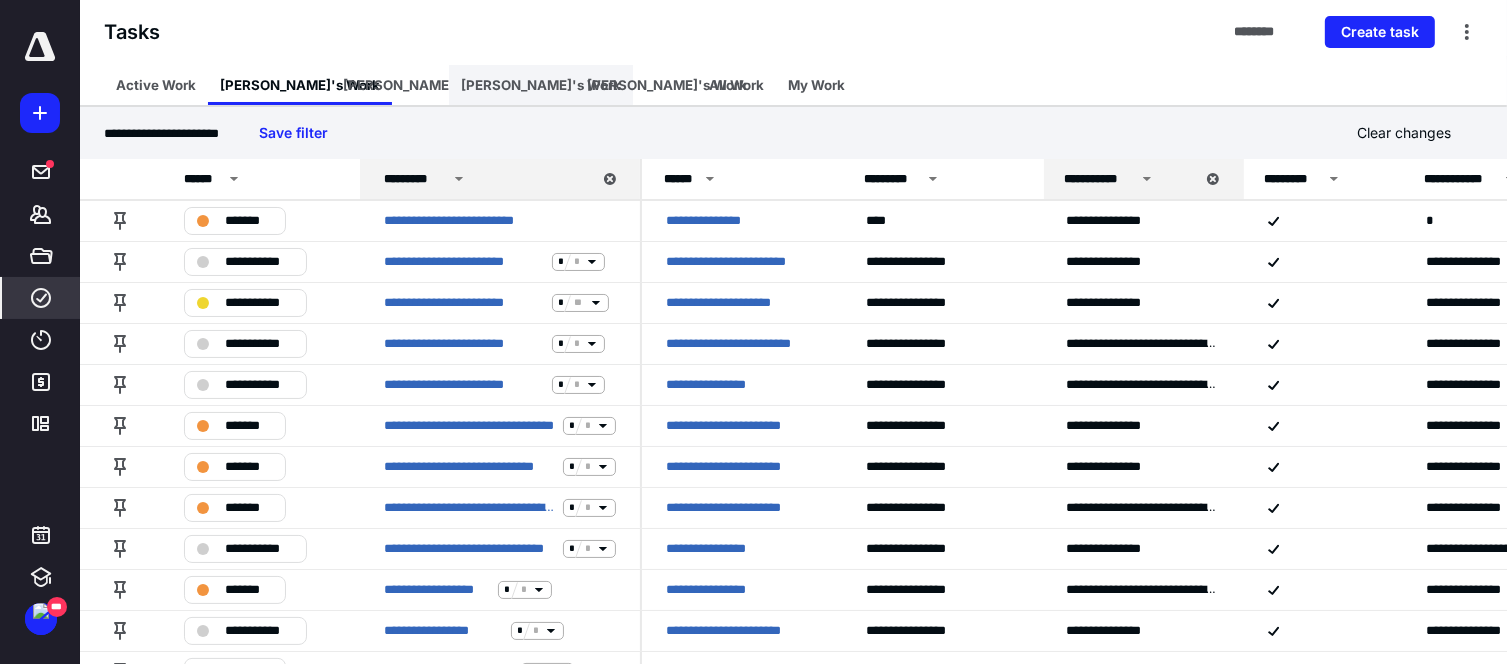 click on "[PERSON_NAME]'s Work" at bounding box center (541, 85) 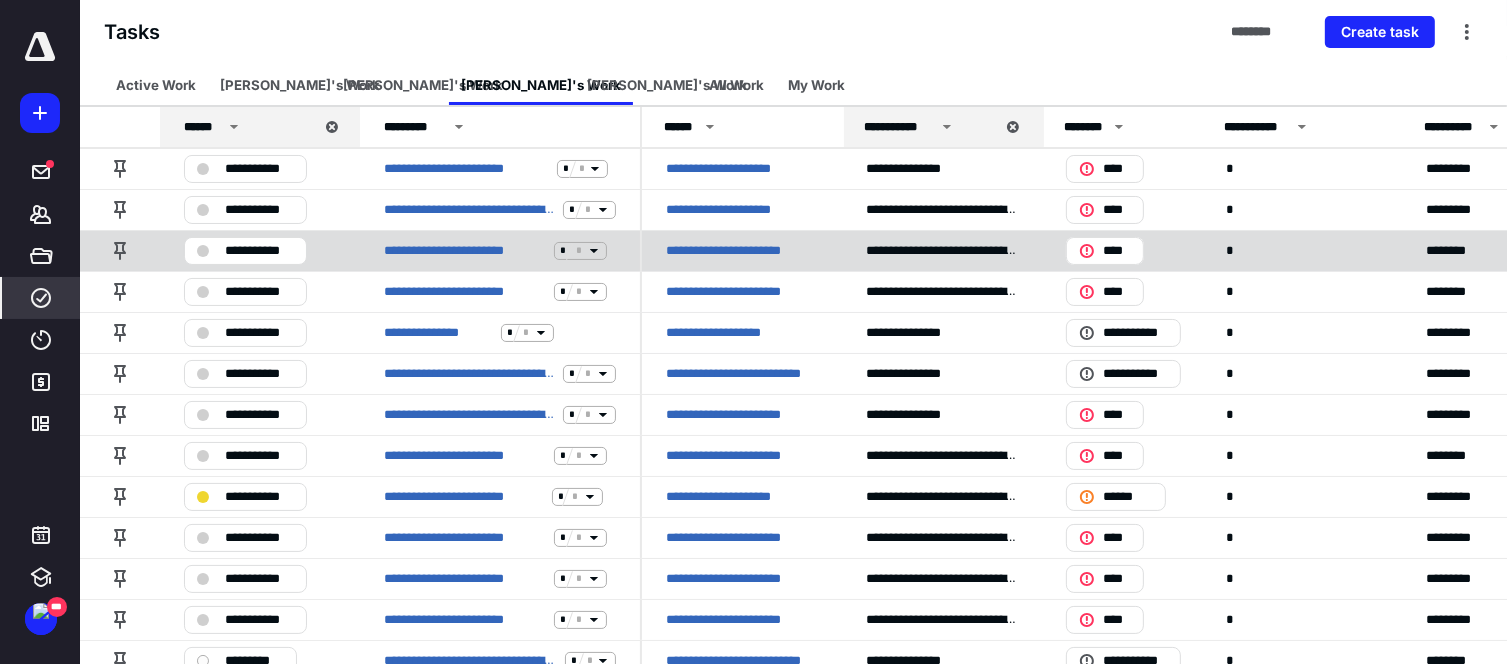 scroll, scrollTop: 0, scrollLeft: 0, axis: both 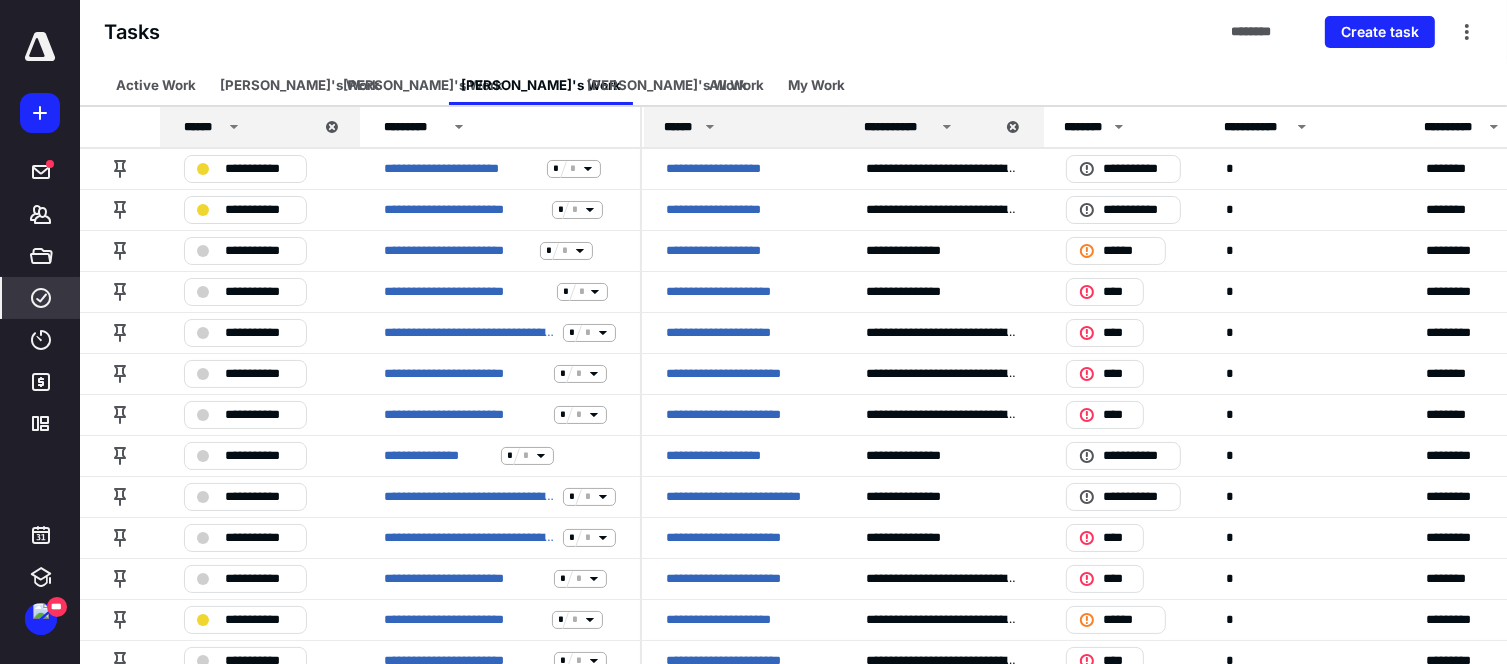 click on "******" at bounding box center [681, 127] 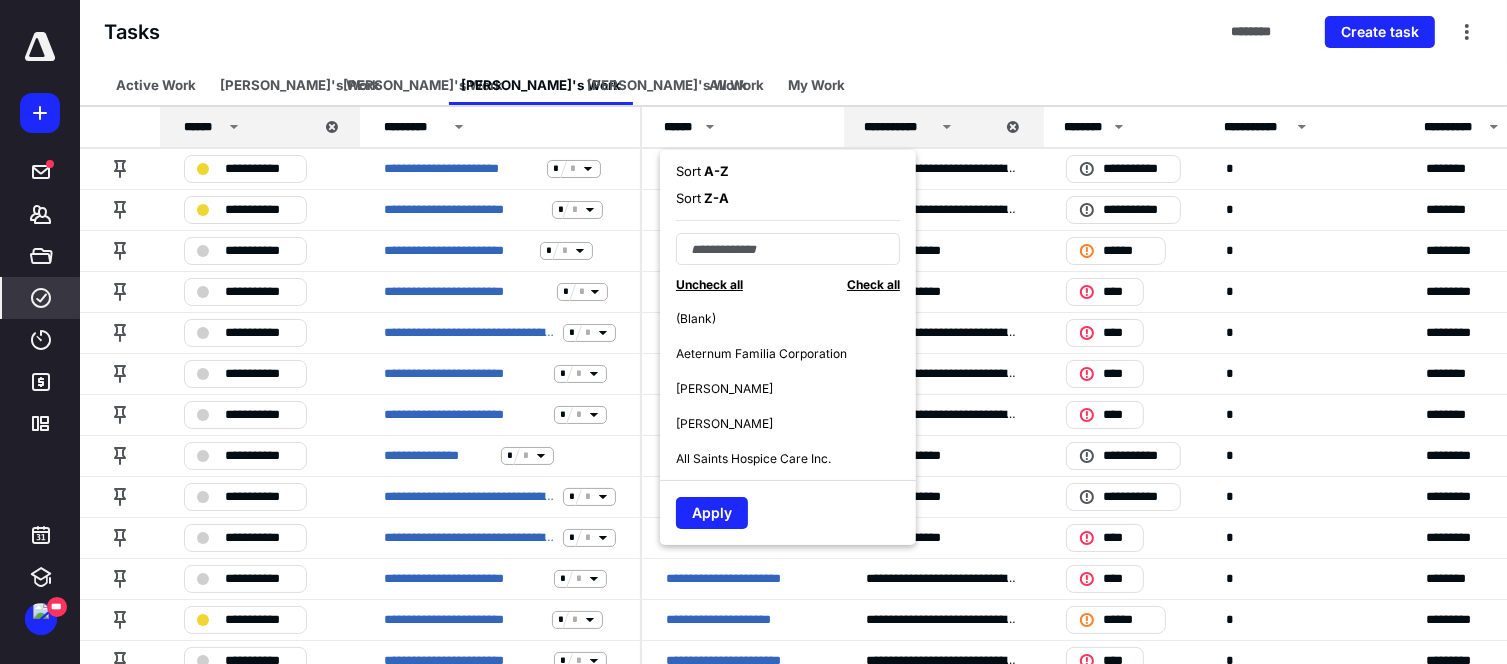 click on "A  -  Z" at bounding box center [715, 171] 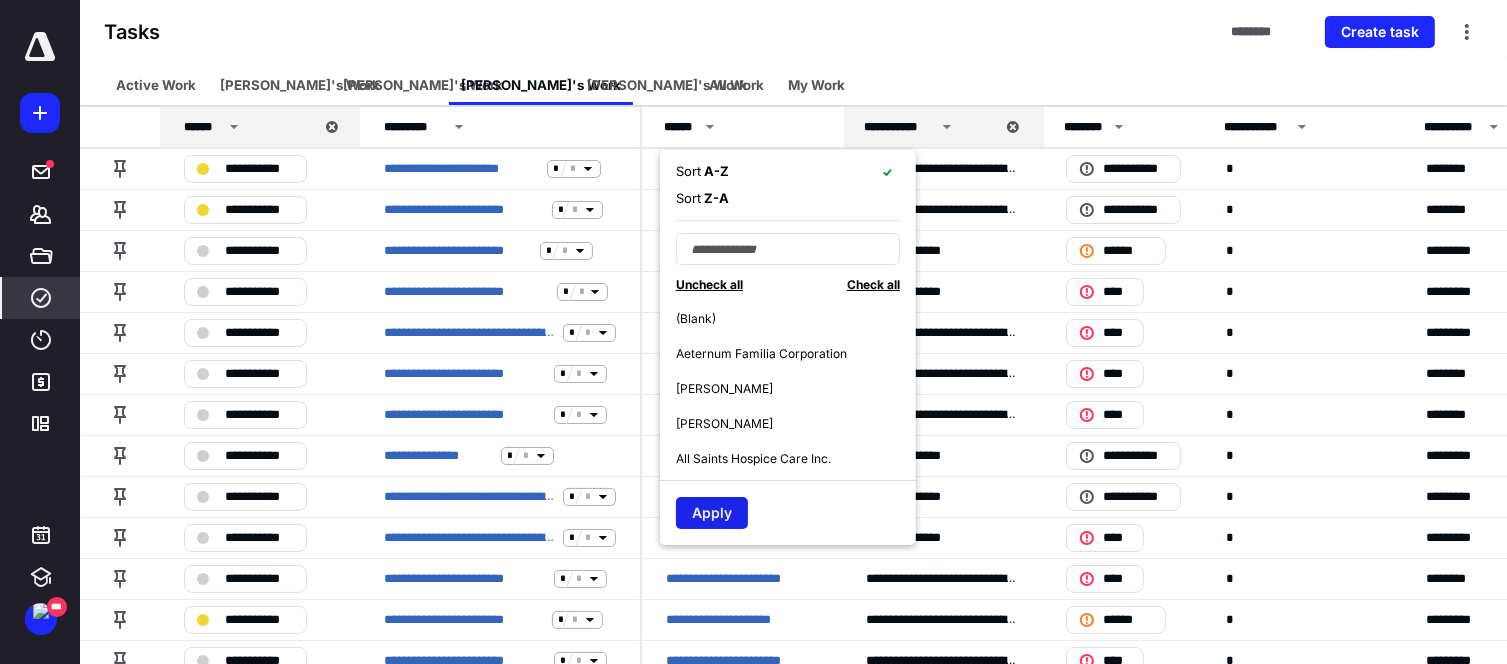 click on "Apply" at bounding box center [712, 513] 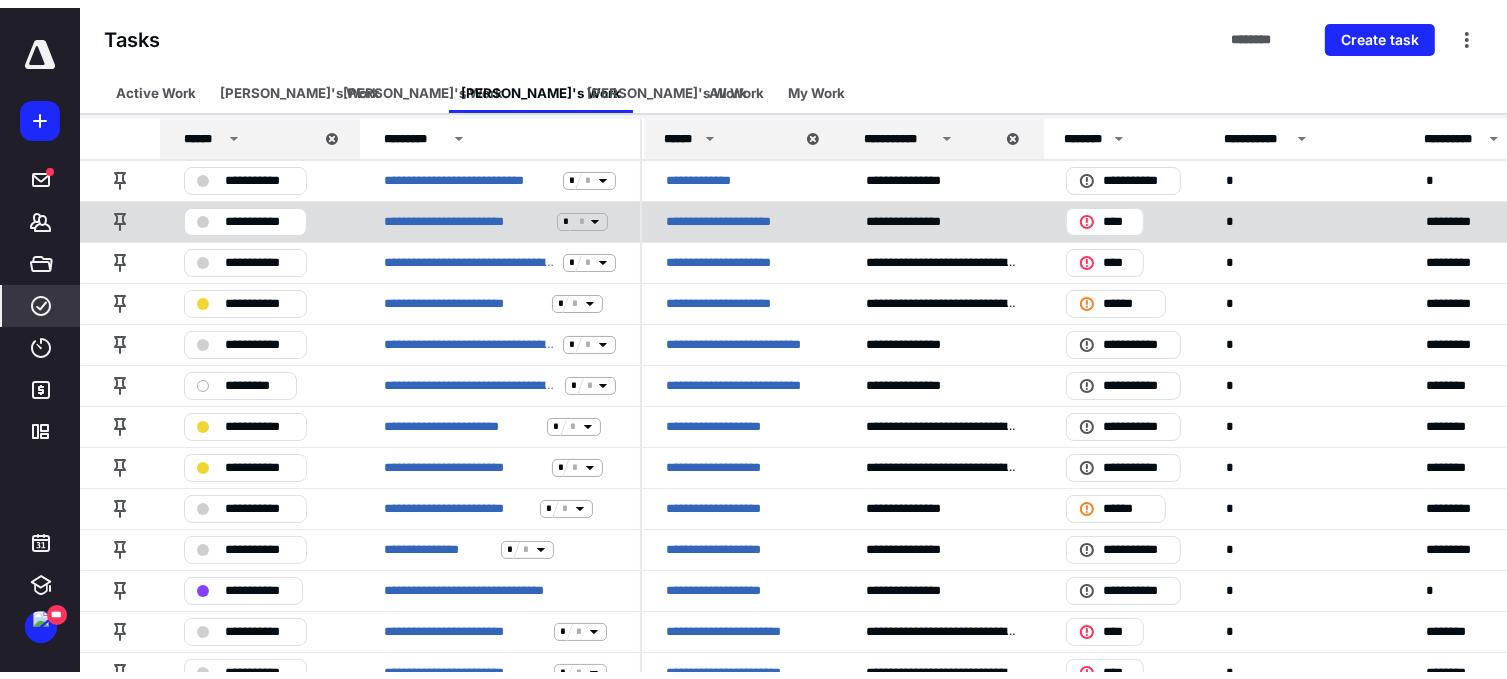 scroll, scrollTop: 0, scrollLeft: 0, axis: both 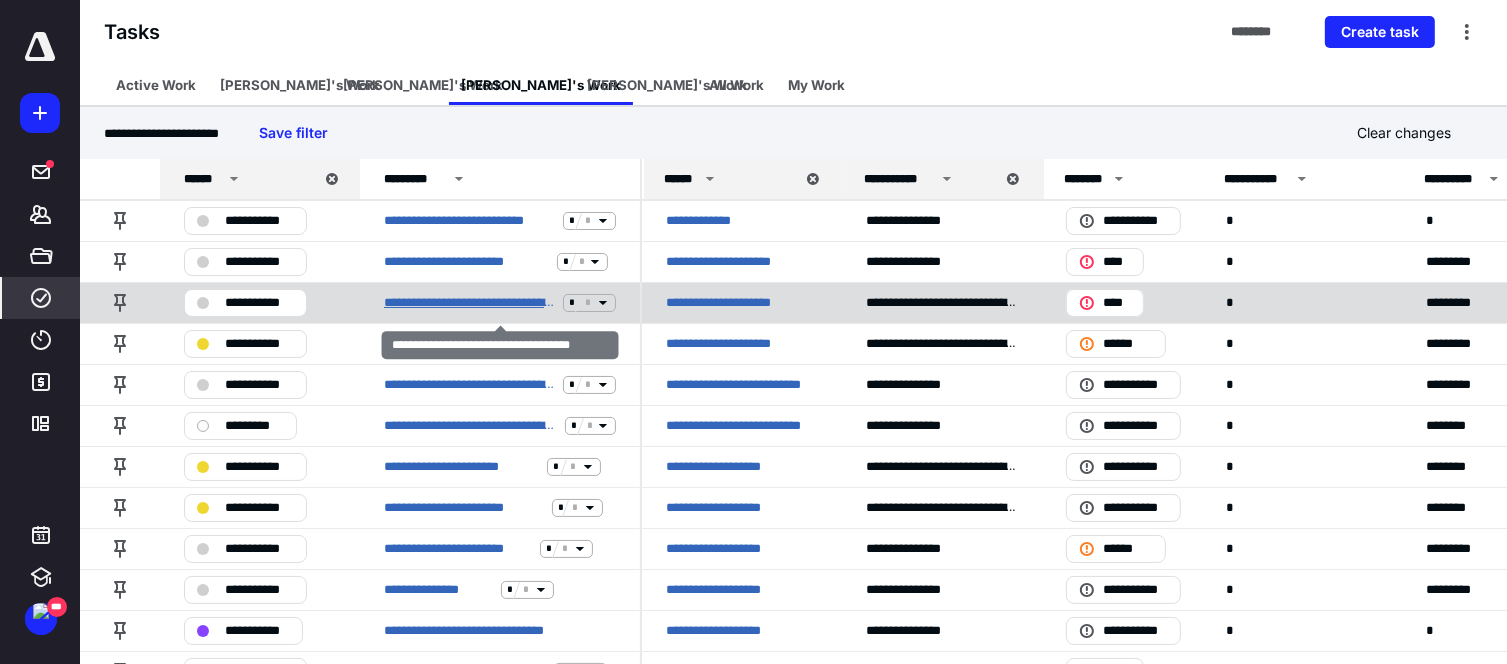 click on "**********" at bounding box center [469, 303] 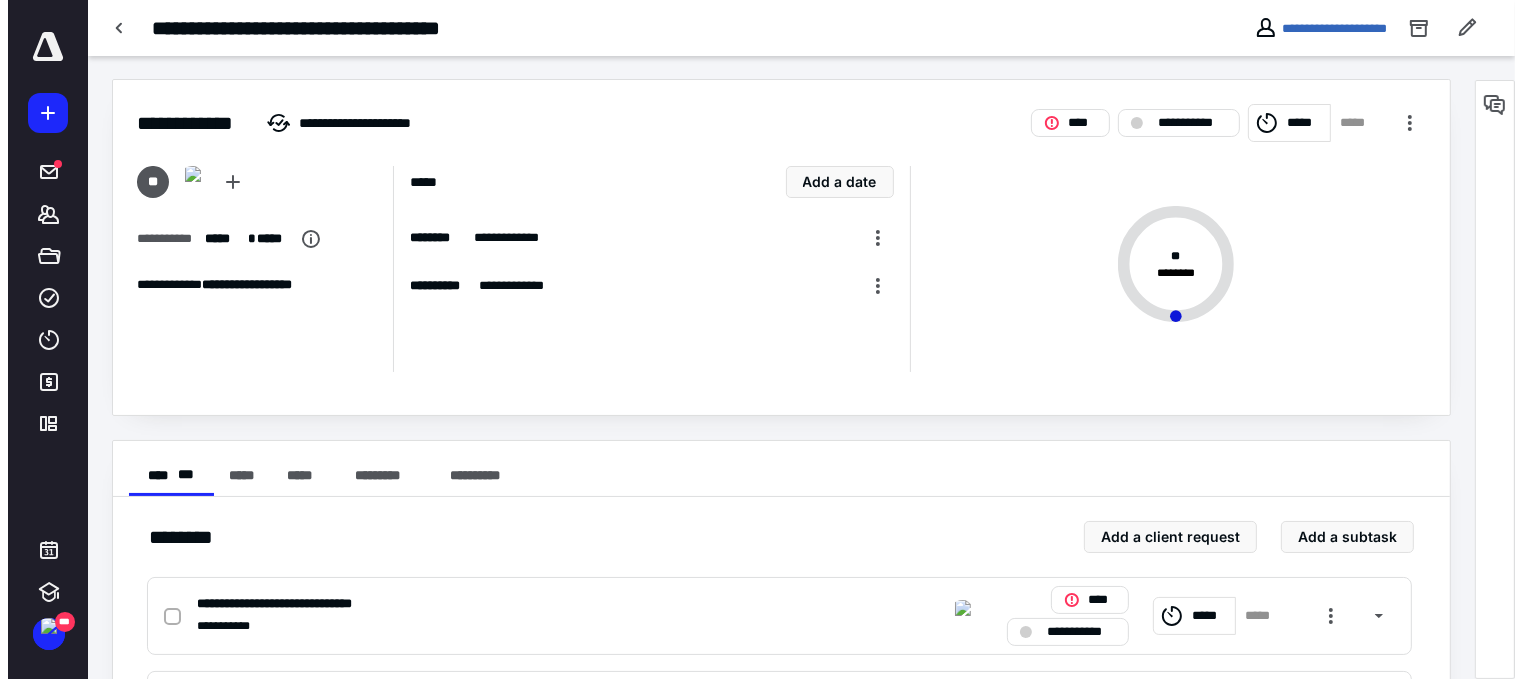 scroll, scrollTop: 0, scrollLeft: 0, axis: both 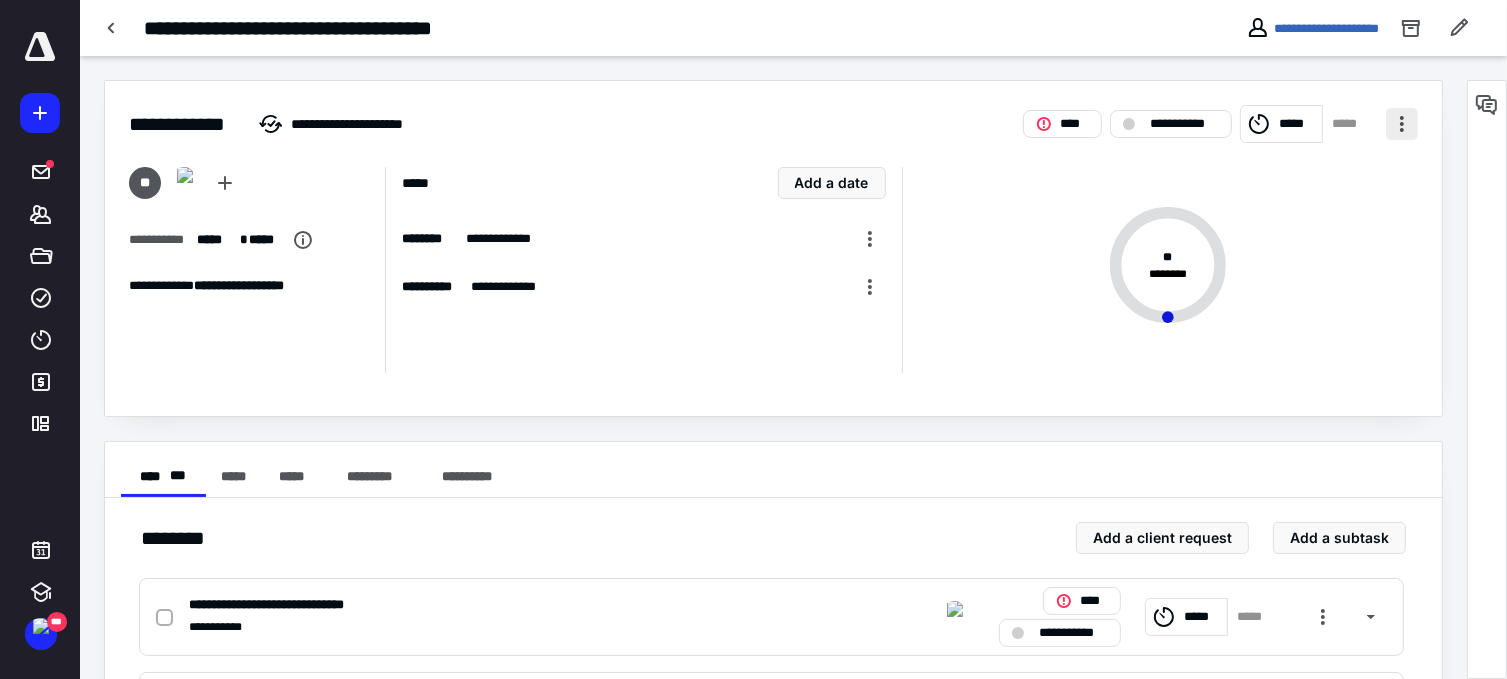 click at bounding box center (1402, 124) 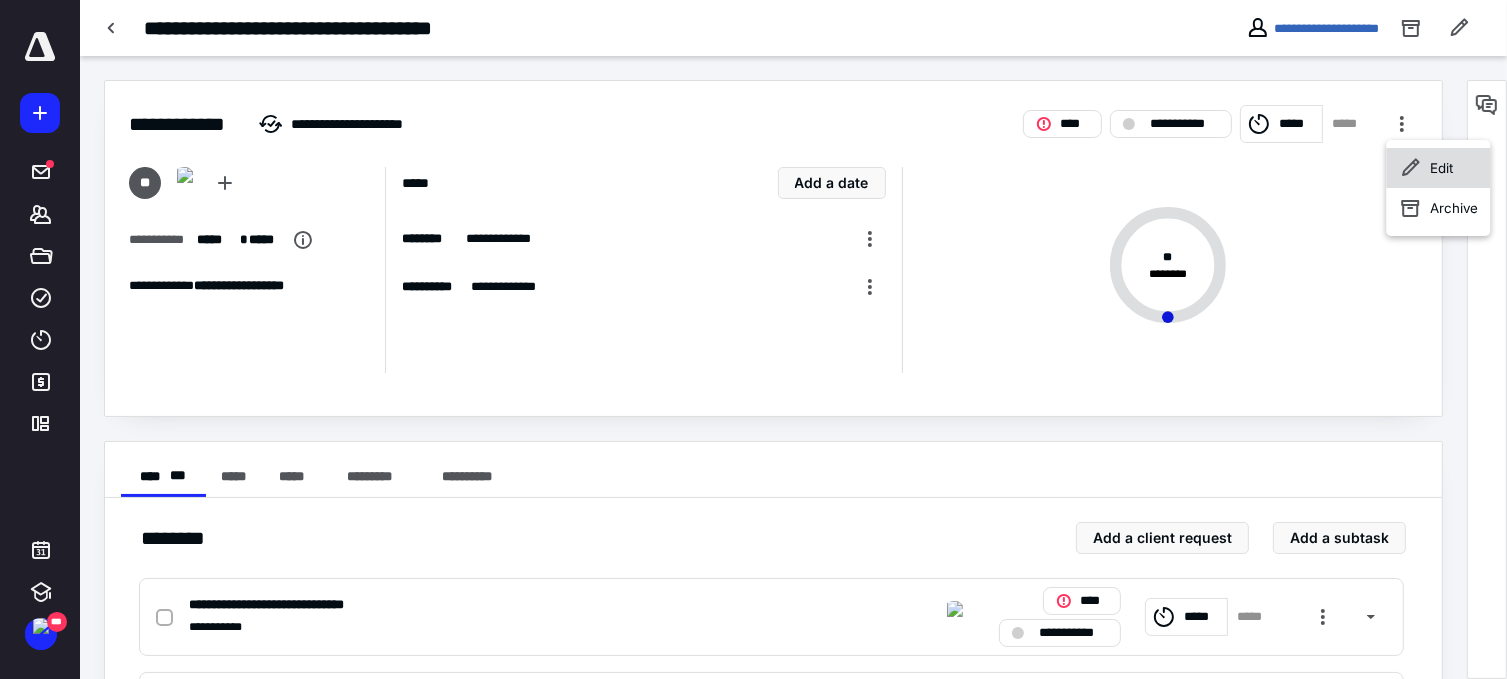 click on "Edit" at bounding box center [1441, 168] 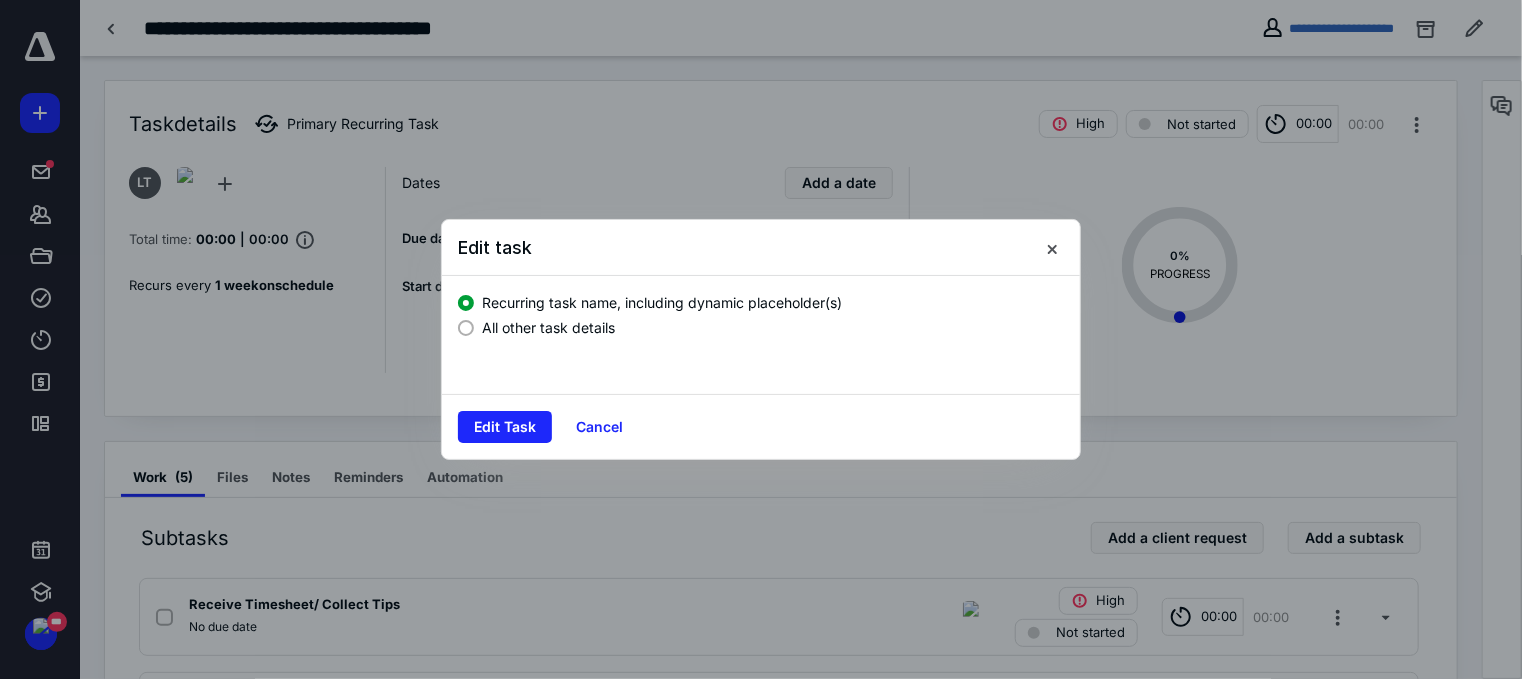 click on "All other task details" at bounding box center [548, 327] 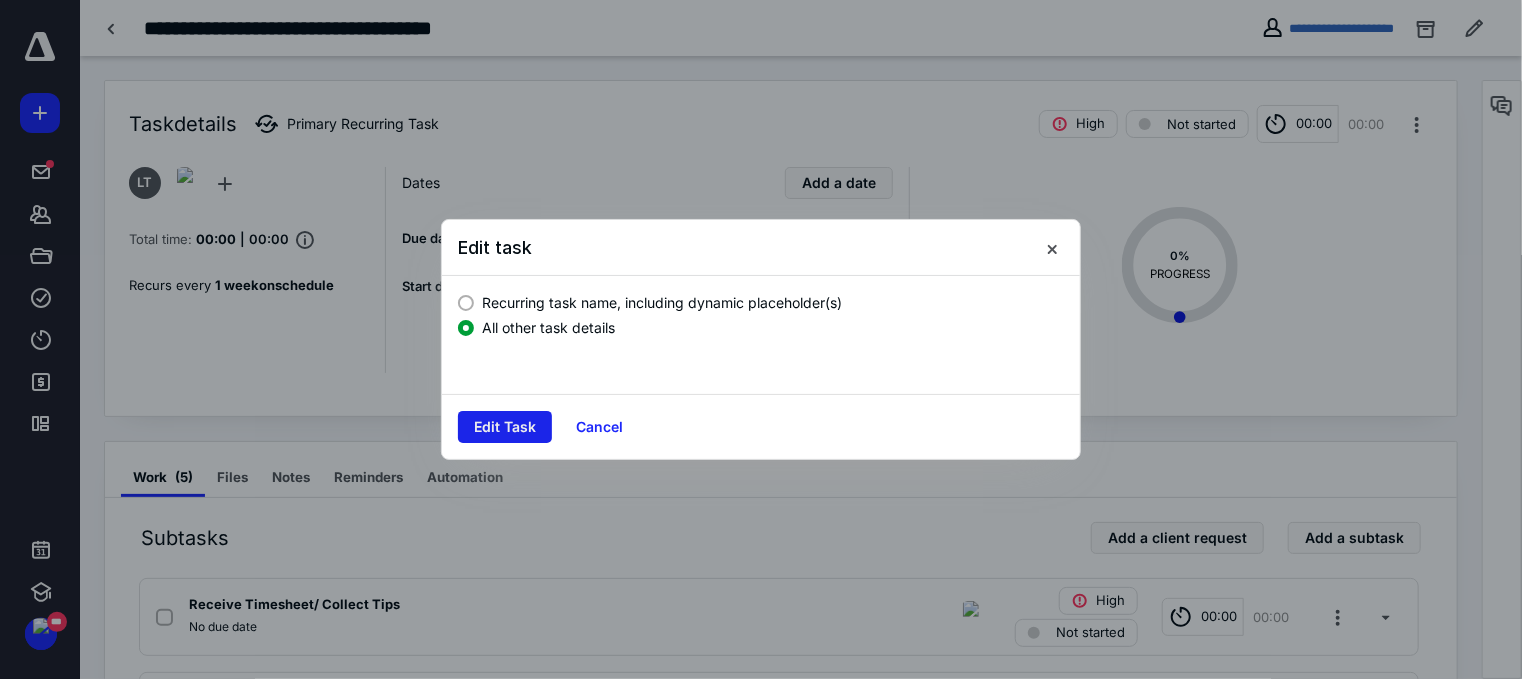 click on "Edit Task" at bounding box center (505, 427) 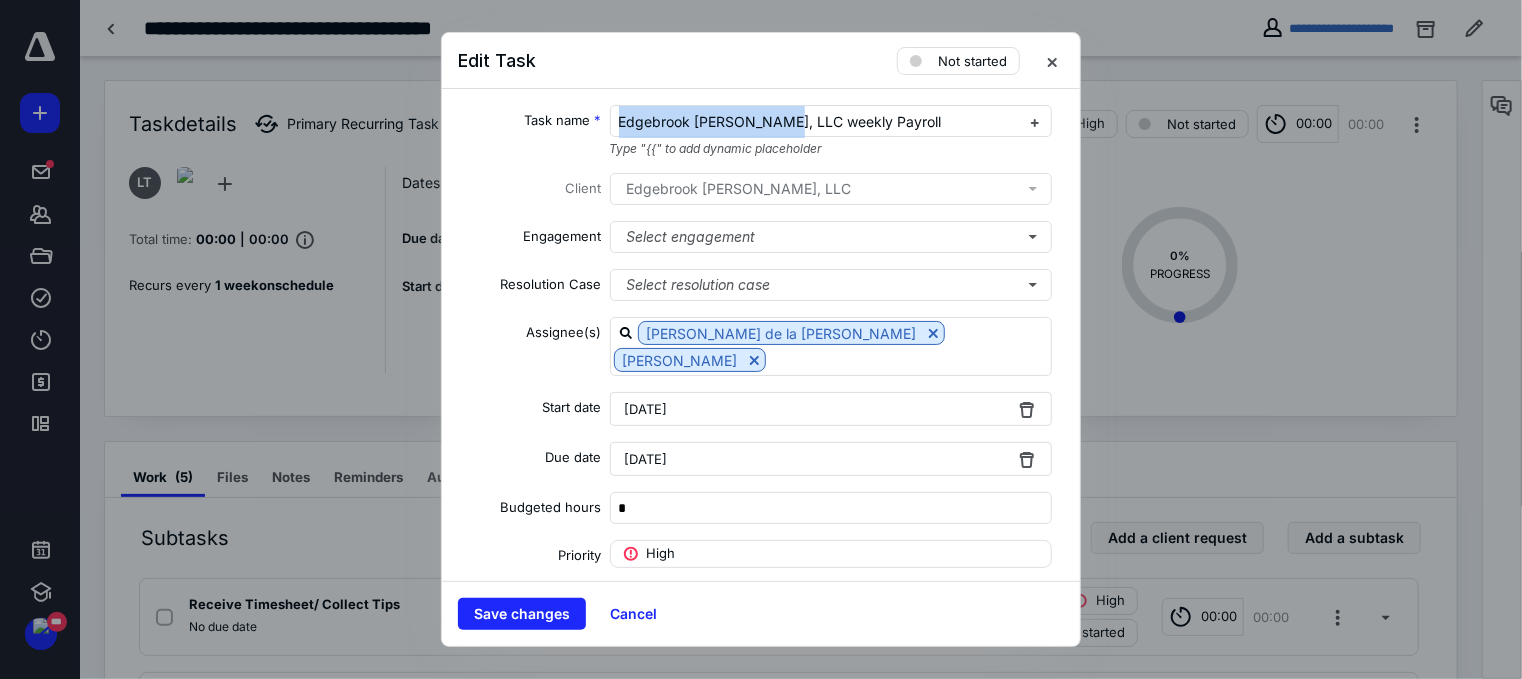 drag, startPoint x: 771, startPoint y: 120, endPoint x: 571, endPoint y: 112, distance: 200.15994 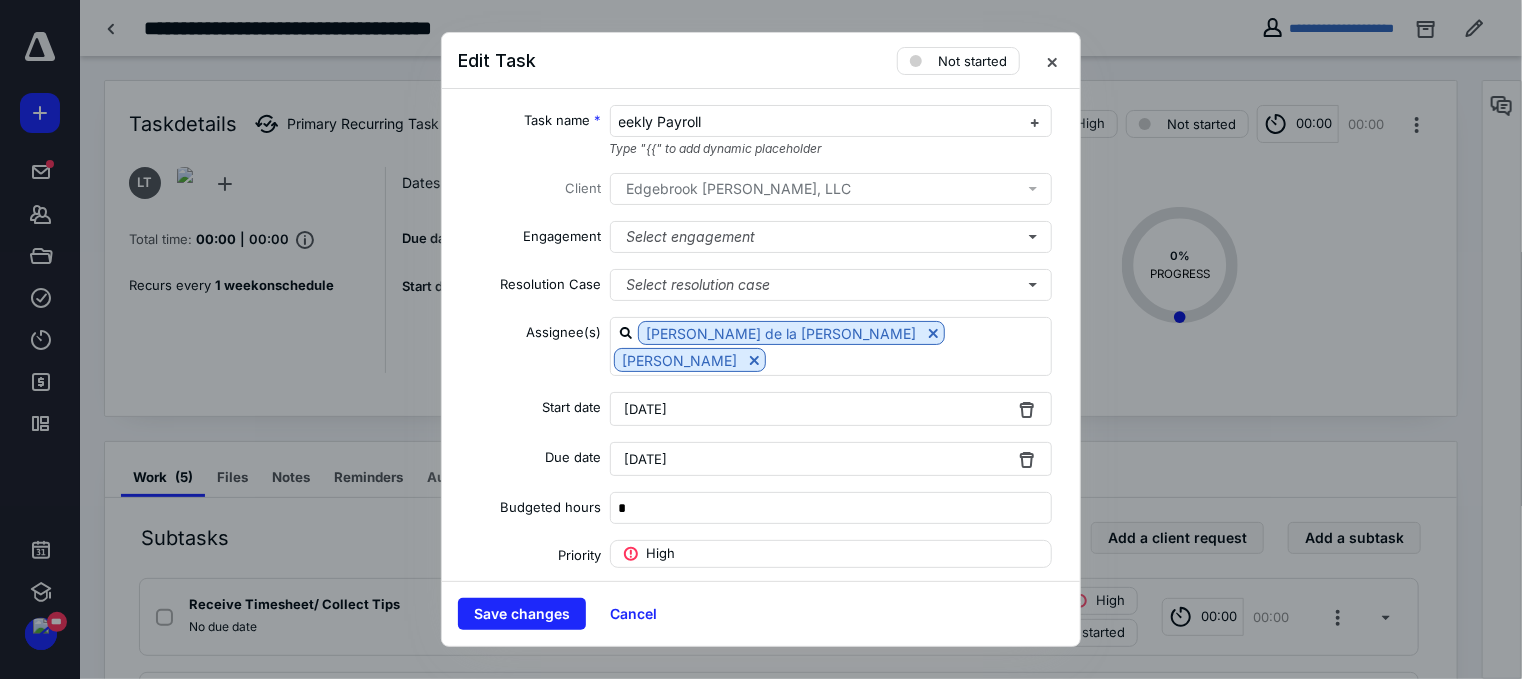 type 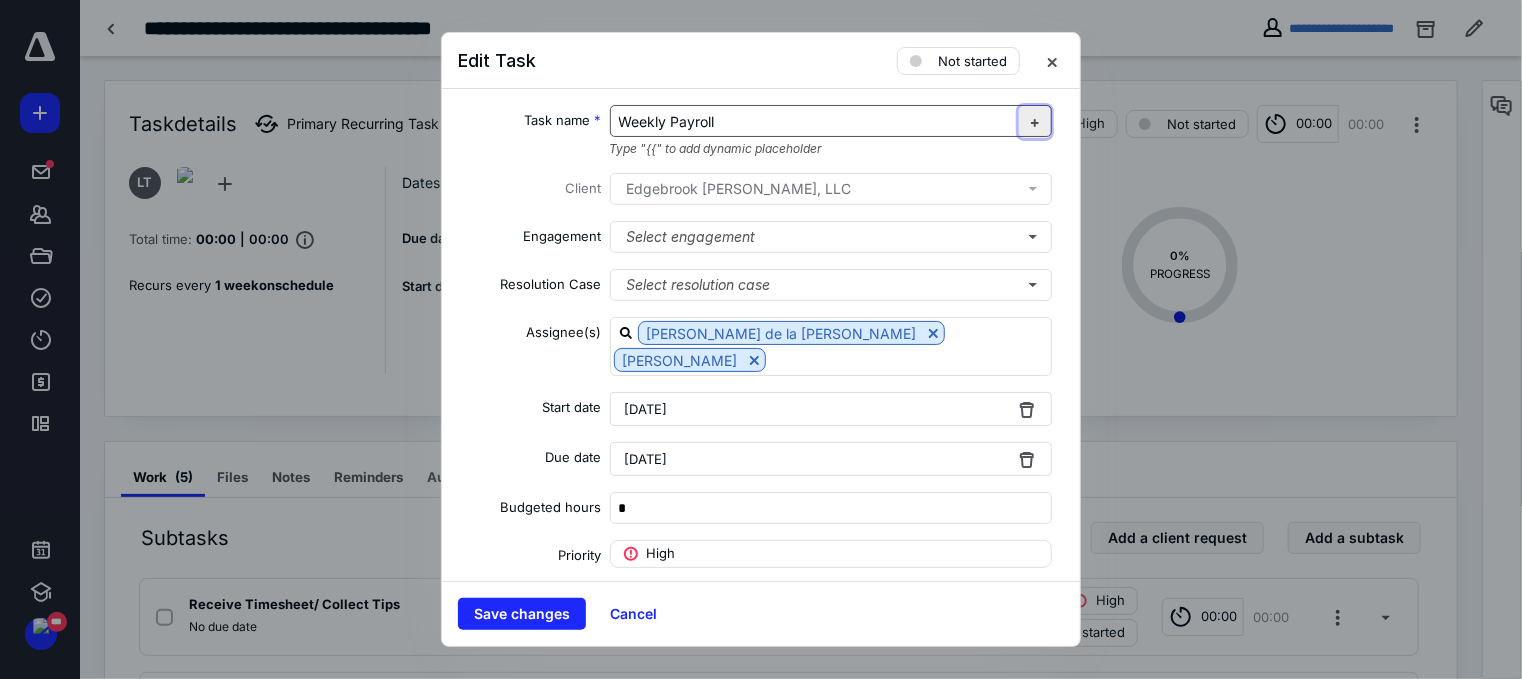 click at bounding box center (1035, 122) 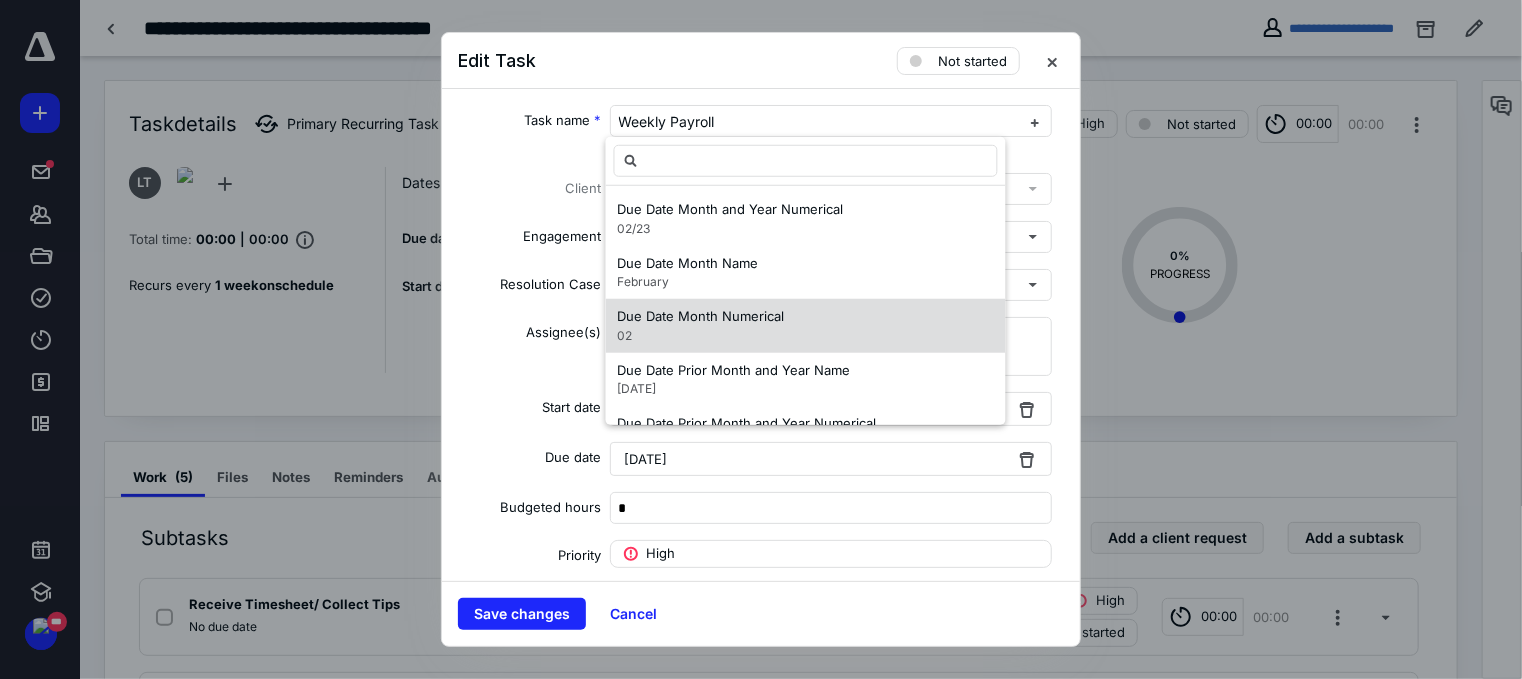 scroll, scrollTop: 1400, scrollLeft: 0, axis: vertical 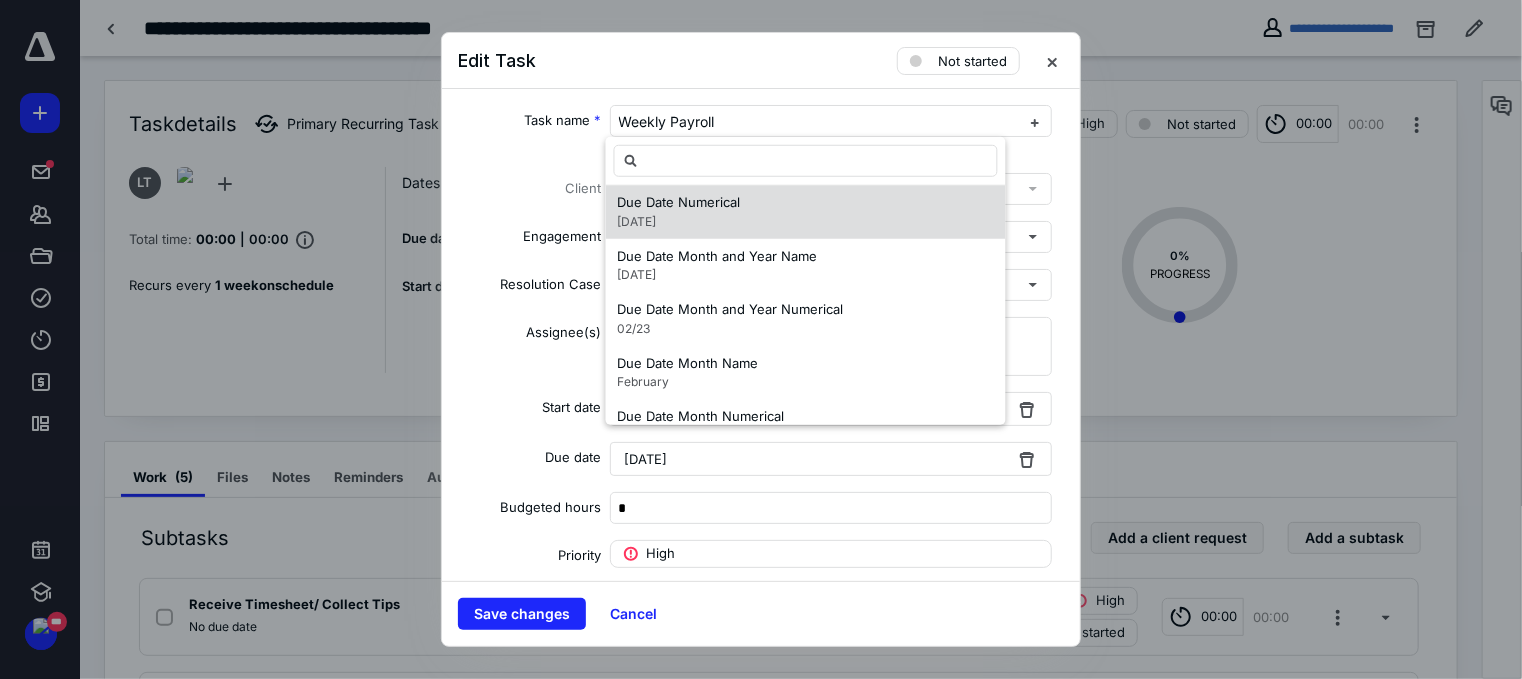 click on "Due Date Numerical [DATE]" at bounding box center [806, 212] 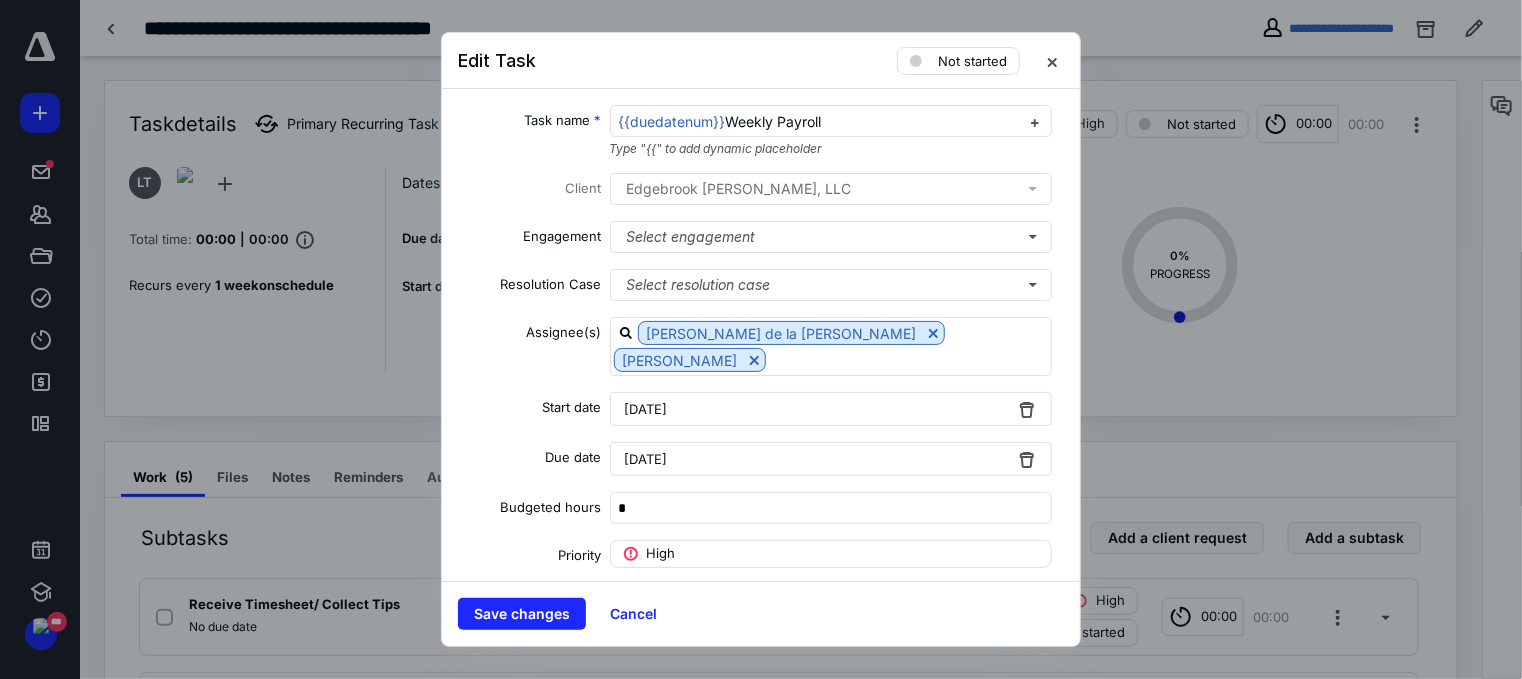 scroll, scrollTop: 0, scrollLeft: 0, axis: both 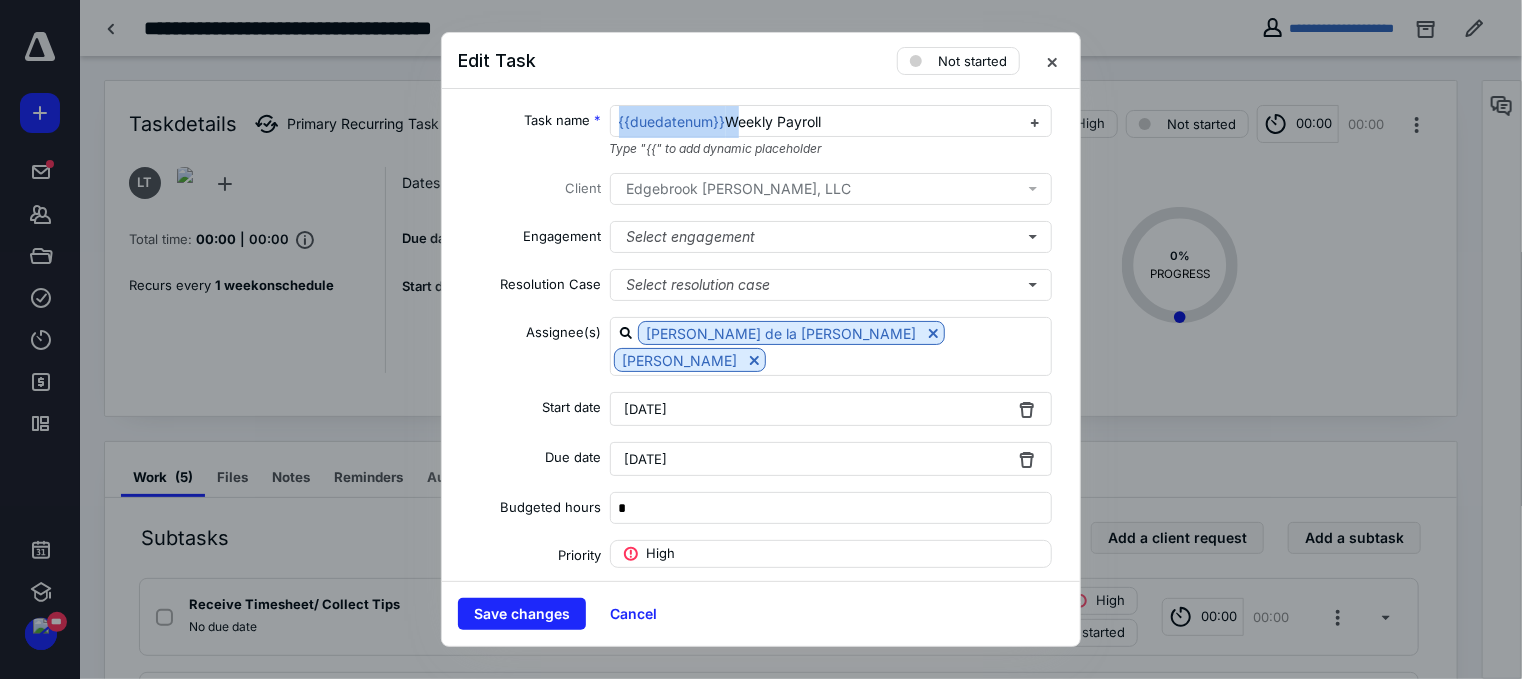 drag, startPoint x: 725, startPoint y: 119, endPoint x: 552, endPoint y: 109, distance: 173.28877 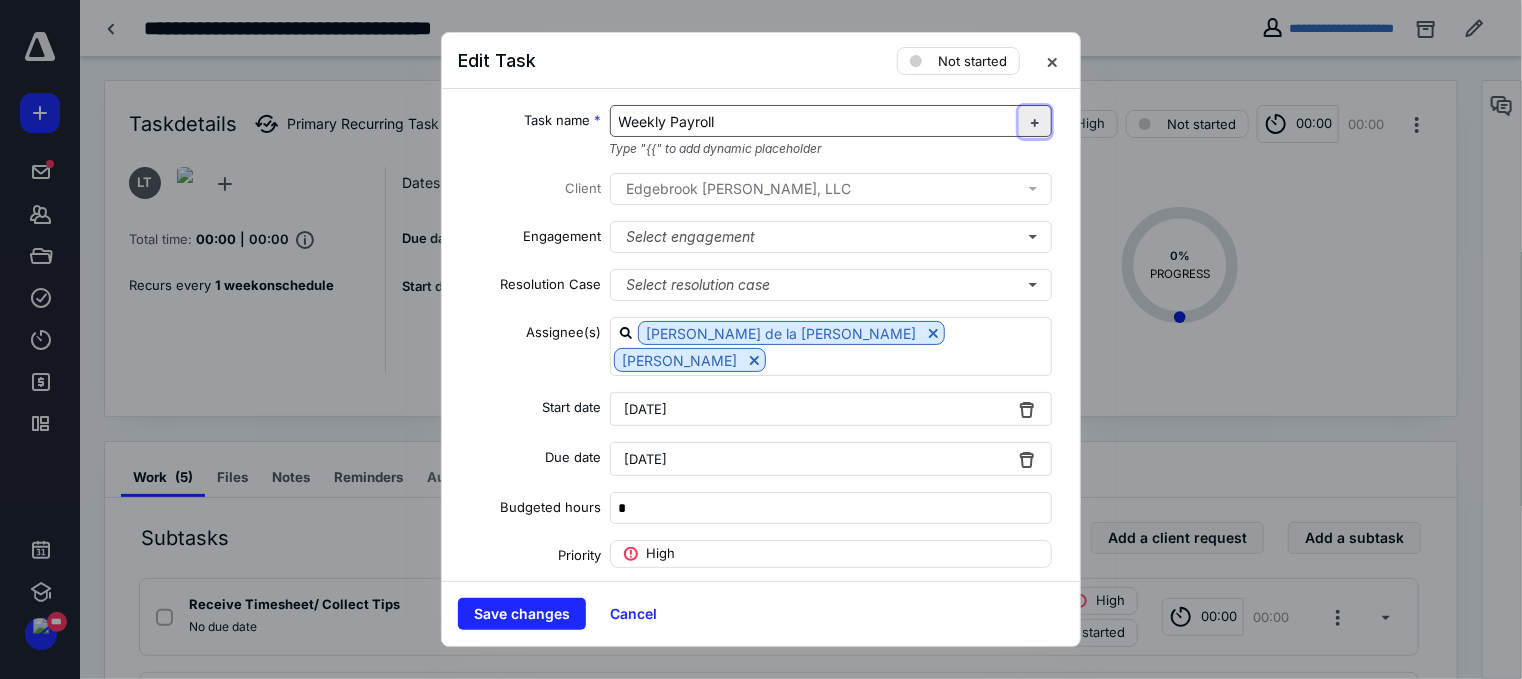 click at bounding box center (1035, 122) 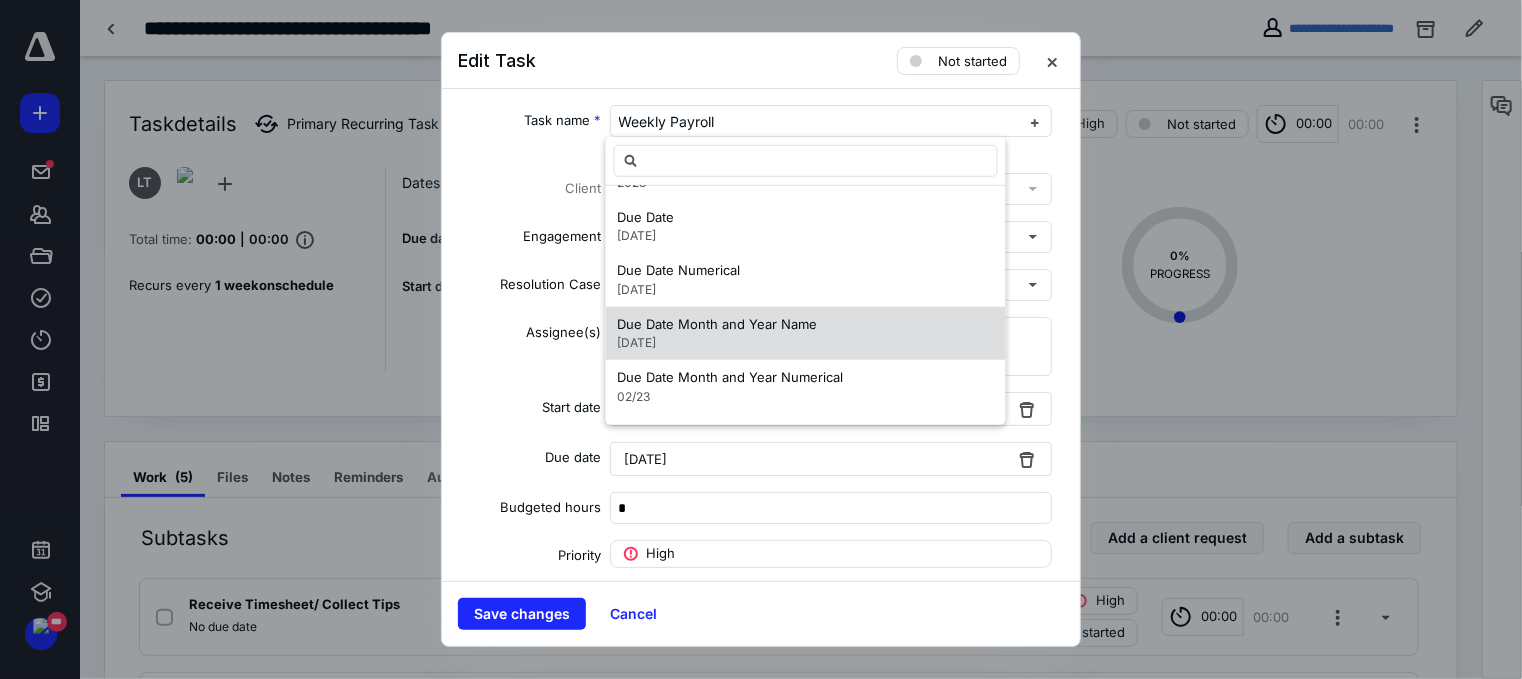 scroll, scrollTop: 1300, scrollLeft: 0, axis: vertical 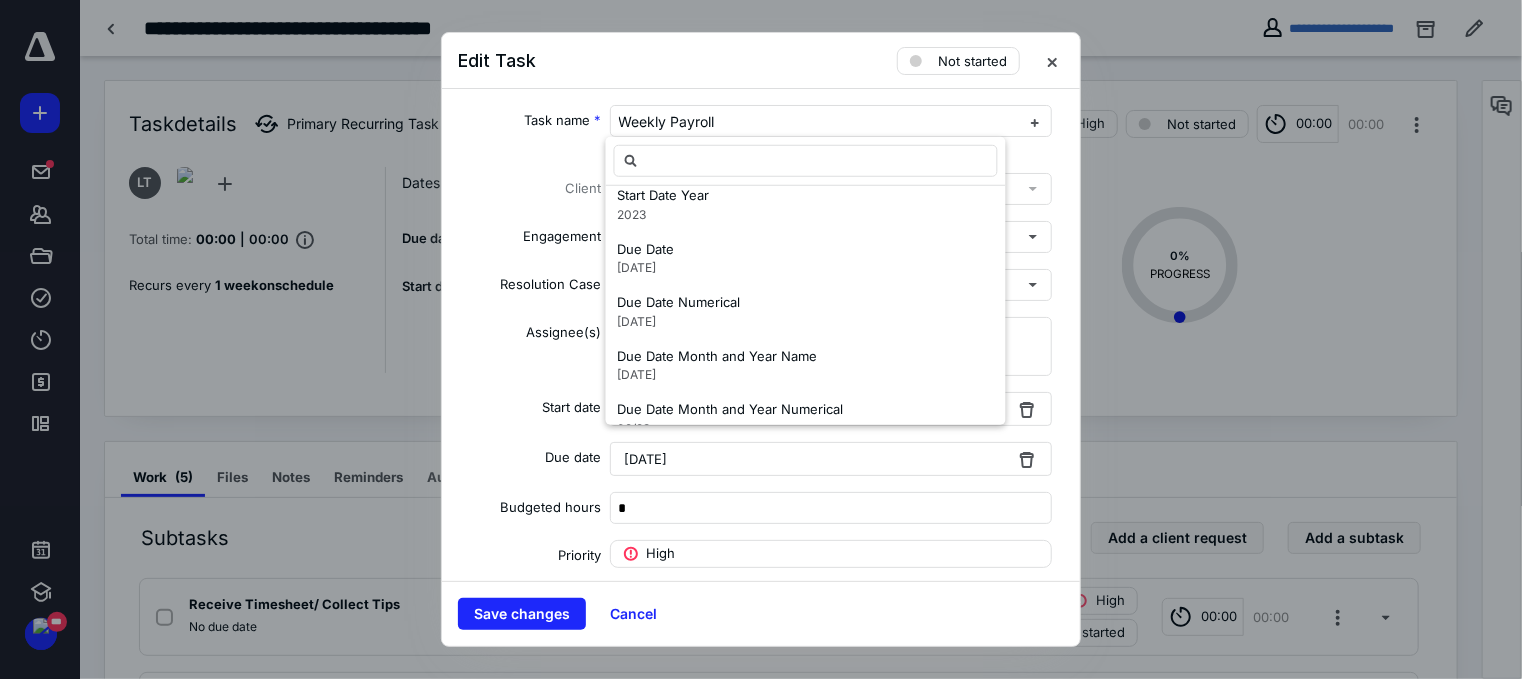 click on "Due Date Numerical [DATE]" at bounding box center [806, 312] 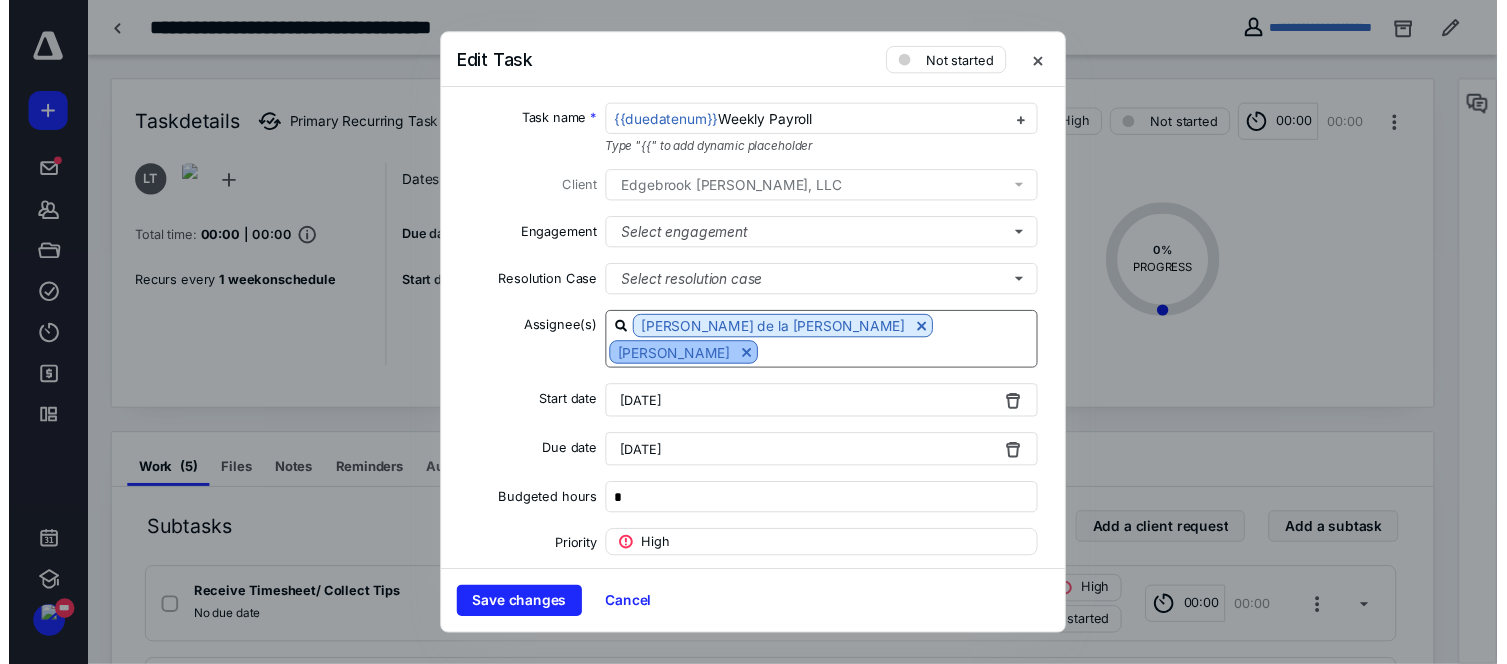 scroll, scrollTop: 0, scrollLeft: 0, axis: both 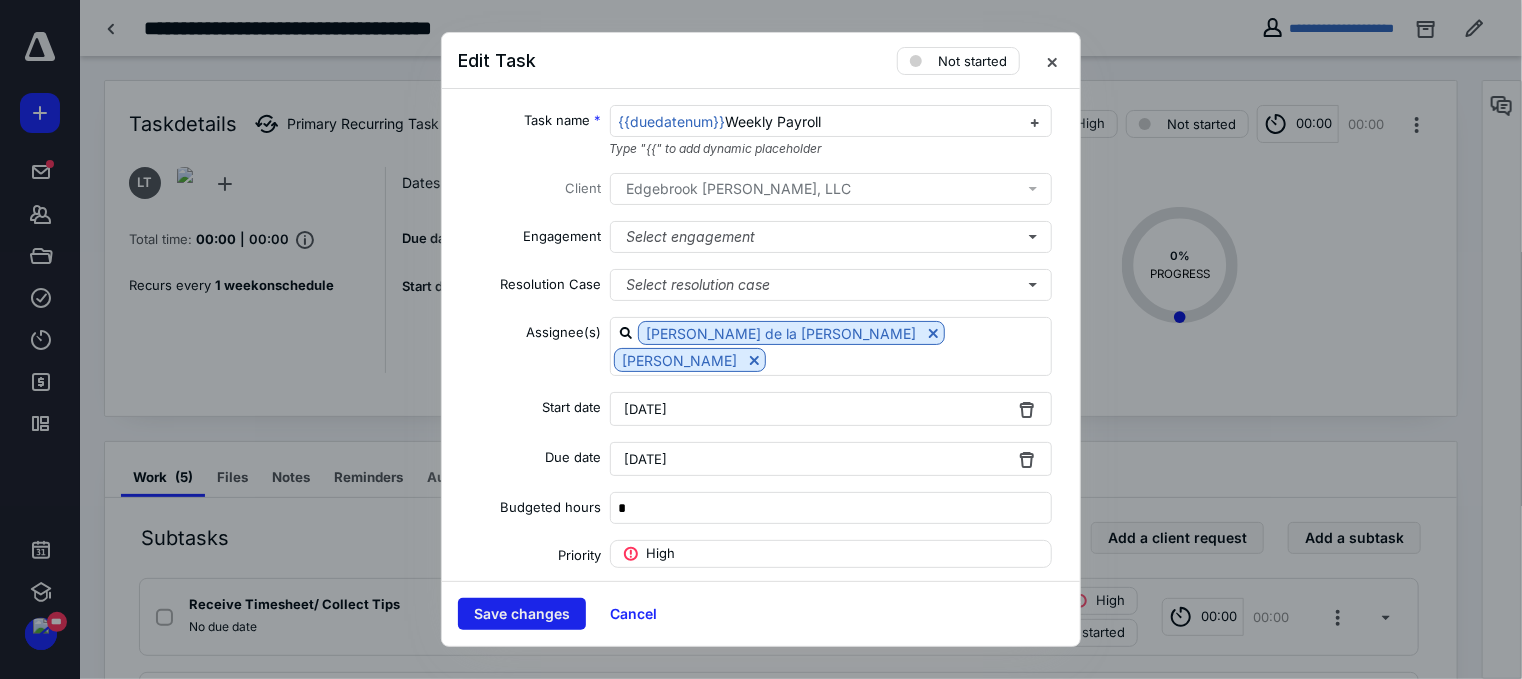 click on "Save changes" at bounding box center (522, 614) 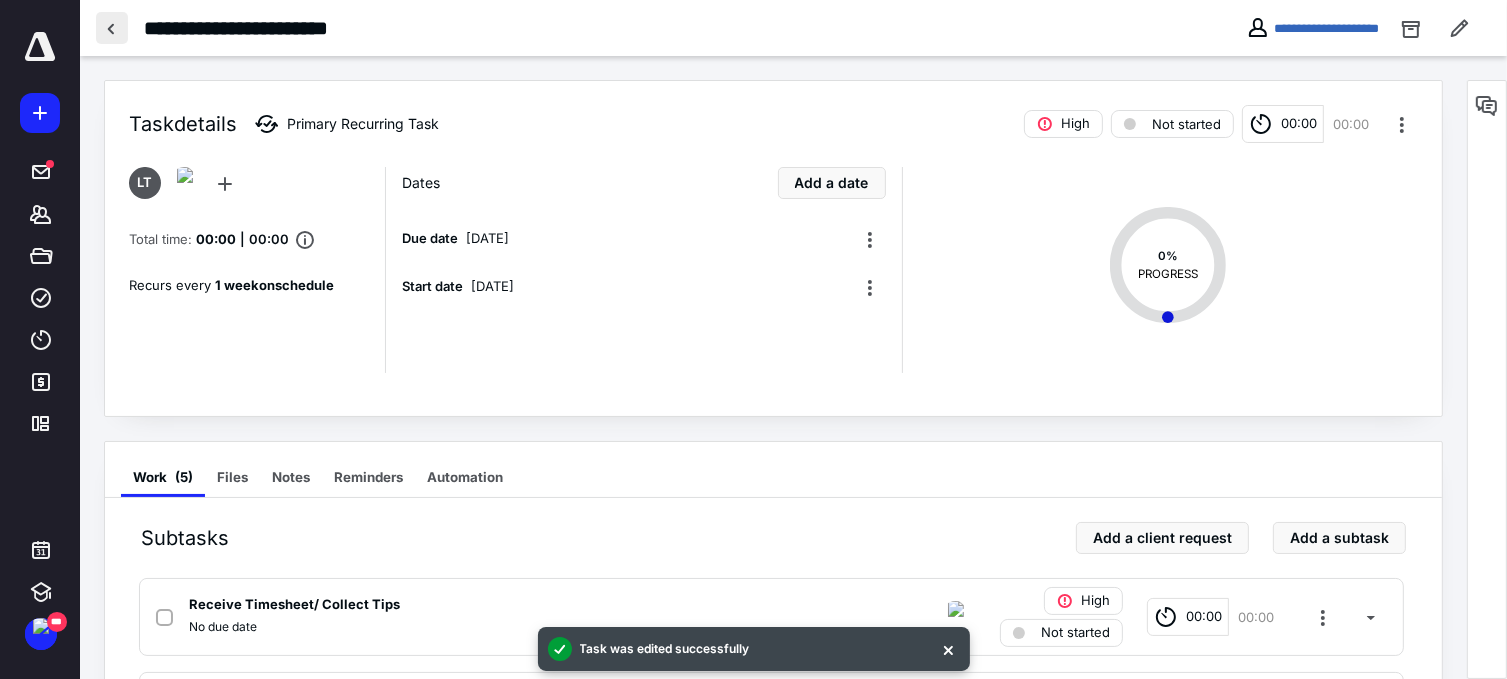 click at bounding box center (112, 28) 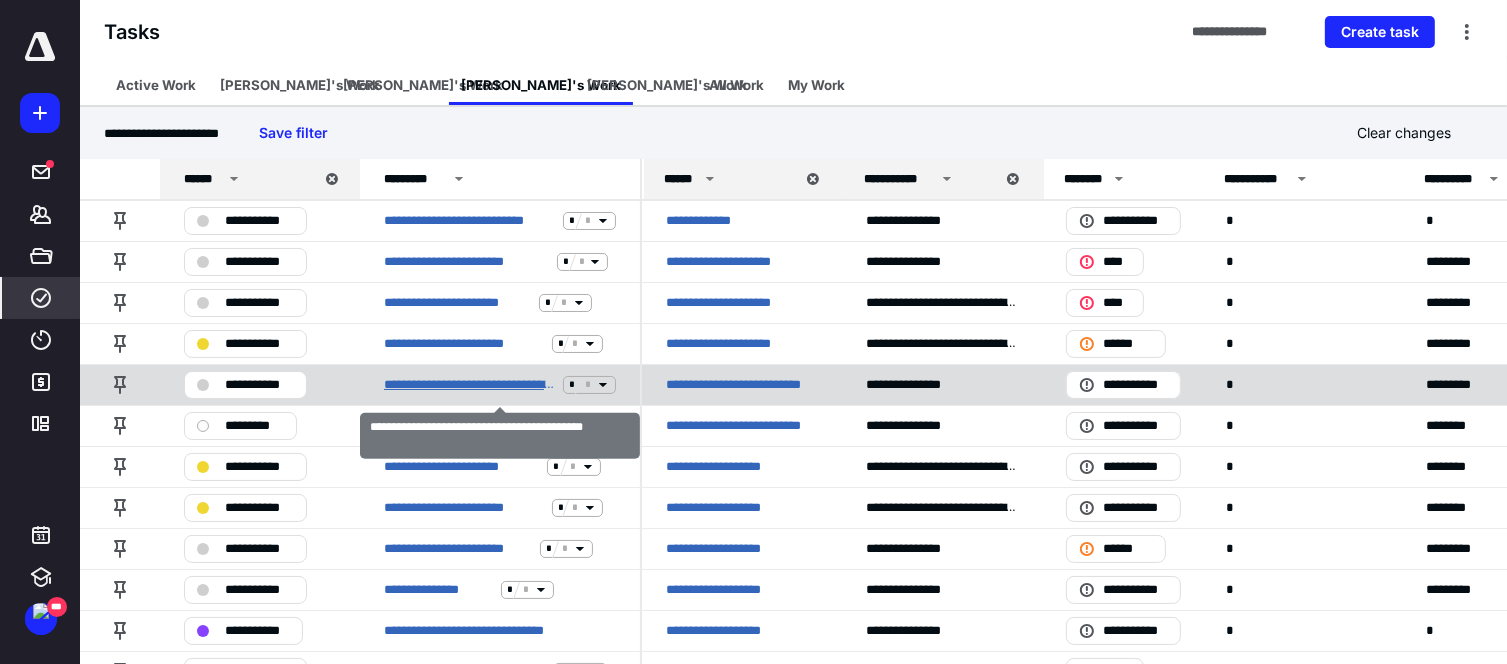 click on "**********" at bounding box center [469, 385] 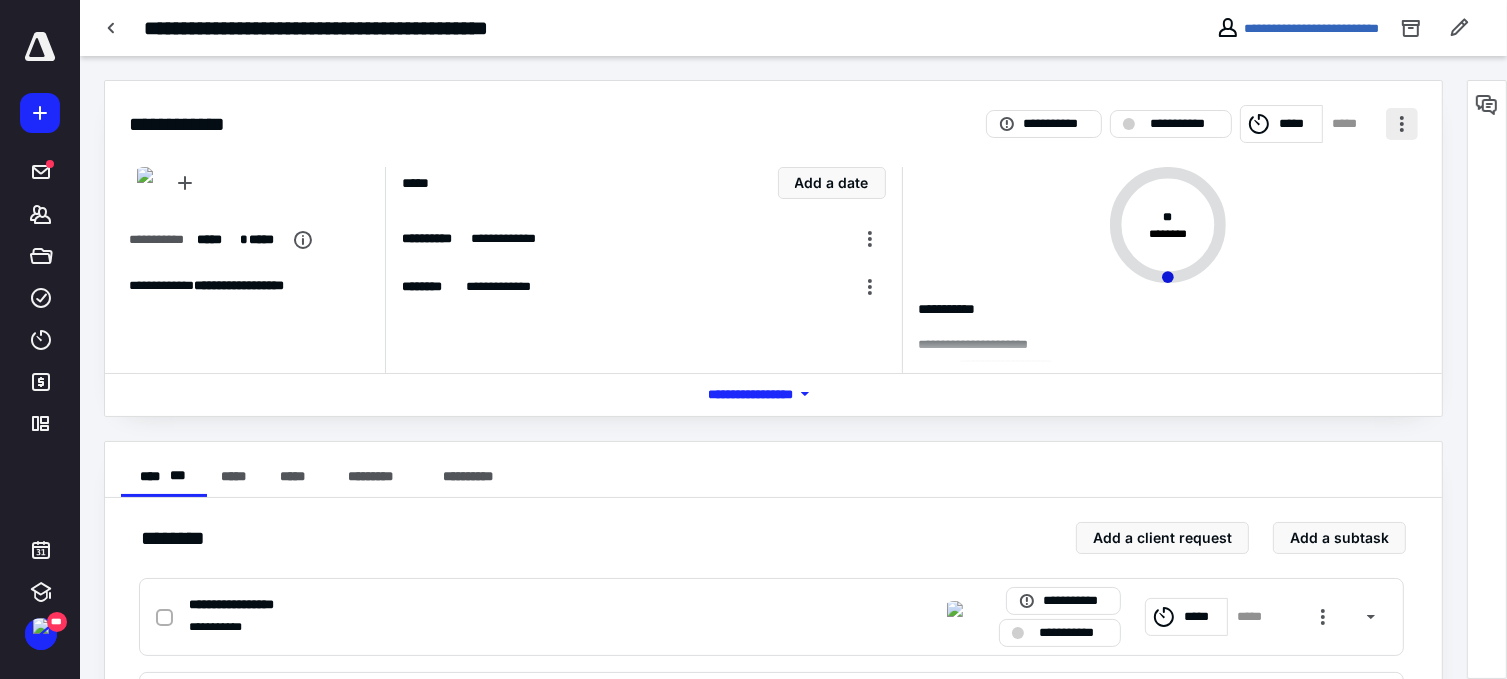 click at bounding box center (1402, 124) 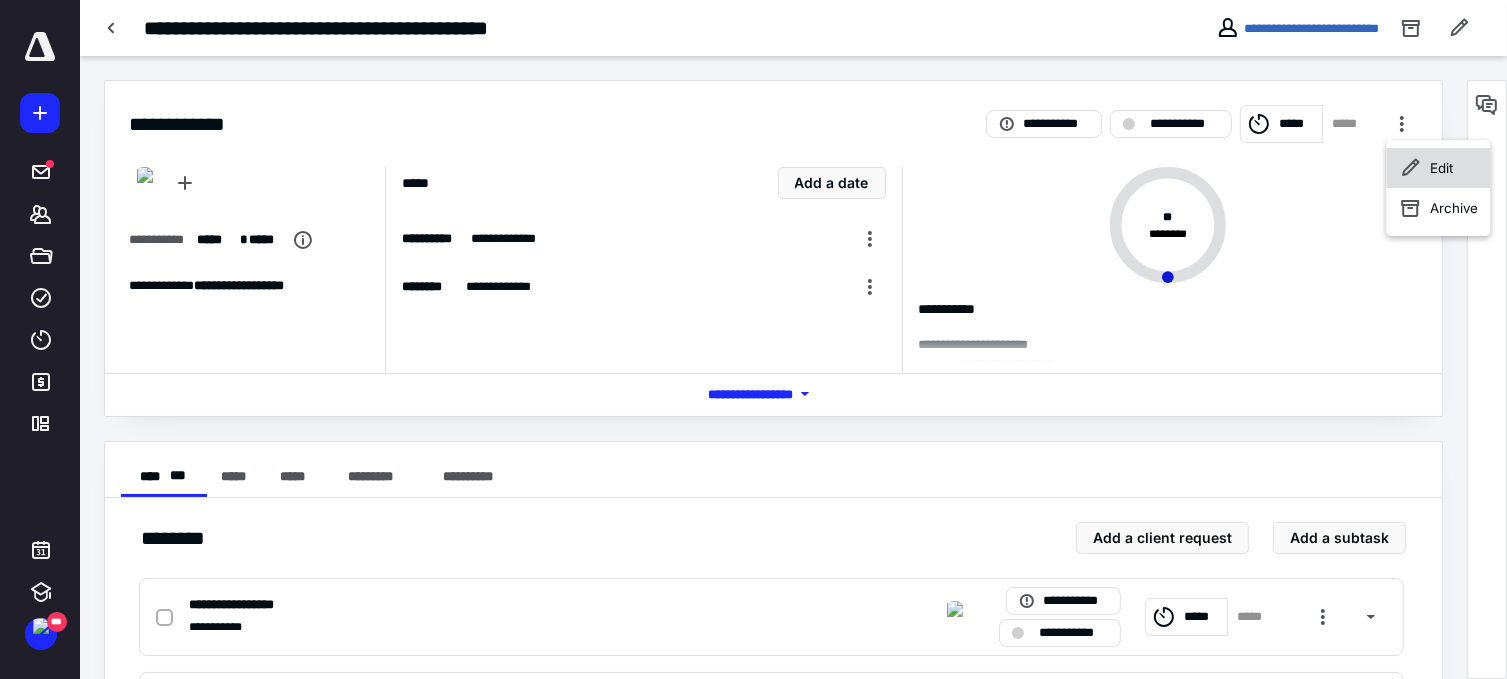 click on "Edit" at bounding box center [1438, 168] 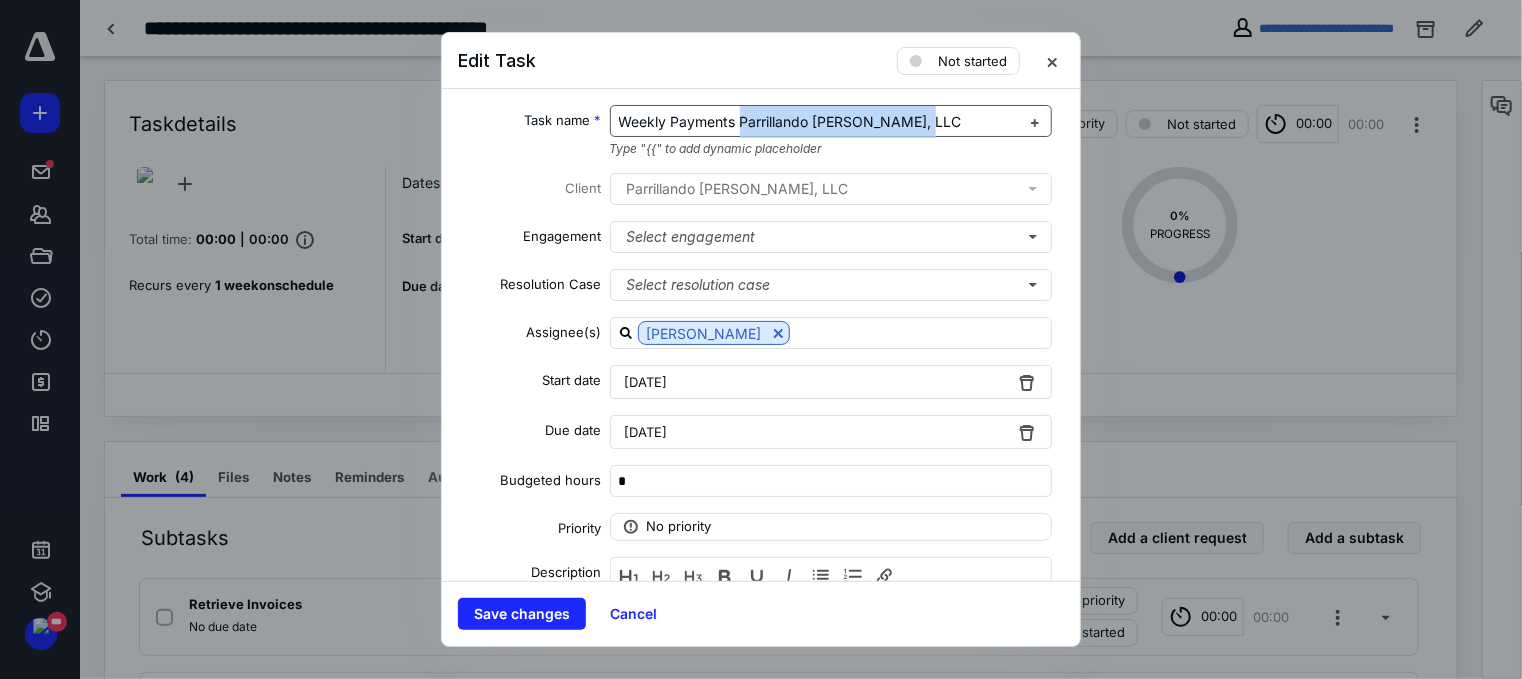 drag, startPoint x: 739, startPoint y: 118, endPoint x: 998, endPoint y: 118, distance: 259 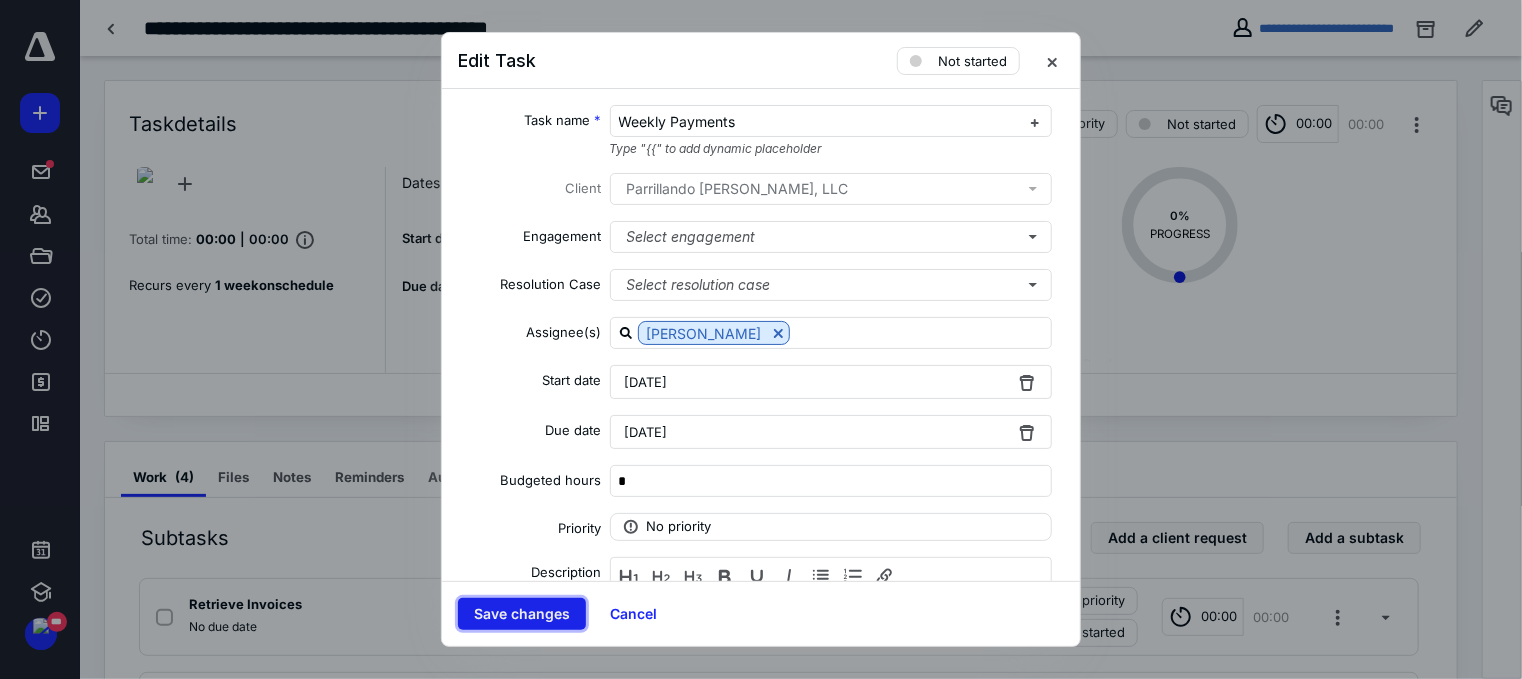 click on "Save changes" at bounding box center (522, 614) 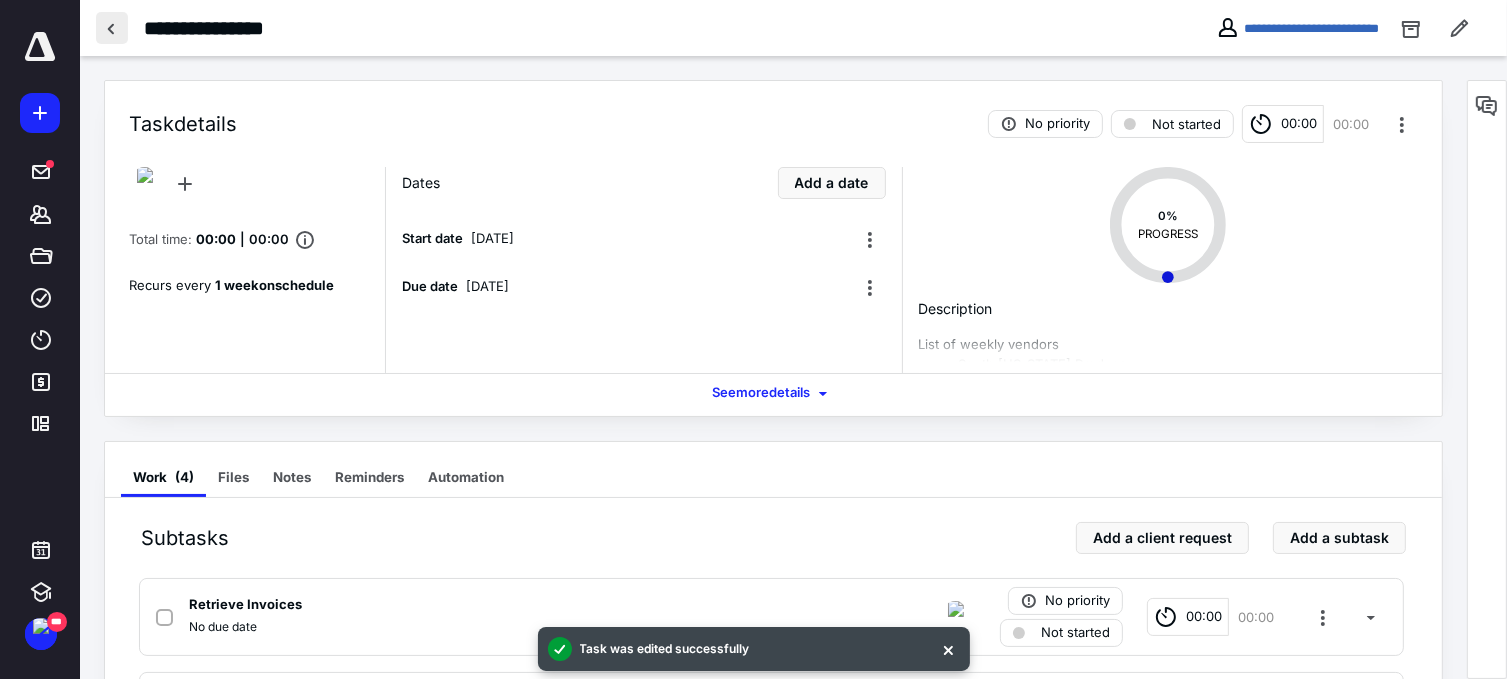 click at bounding box center [112, 28] 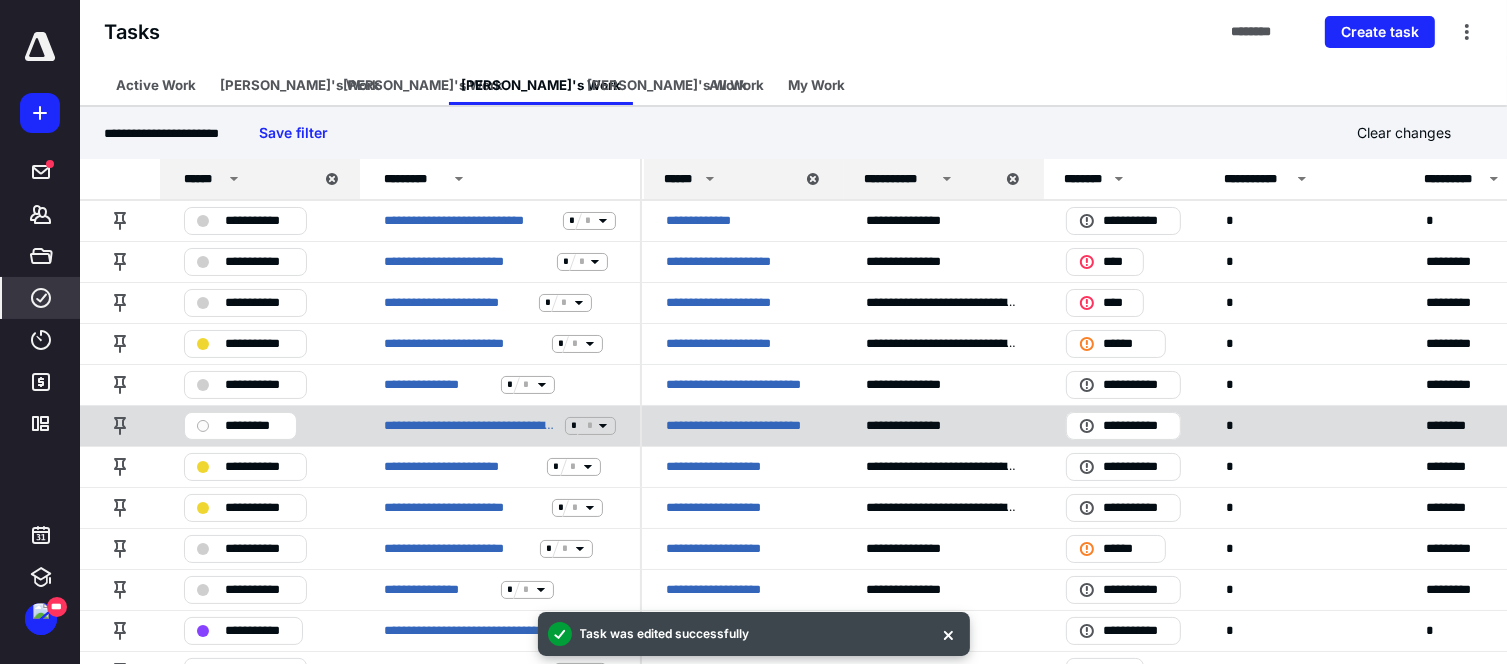 scroll, scrollTop: 100, scrollLeft: 0, axis: vertical 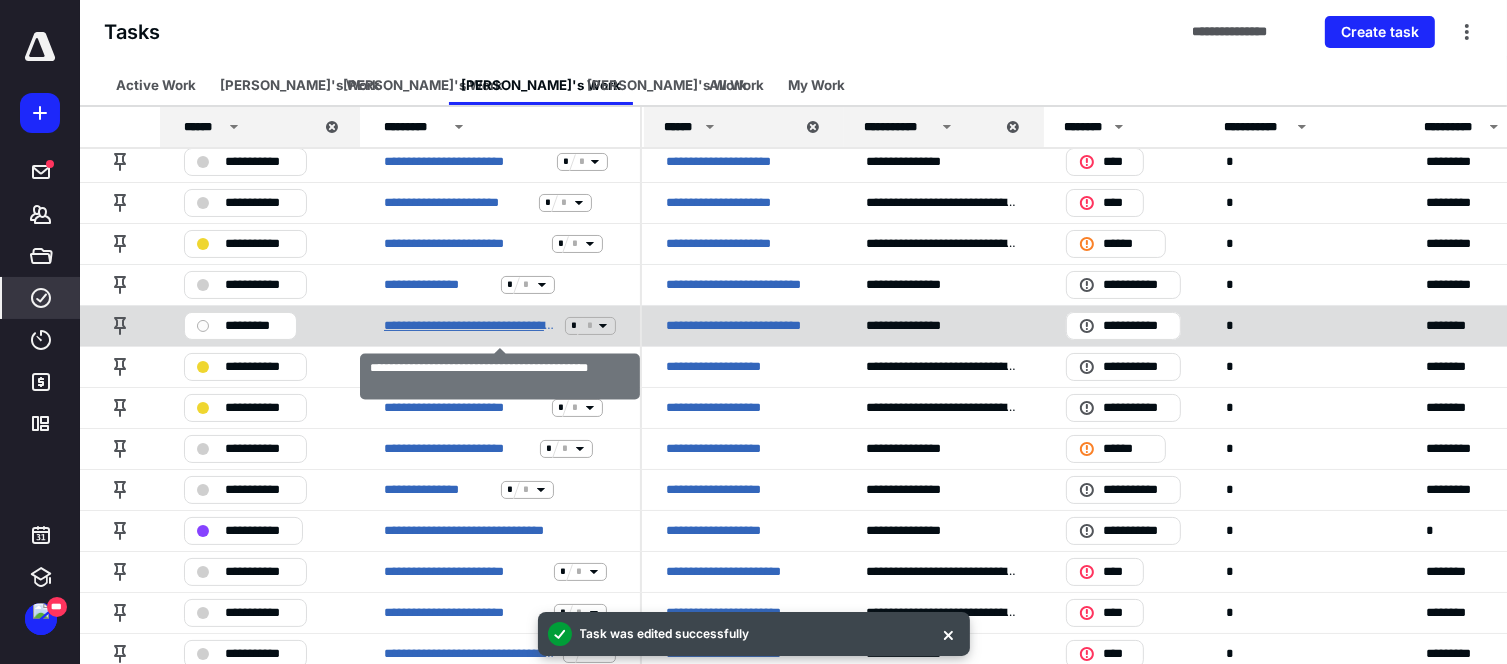 click on "**********" at bounding box center [470, 326] 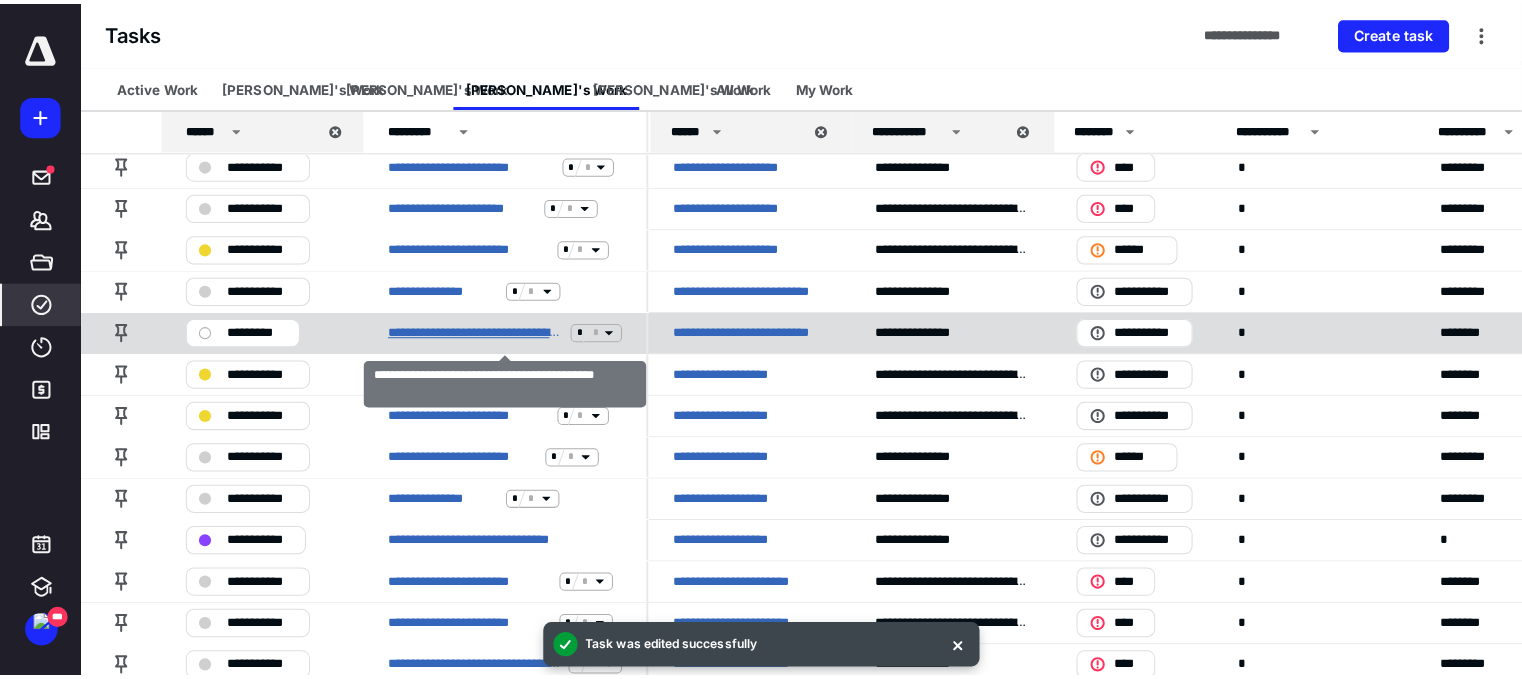 scroll, scrollTop: 0, scrollLeft: 0, axis: both 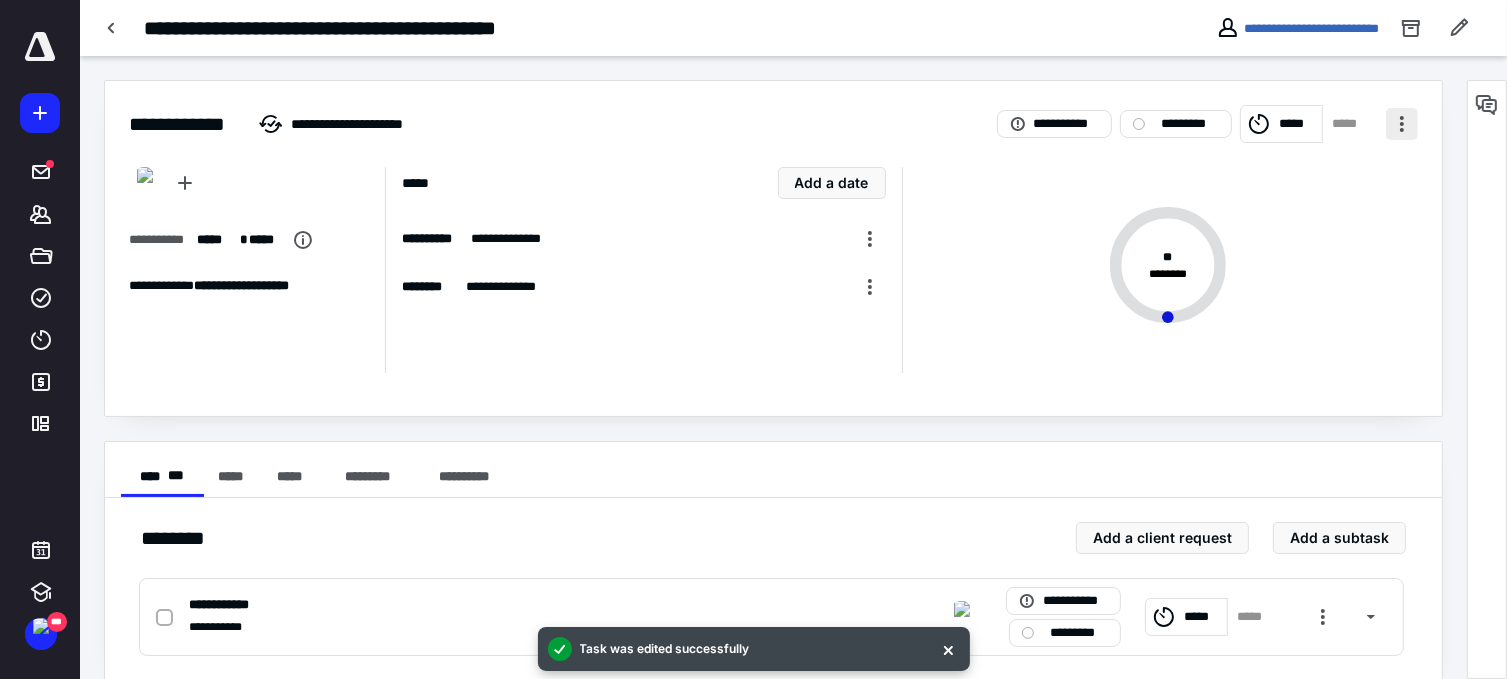 click at bounding box center [1402, 124] 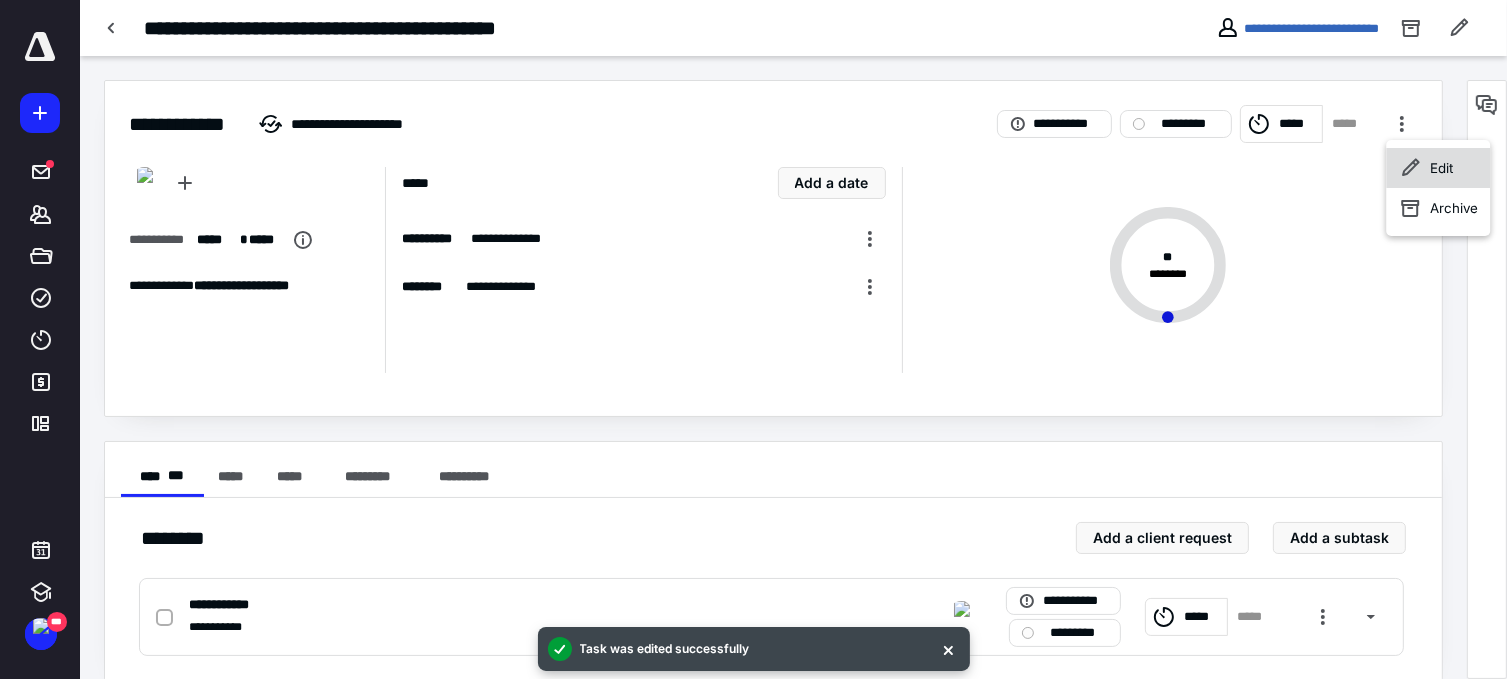click on "Edit" at bounding box center [1438, 168] 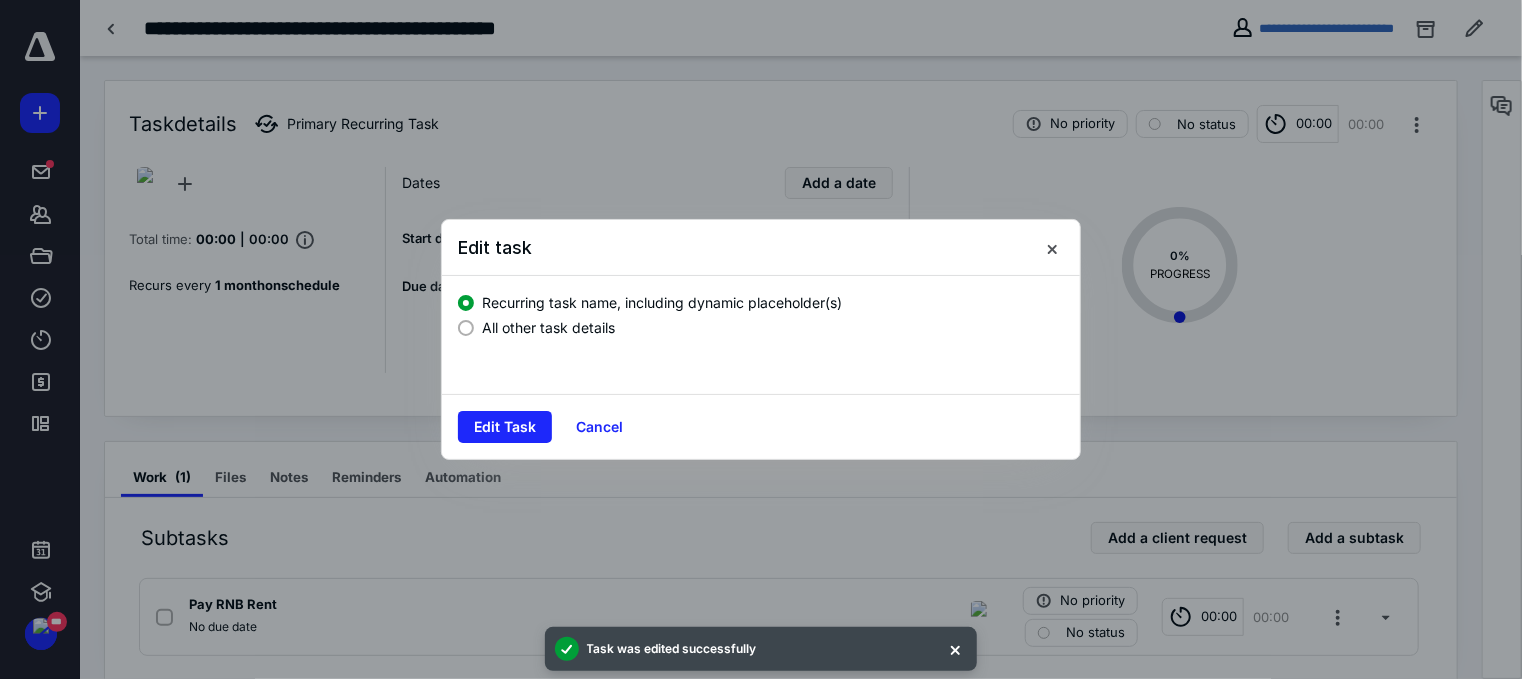 click on "All other task details" at bounding box center [548, 327] 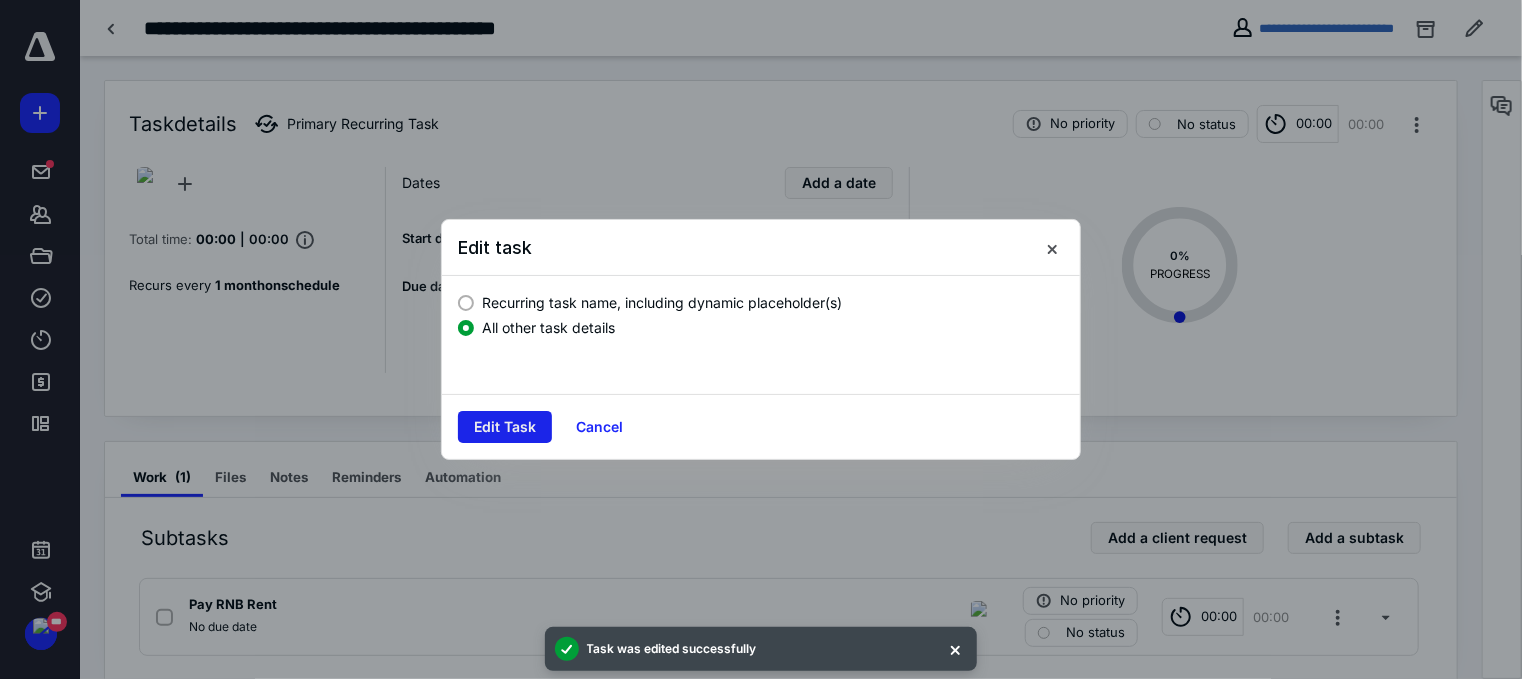 click on "Edit Task" at bounding box center [505, 427] 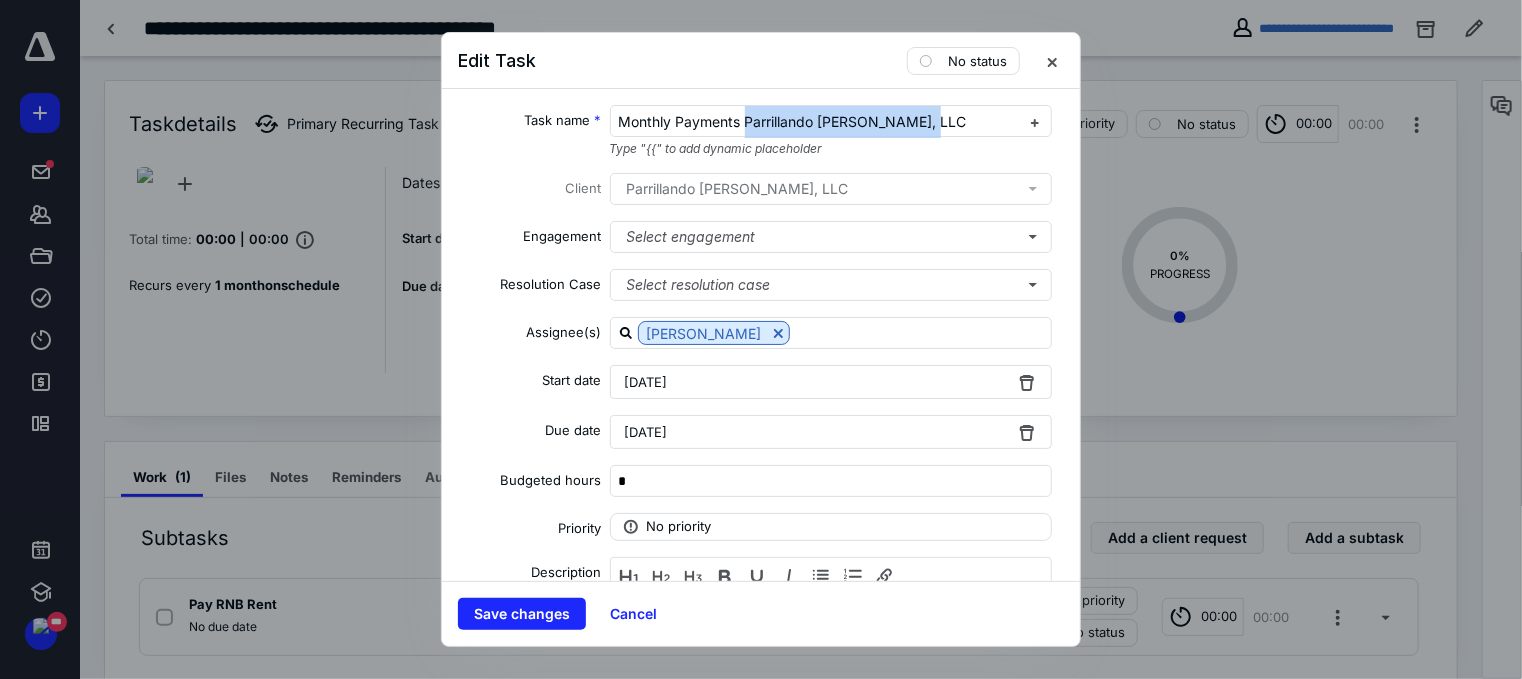 drag, startPoint x: 741, startPoint y: 119, endPoint x: 1056, endPoint y: 123, distance: 315.0254 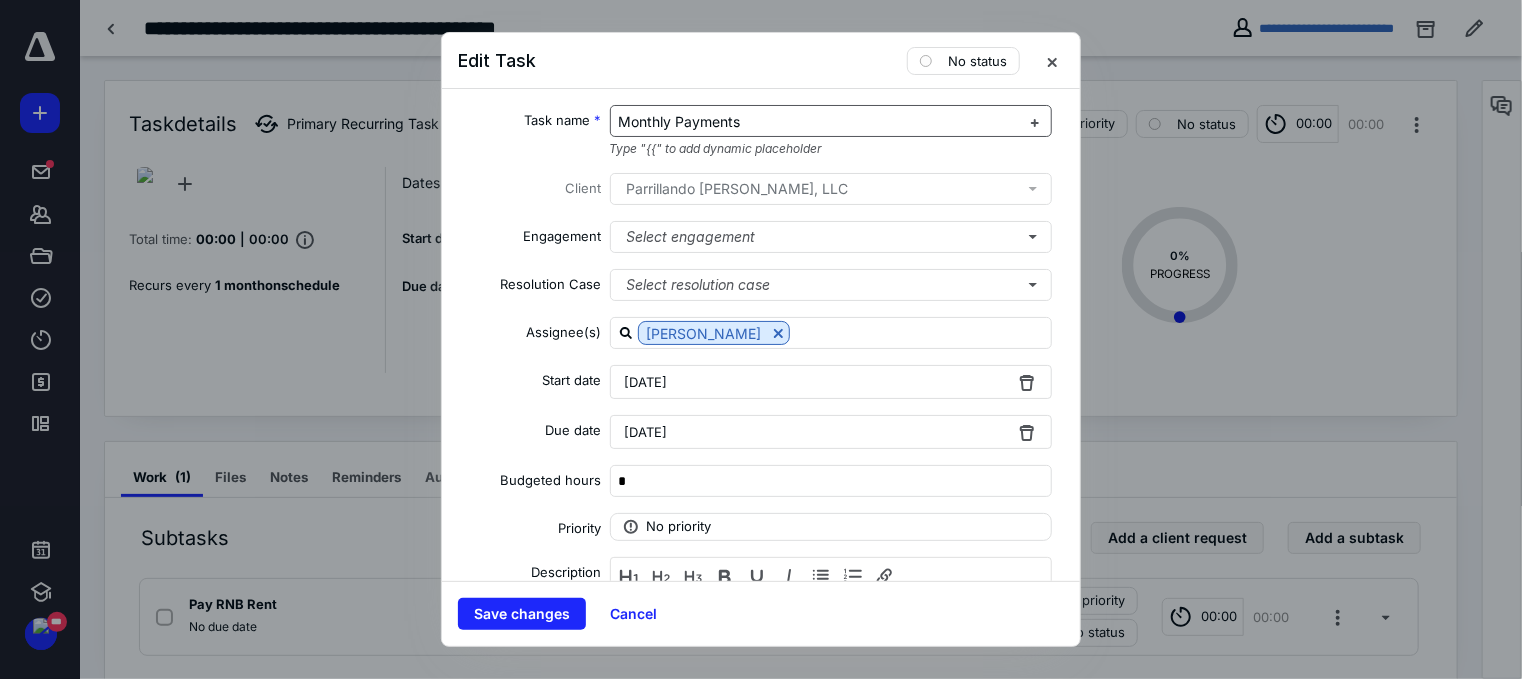 click on "Monthly Payments" at bounding box center [680, 121] 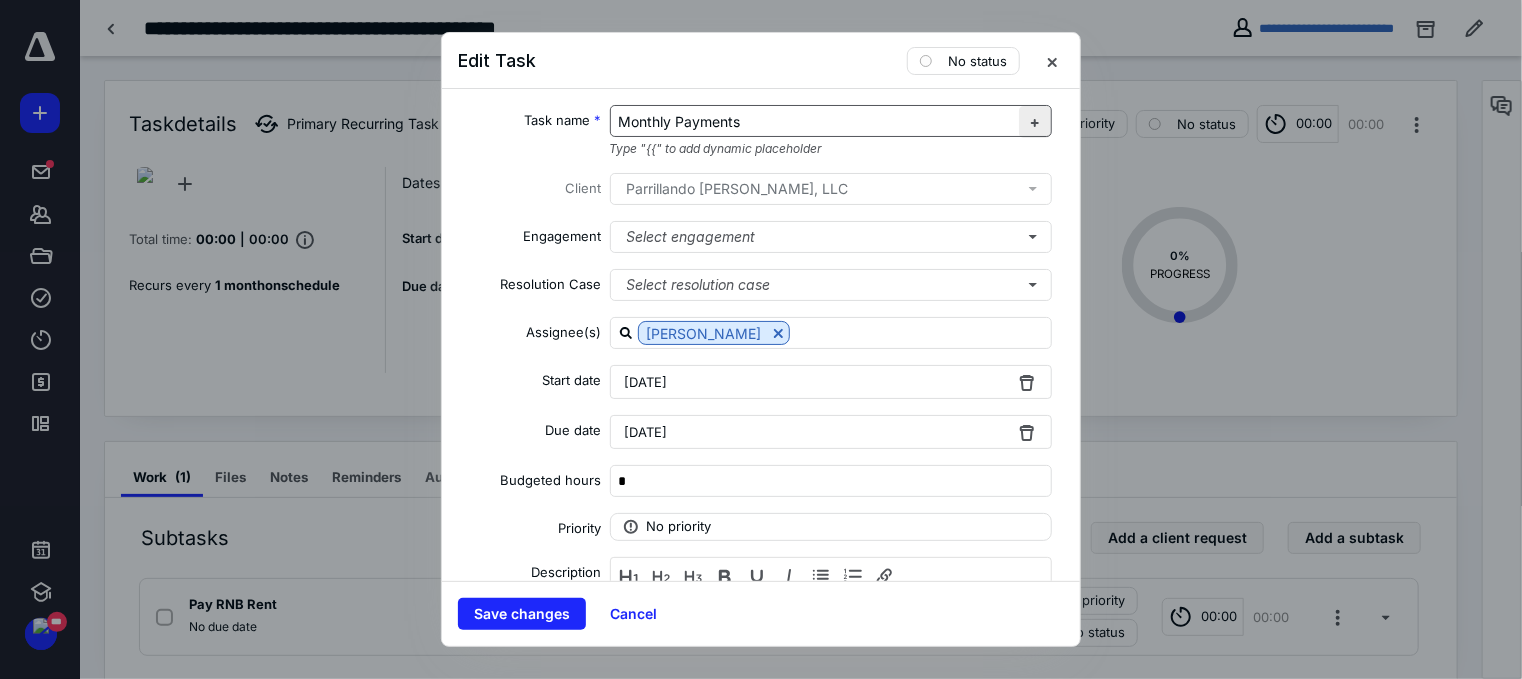 click at bounding box center (1035, 122) 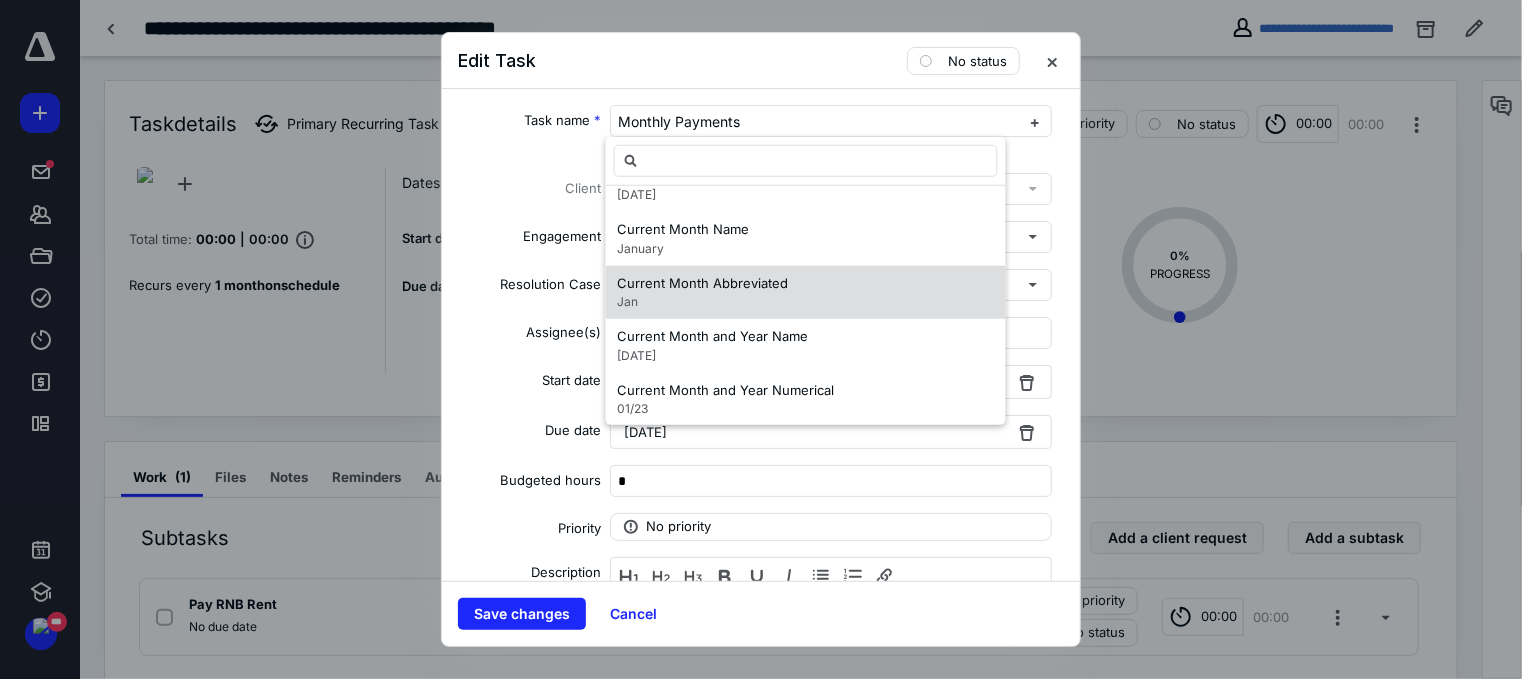 scroll, scrollTop: 200, scrollLeft: 0, axis: vertical 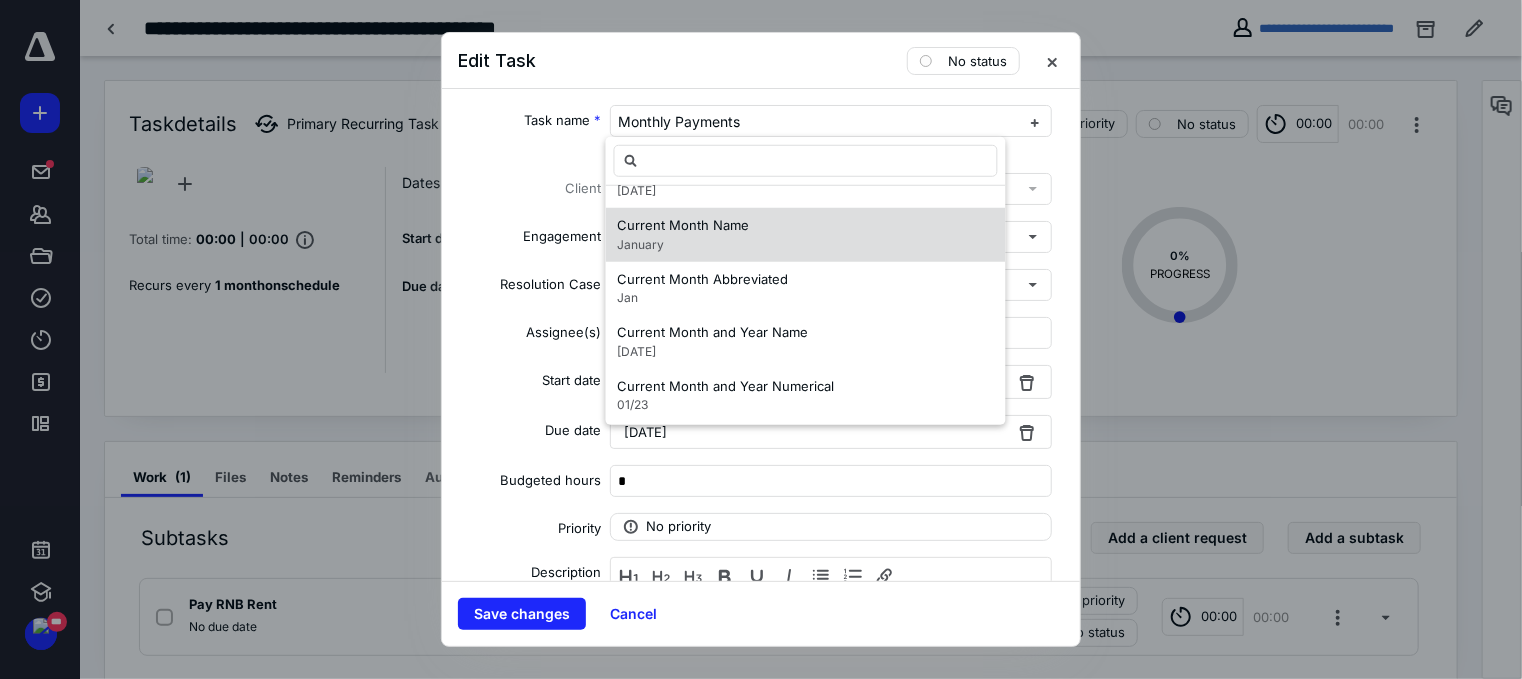click on "Current Month Name January" at bounding box center (806, 234) 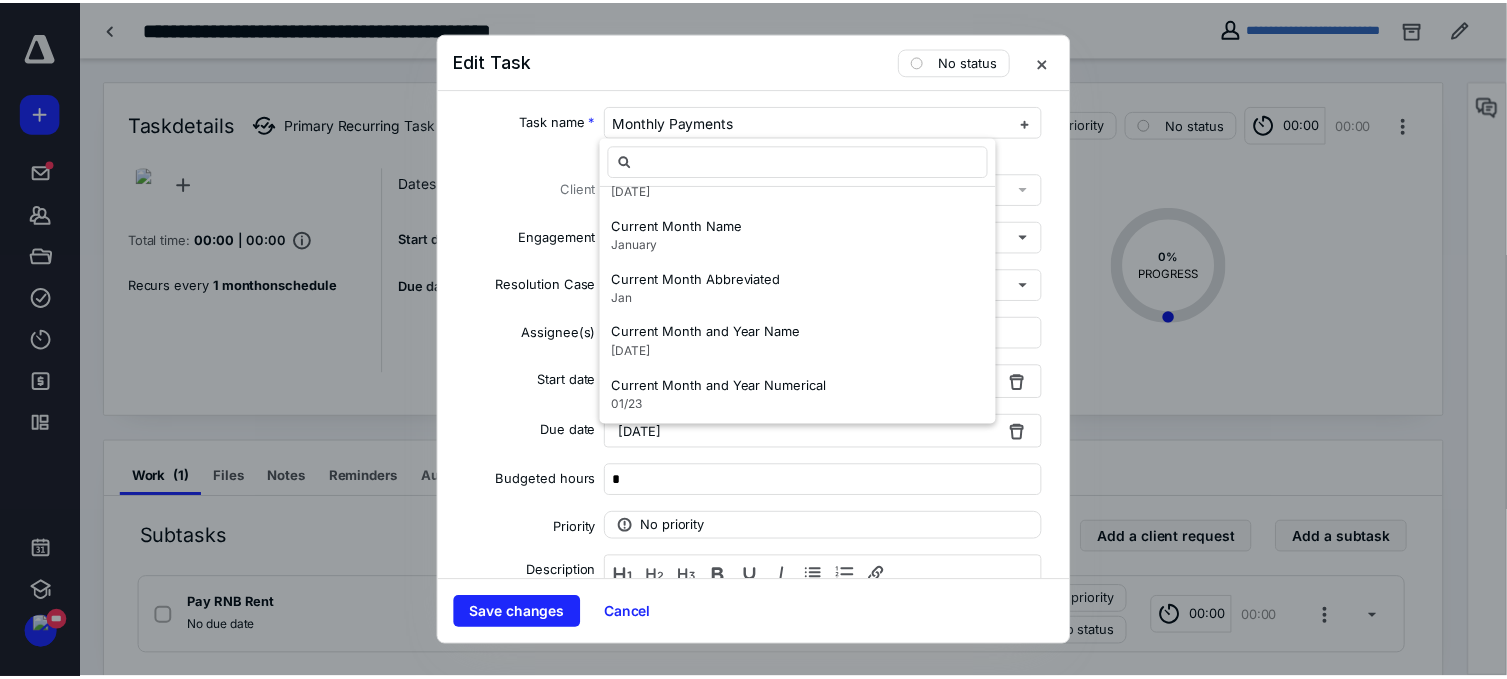 scroll, scrollTop: 0, scrollLeft: 0, axis: both 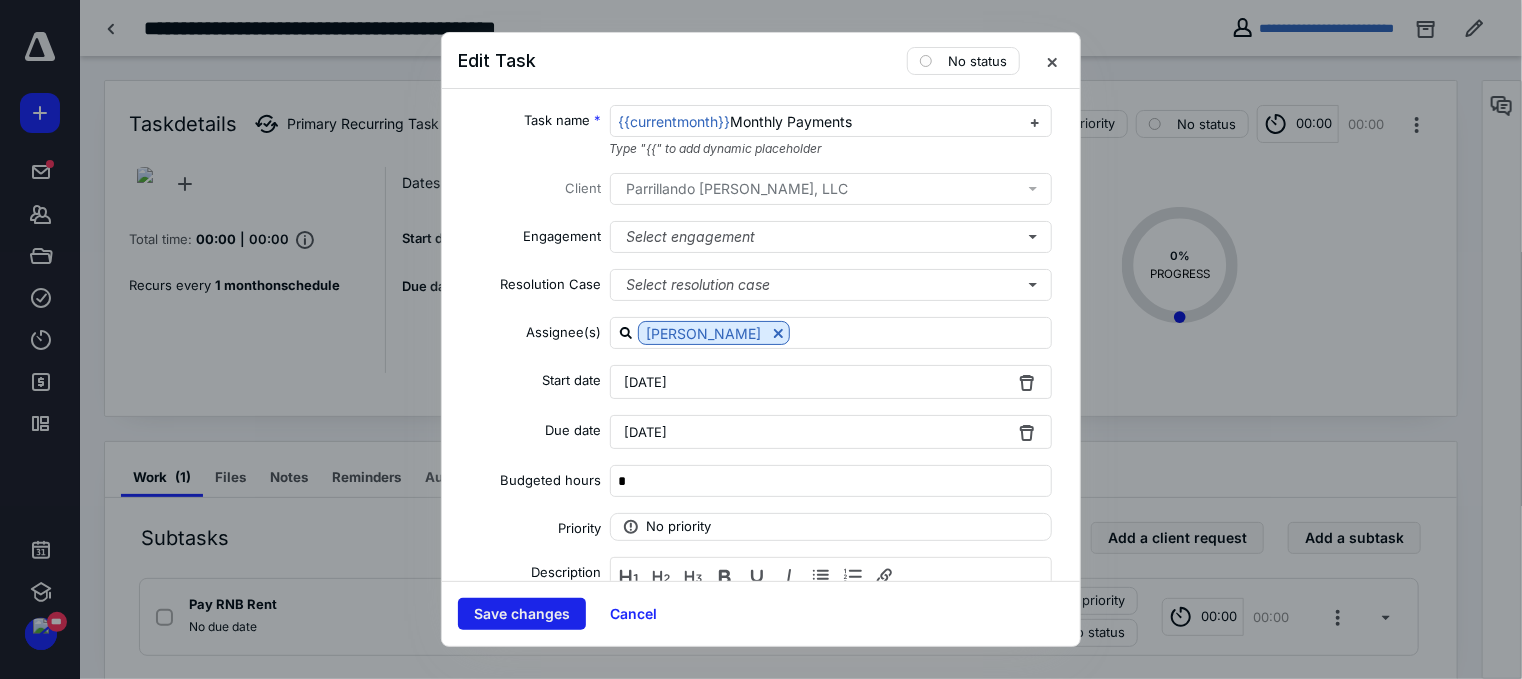 click on "Save changes" at bounding box center [522, 614] 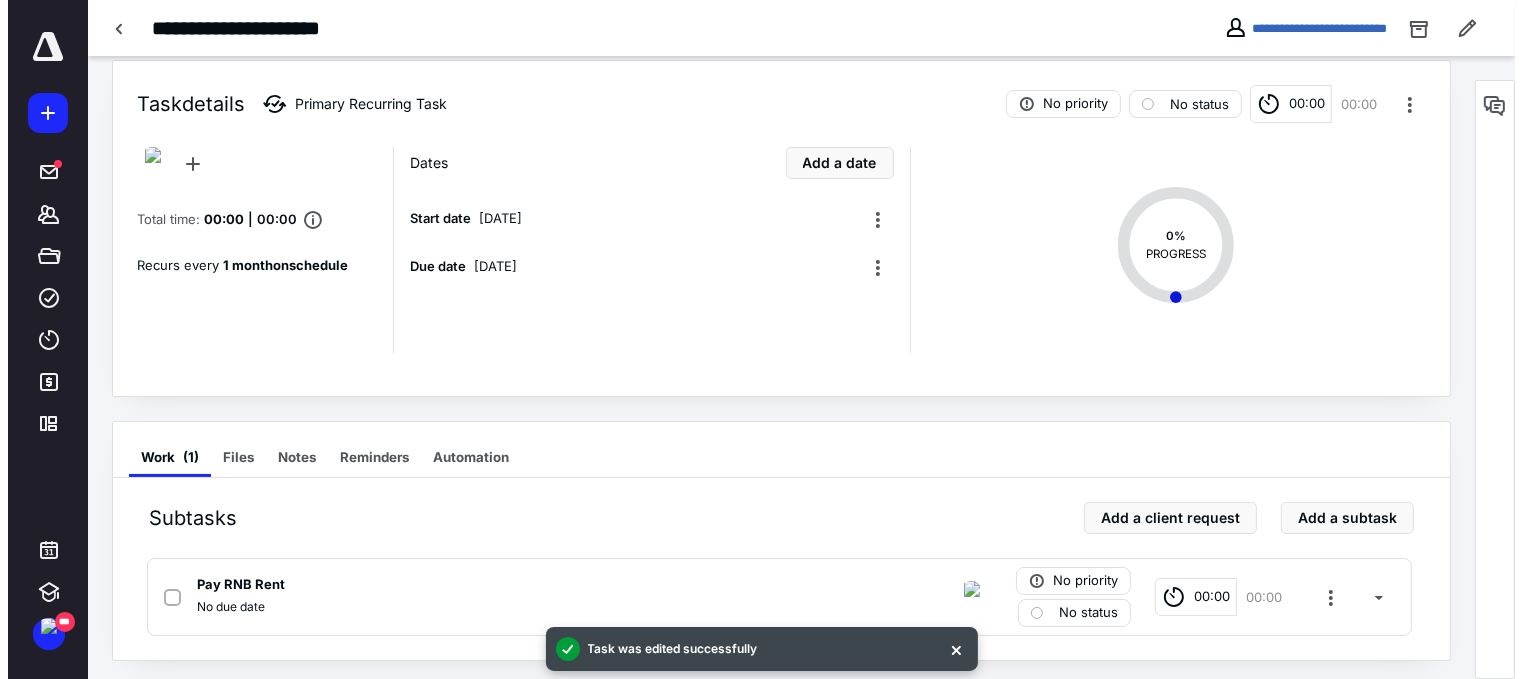 scroll, scrollTop: 25, scrollLeft: 0, axis: vertical 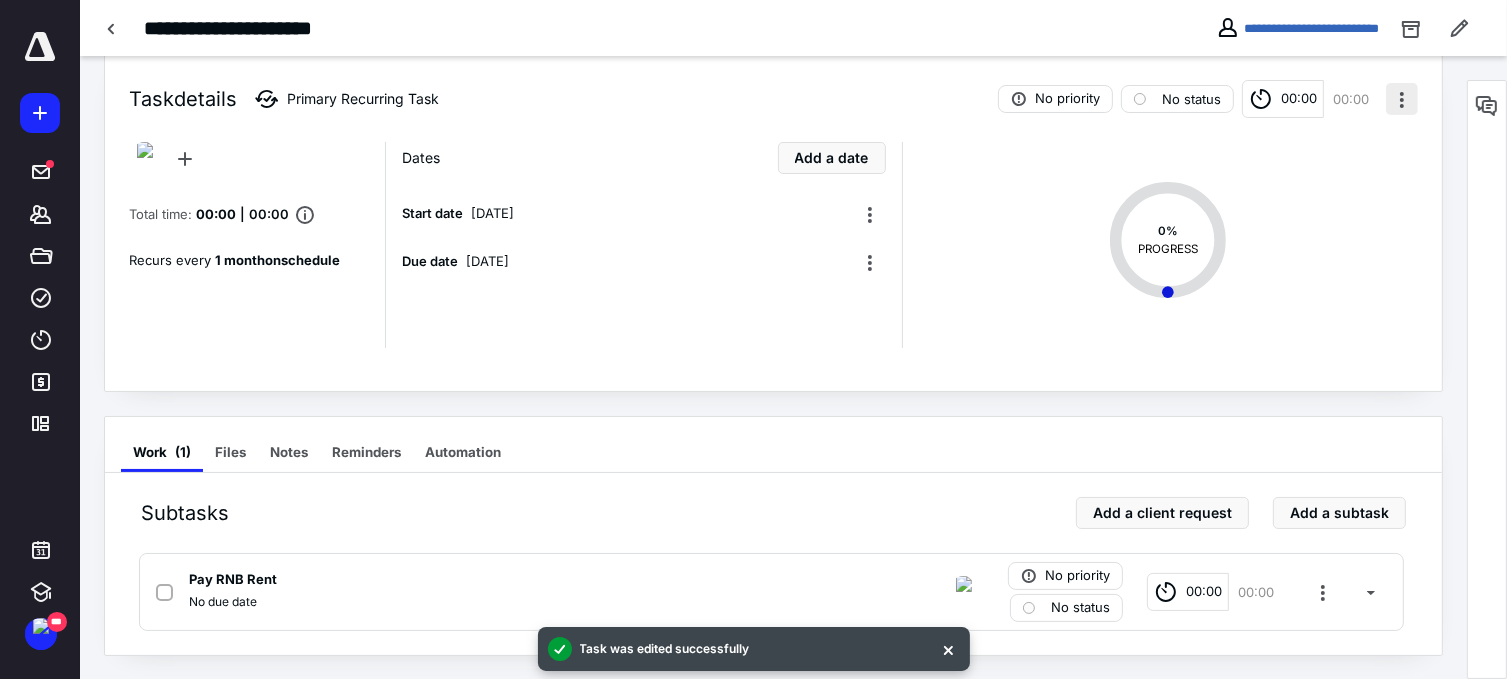 click at bounding box center [1402, 99] 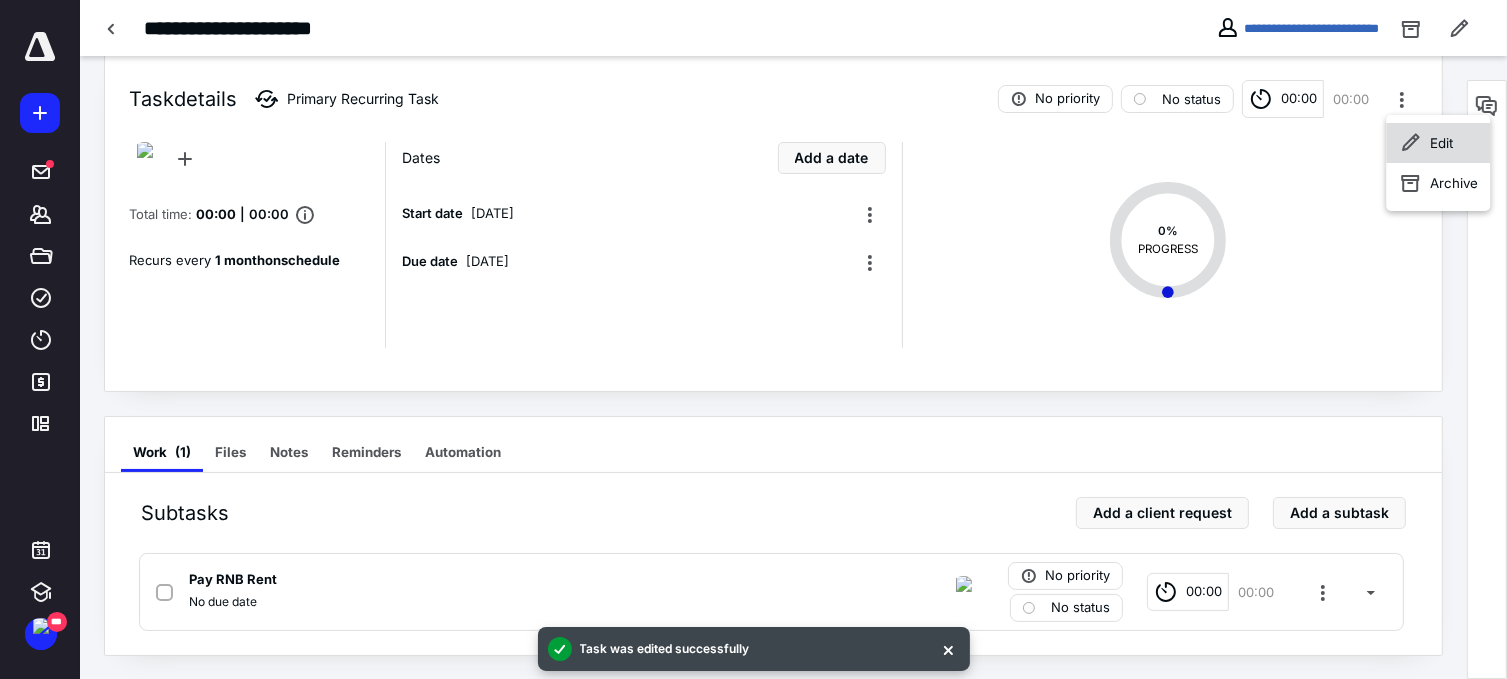 click on "Edit" at bounding box center [1441, 143] 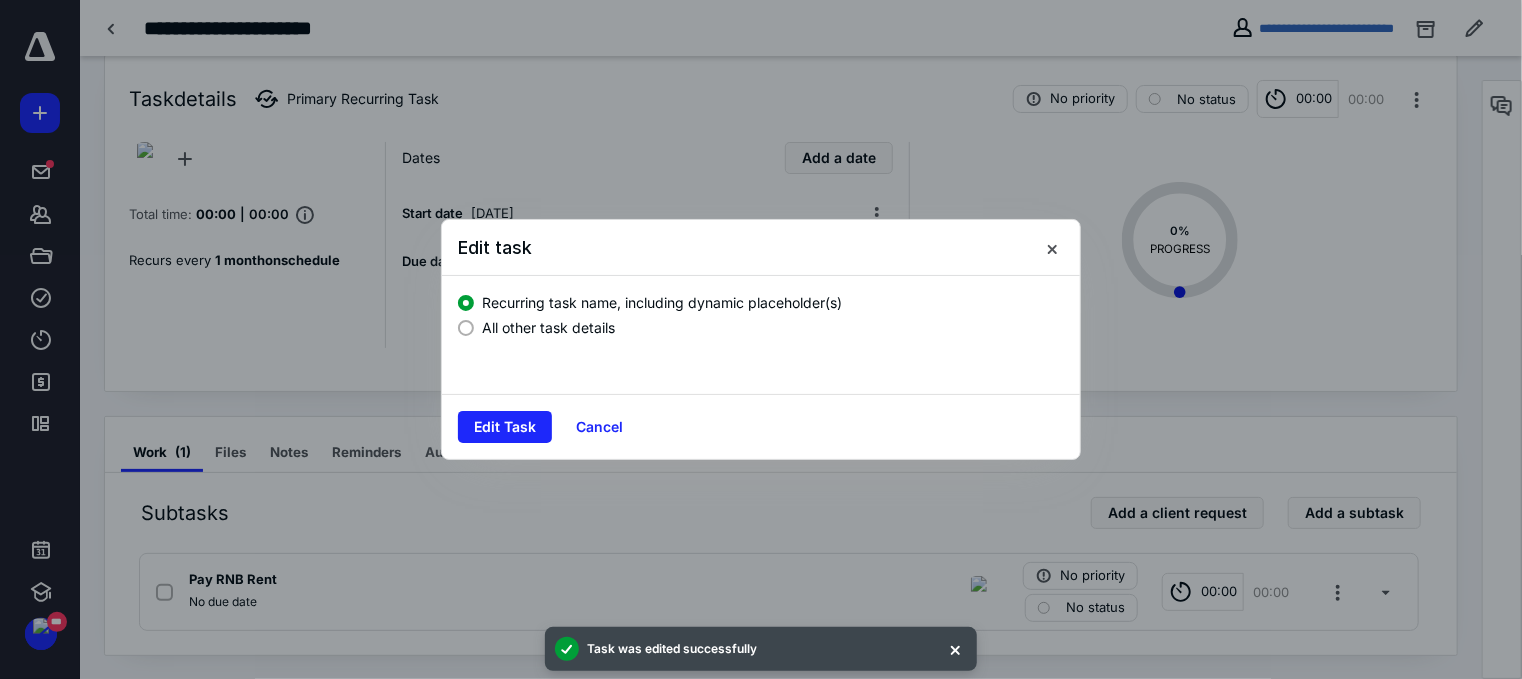 click on "All other task details" at bounding box center (548, 327) 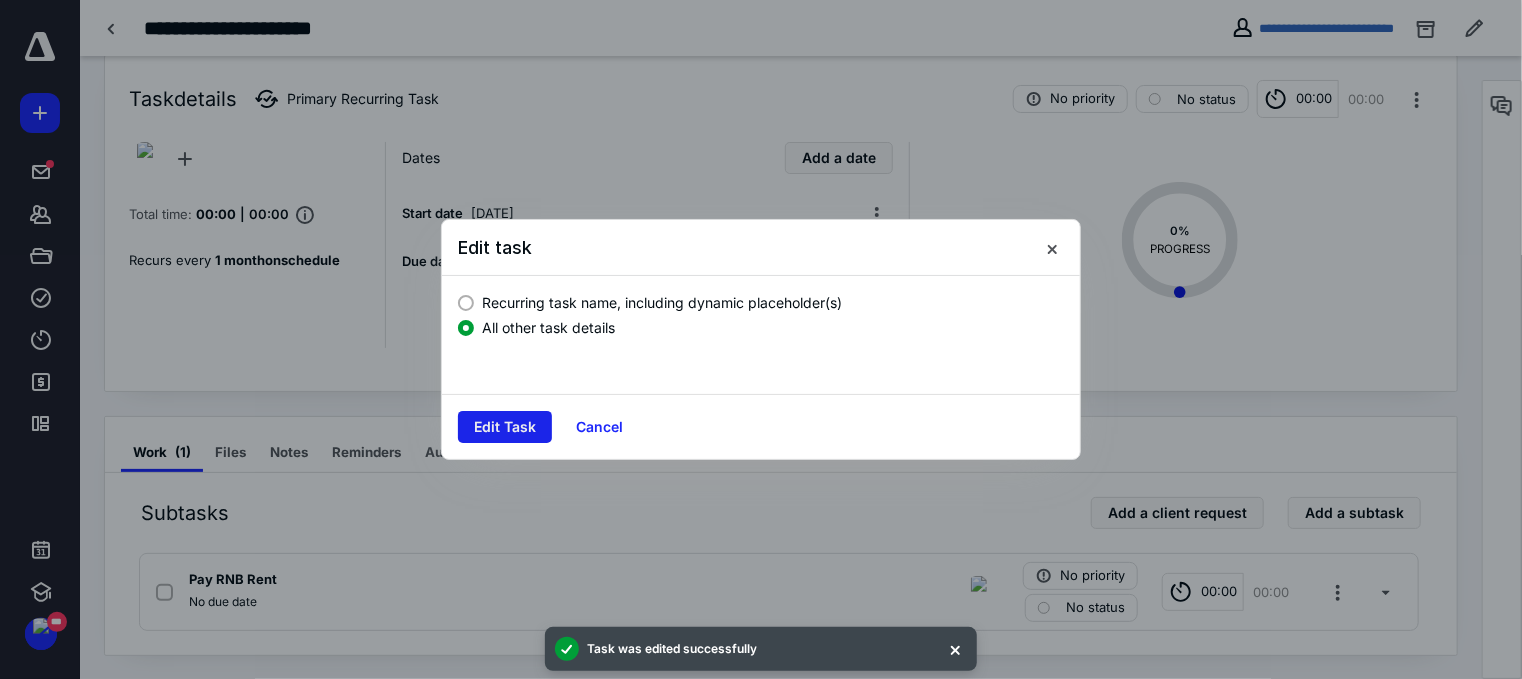 click on "Edit Task" at bounding box center (505, 427) 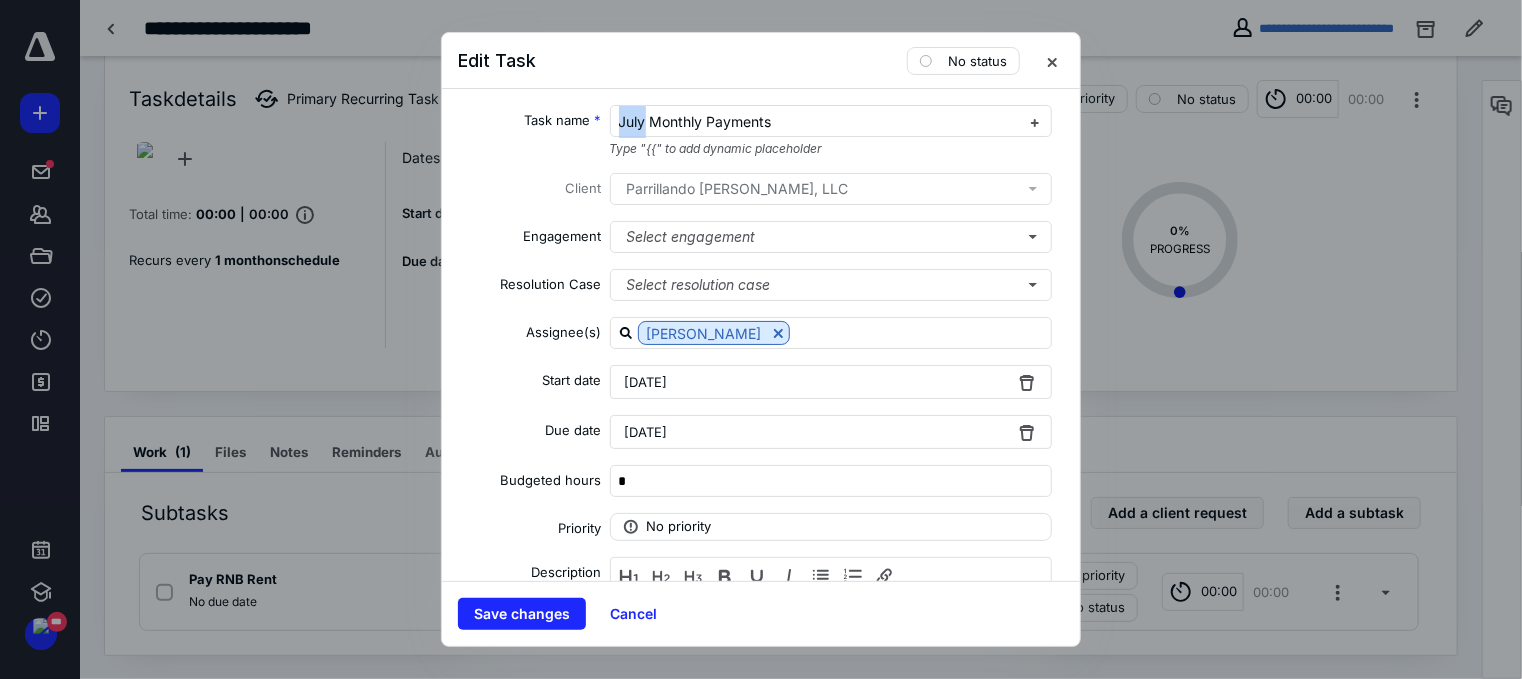 drag, startPoint x: 642, startPoint y: 120, endPoint x: 573, endPoint y: 119, distance: 69.00725 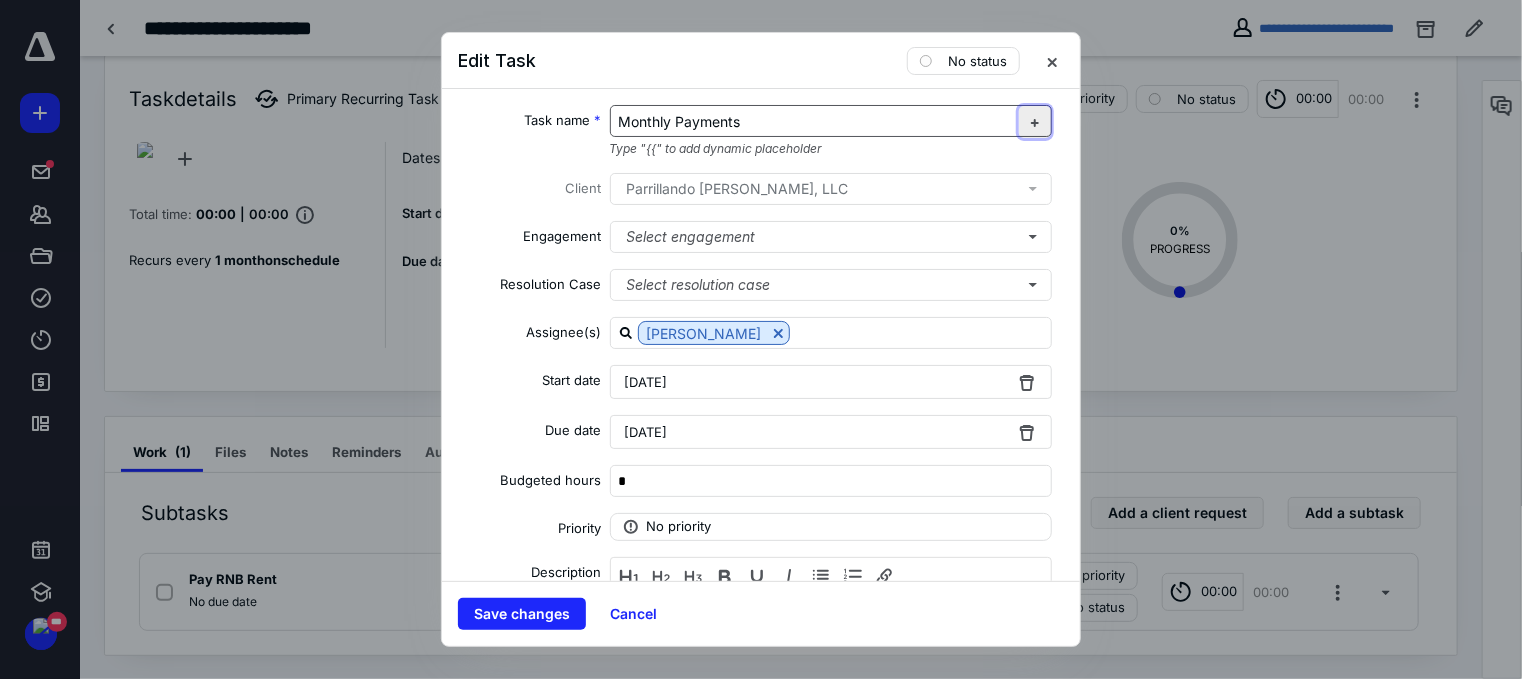 click at bounding box center (1035, 122) 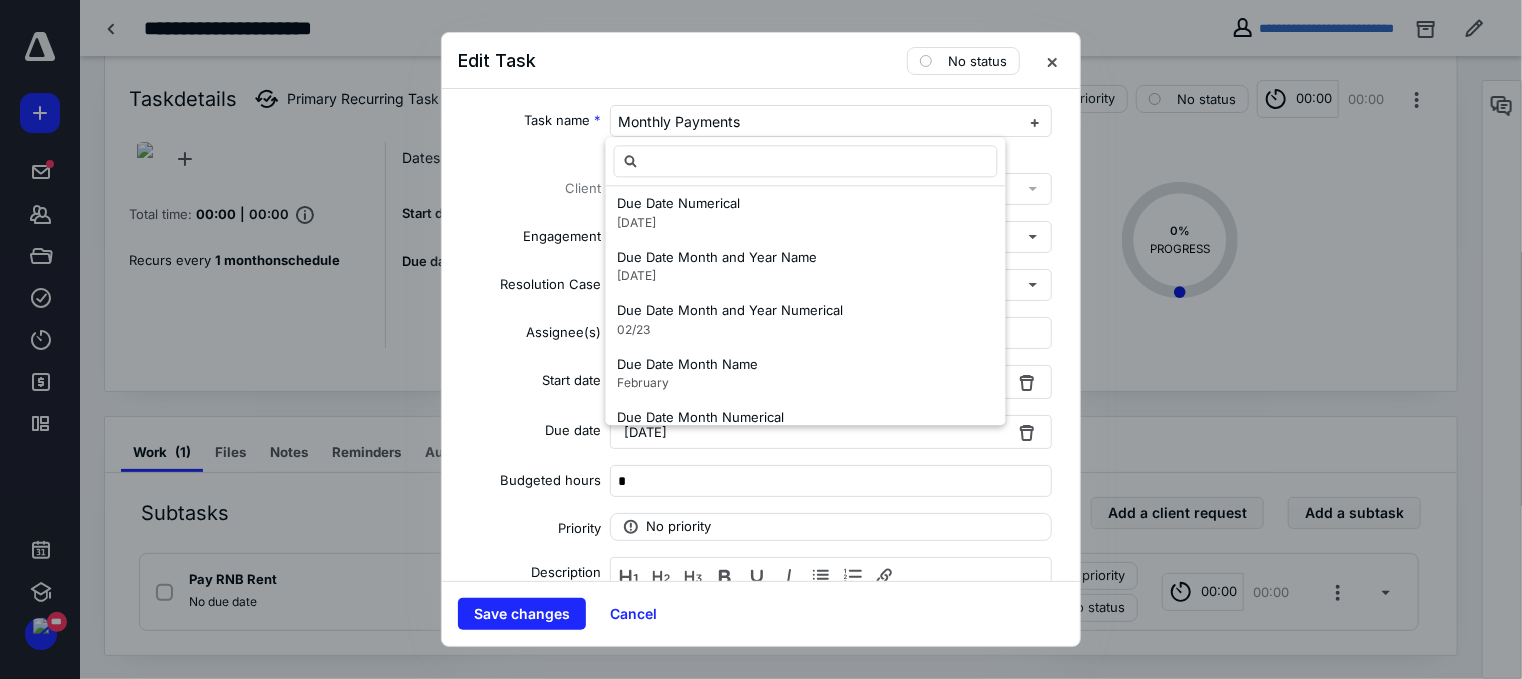 scroll, scrollTop: 1500, scrollLeft: 0, axis: vertical 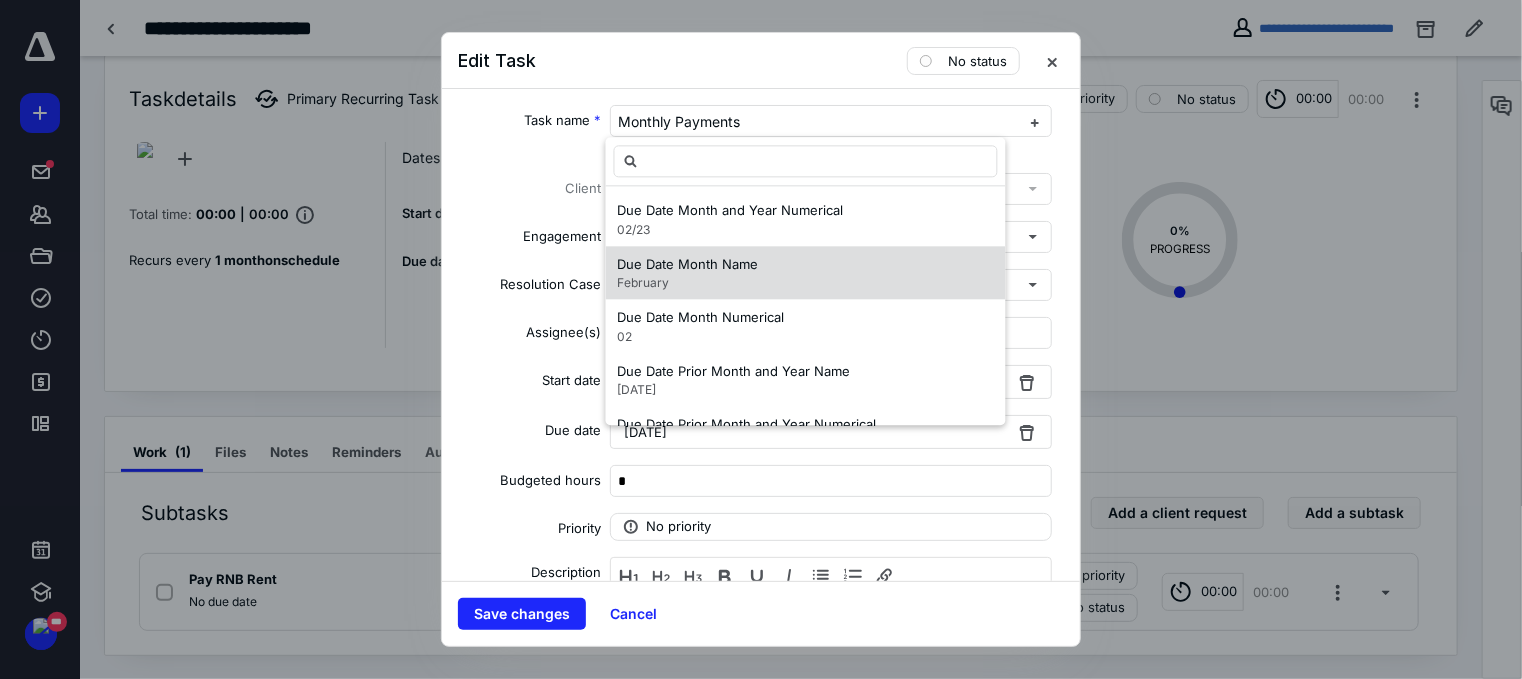 click on "Due Date Month Name February" at bounding box center [806, 273] 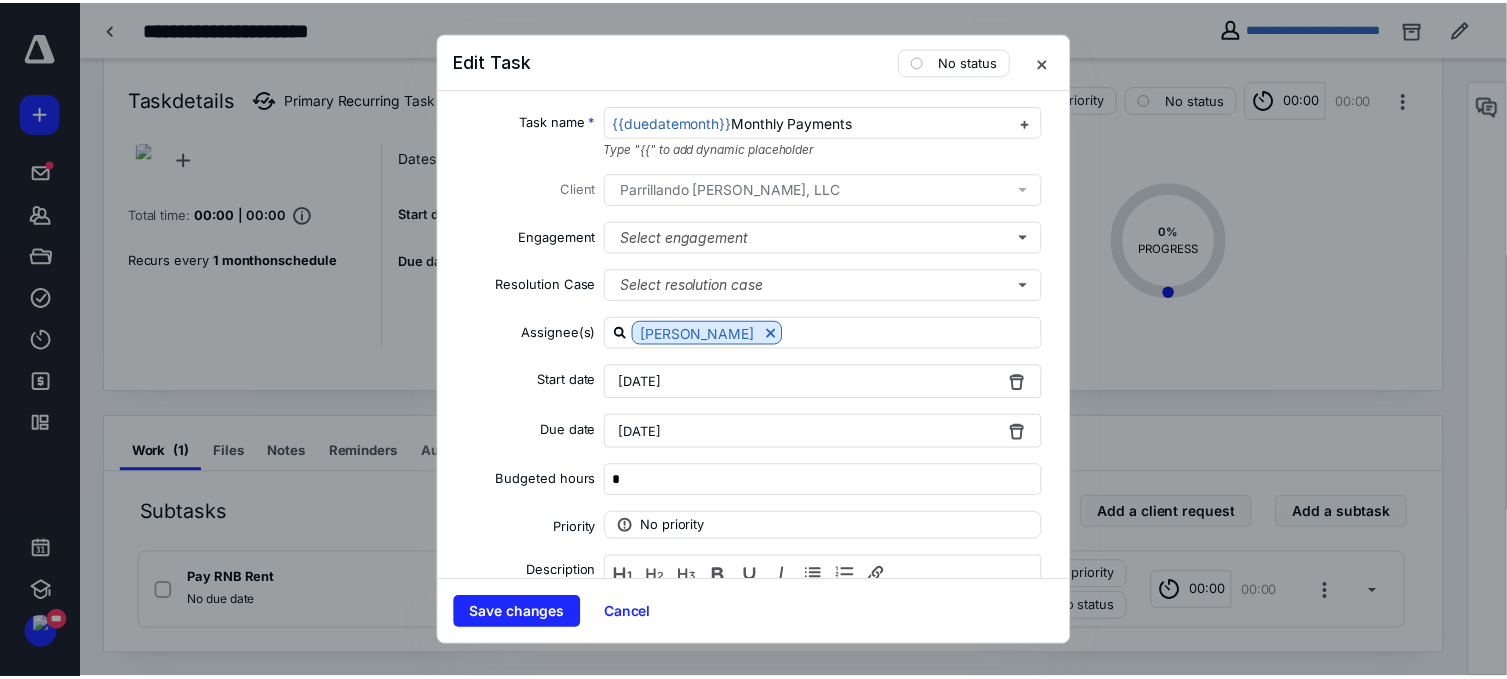 scroll, scrollTop: 0, scrollLeft: 0, axis: both 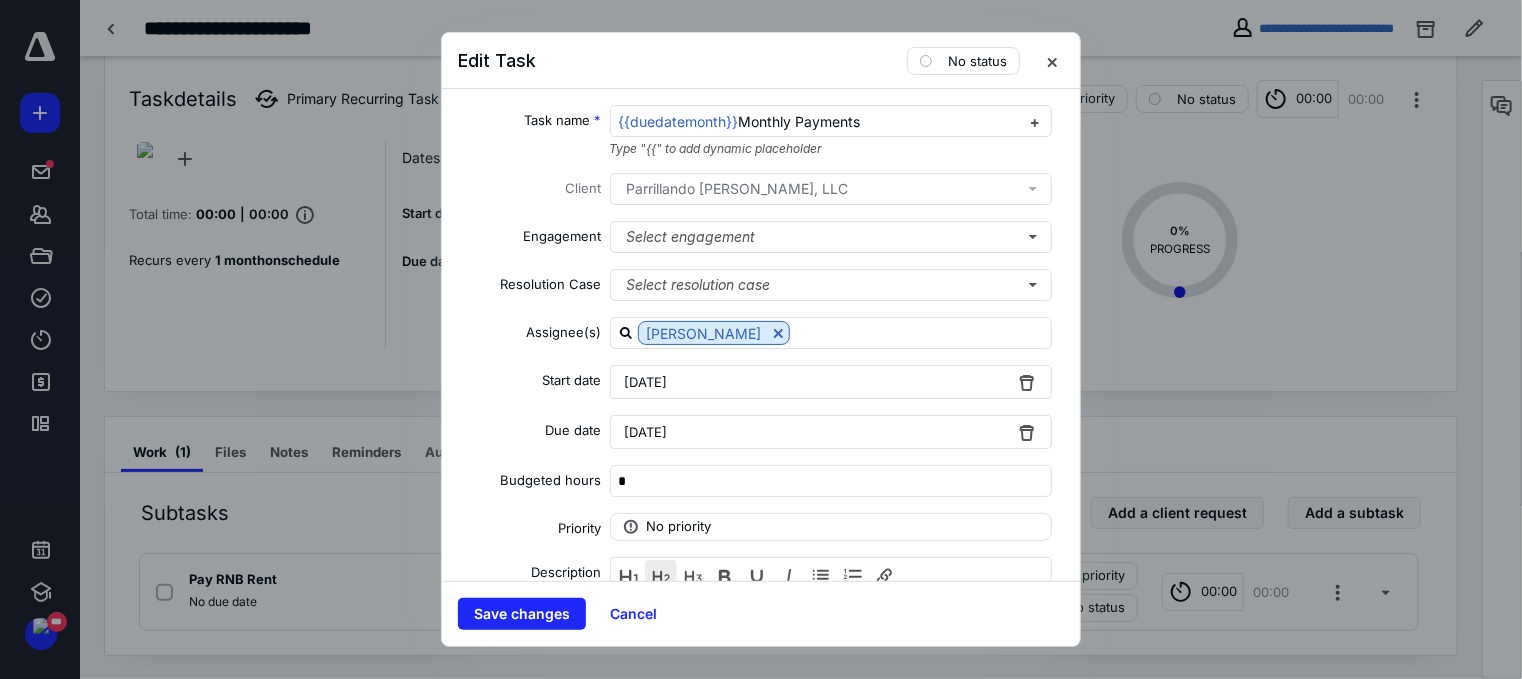 drag, startPoint x: 545, startPoint y: 612, endPoint x: 671, endPoint y: 578, distance: 130.5067 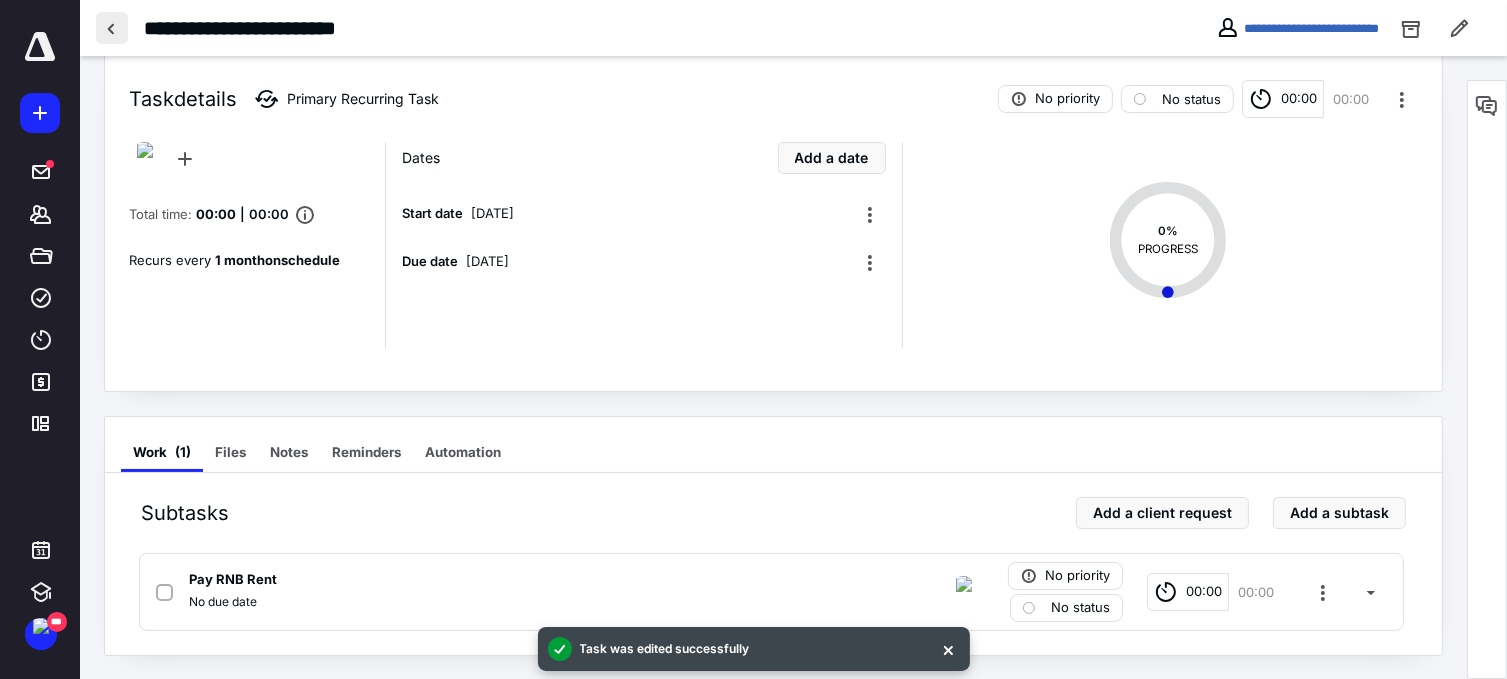click at bounding box center (112, 28) 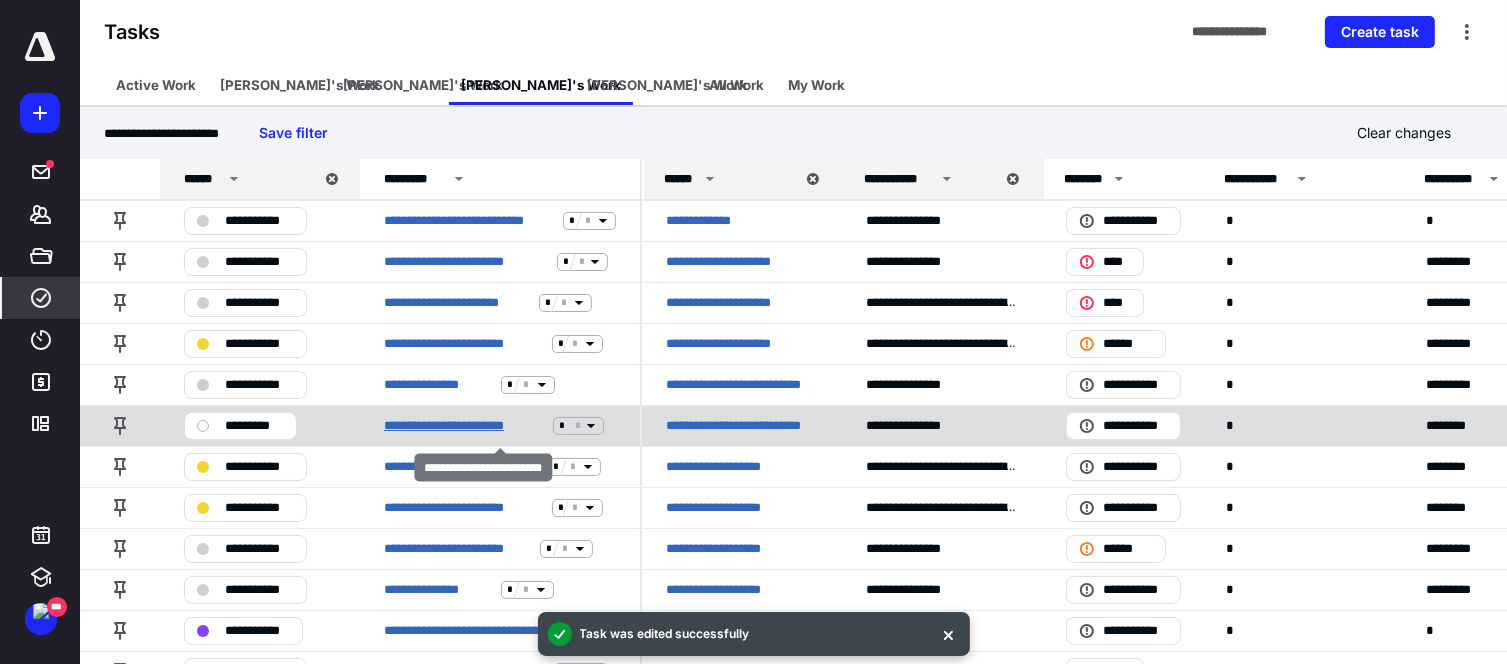 click on "**********" at bounding box center [464, 426] 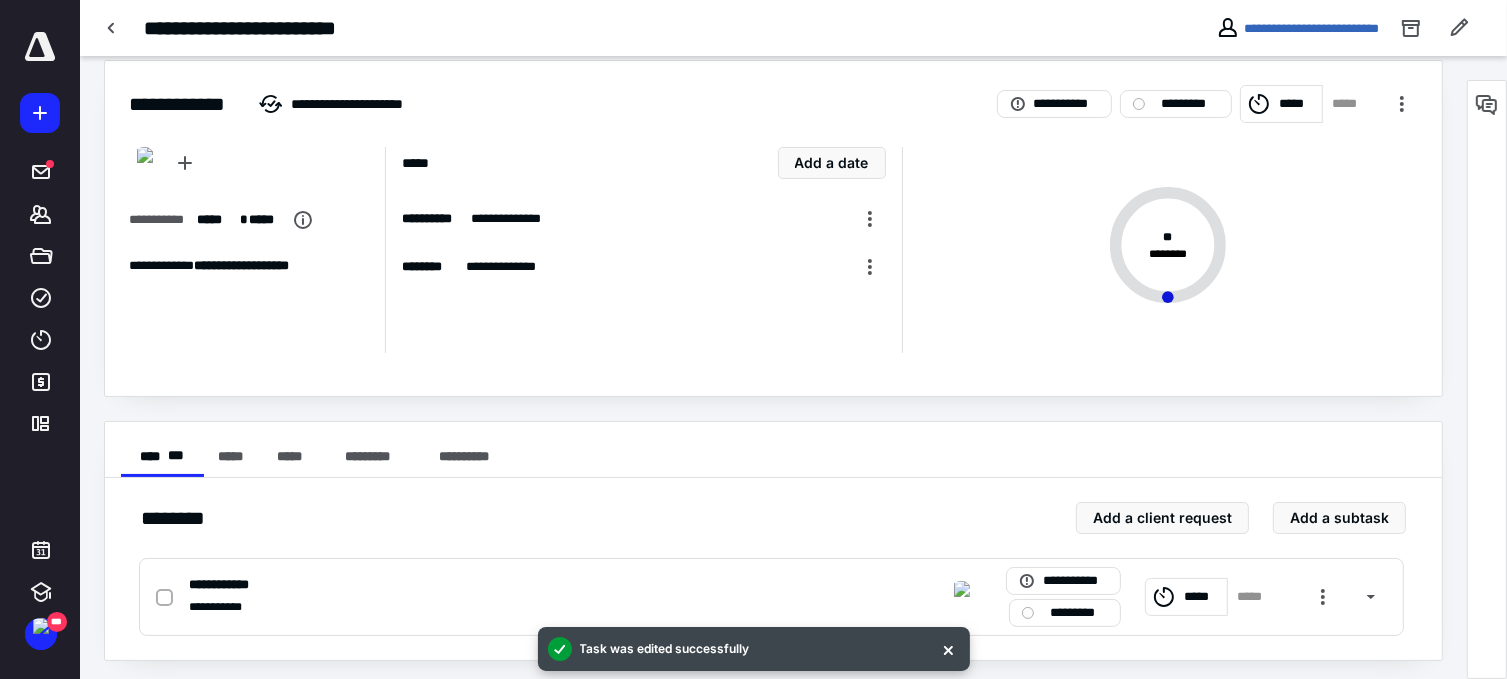 scroll, scrollTop: 25, scrollLeft: 0, axis: vertical 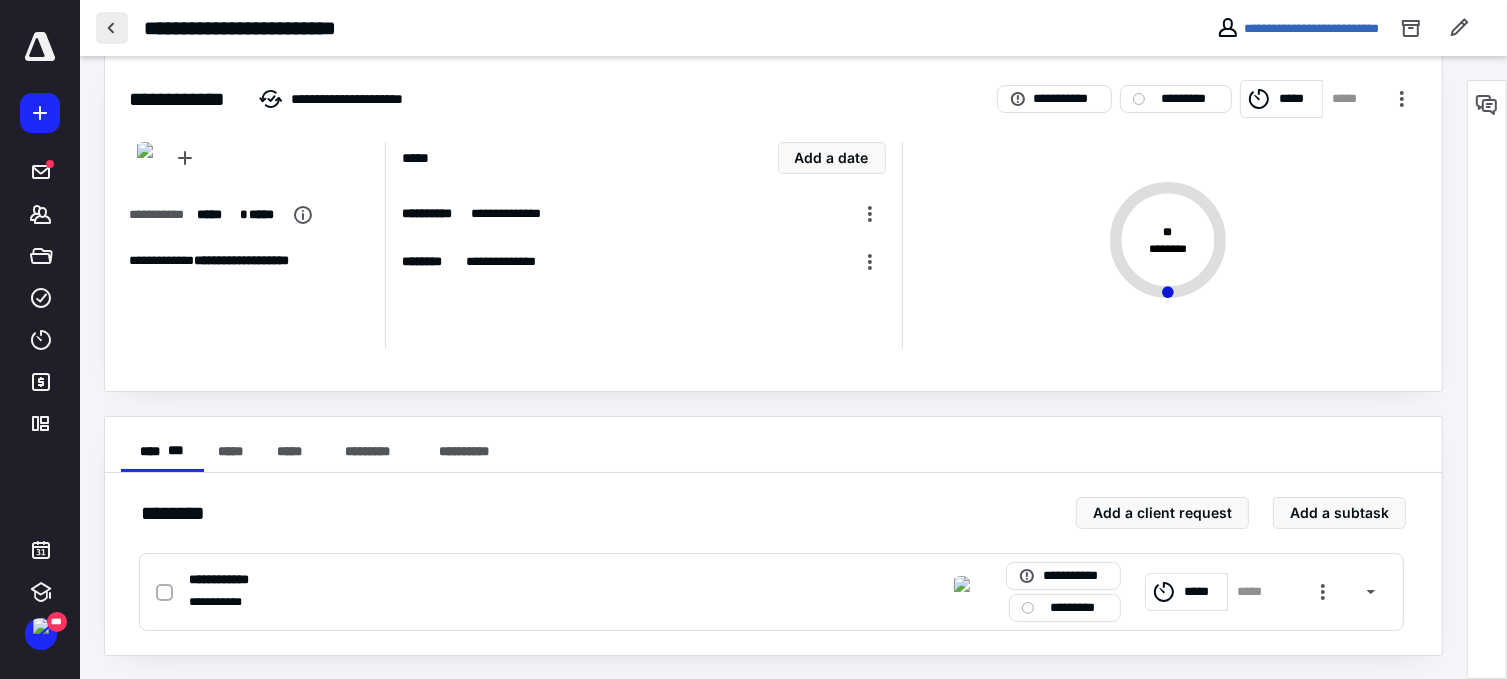 click at bounding box center [112, 28] 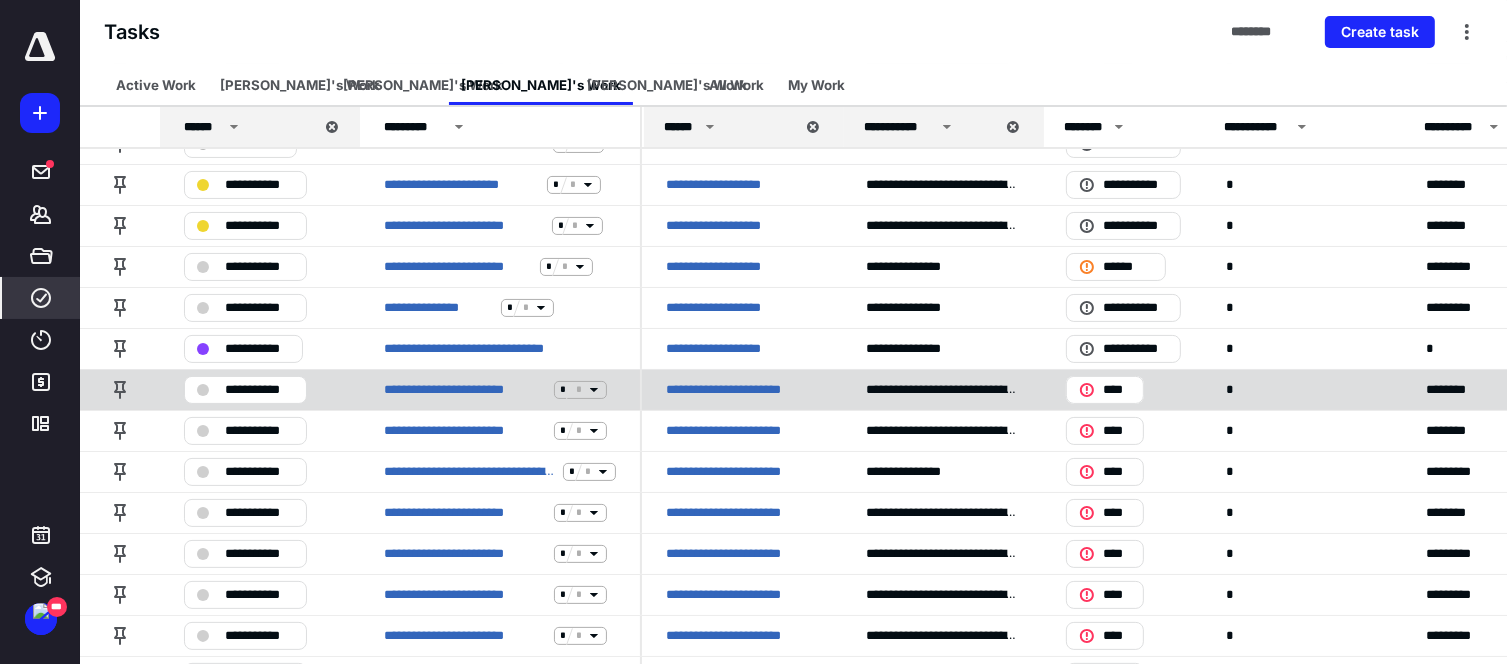 scroll, scrollTop: 376, scrollLeft: 0, axis: vertical 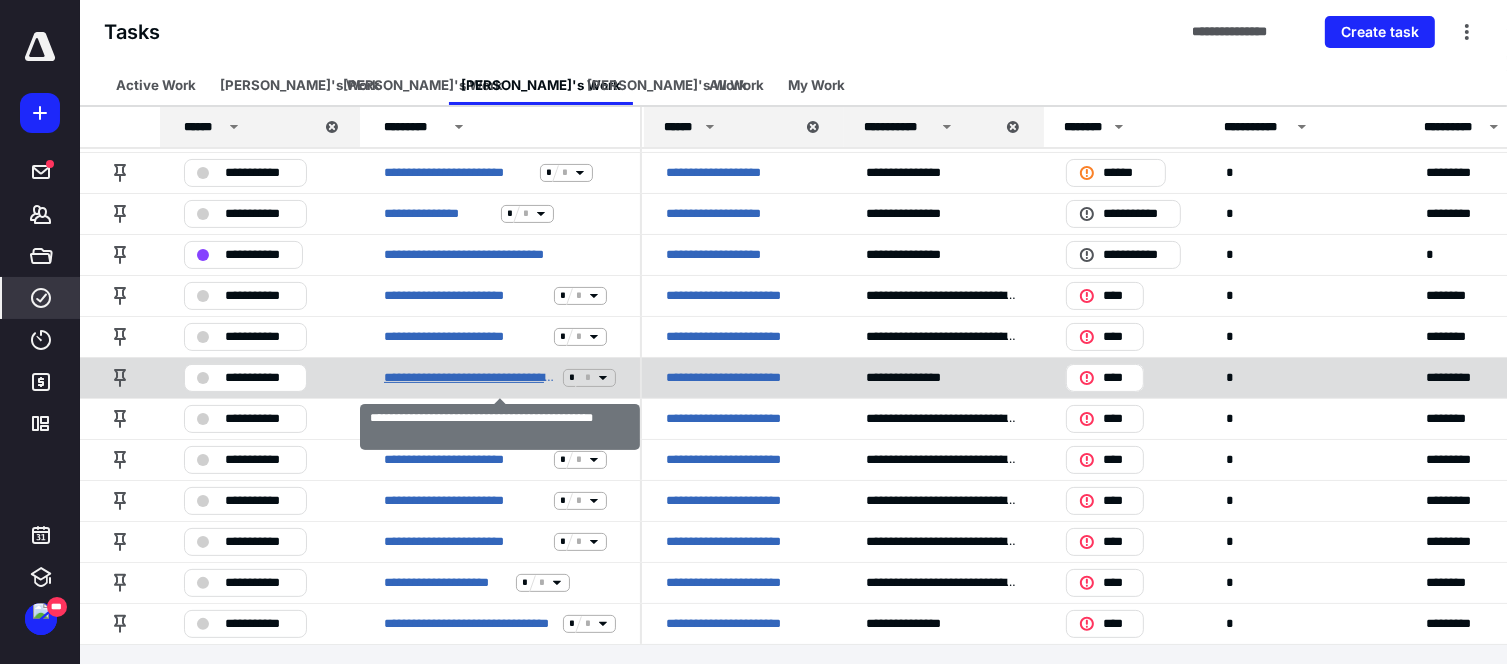 click on "**********" at bounding box center [469, 378] 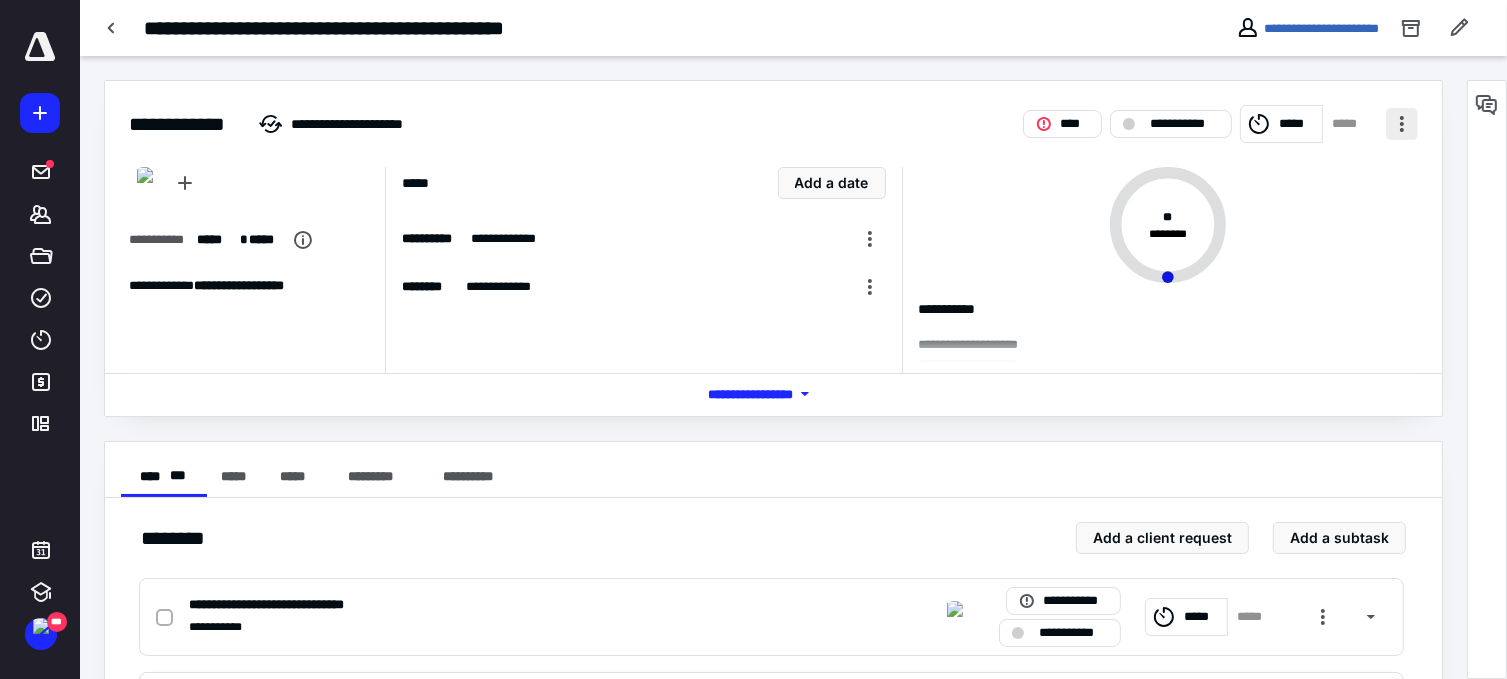 click at bounding box center (1402, 124) 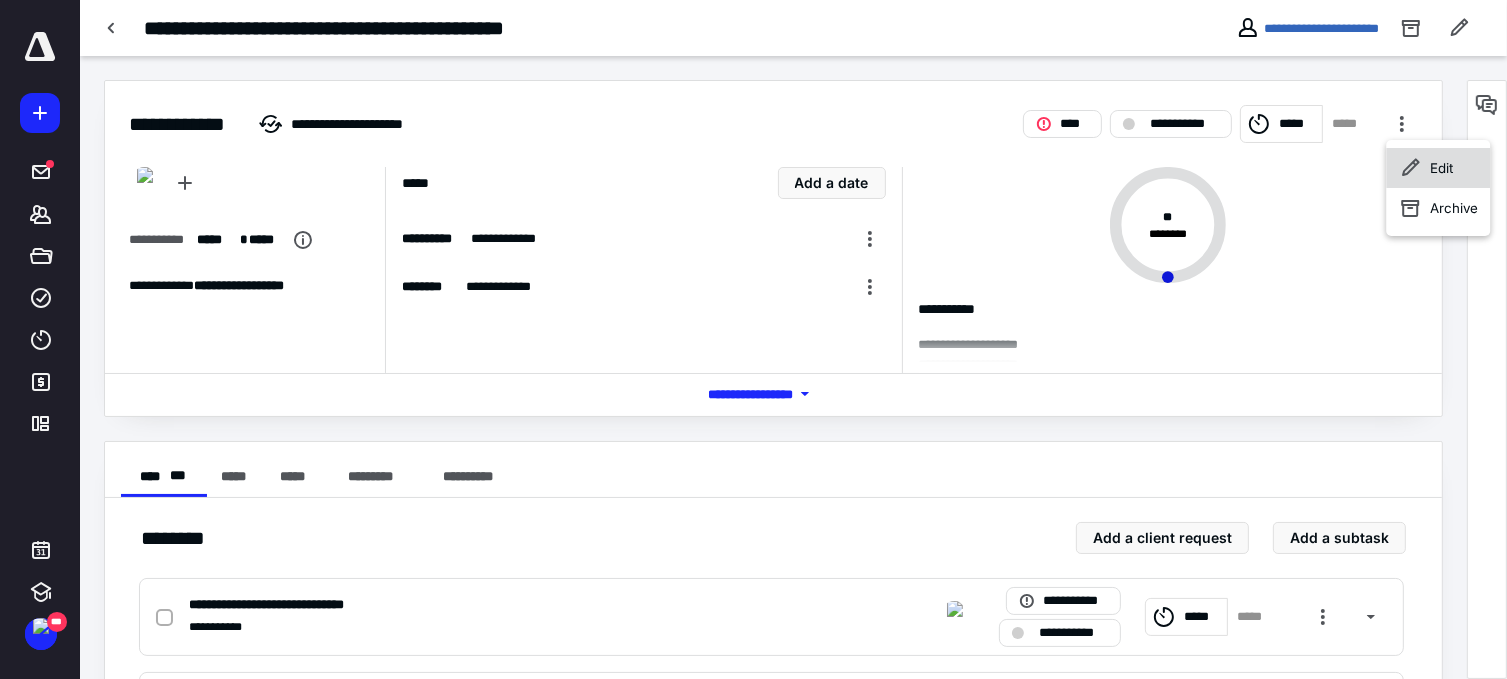 click on "Edit" at bounding box center (1438, 168) 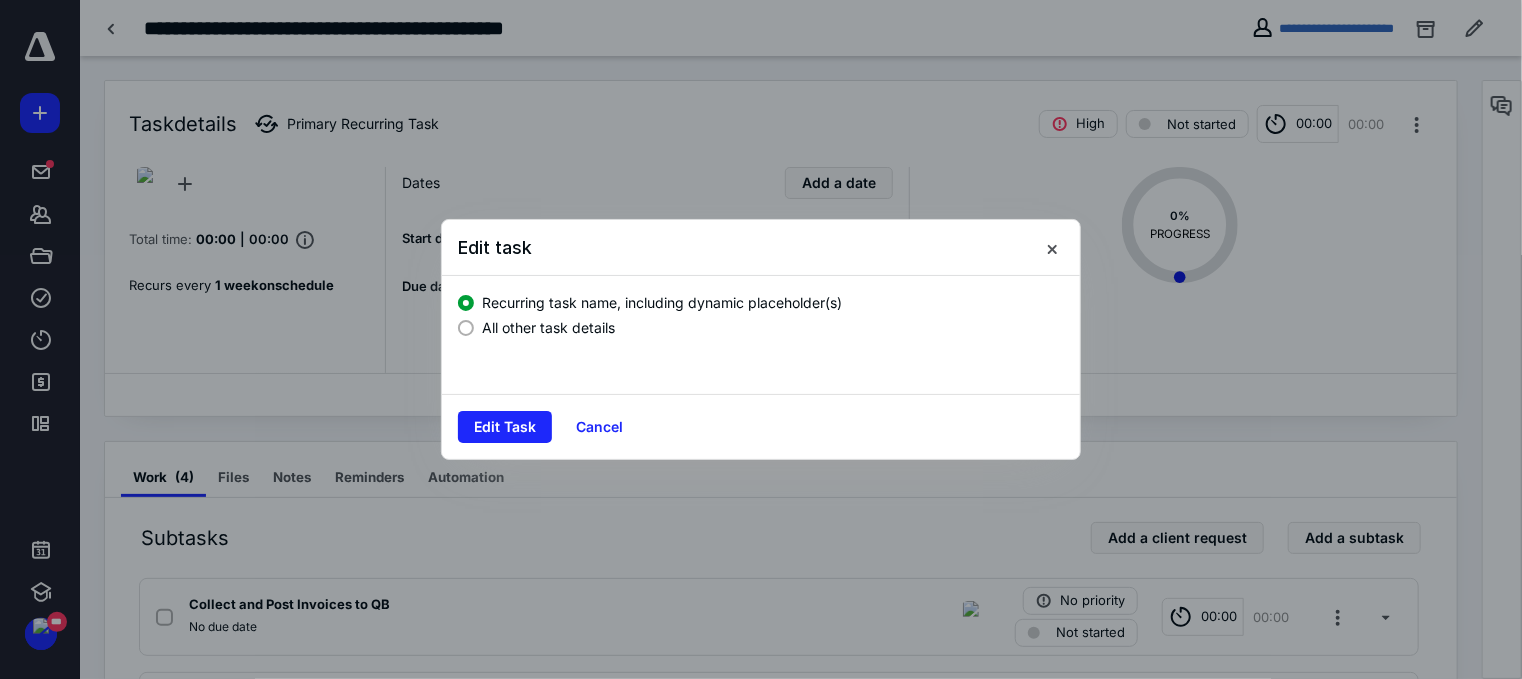 click on "All other task details" at bounding box center (548, 327) 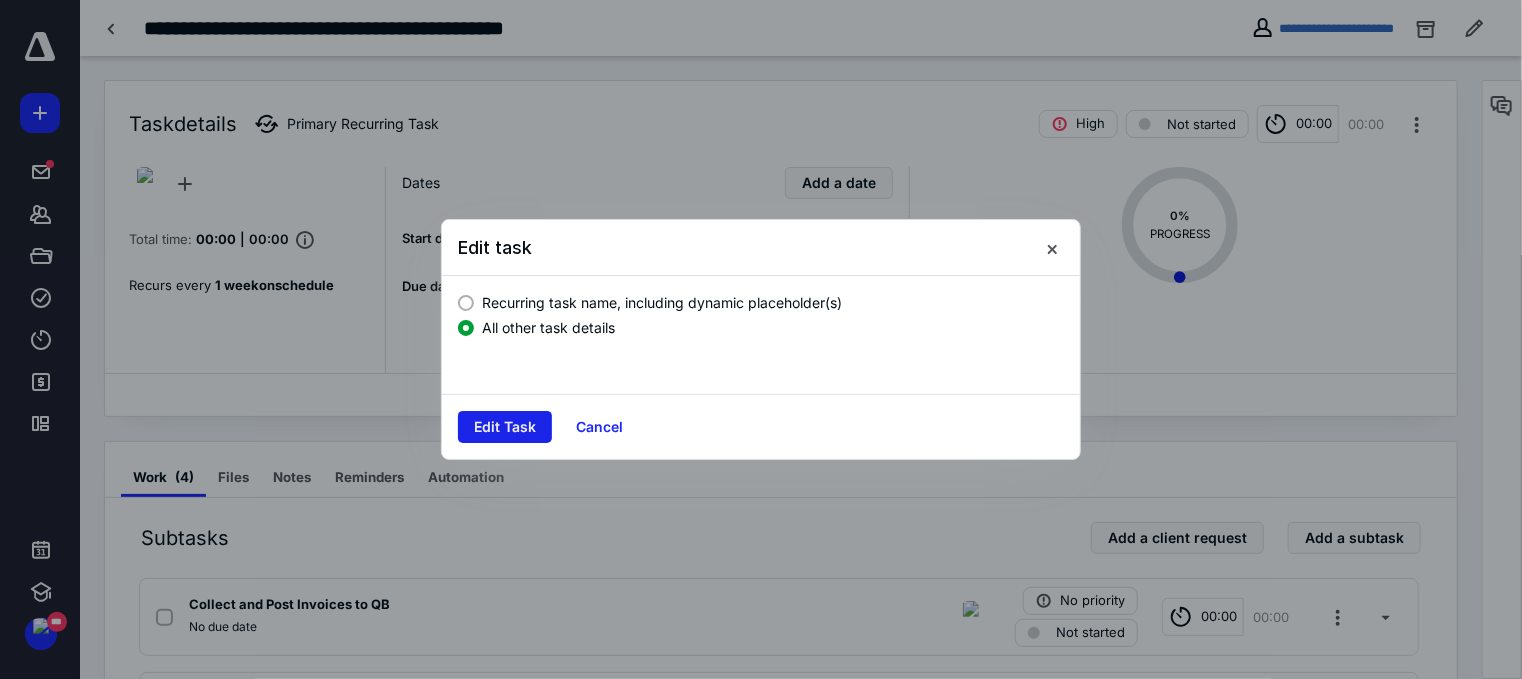 click on "Edit Task" at bounding box center [505, 427] 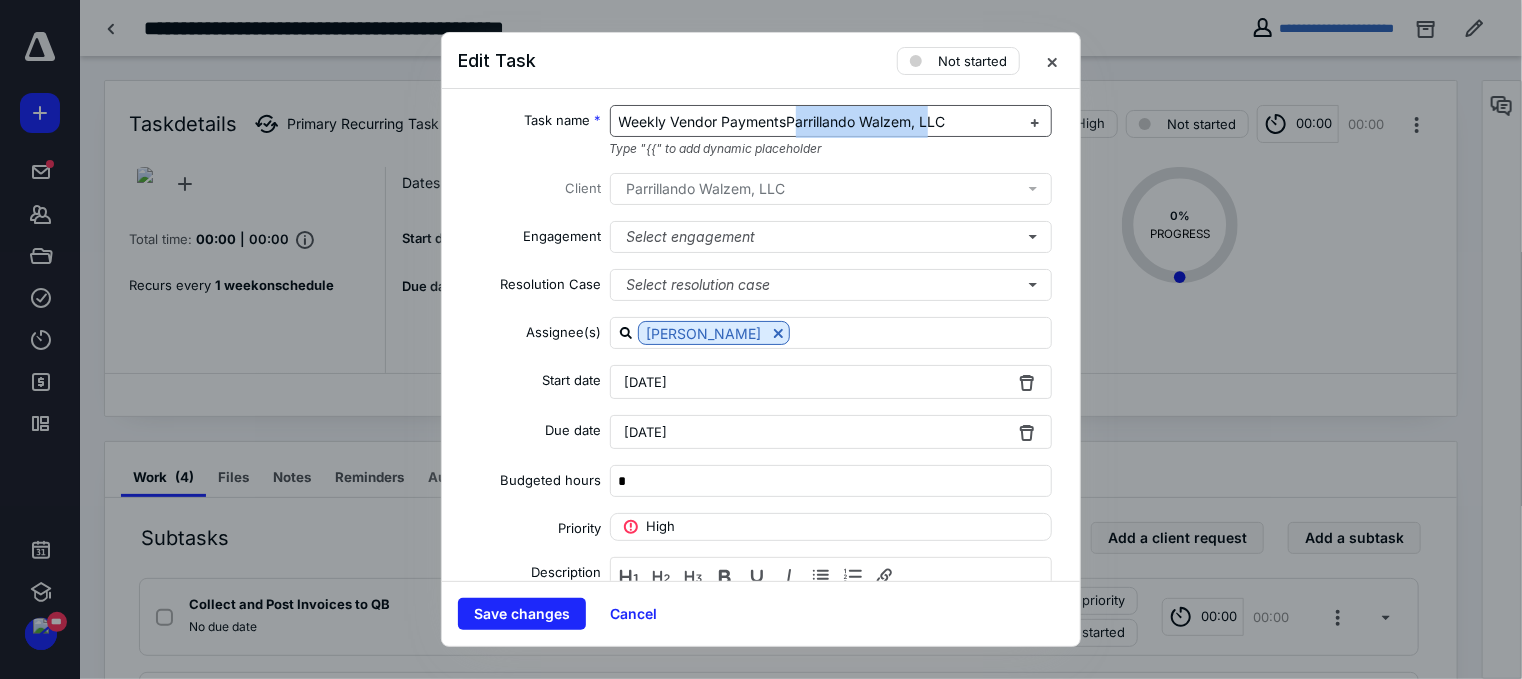drag, startPoint x: 790, startPoint y: 117, endPoint x: 933, endPoint y: 118, distance: 143.0035 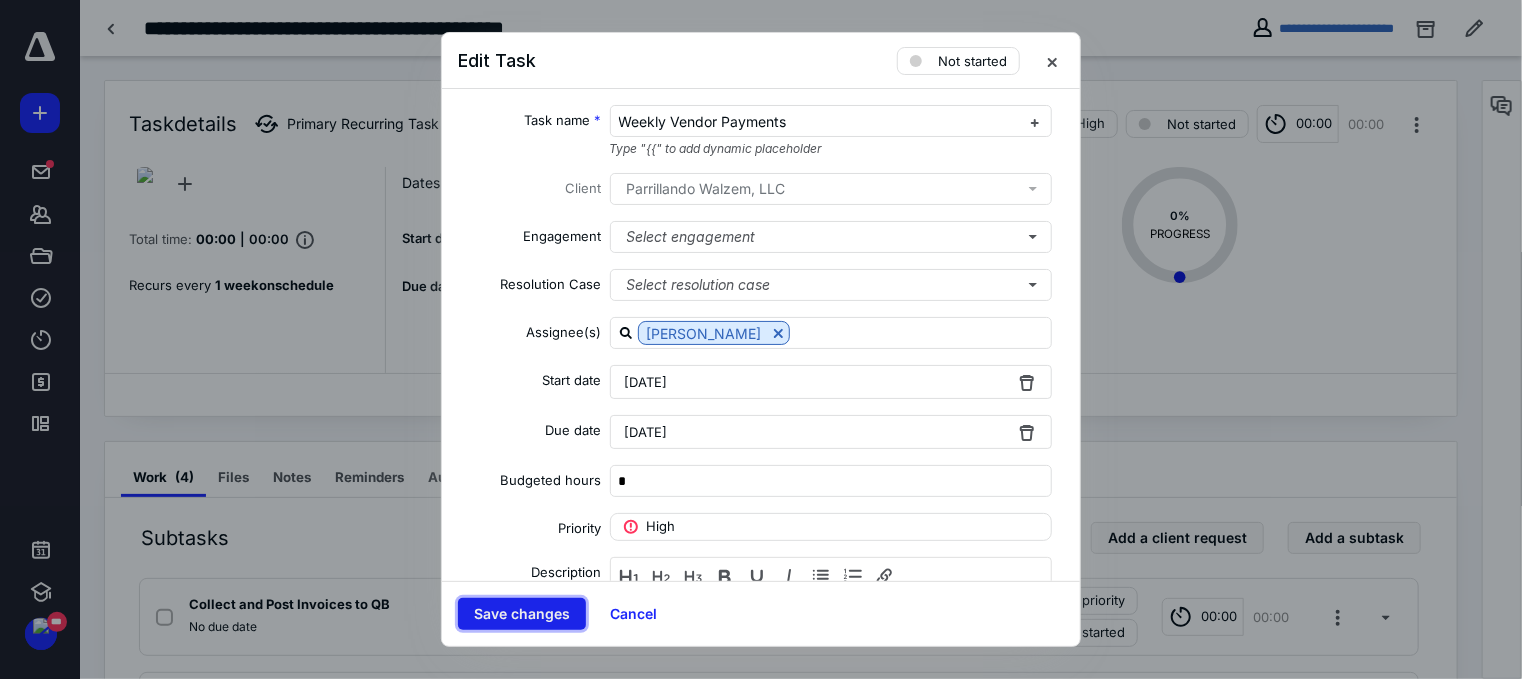 click on "Save changes" at bounding box center [522, 614] 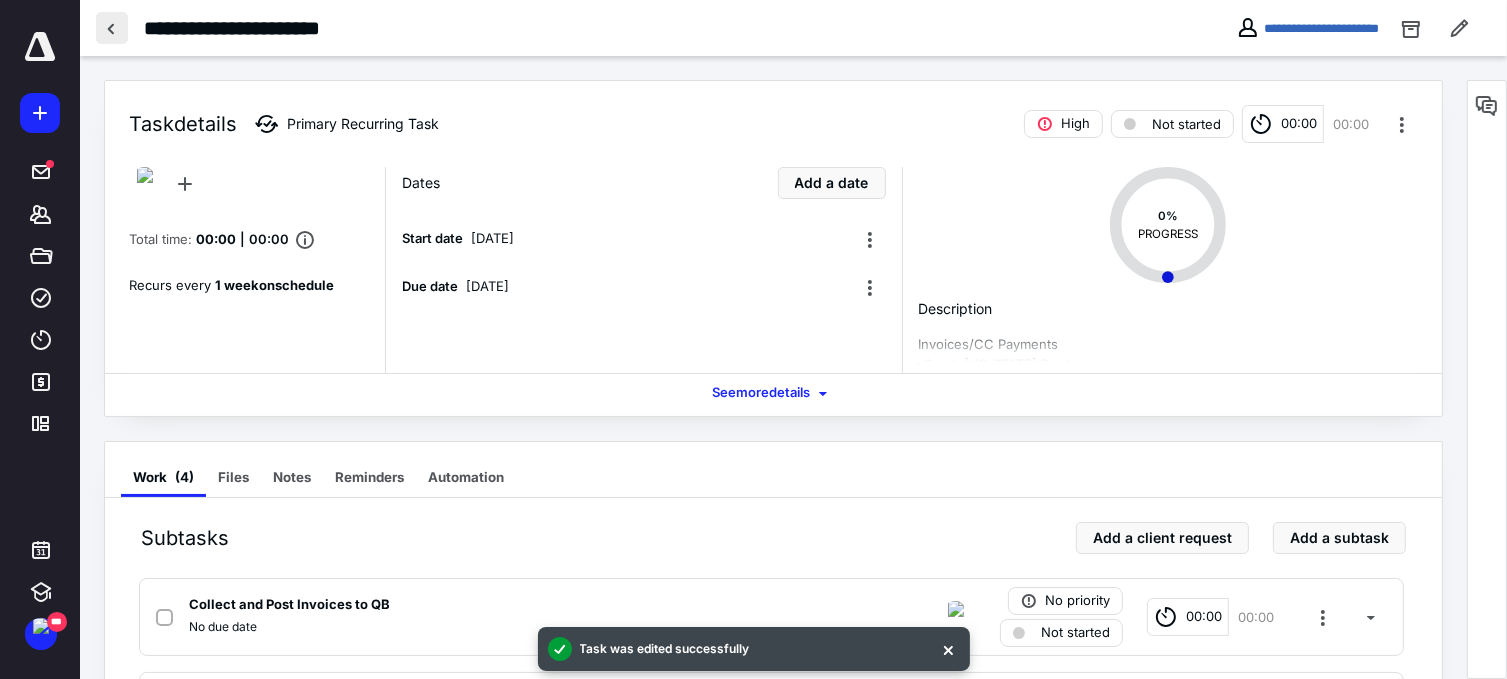 click at bounding box center [112, 28] 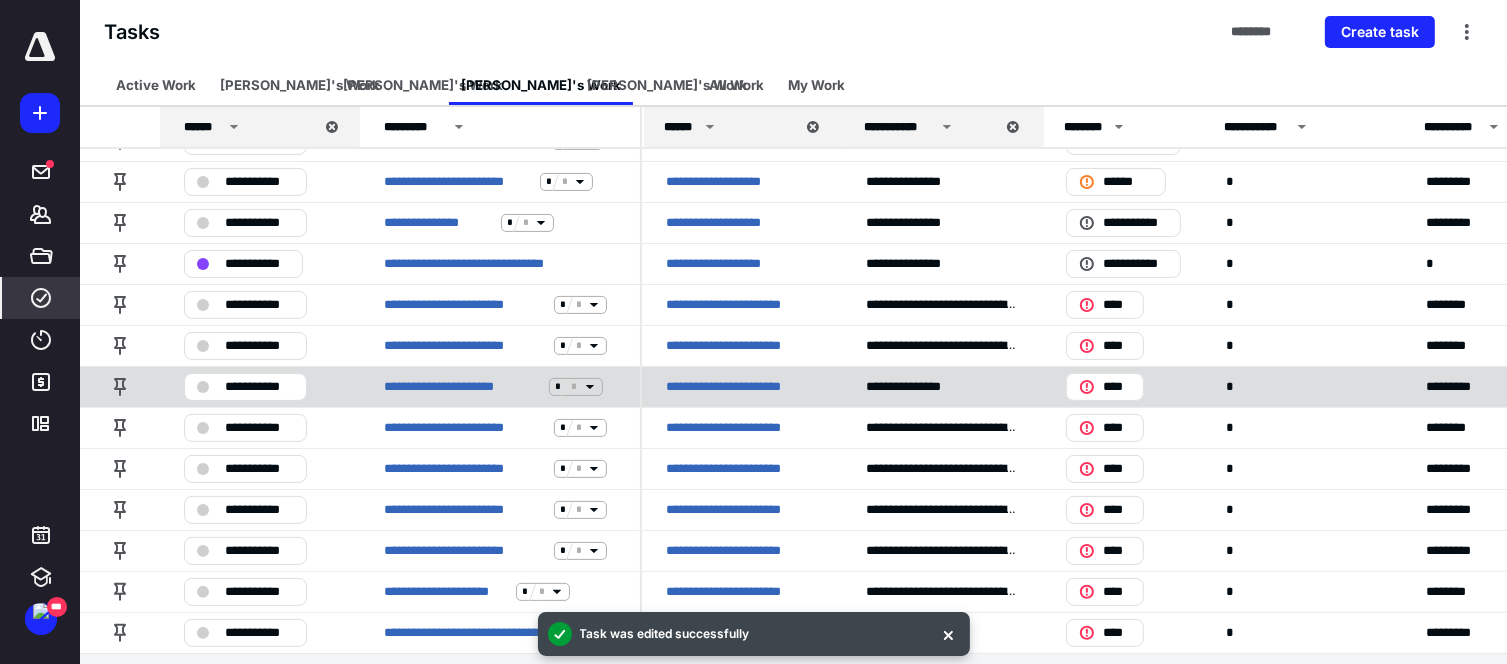 scroll, scrollTop: 376, scrollLeft: 0, axis: vertical 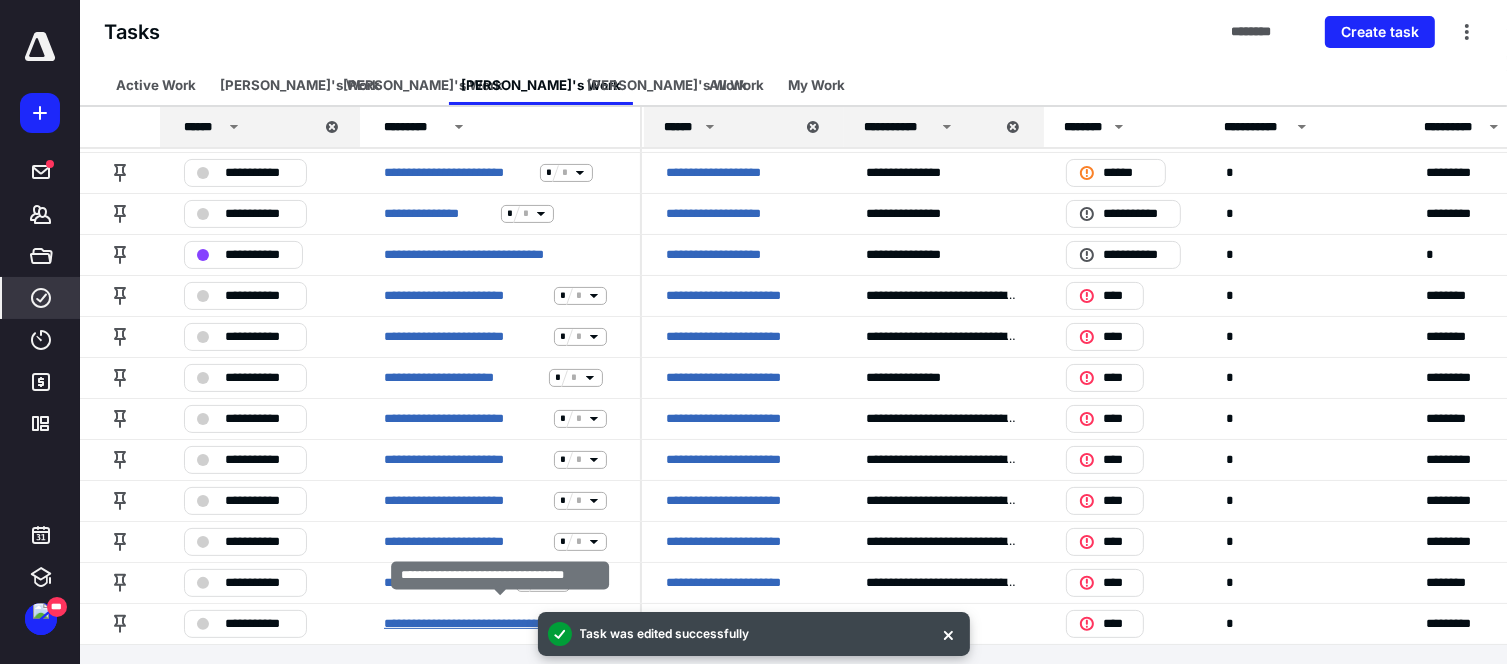 click on "**********" at bounding box center [469, 624] 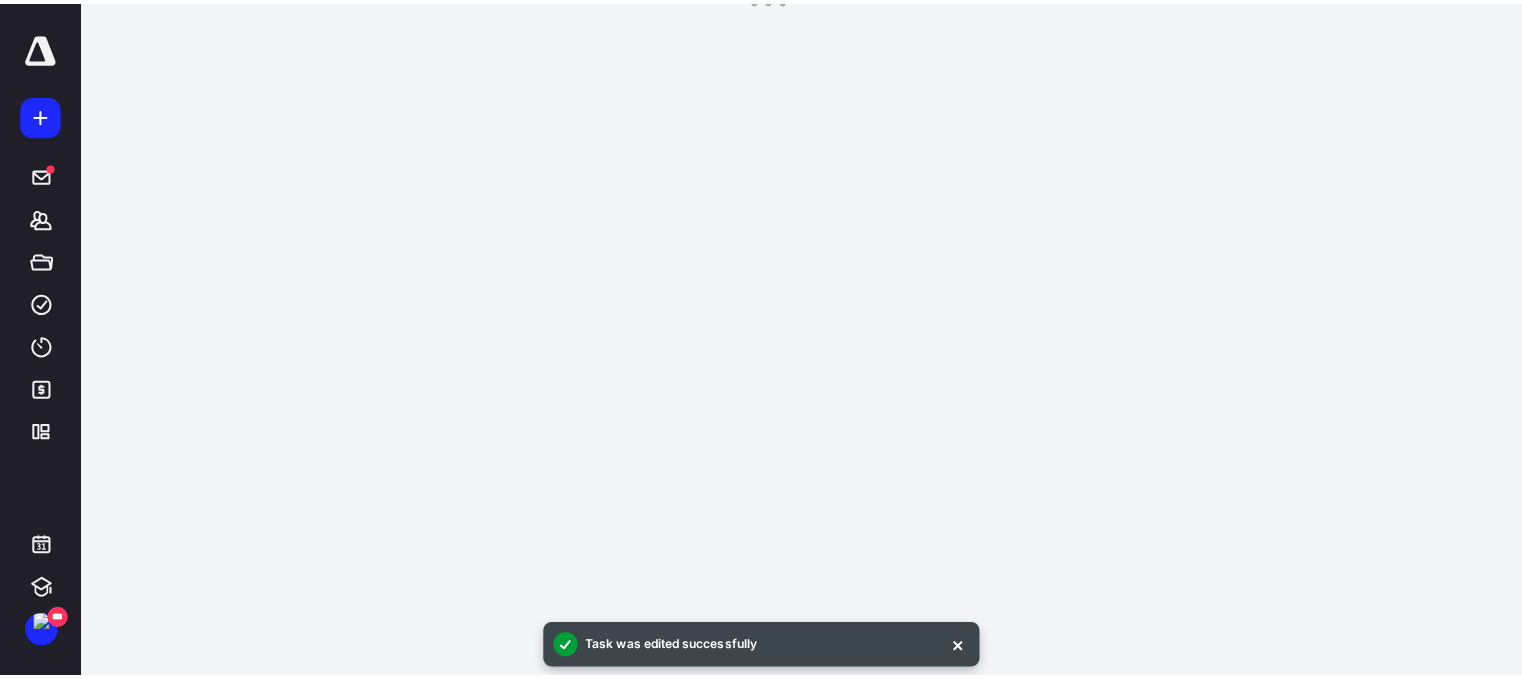 scroll, scrollTop: 0, scrollLeft: 0, axis: both 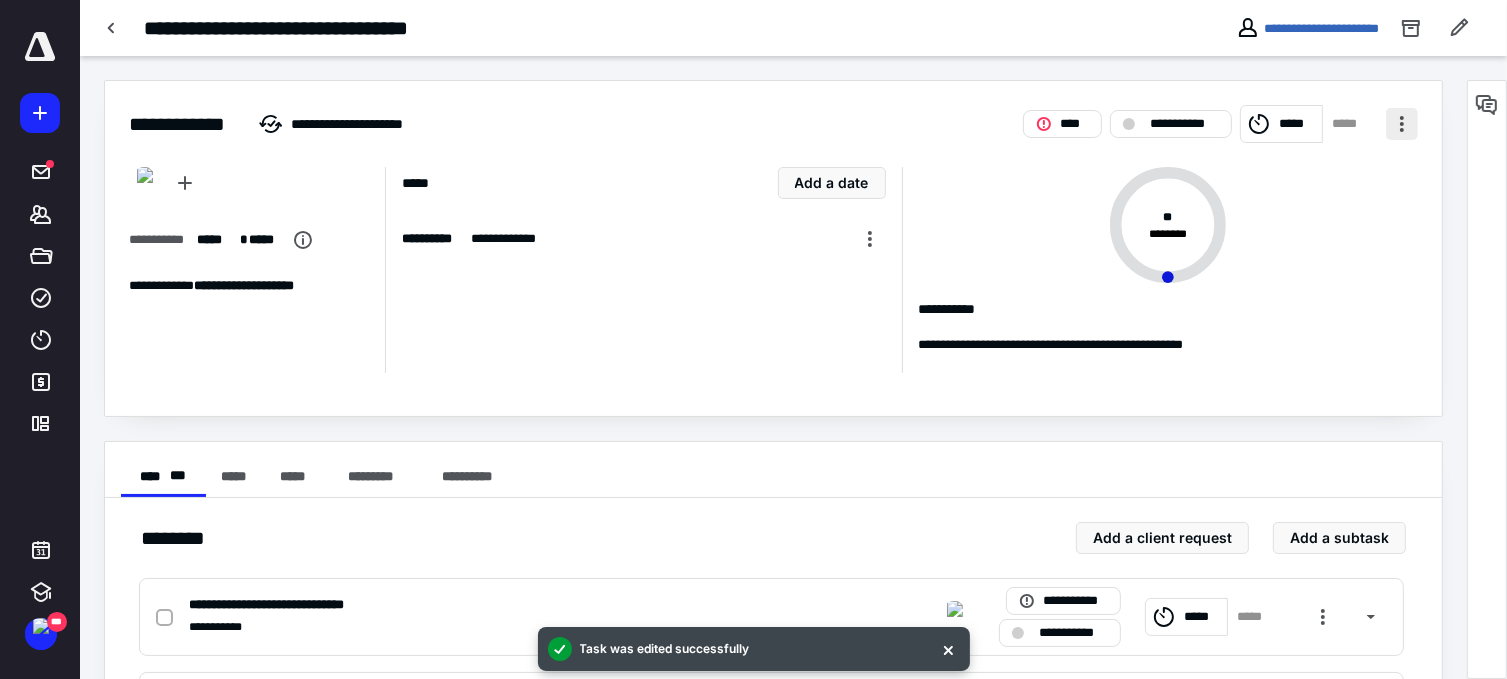click at bounding box center (1402, 124) 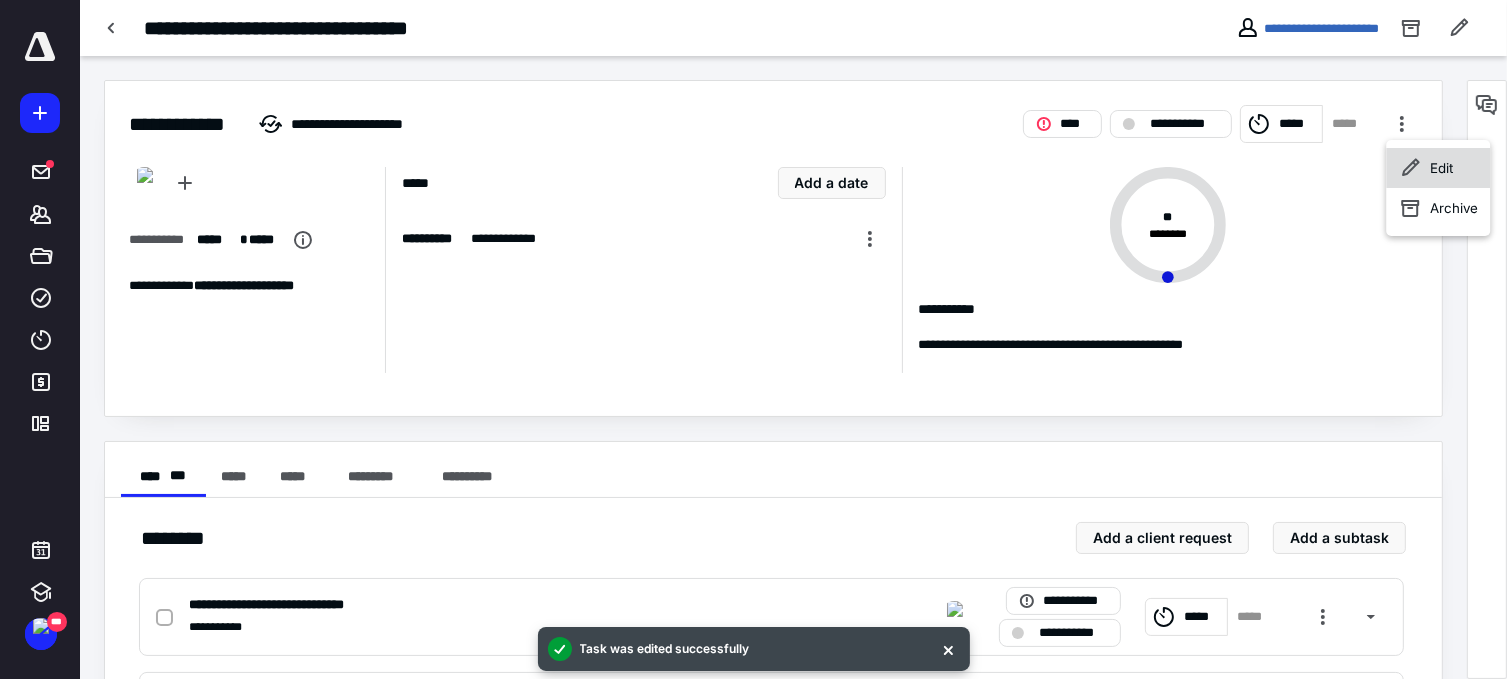 click on "Edit" at bounding box center [1441, 168] 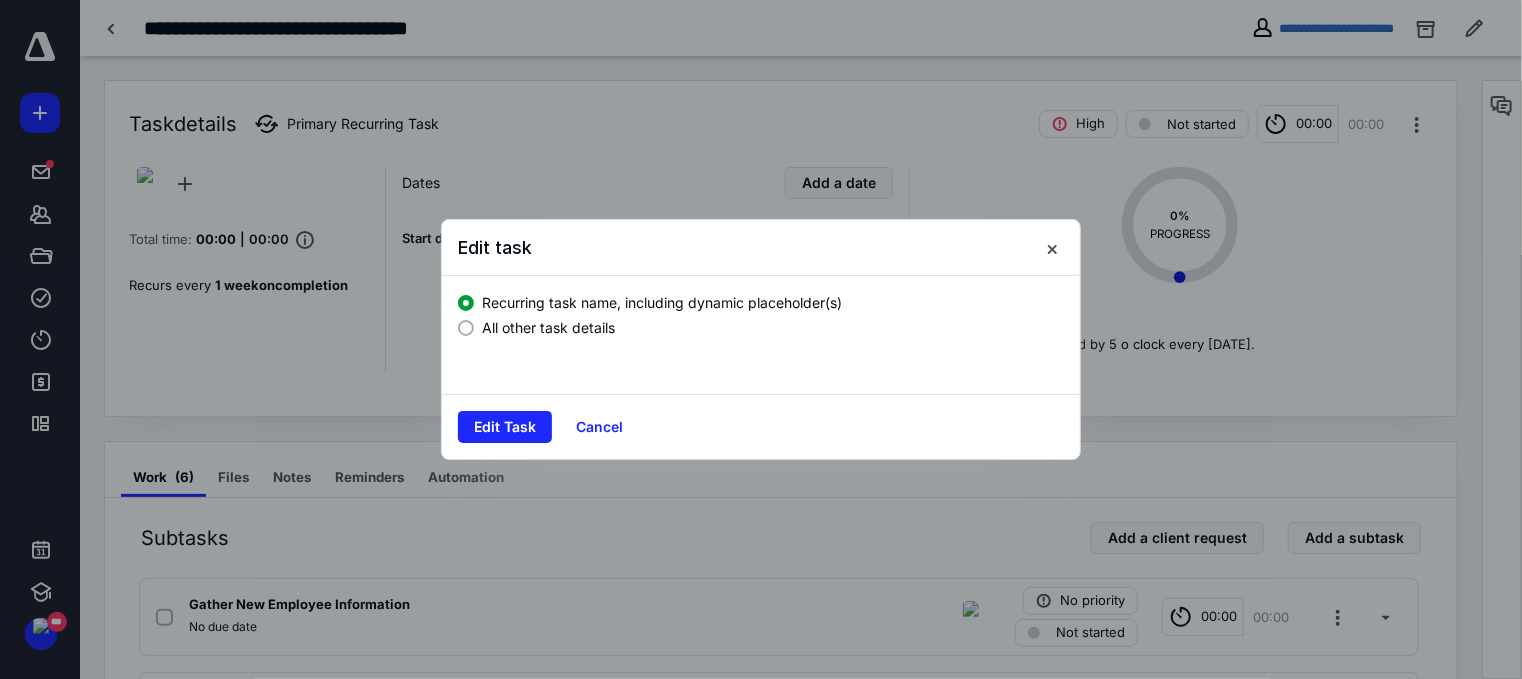 click on "All other task details" at bounding box center (548, 327) 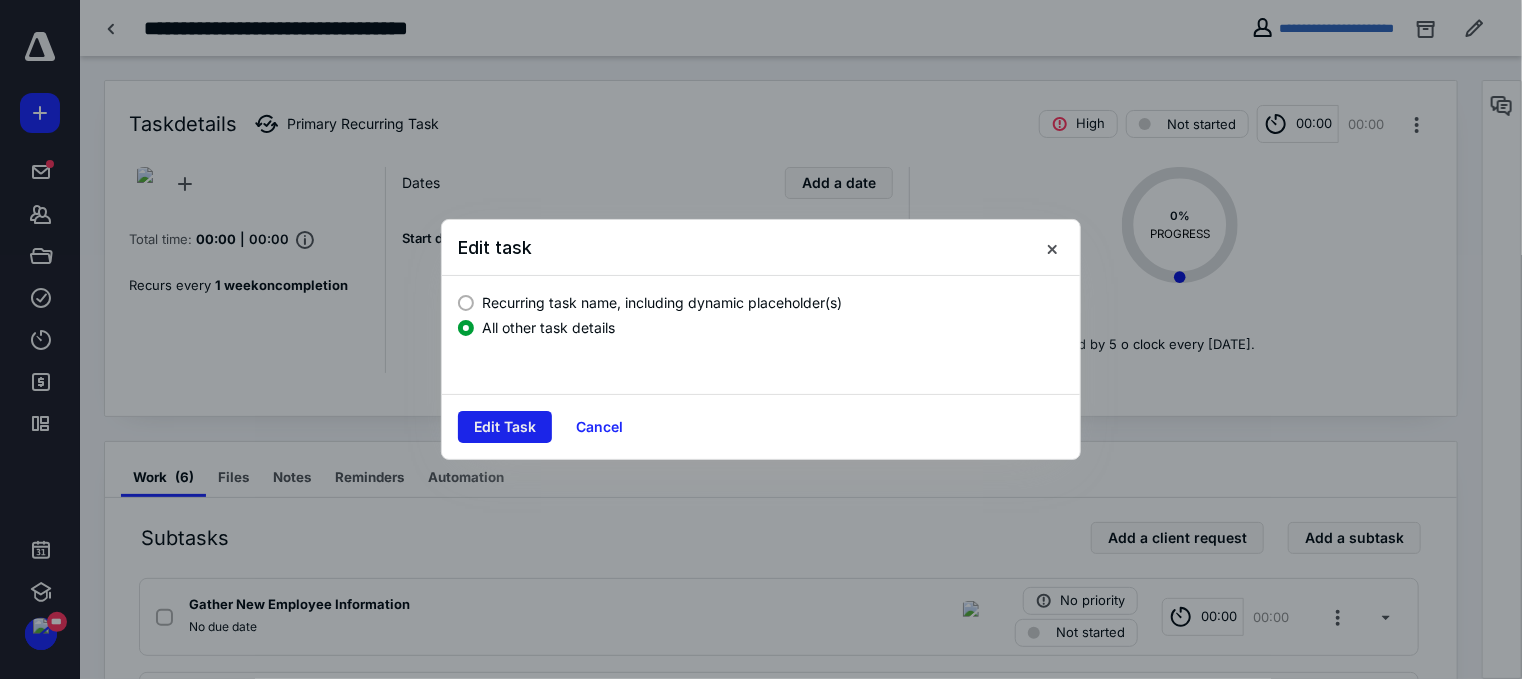 click on "Edit Task" at bounding box center [505, 427] 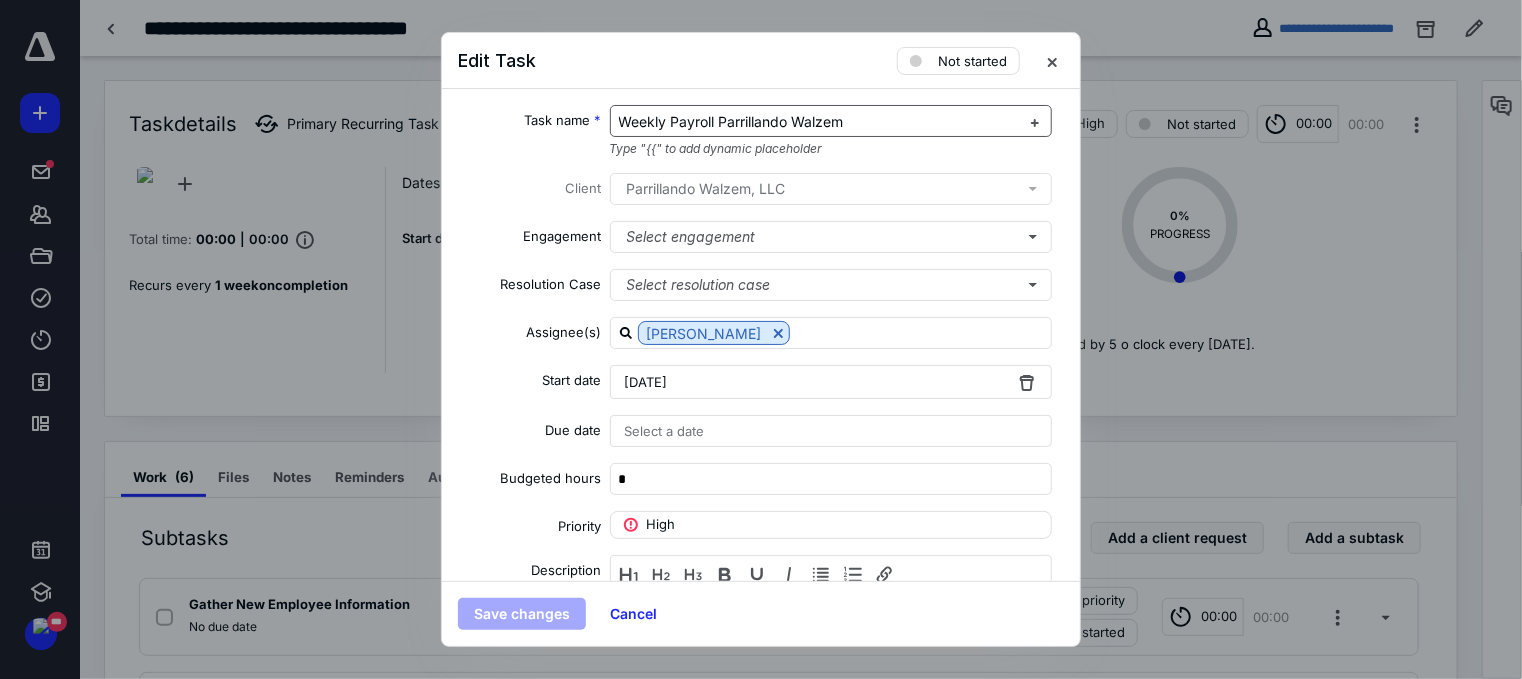 click on "Weekly Payroll Parrillando Walzem" at bounding box center [731, 121] 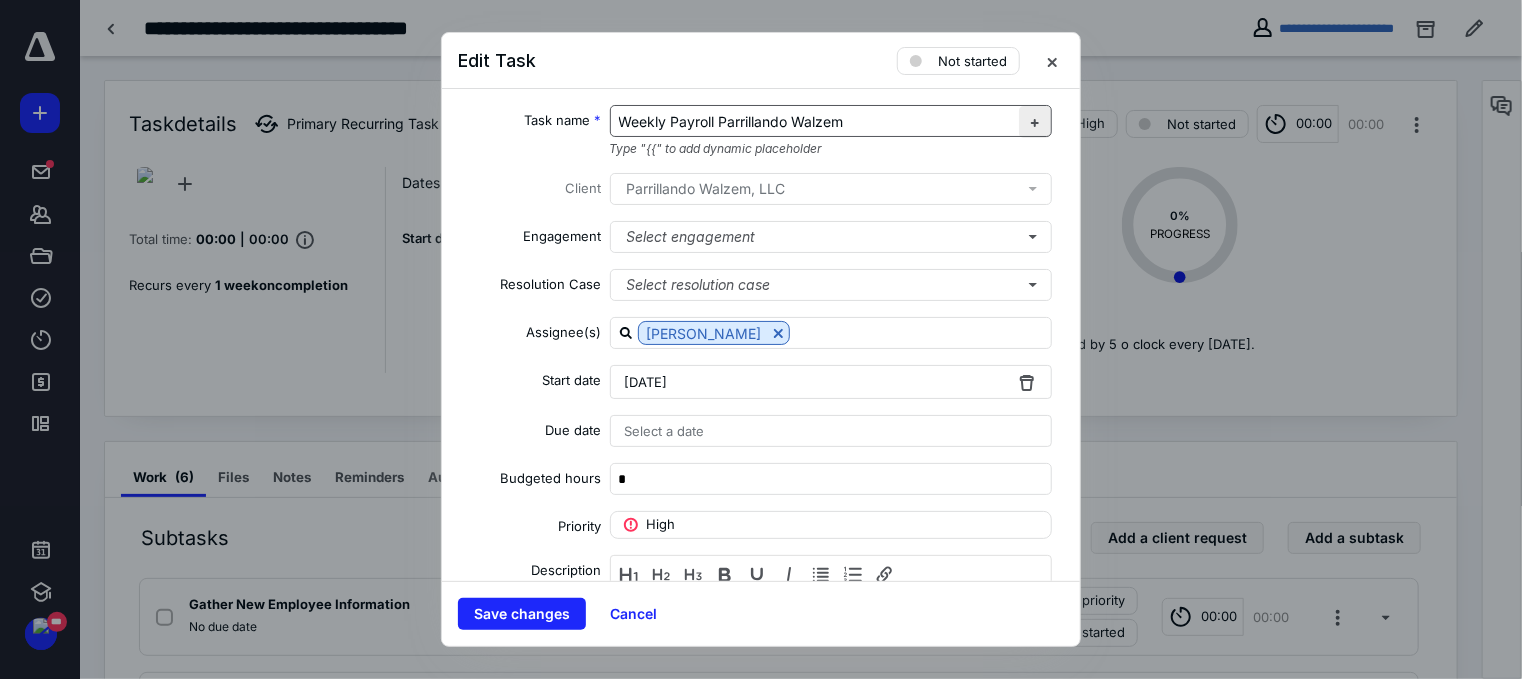 click at bounding box center (1035, 122) 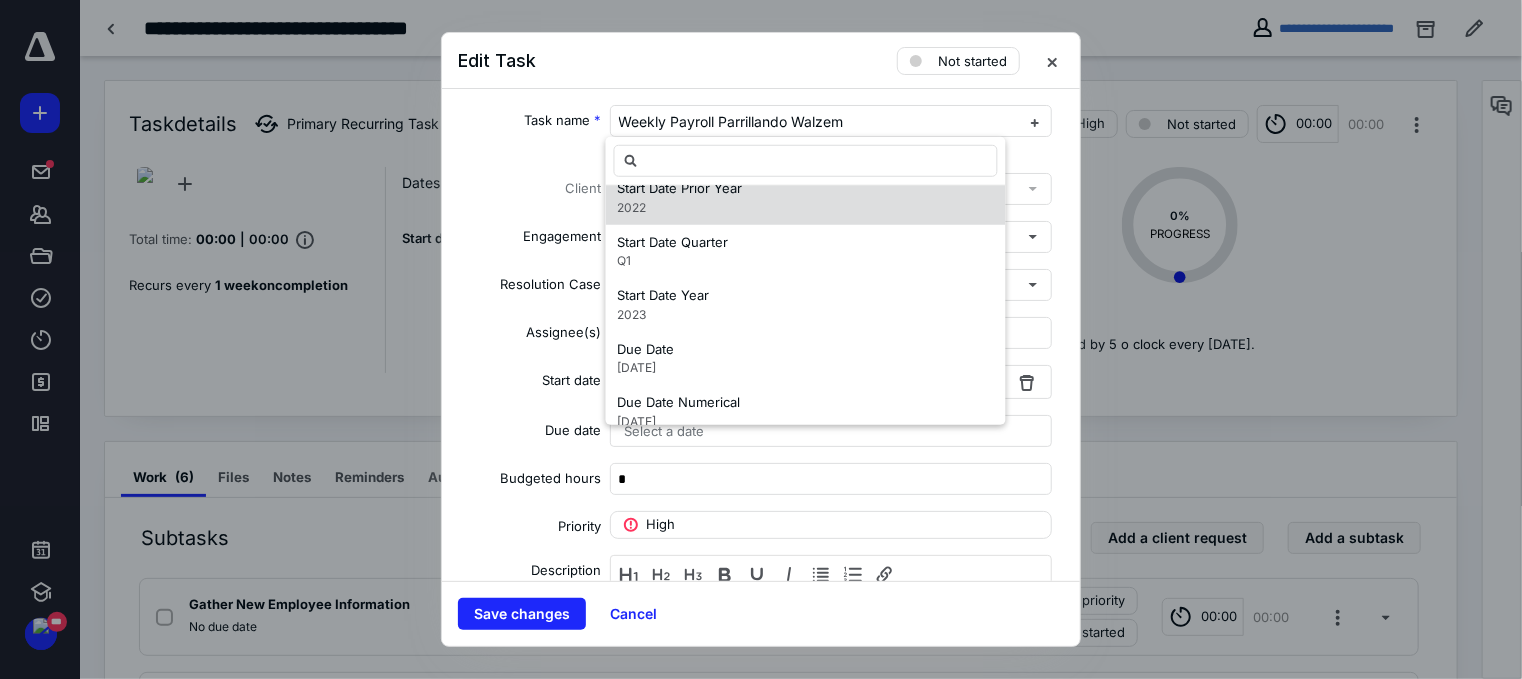 scroll, scrollTop: 1300, scrollLeft: 0, axis: vertical 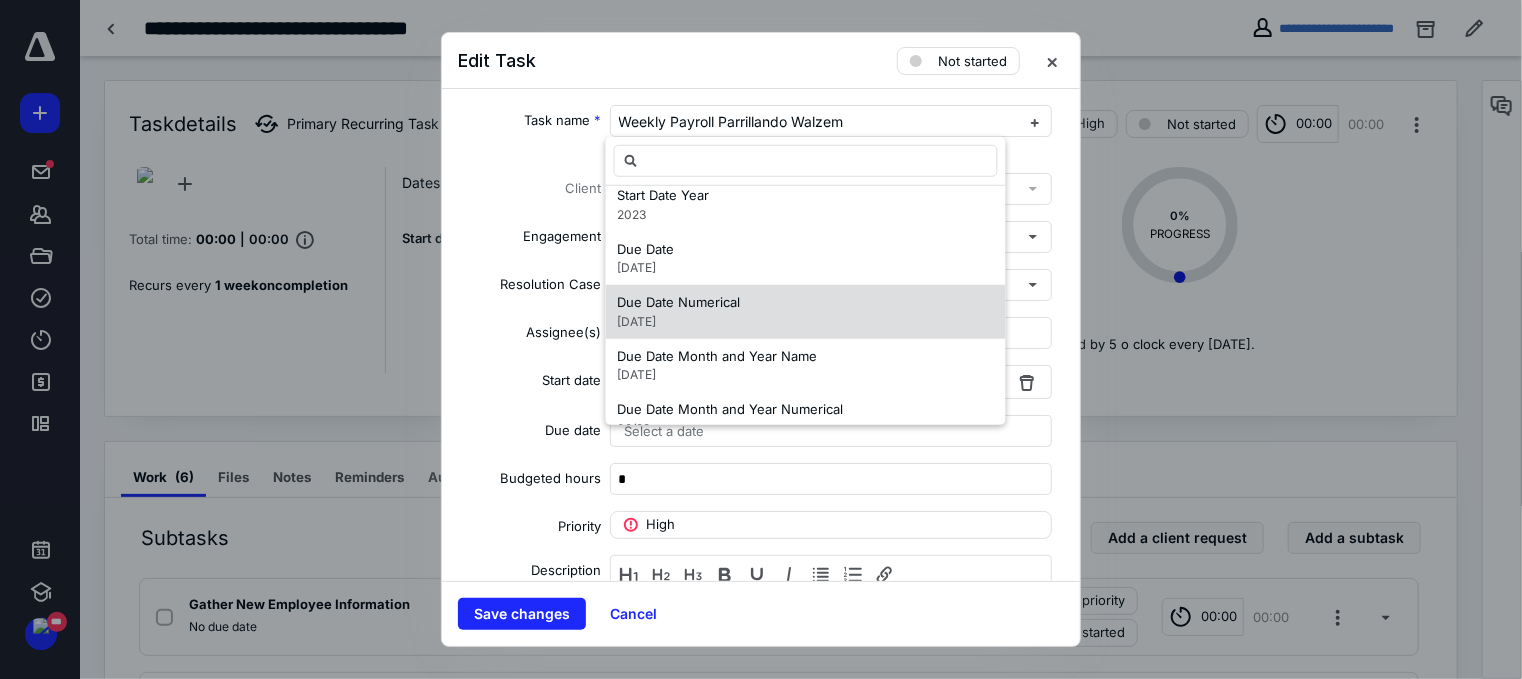 click on "Due Date Numerical [DATE]" at bounding box center [806, 312] 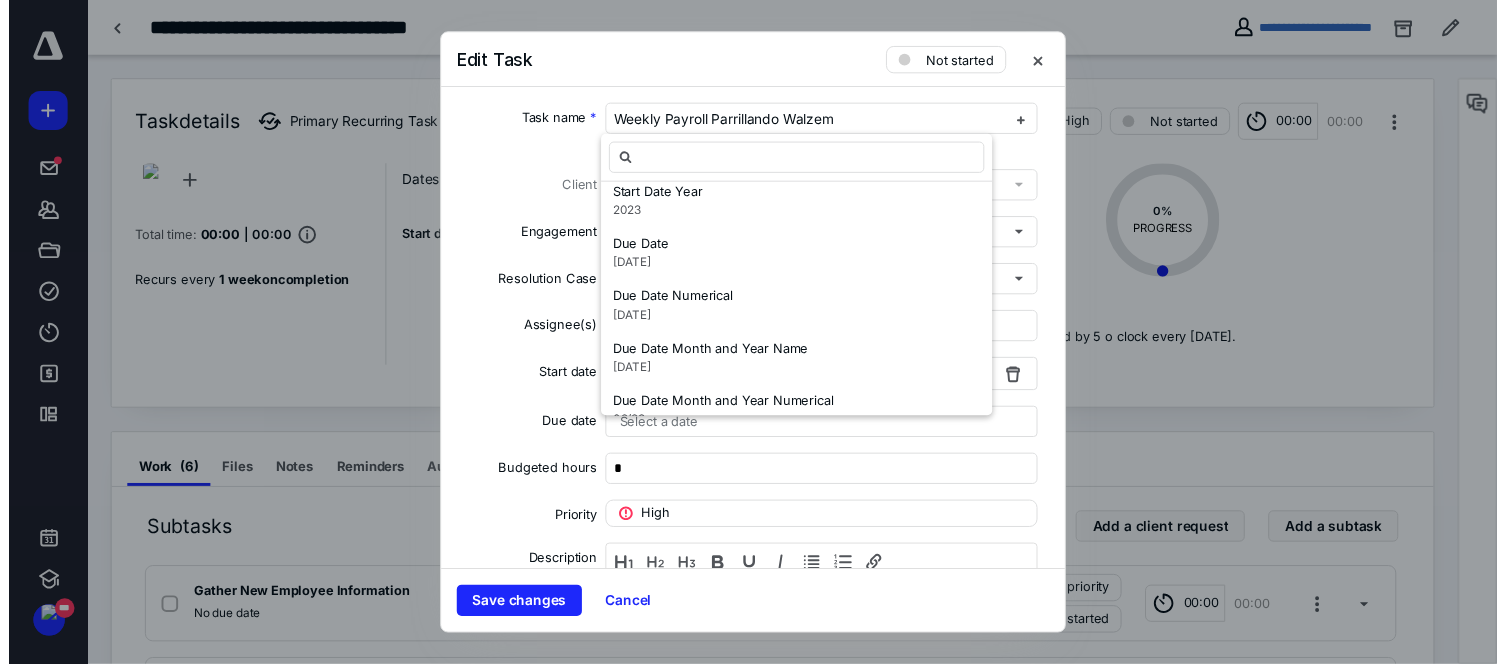 scroll, scrollTop: 0, scrollLeft: 0, axis: both 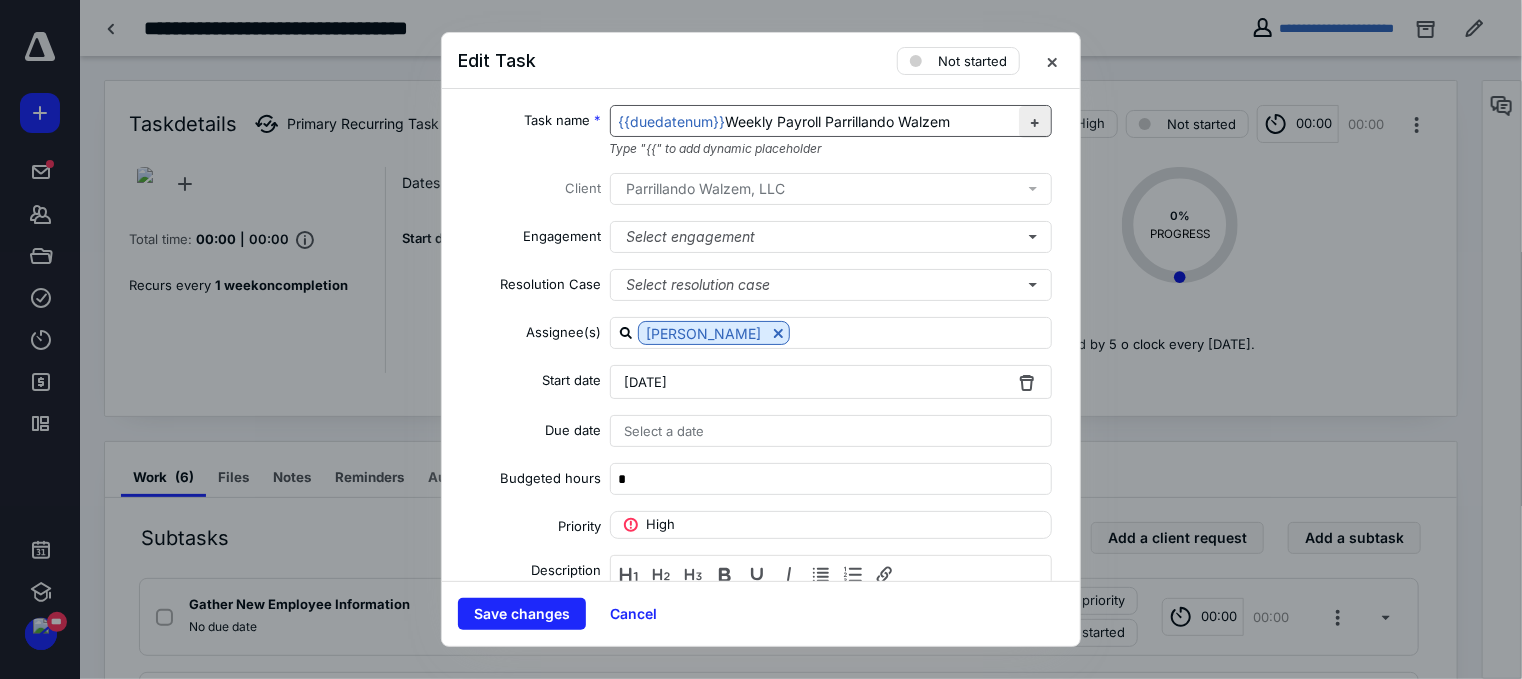 drag, startPoint x: 828, startPoint y: 116, endPoint x: 1020, endPoint y: 121, distance: 192.0651 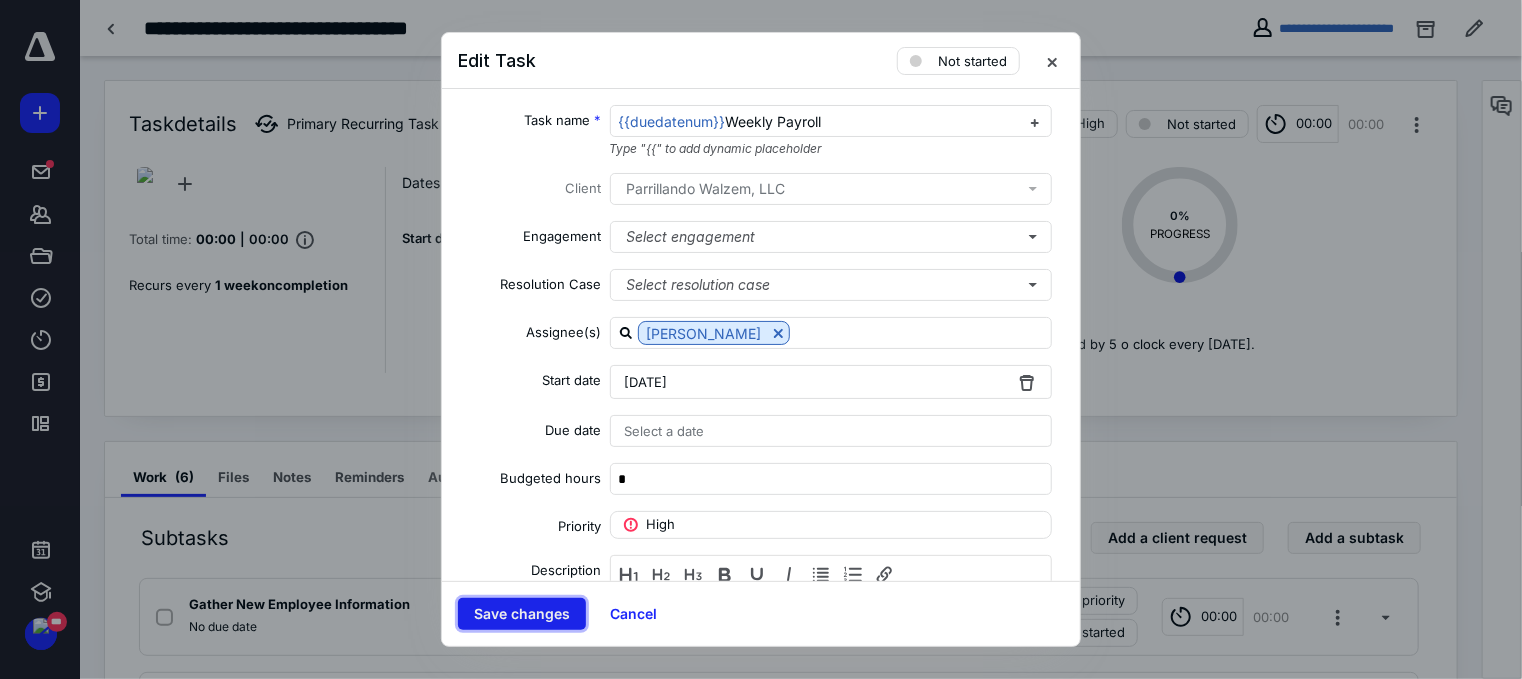 click on "Save changes" at bounding box center [522, 614] 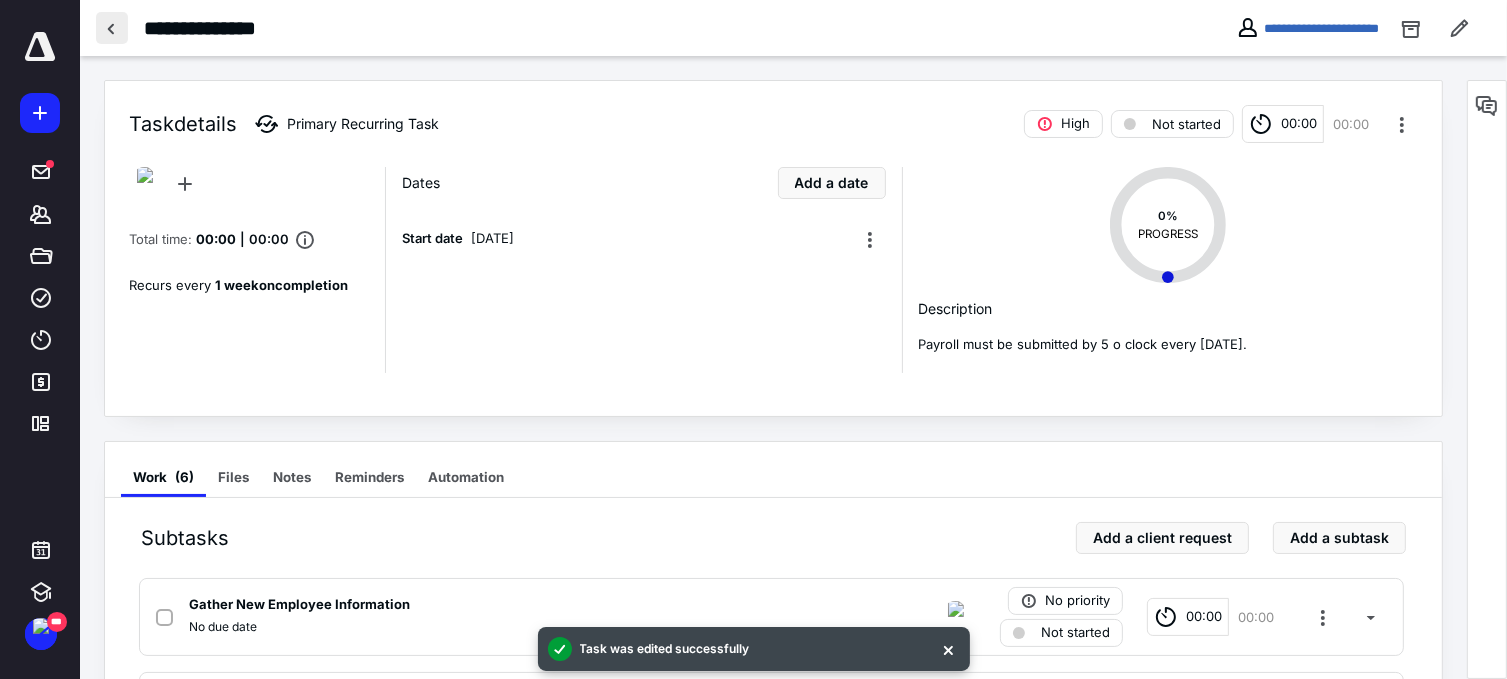 click at bounding box center (112, 28) 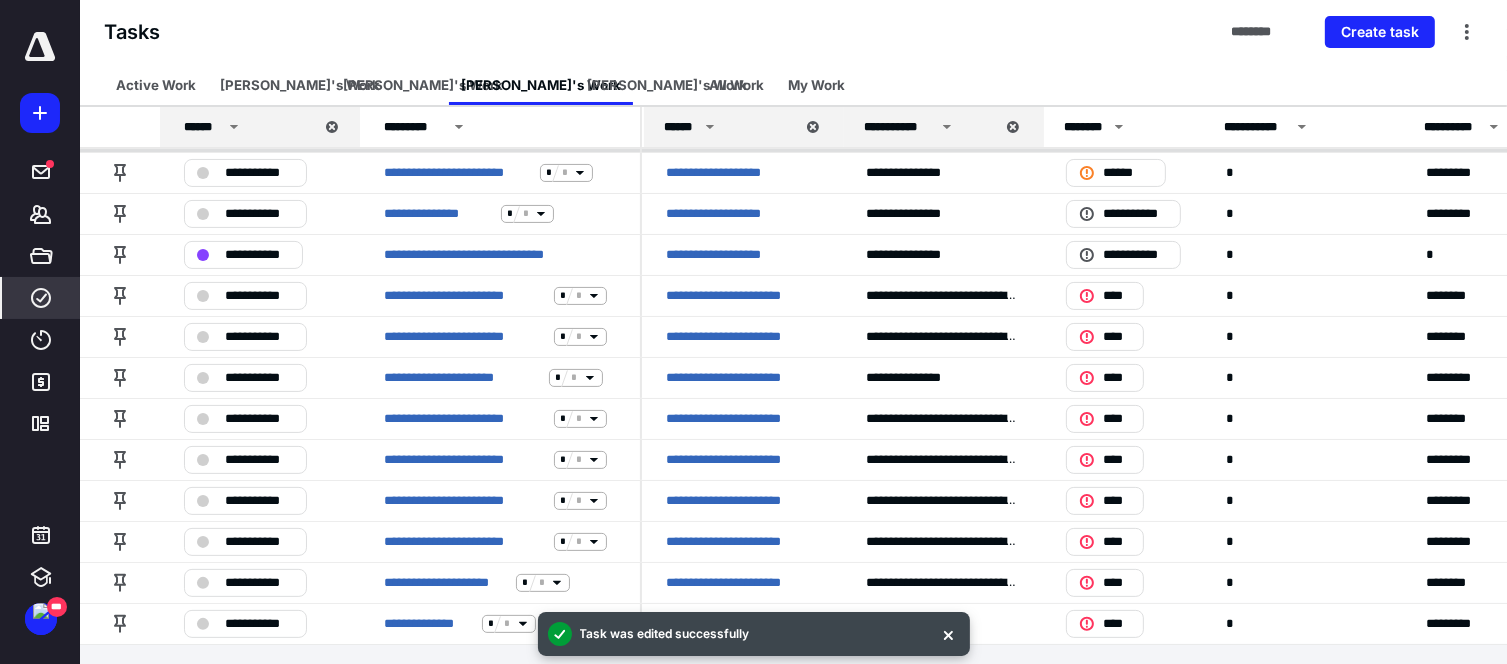 scroll, scrollTop: 376, scrollLeft: 0, axis: vertical 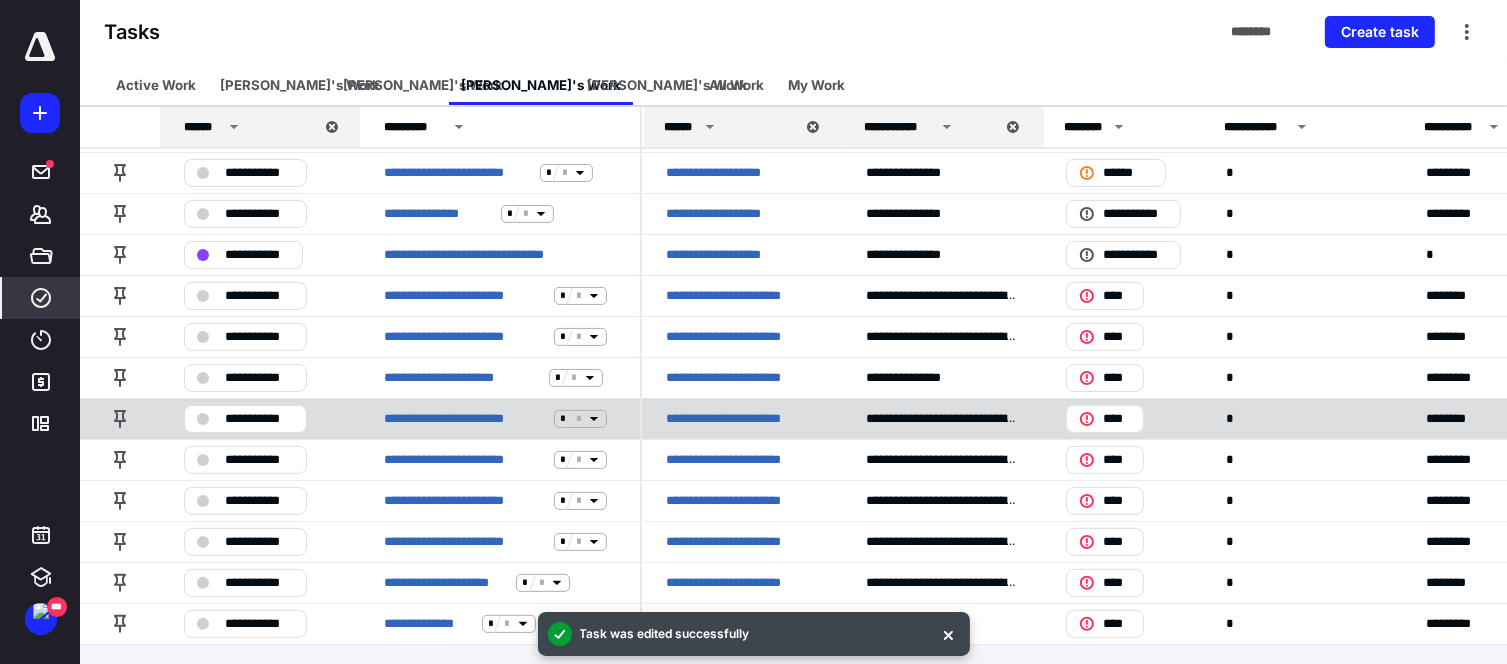 click on "**********" at bounding box center (740, 419) 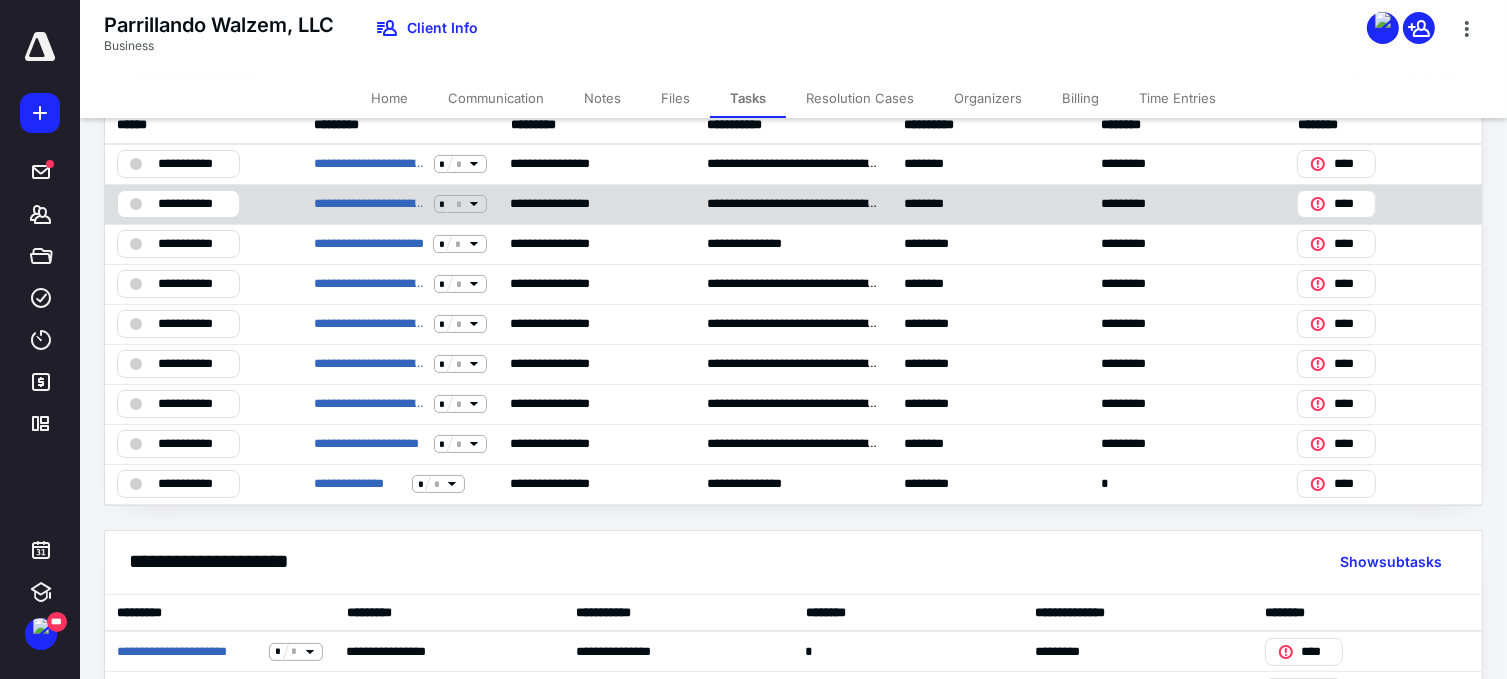 scroll, scrollTop: 0, scrollLeft: 0, axis: both 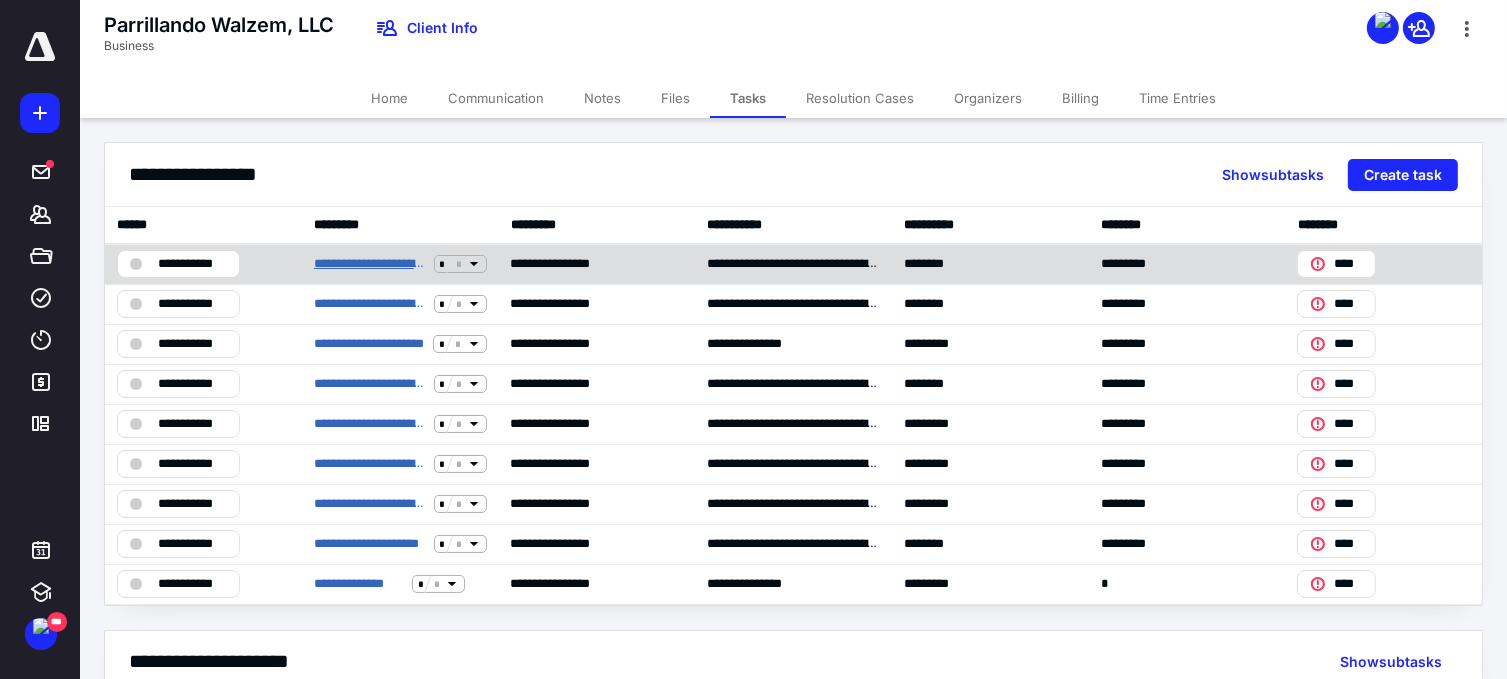 click on "**********" at bounding box center [370, 264] 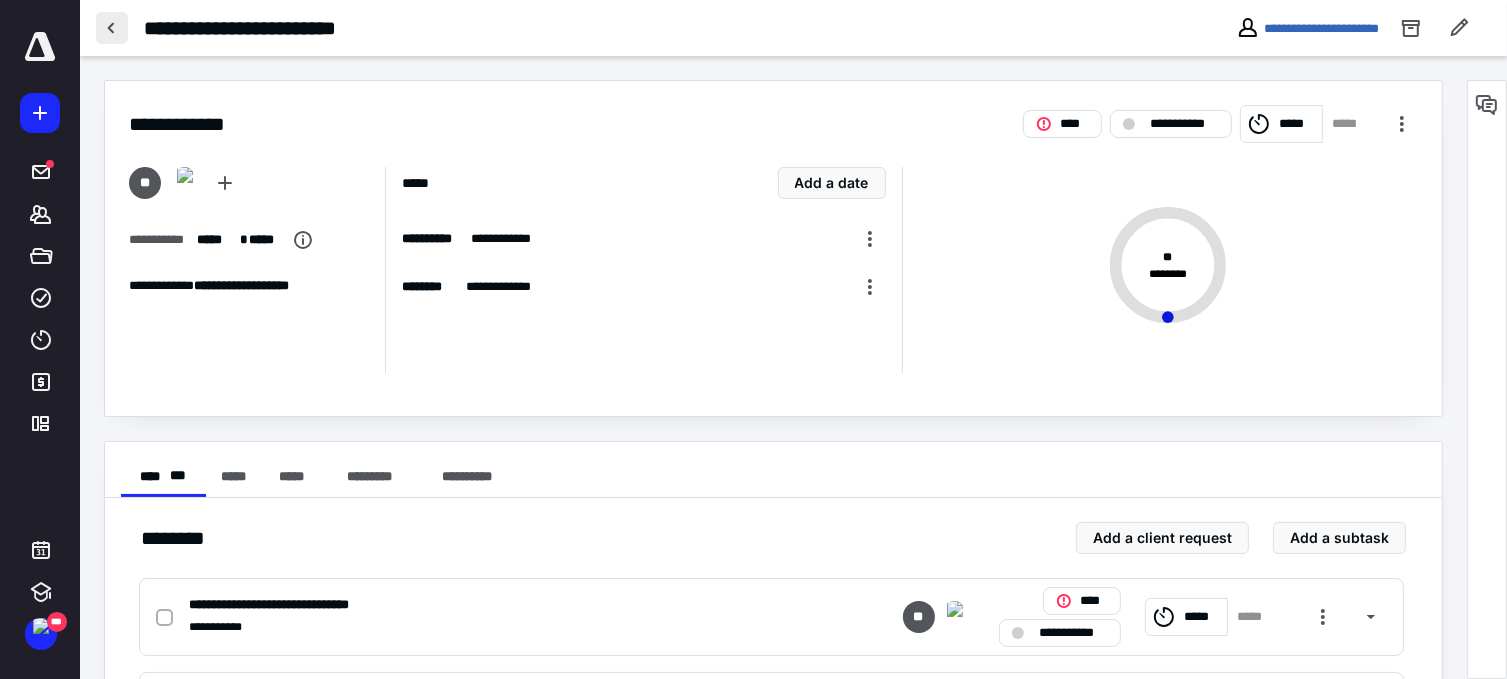 click at bounding box center (112, 28) 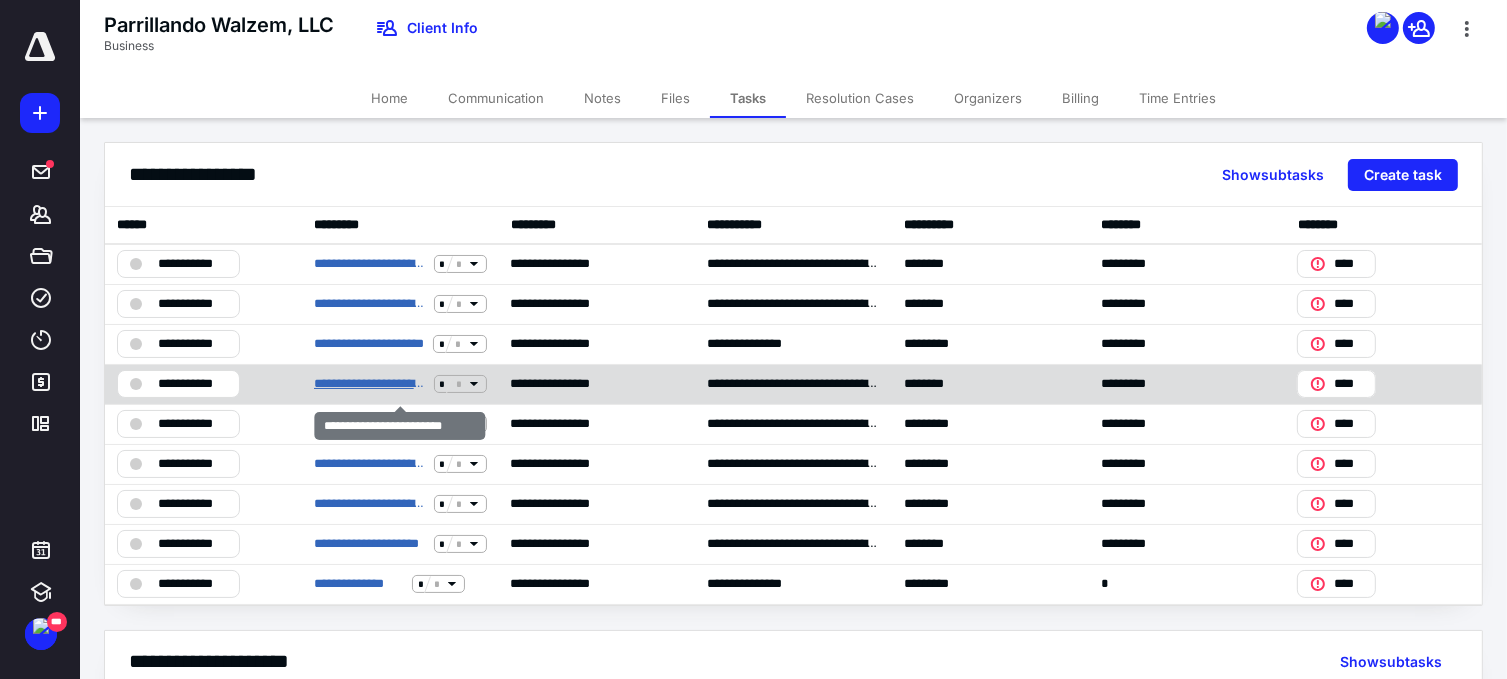 click on "**********" at bounding box center [370, 384] 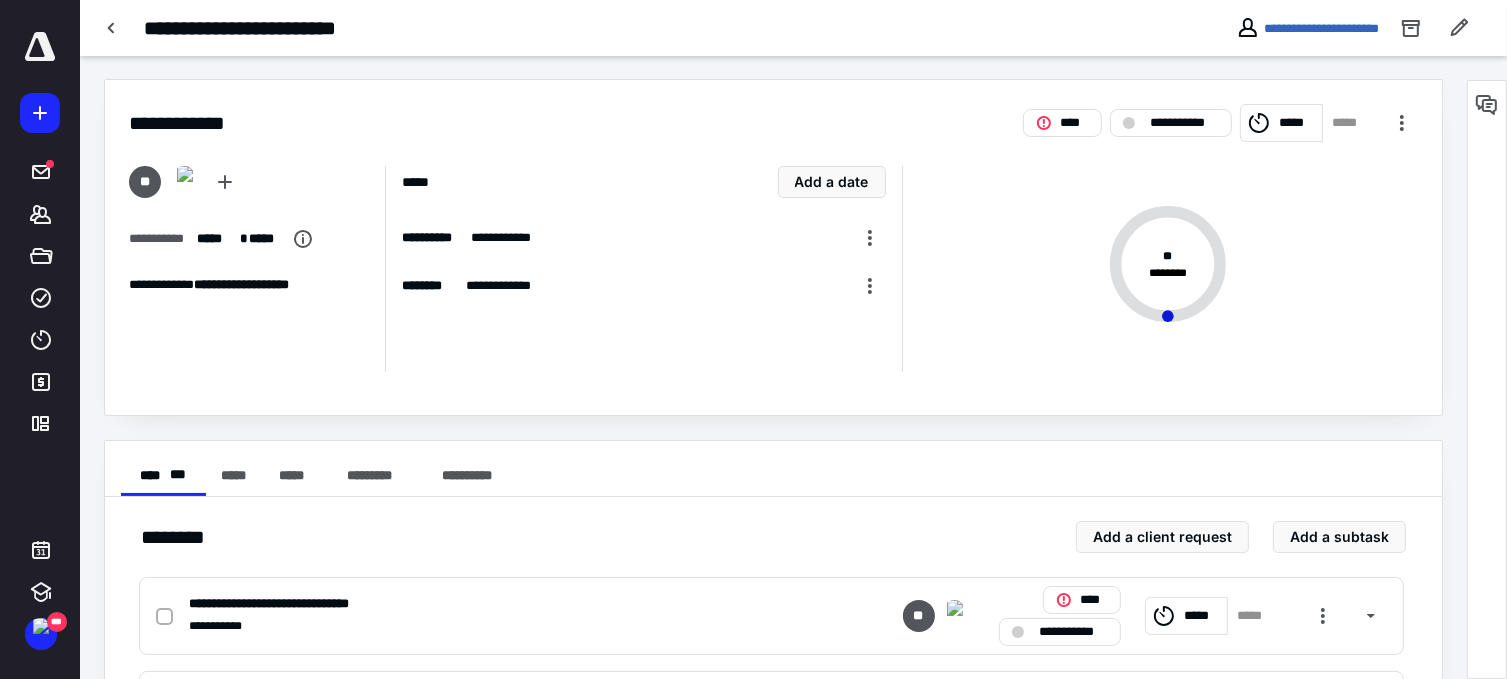 scroll, scrollTop: 0, scrollLeft: 0, axis: both 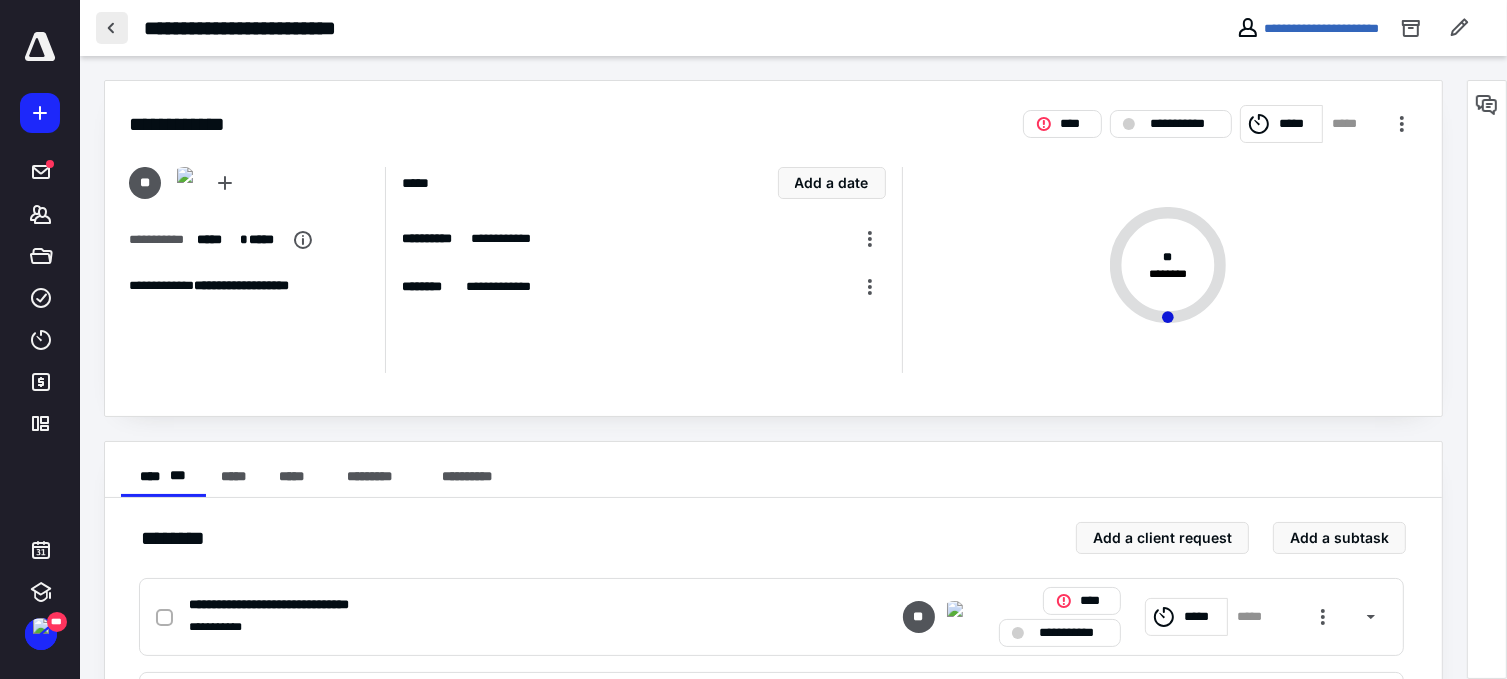 click at bounding box center [112, 28] 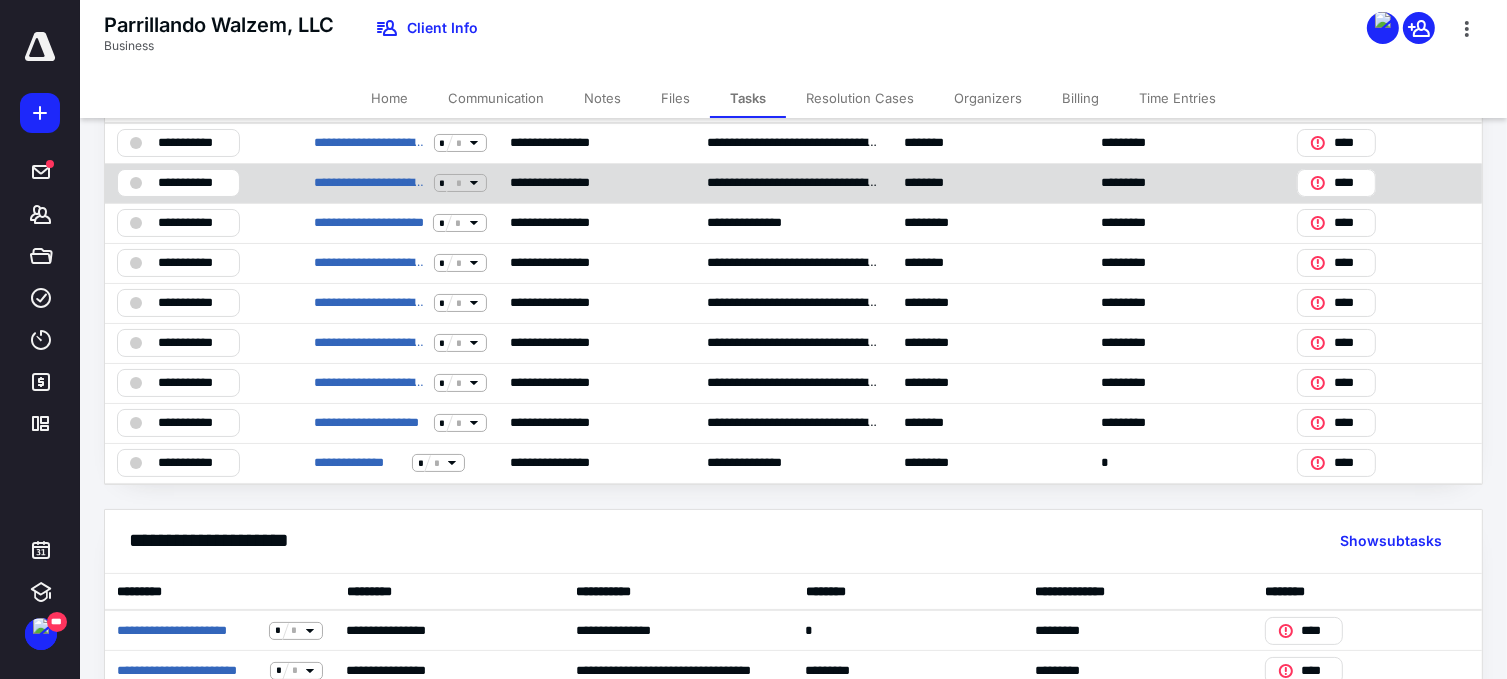 scroll, scrollTop: 0, scrollLeft: 0, axis: both 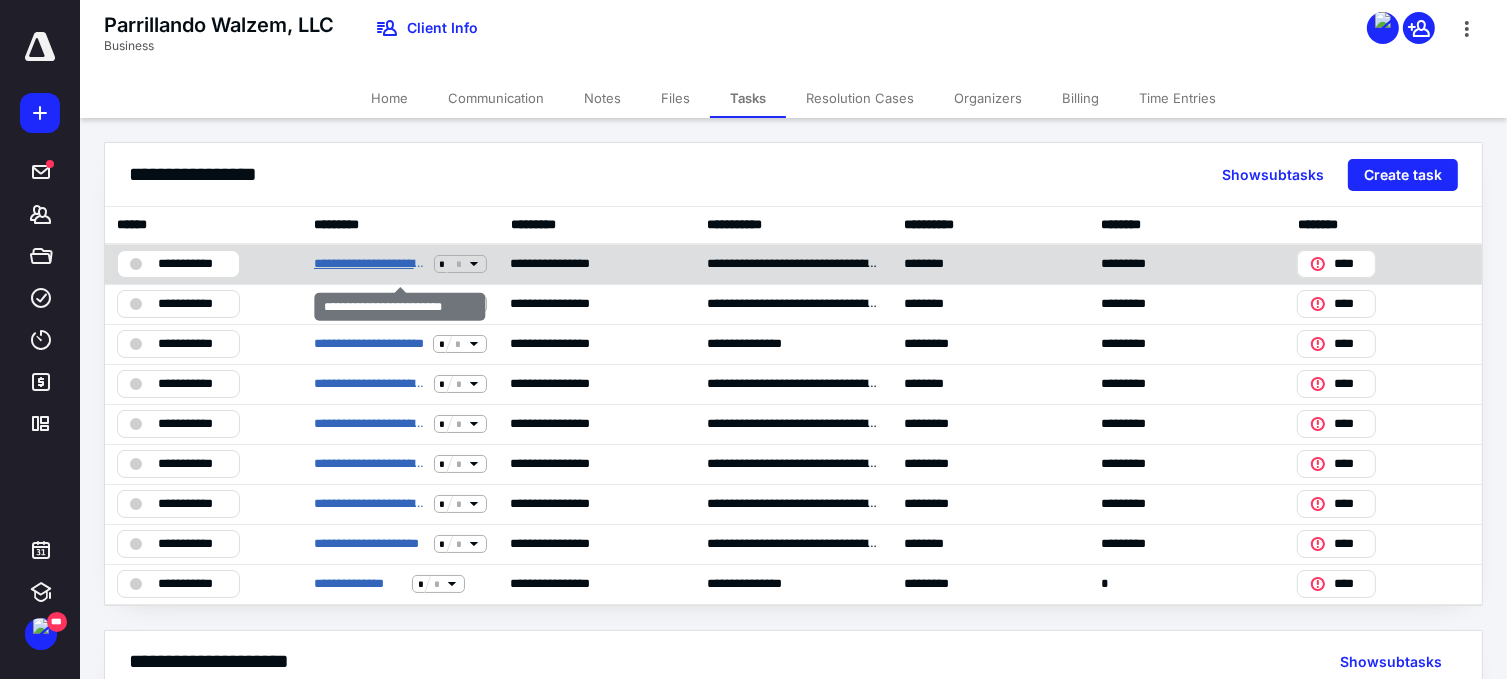 click on "**********" at bounding box center [370, 264] 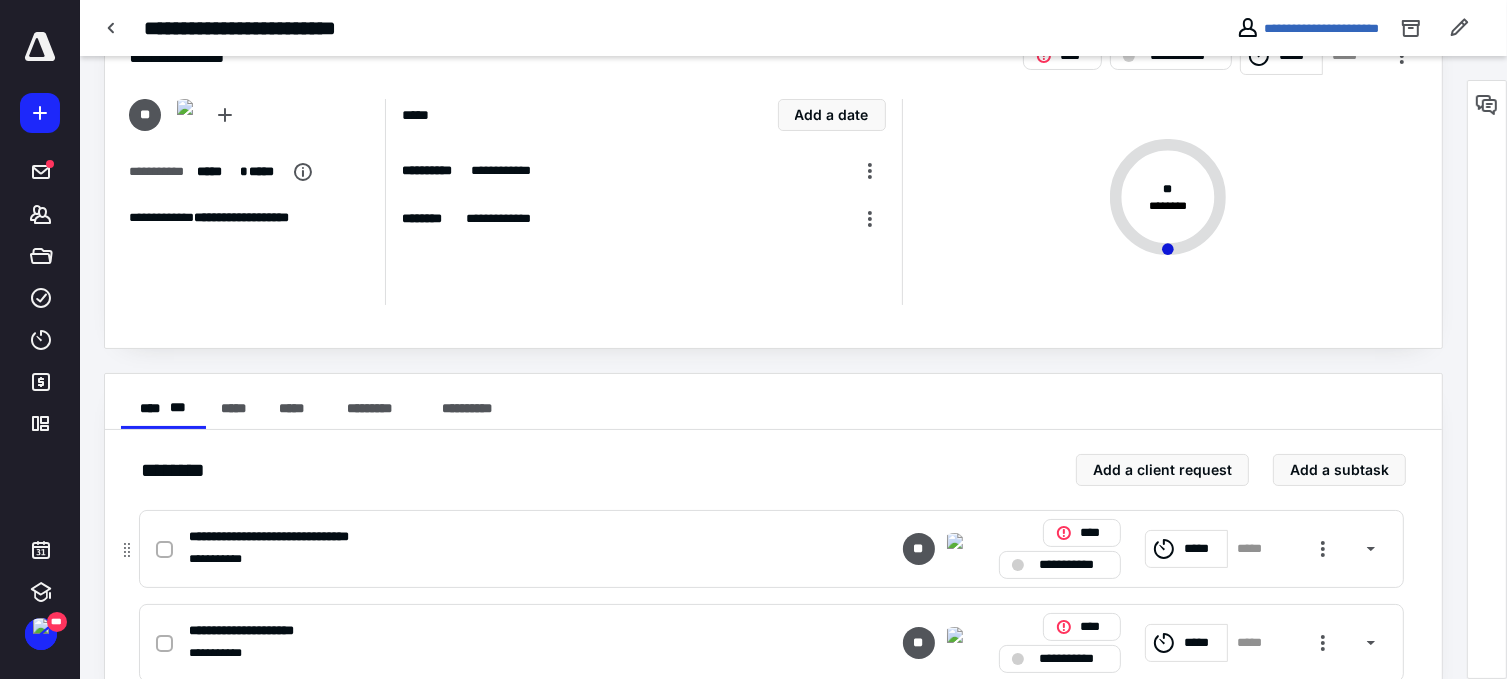 scroll, scrollTop: 0, scrollLeft: 0, axis: both 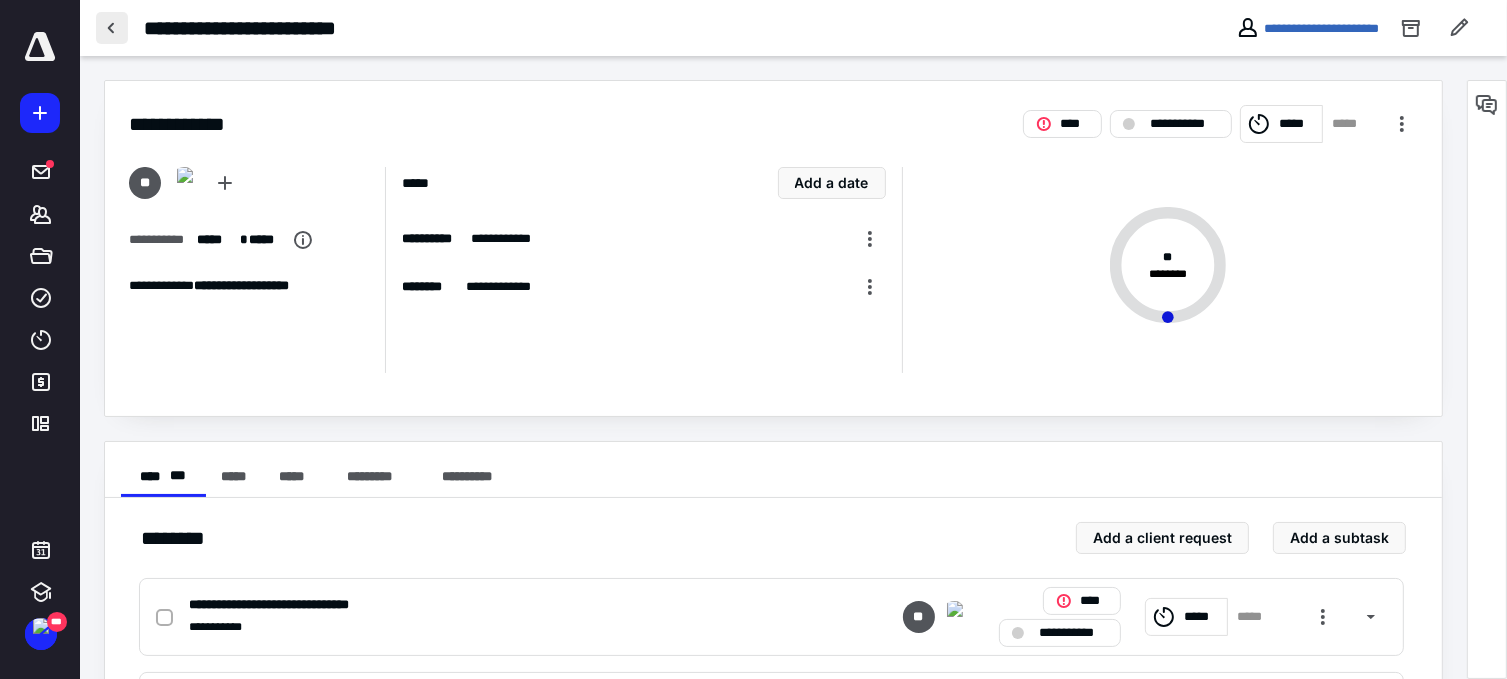 click at bounding box center [112, 28] 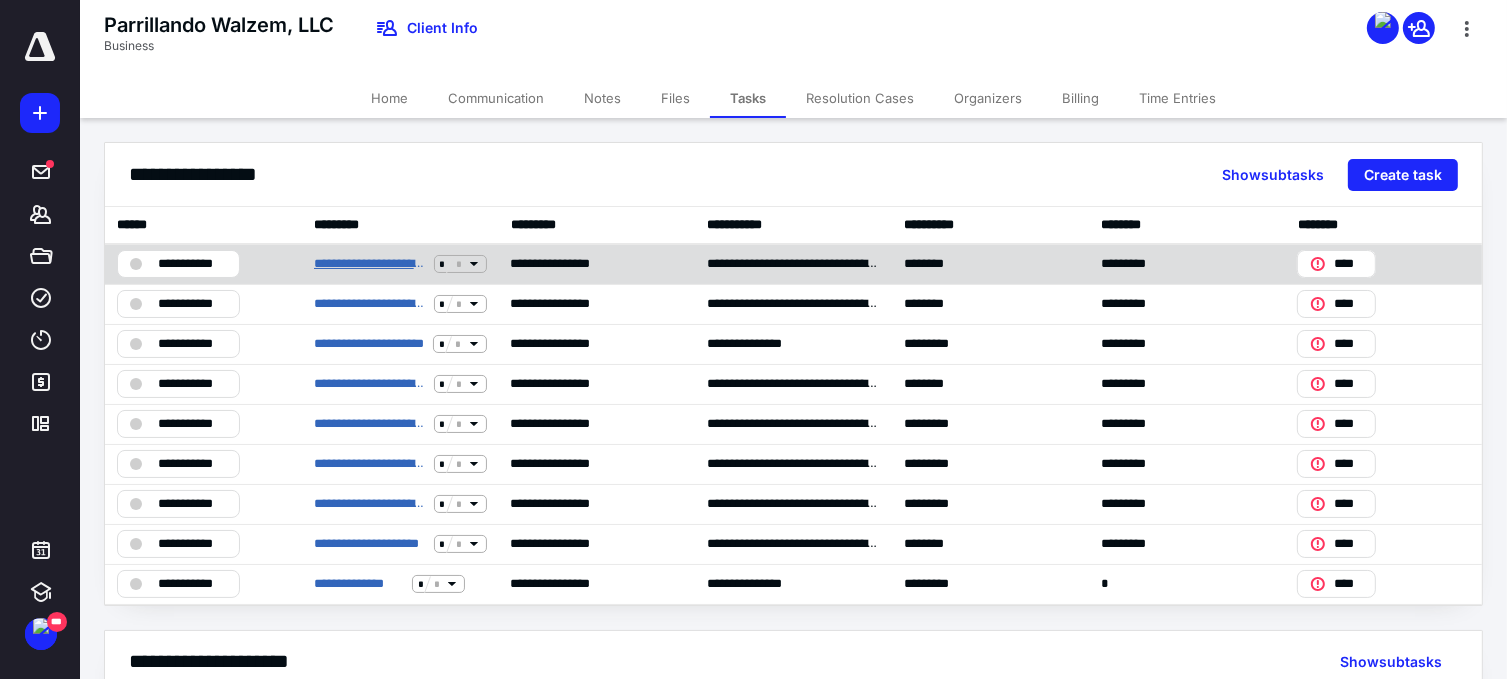 click on "**********" at bounding box center [370, 264] 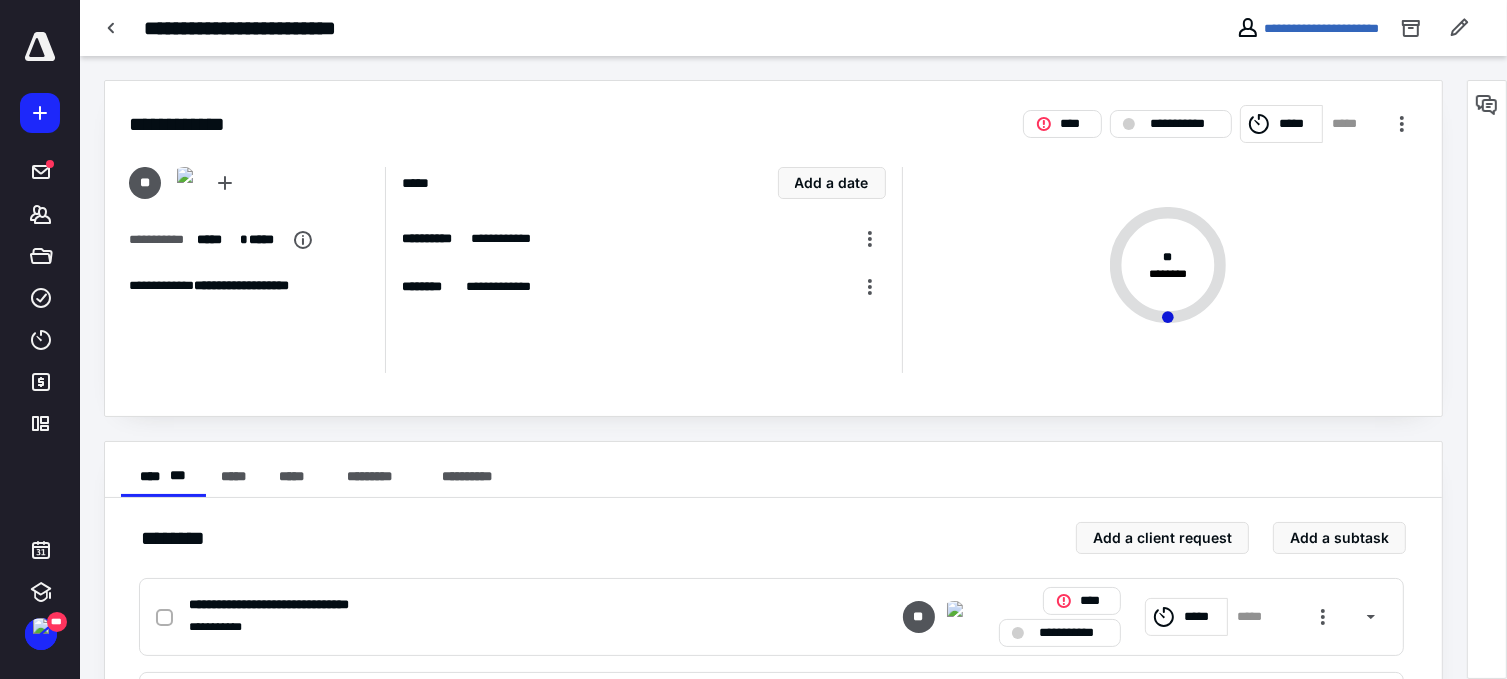 scroll, scrollTop: 0, scrollLeft: 0, axis: both 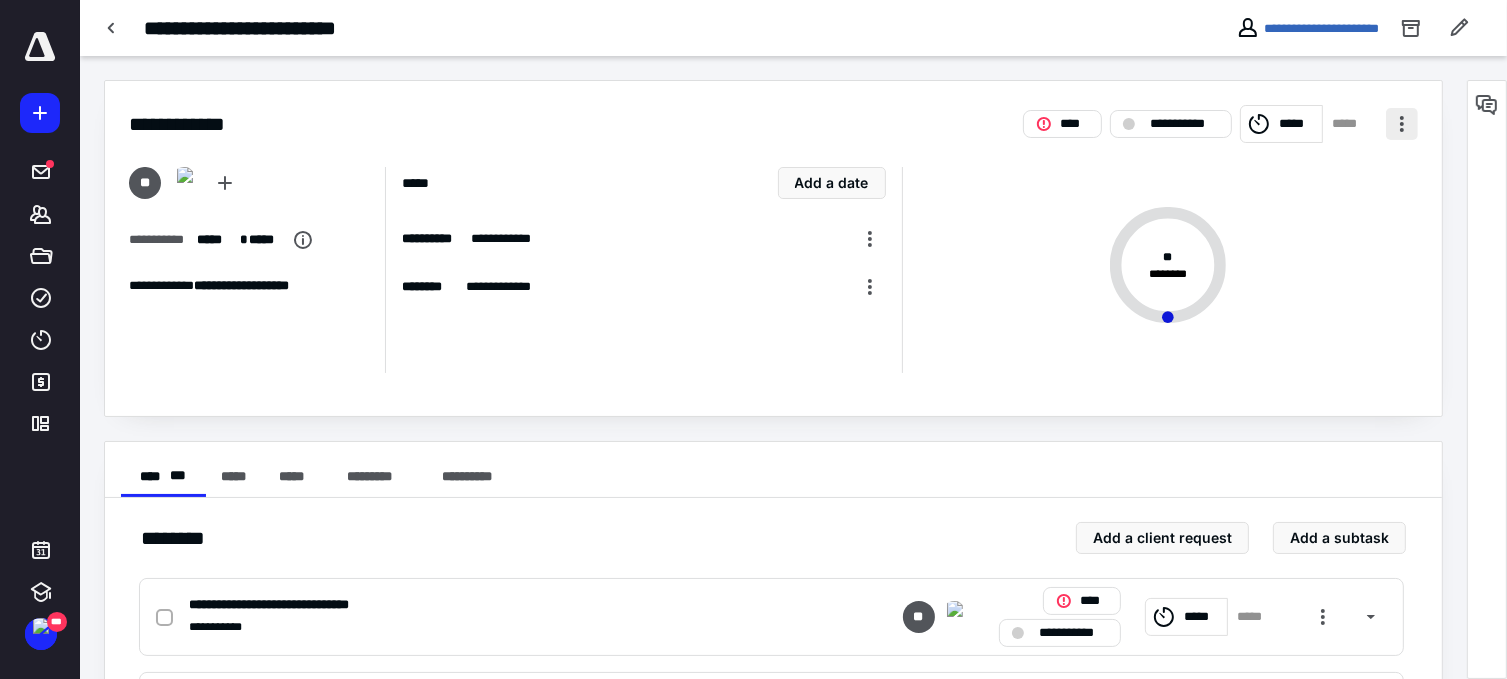 click at bounding box center (1402, 124) 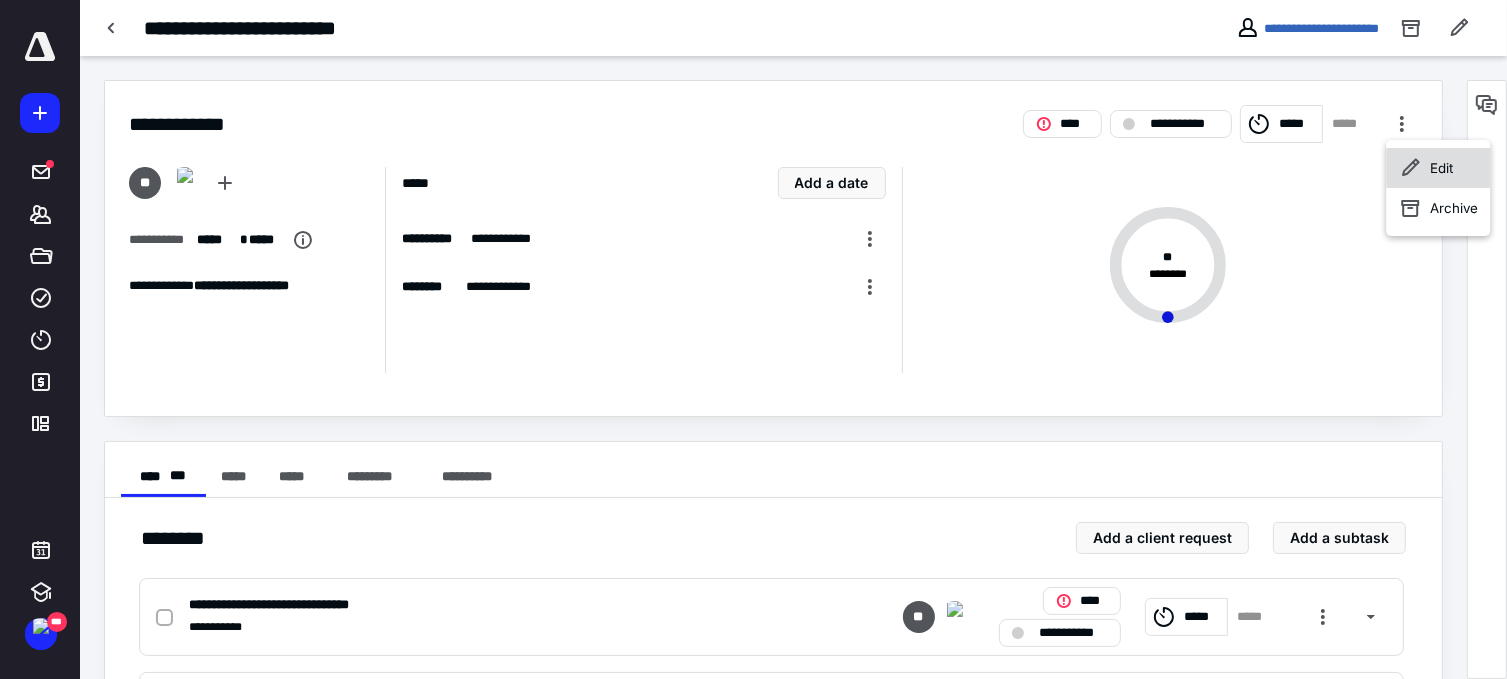 click on "Edit" at bounding box center (1441, 168) 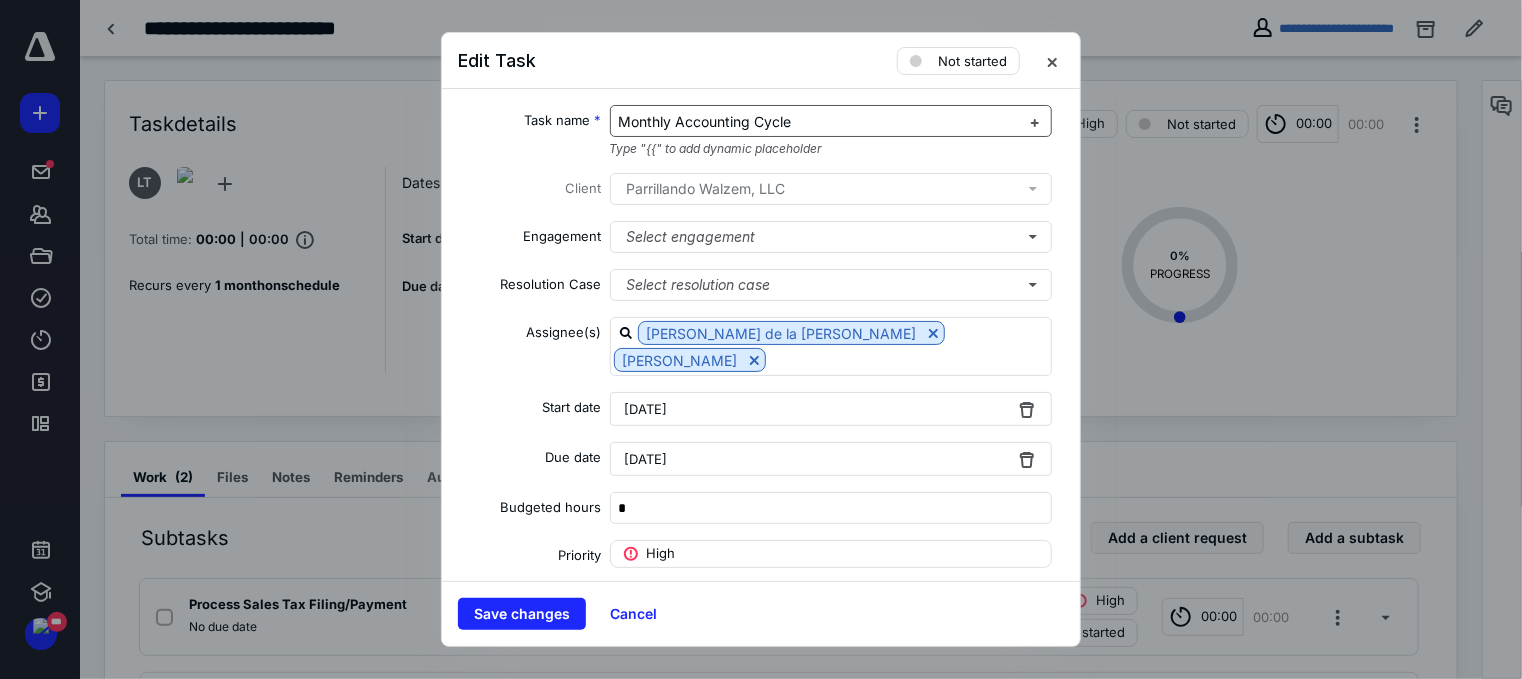 click on "Monthly Accounting Cycle" at bounding box center (705, 121) 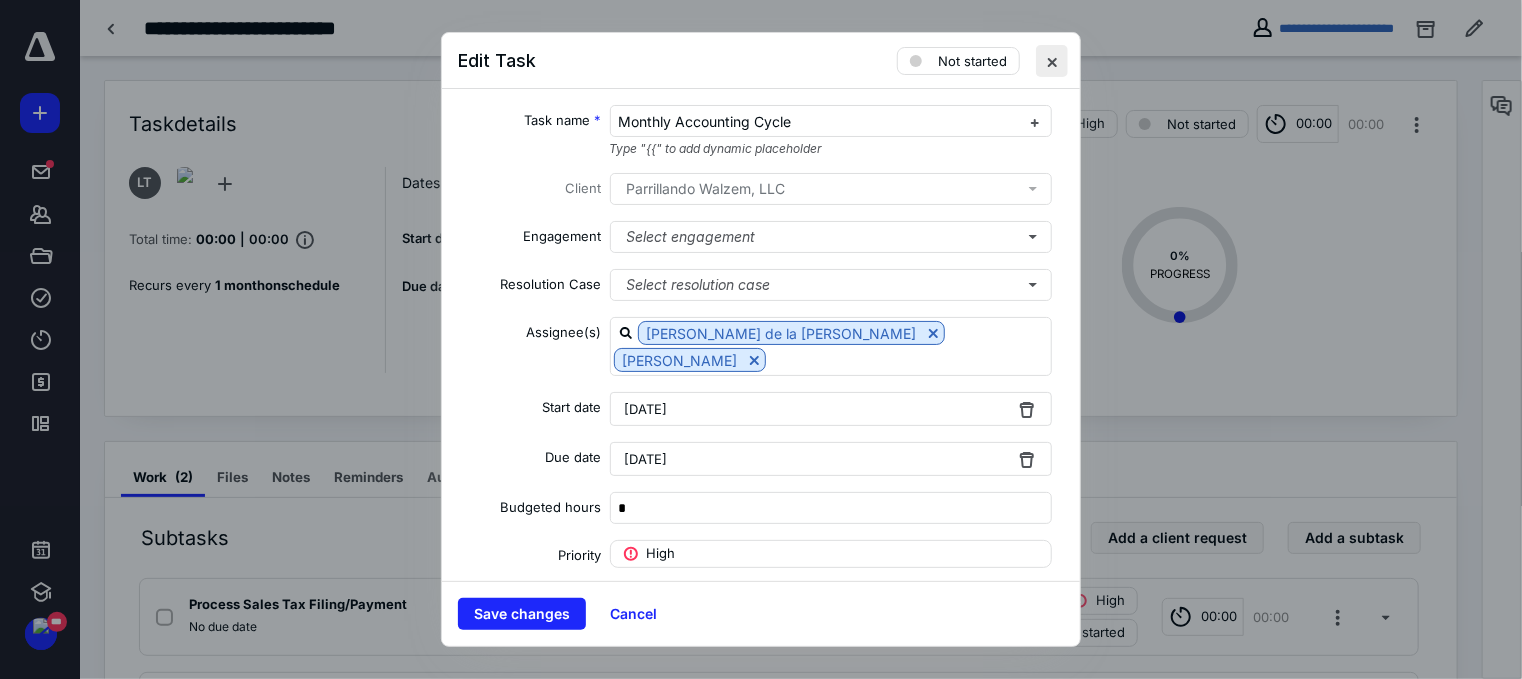 click at bounding box center [1052, 61] 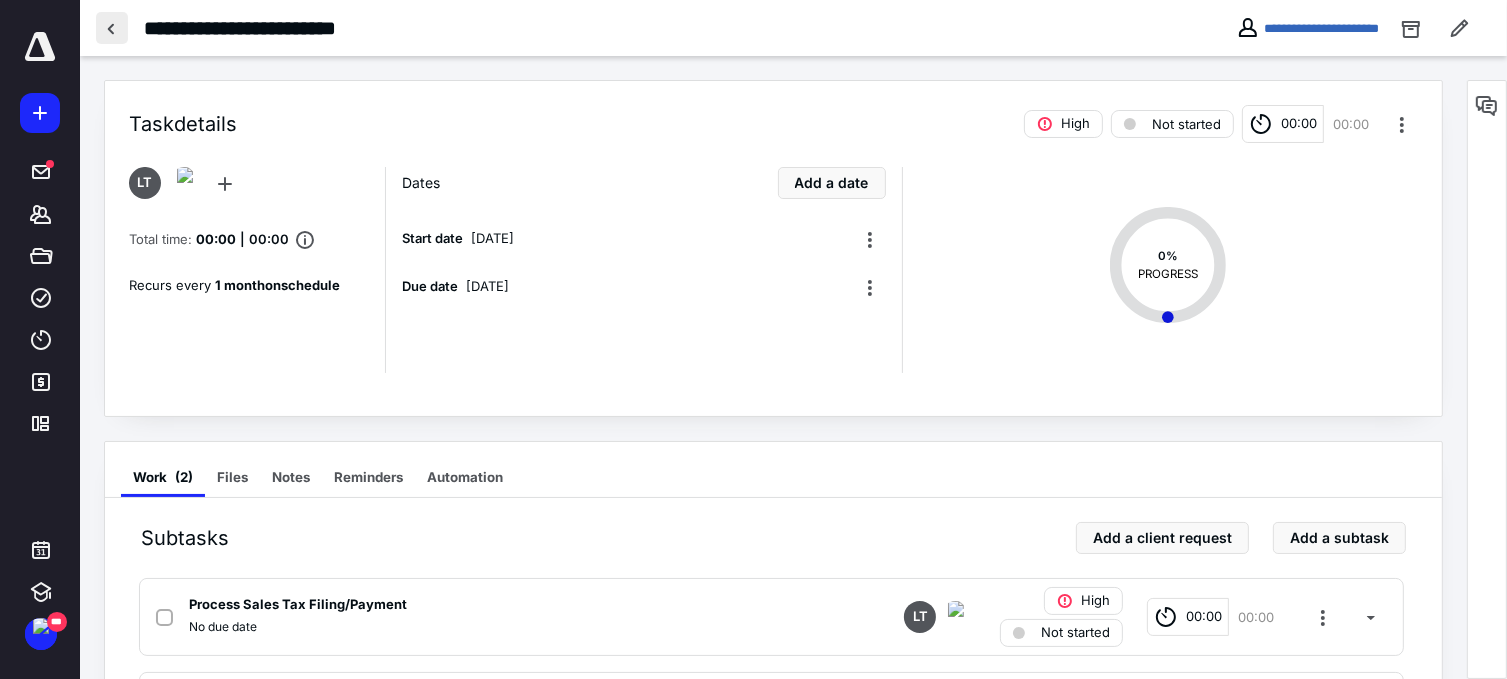 click at bounding box center (112, 28) 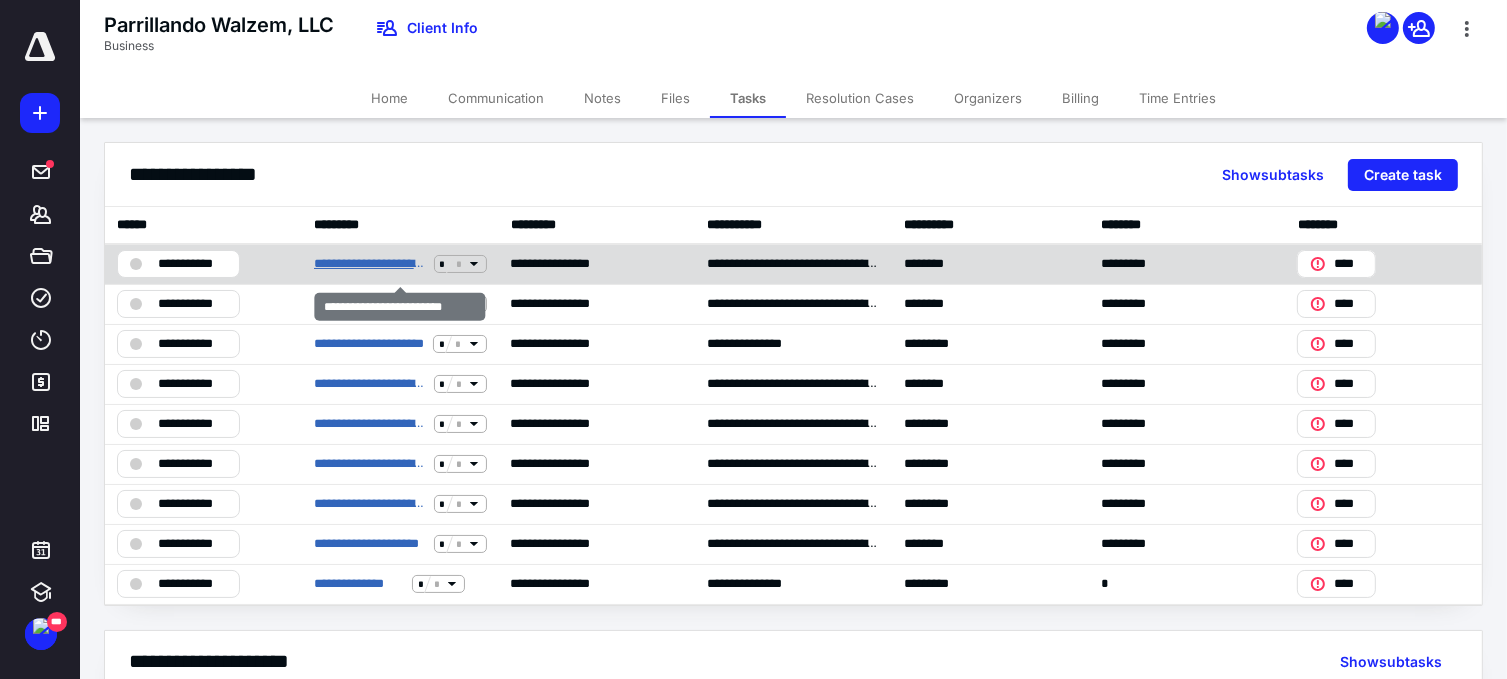 click on "**********" at bounding box center [370, 264] 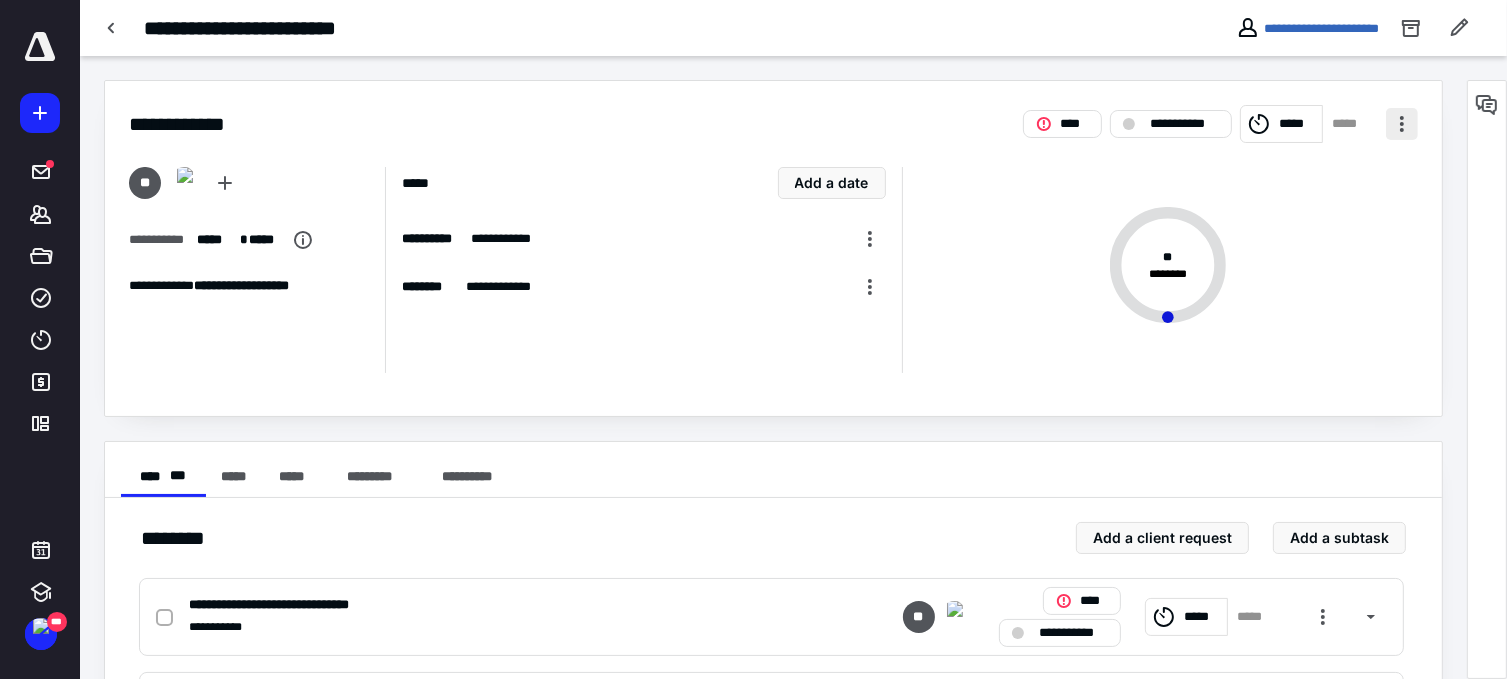 click at bounding box center [1402, 124] 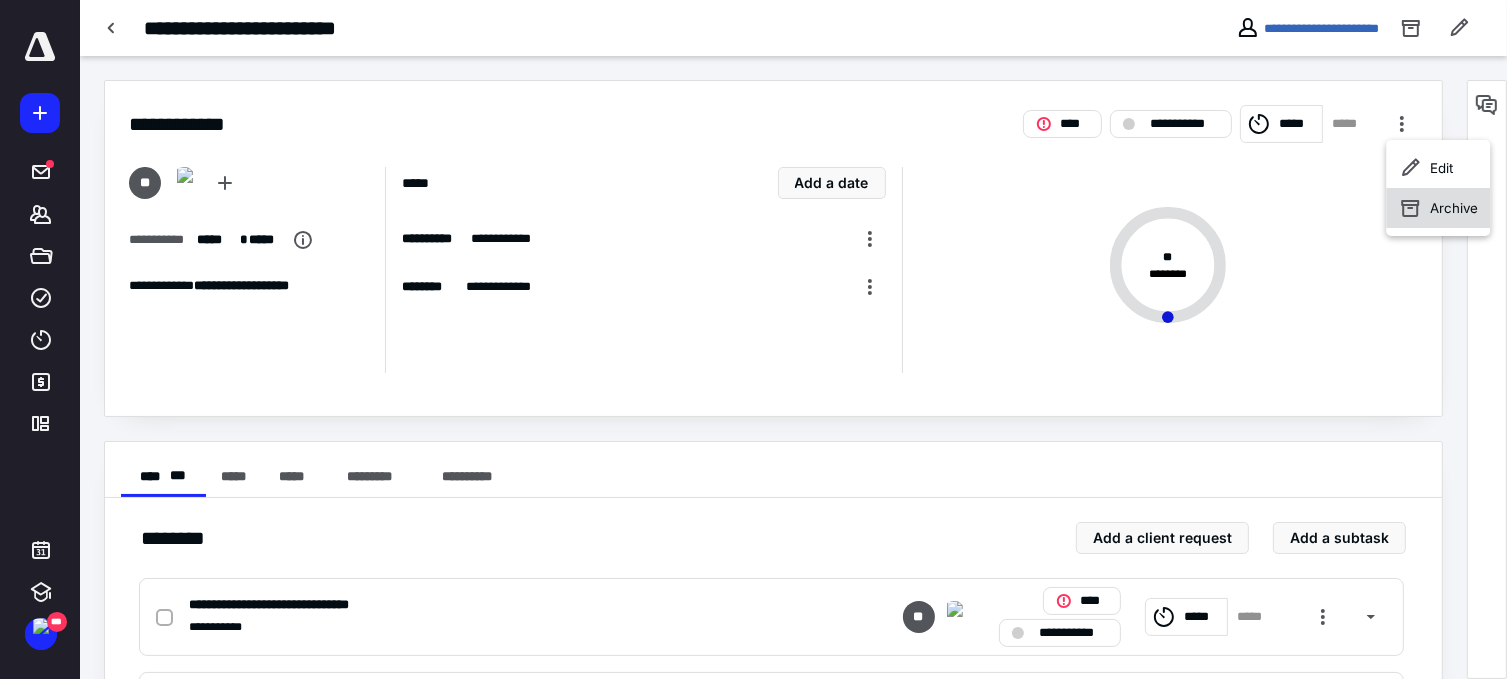 click on "Archive" at bounding box center [1454, 208] 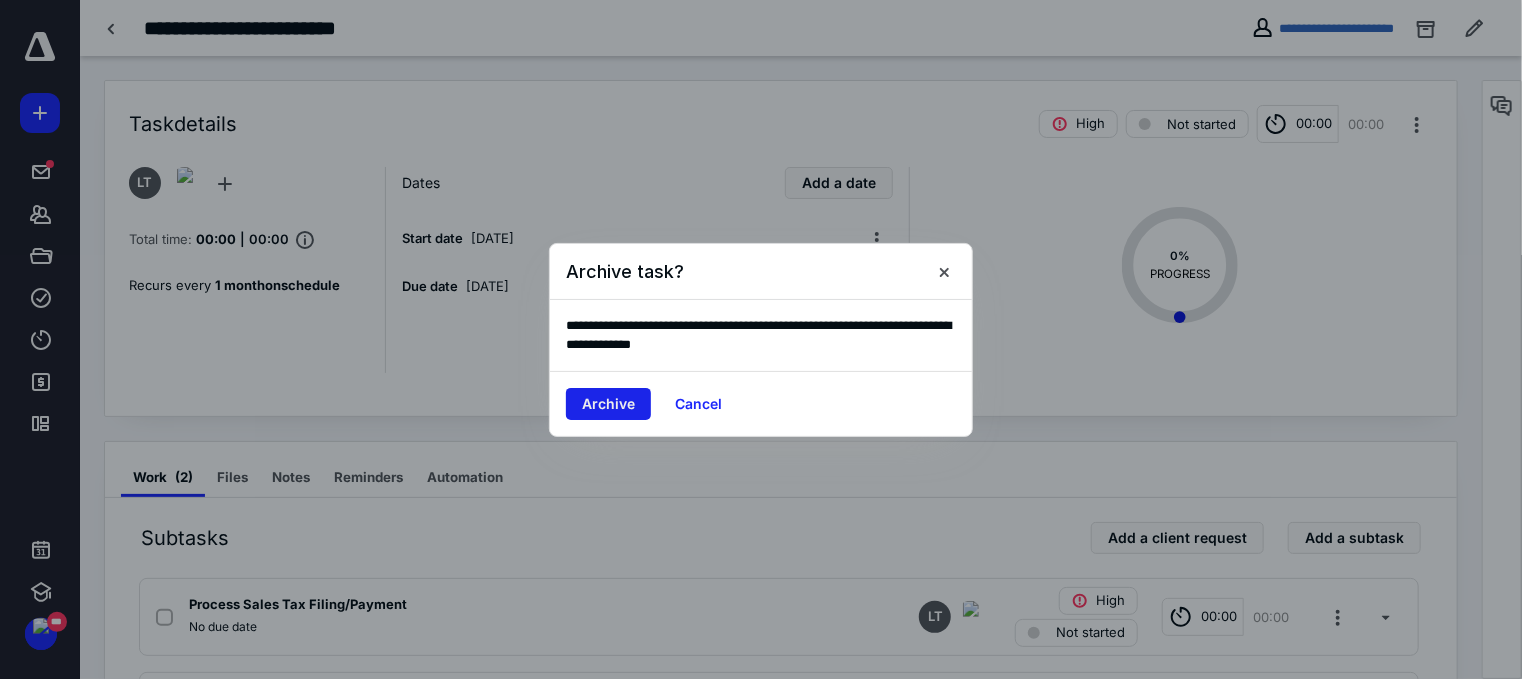 click on "Archive" at bounding box center (608, 404) 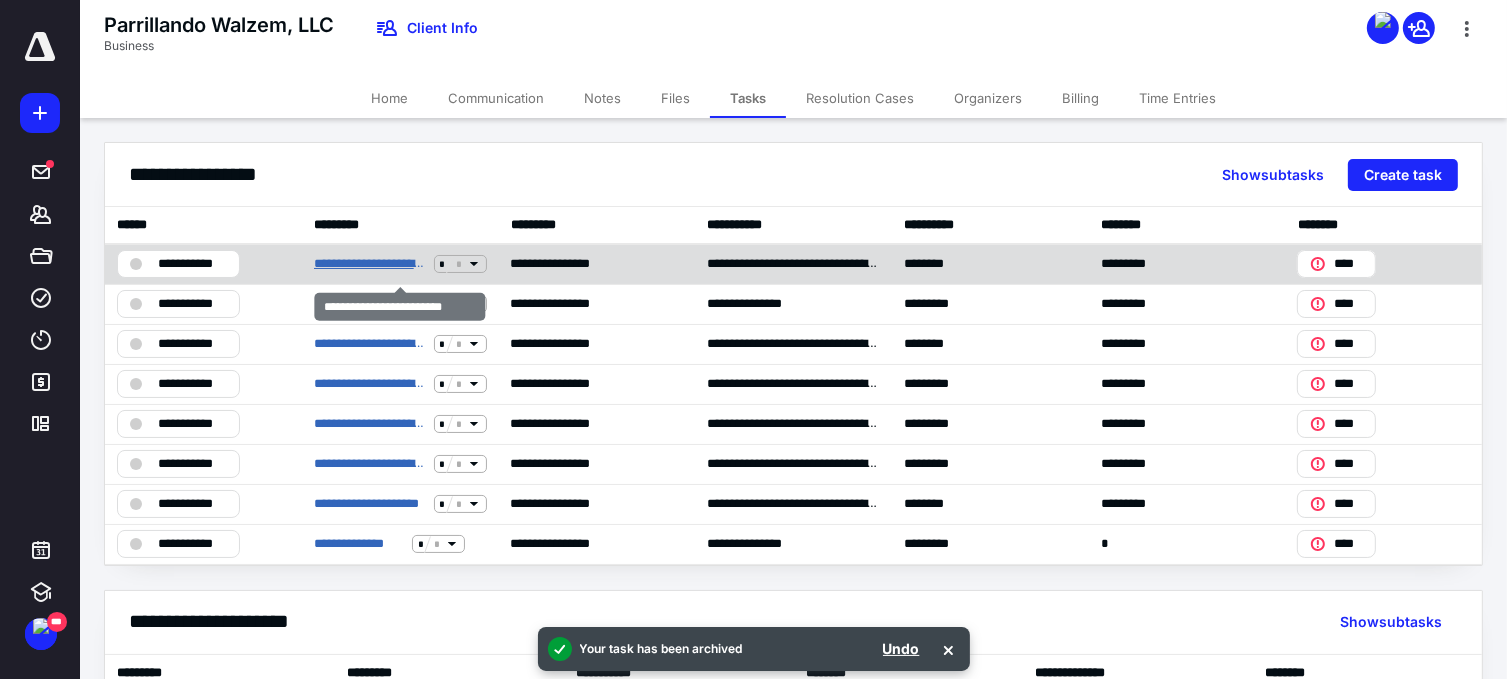 click on "**********" at bounding box center (370, 264) 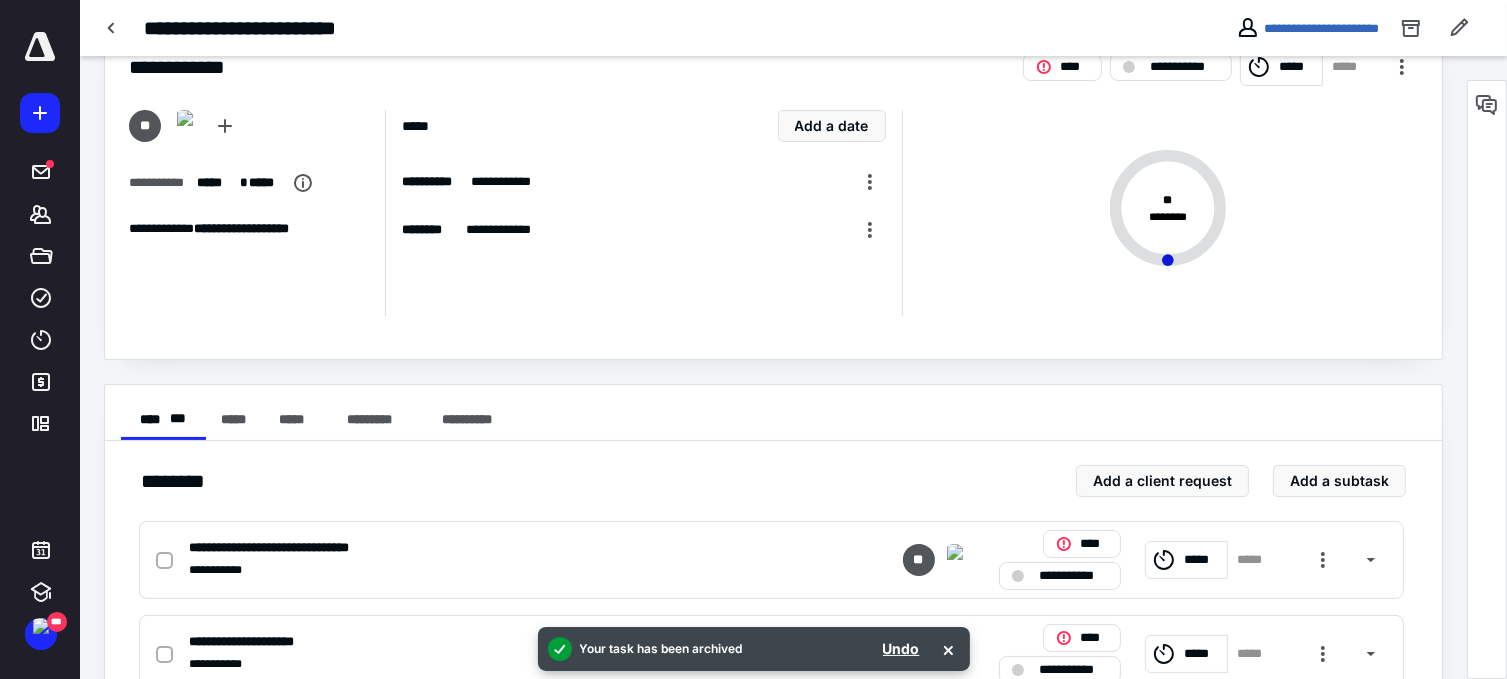 scroll, scrollTop: 0, scrollLeft: 0, axis: both 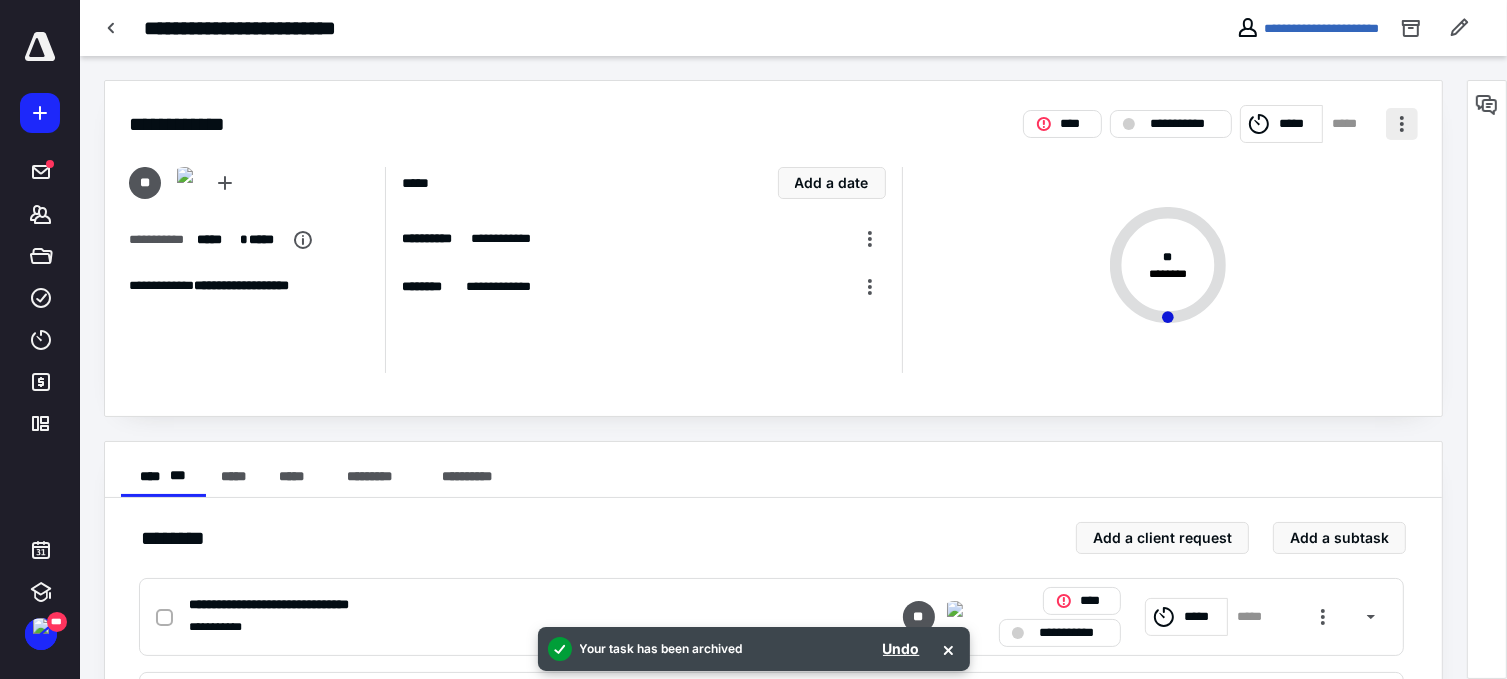 click at bounding box center [1402, 124] 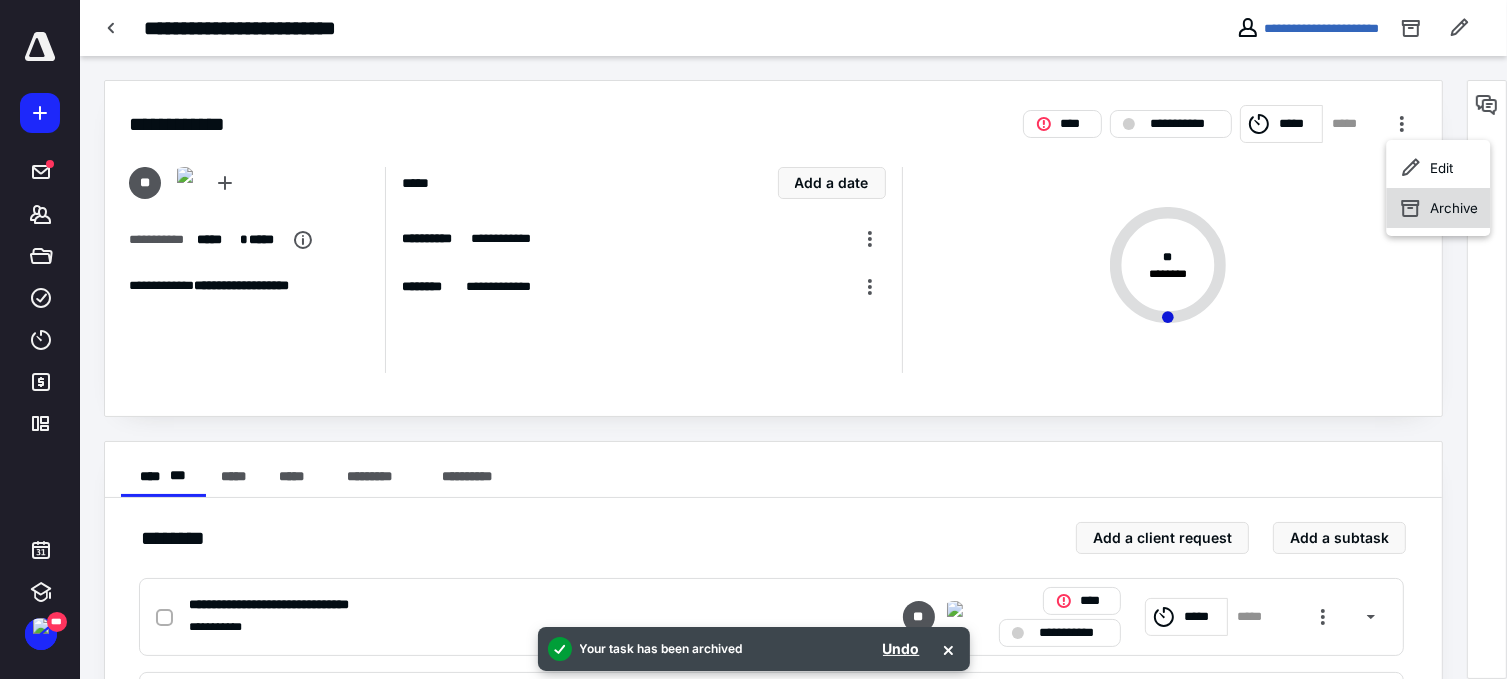 click on "Archive" at bounding box center [1438, 208] 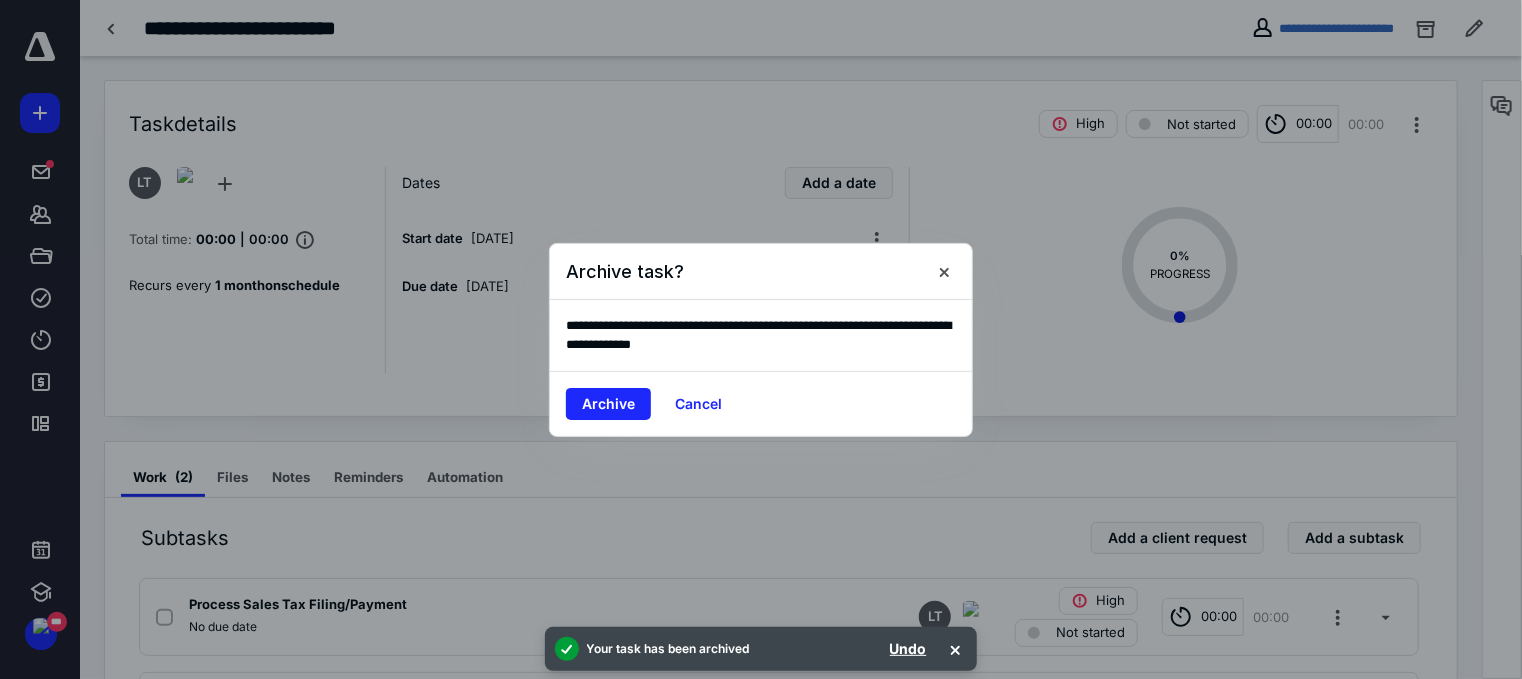 drag, startPoint x: 621, startPoint y: 414, endPoint x: 615, endPoint y: 380, distance: 34.525352 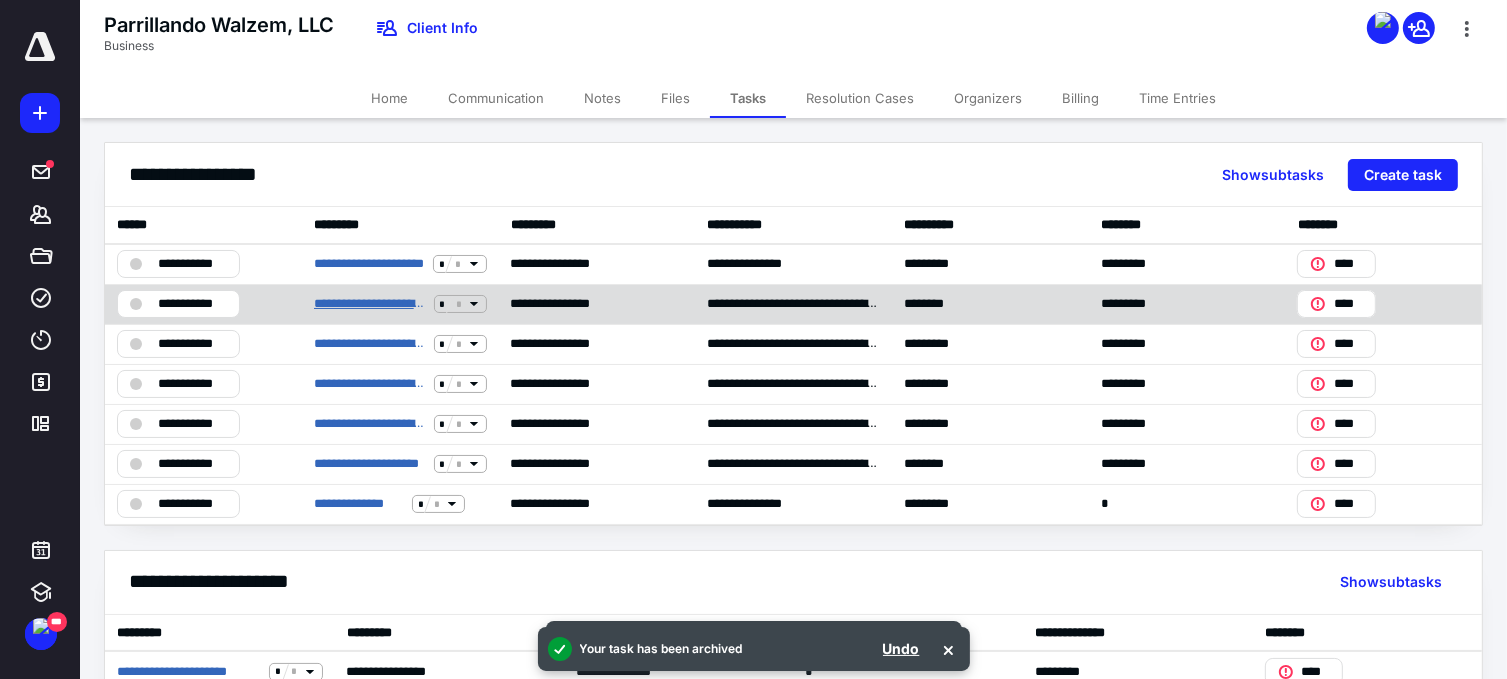 click on "**********" at bounding box center (370, 304) 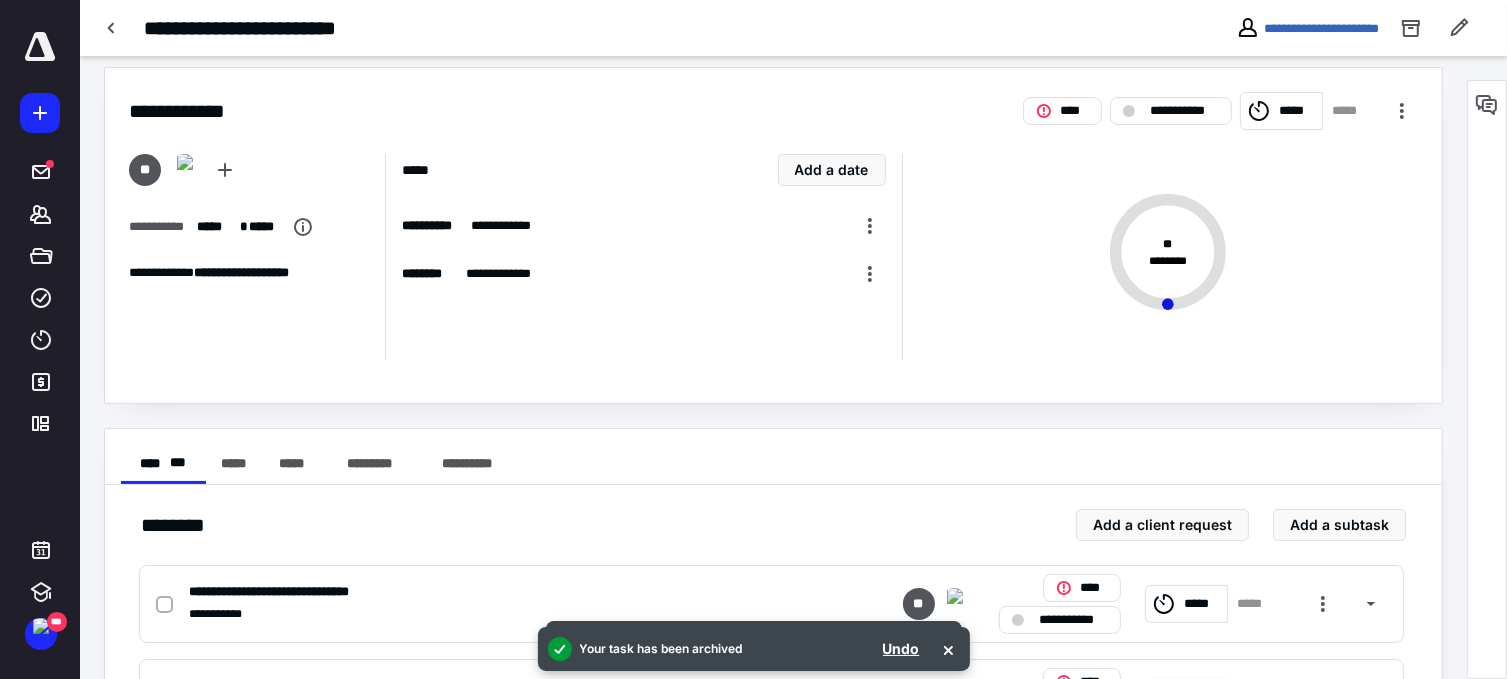scroll, scrollTop: 0, scrollLeft: 0, axis: both 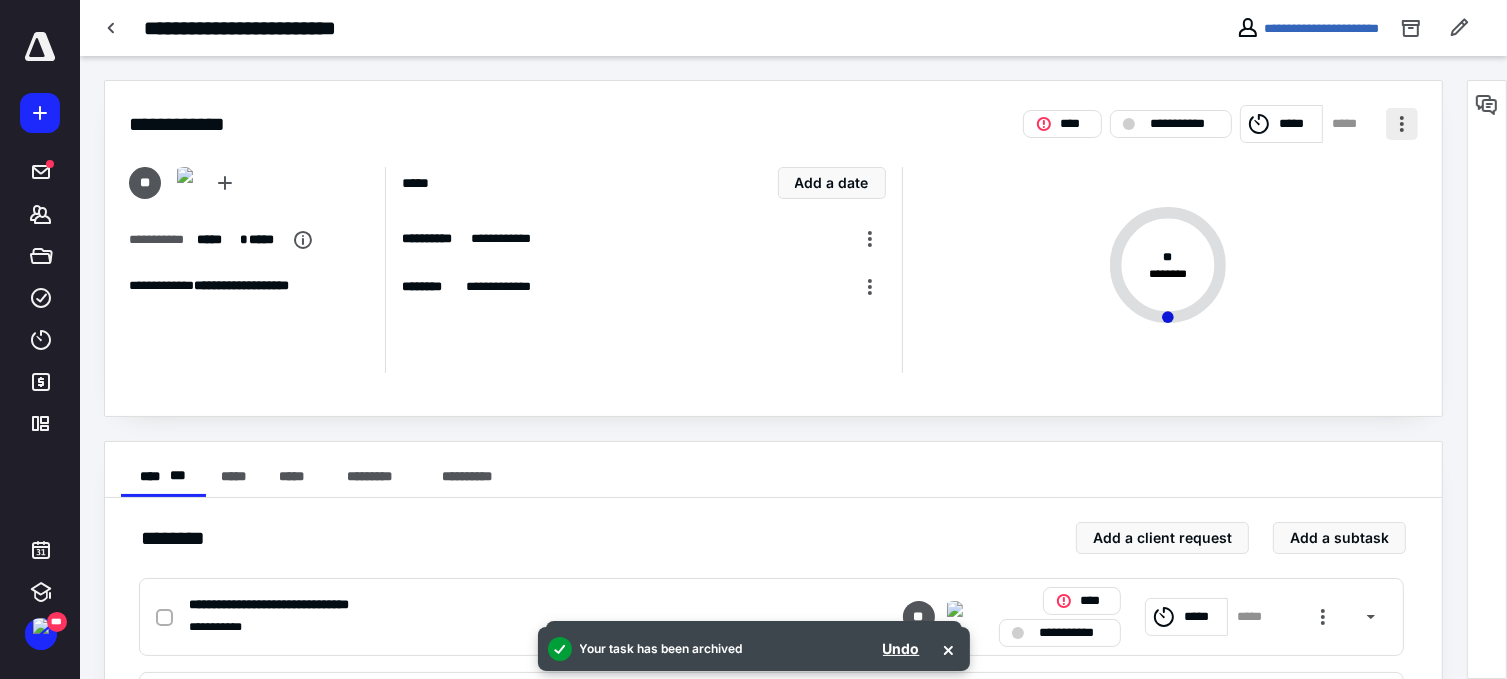 click at bounding box center [1402, 124] 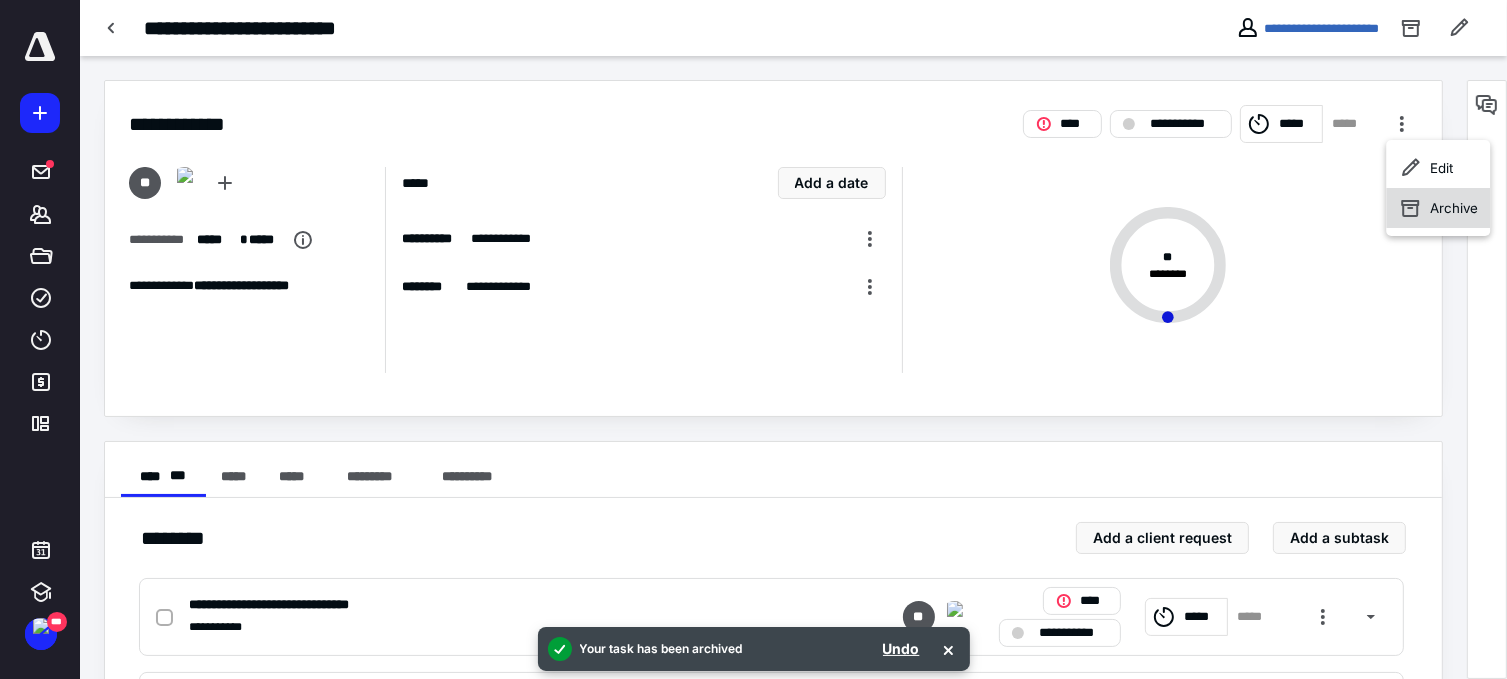 click on "Archive" at bounding box center [1454, 208] 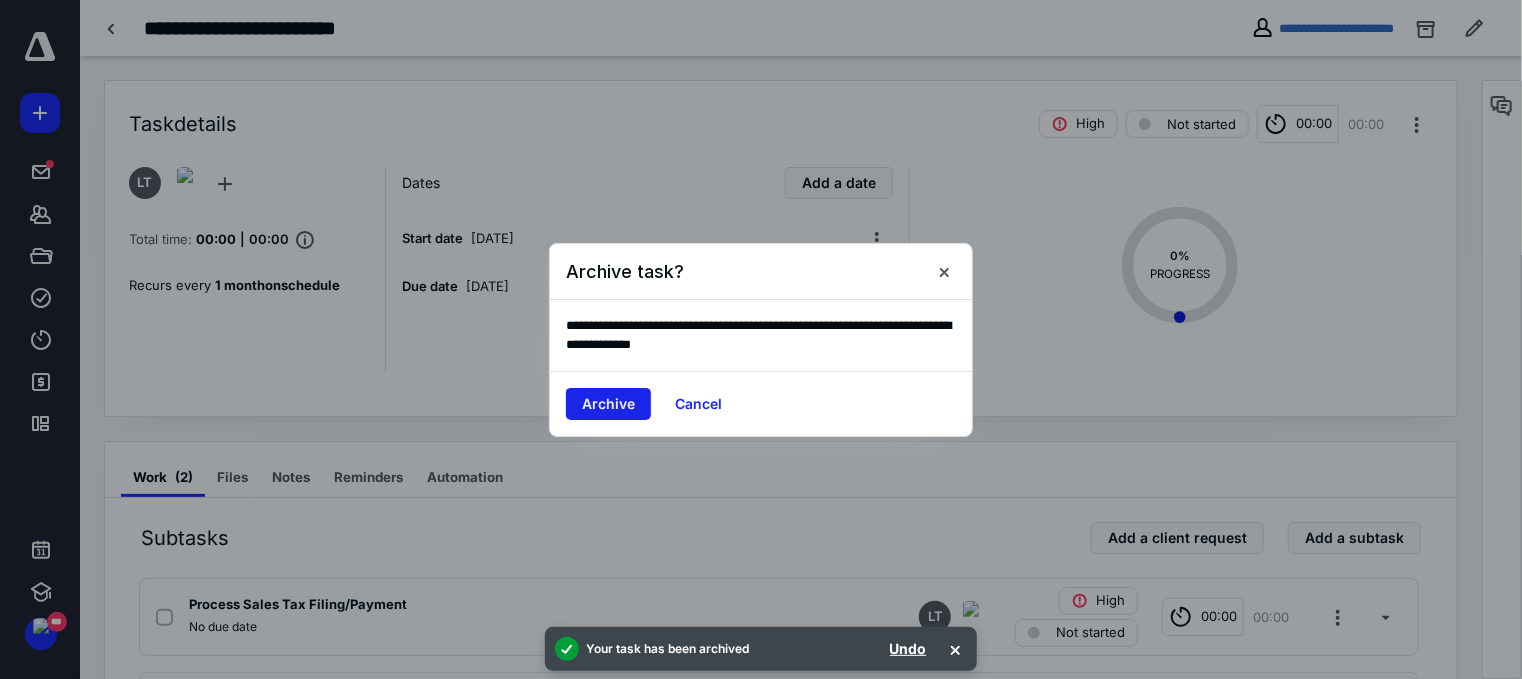 click on "Archive" at bounding box center (608, 404) 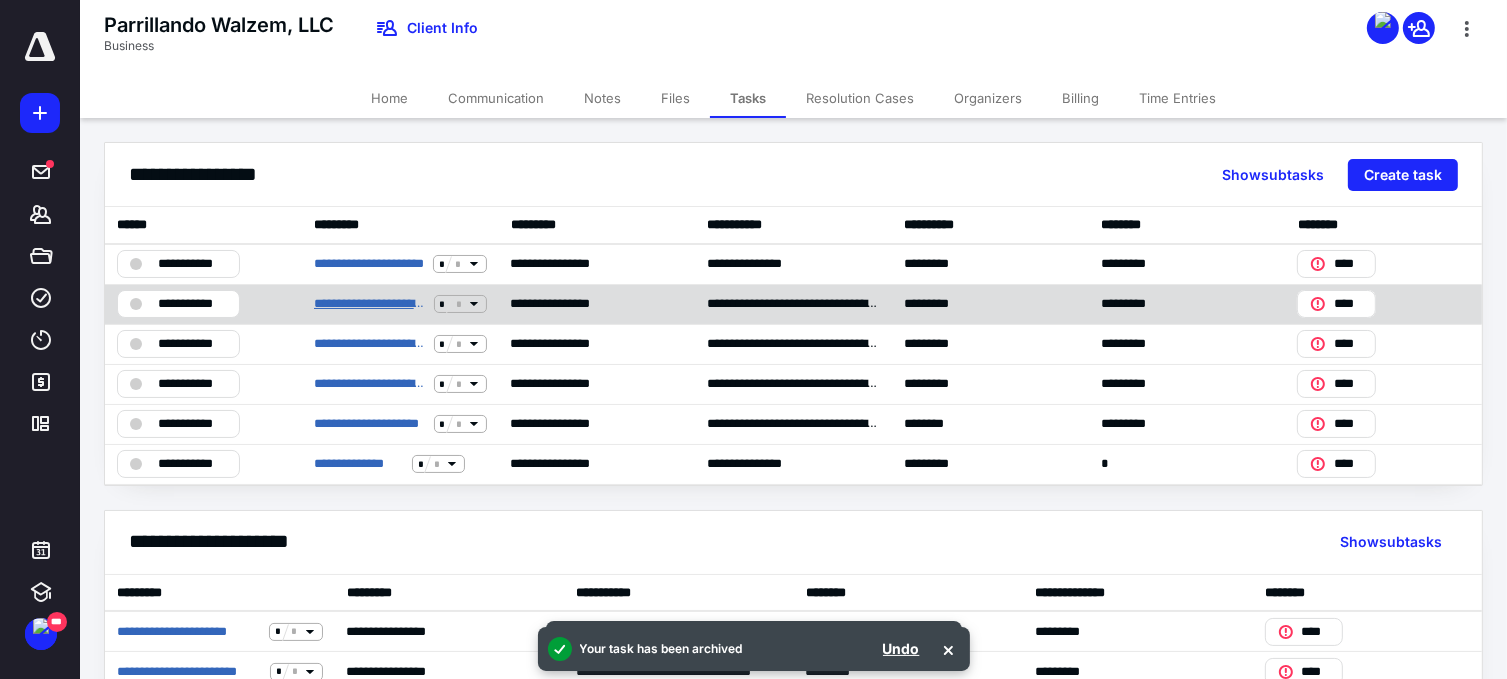 click on "**********" at bounding box center [370, 304] 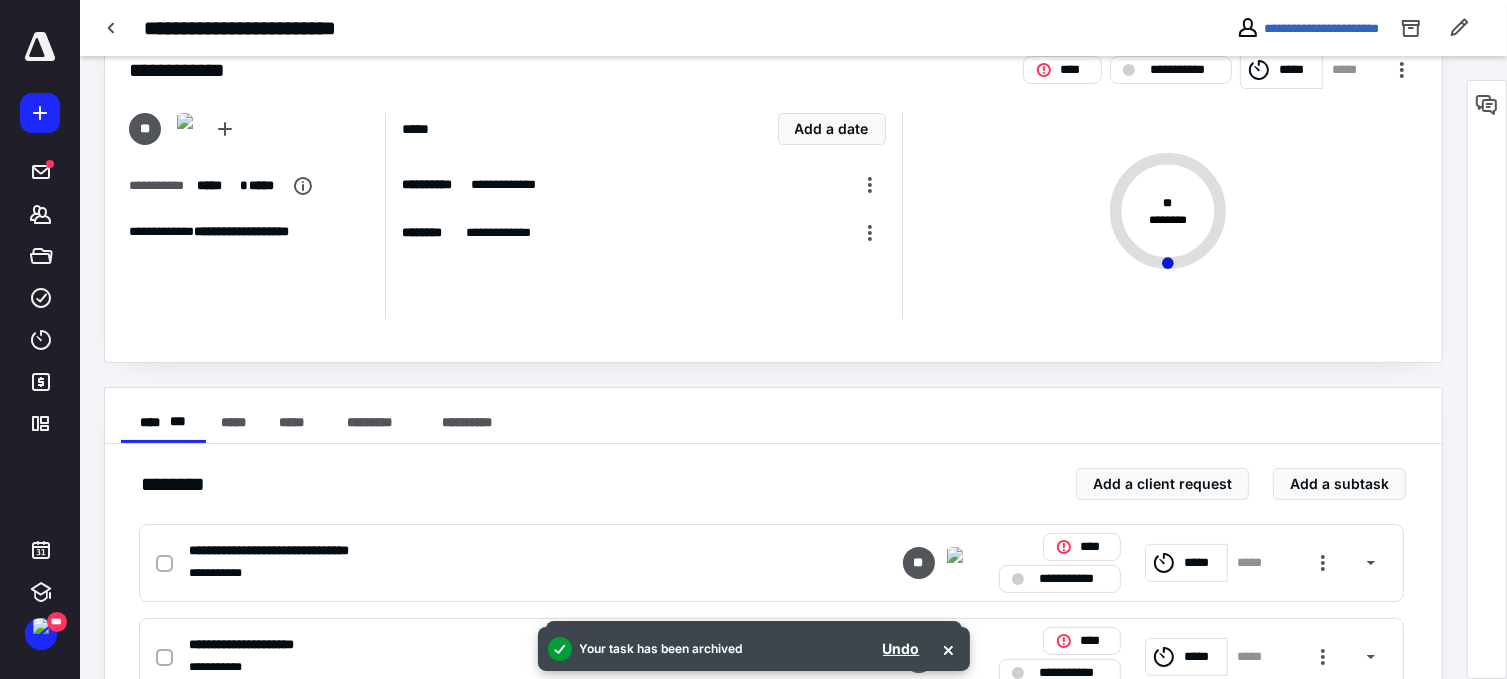 scroll, scrollTop: 0, scrollLeft: 0, axis: both 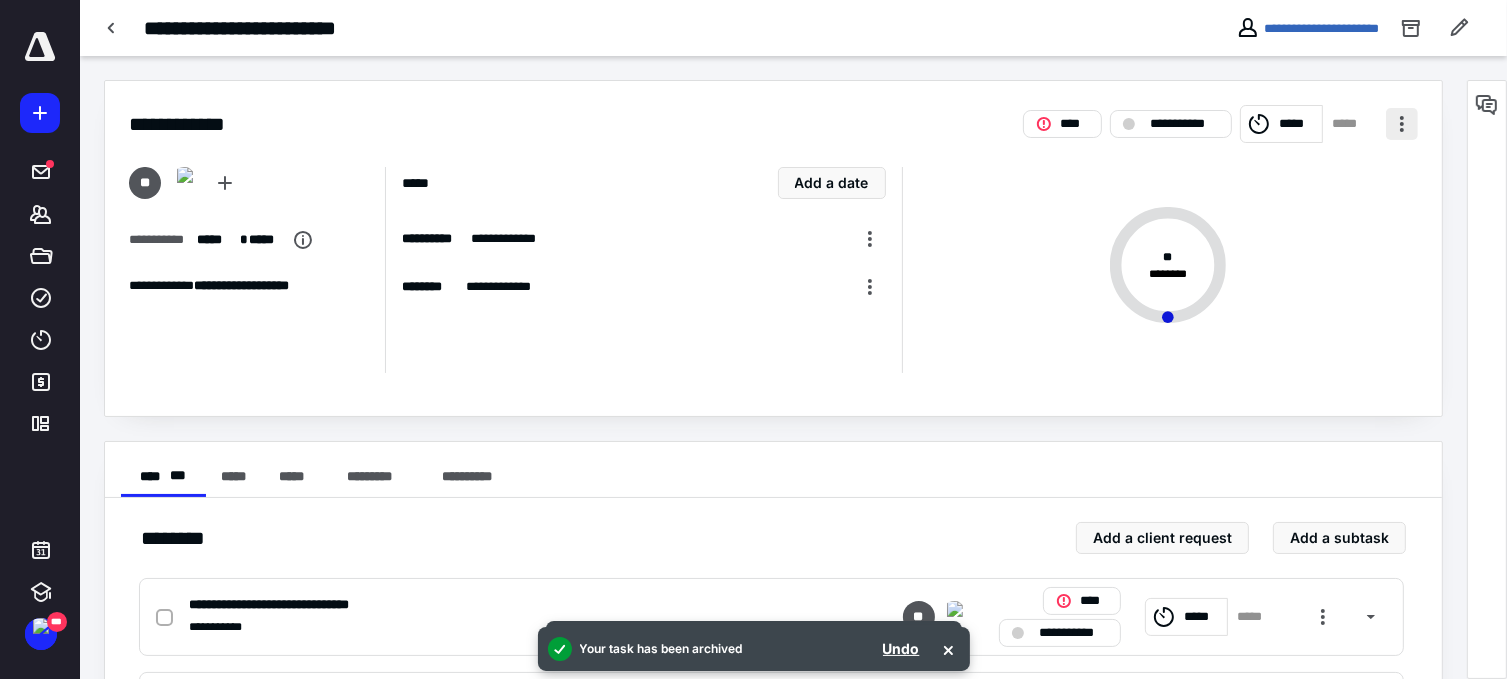 click at bounding box center [1402, 124] 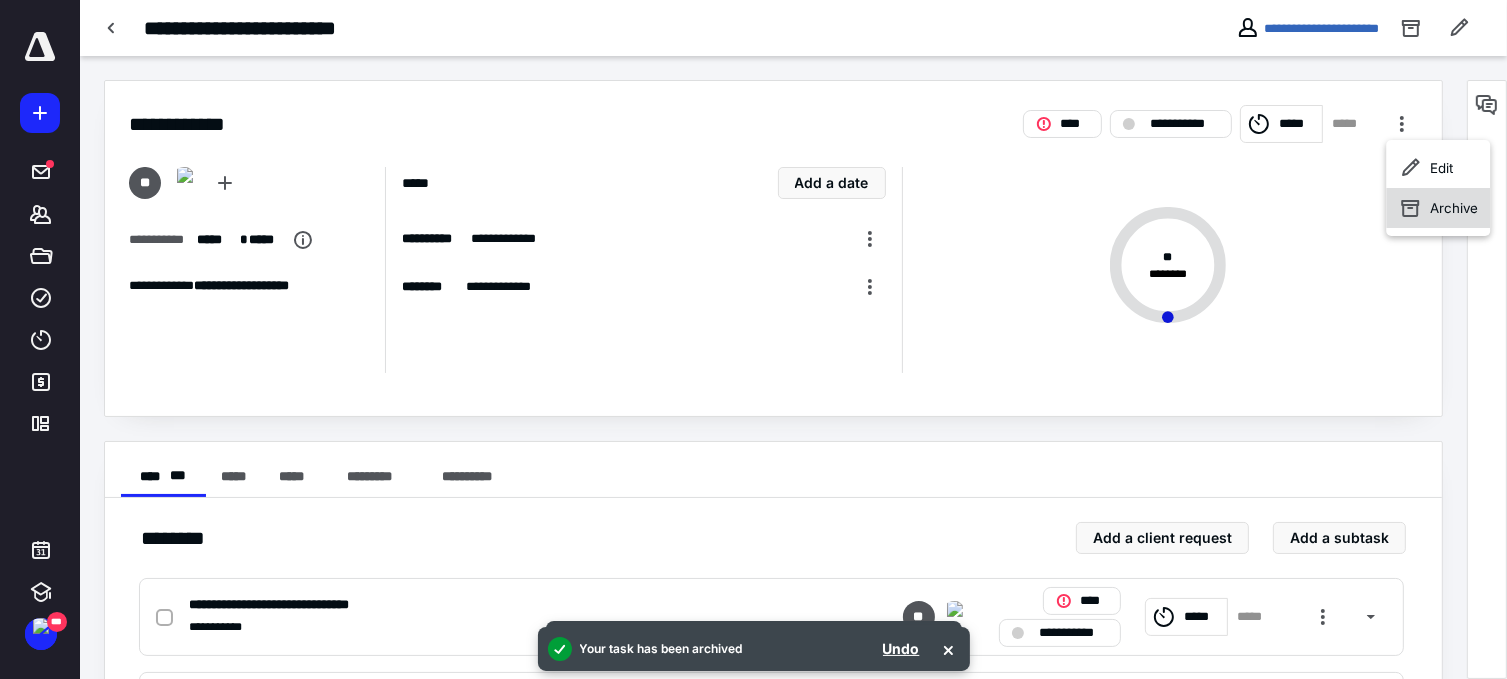 click on "Archive" at bounding box center (1454, 208) 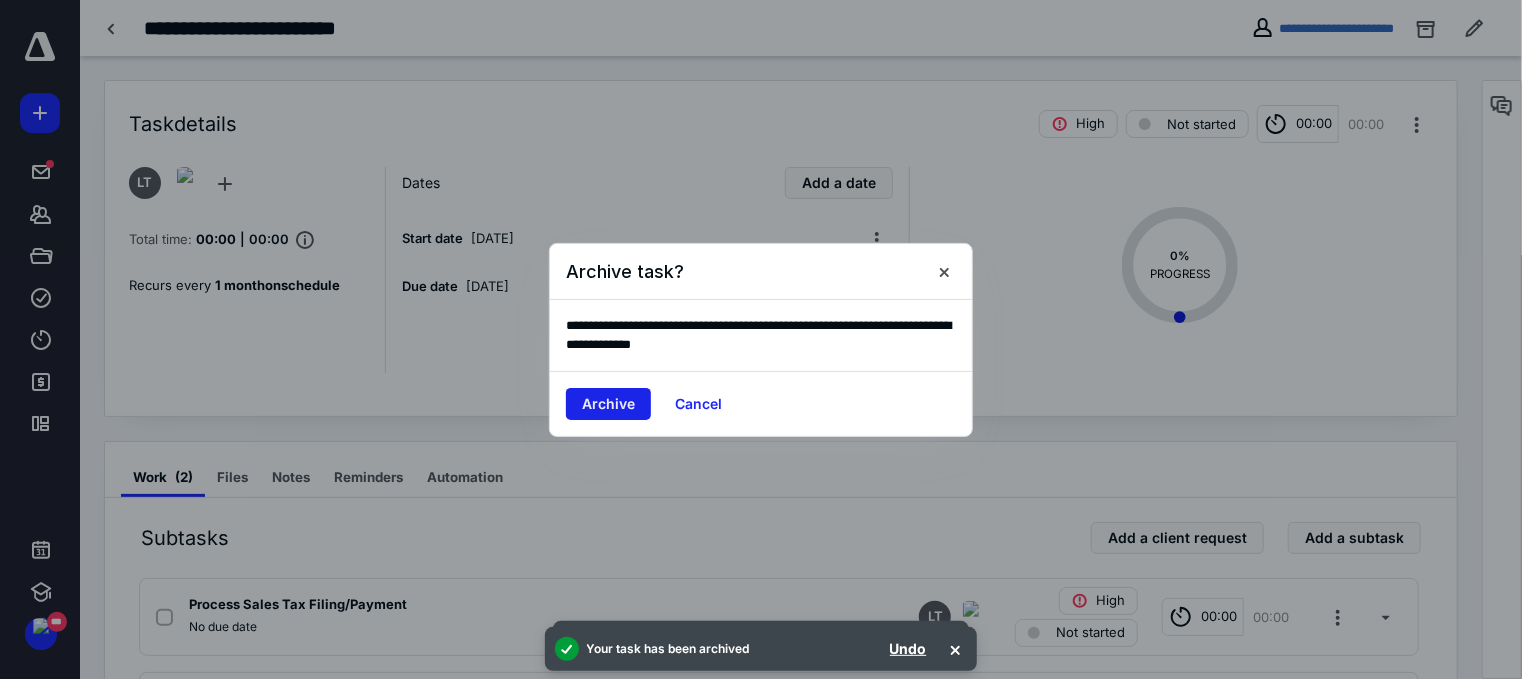click on "Archive" at bounding box center [608, 404] 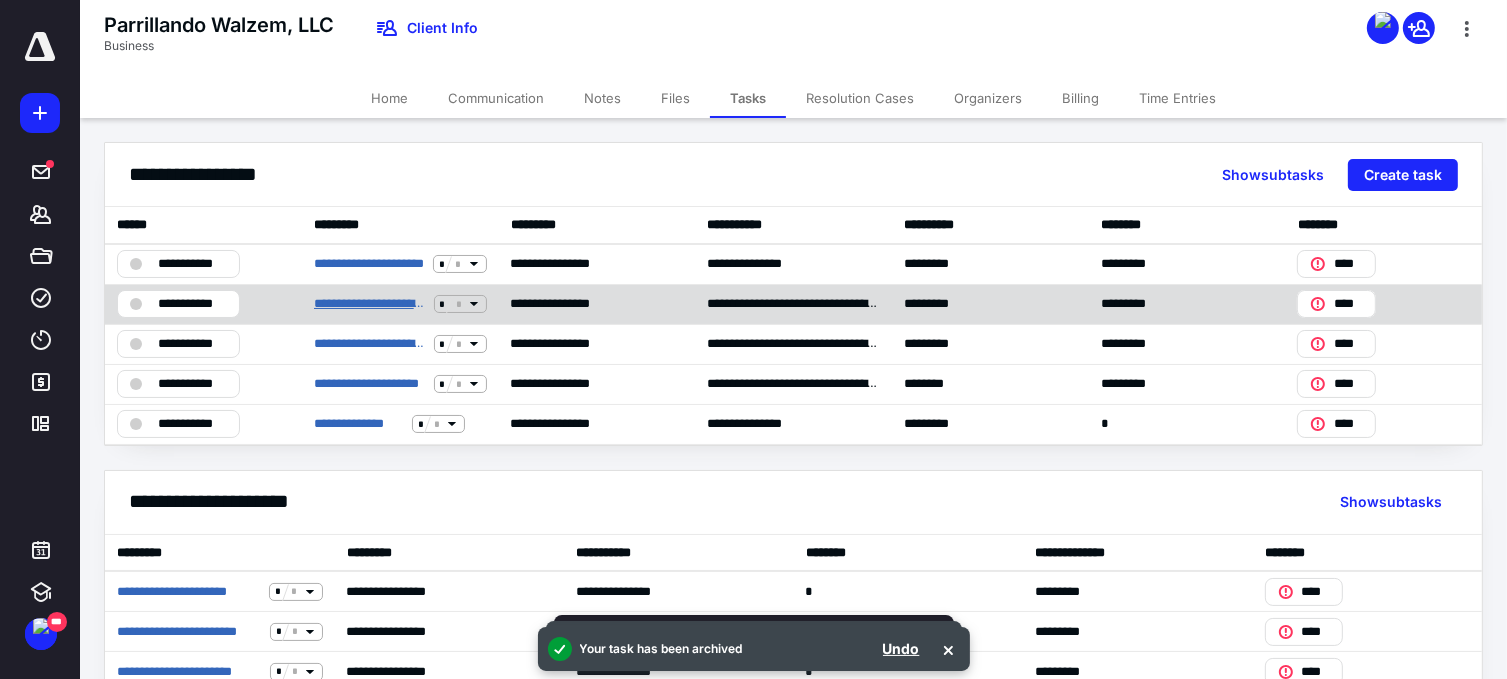 click on "**********" at bounding box center (370, 304) 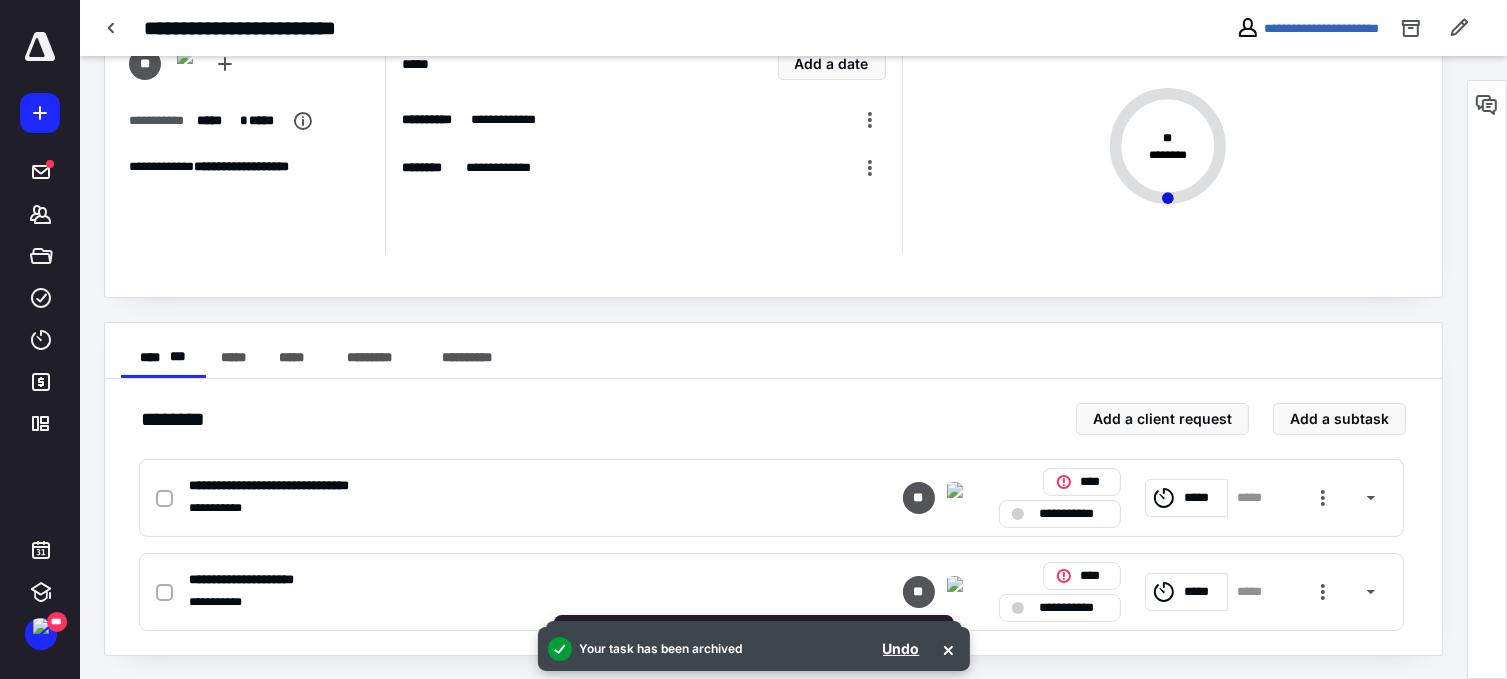 scroll, scrollTop: 0, scrollLeft: 0, axis: both 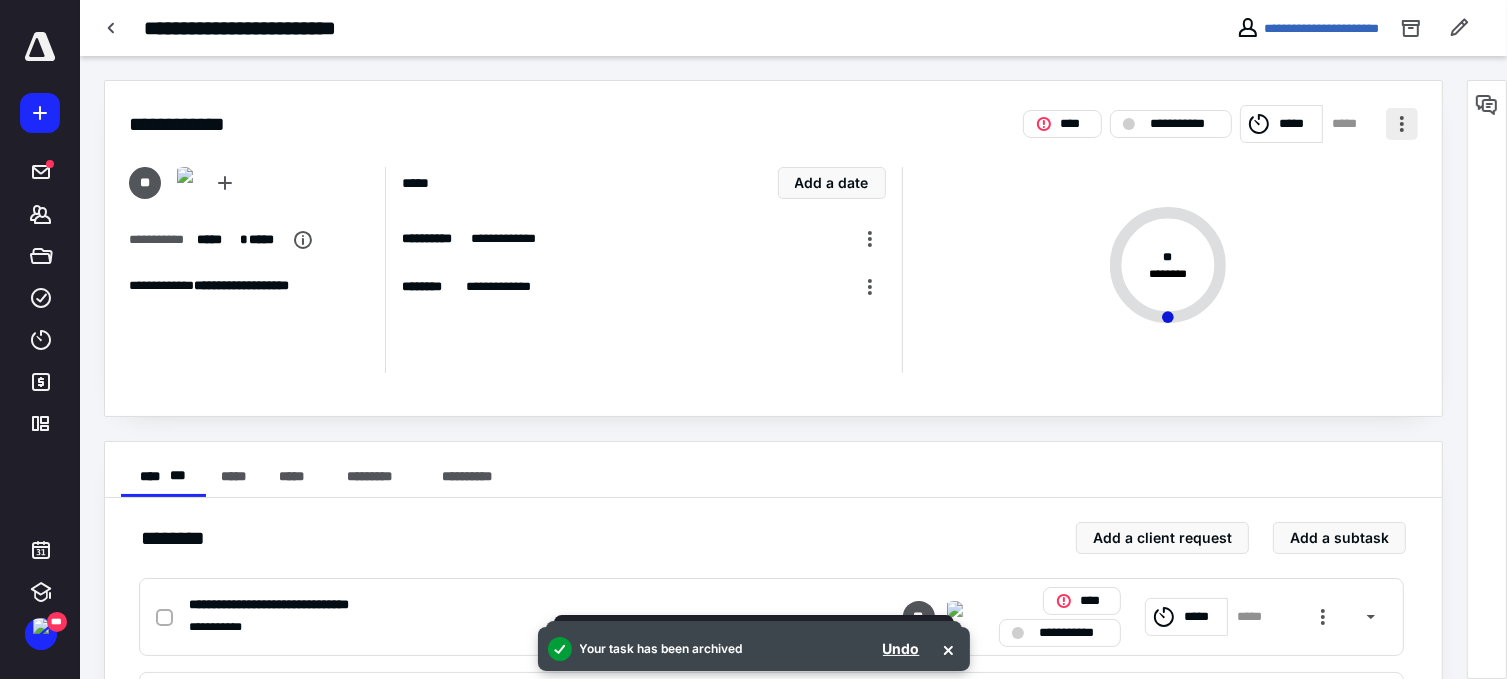 click at bounding box center [1402, 124] 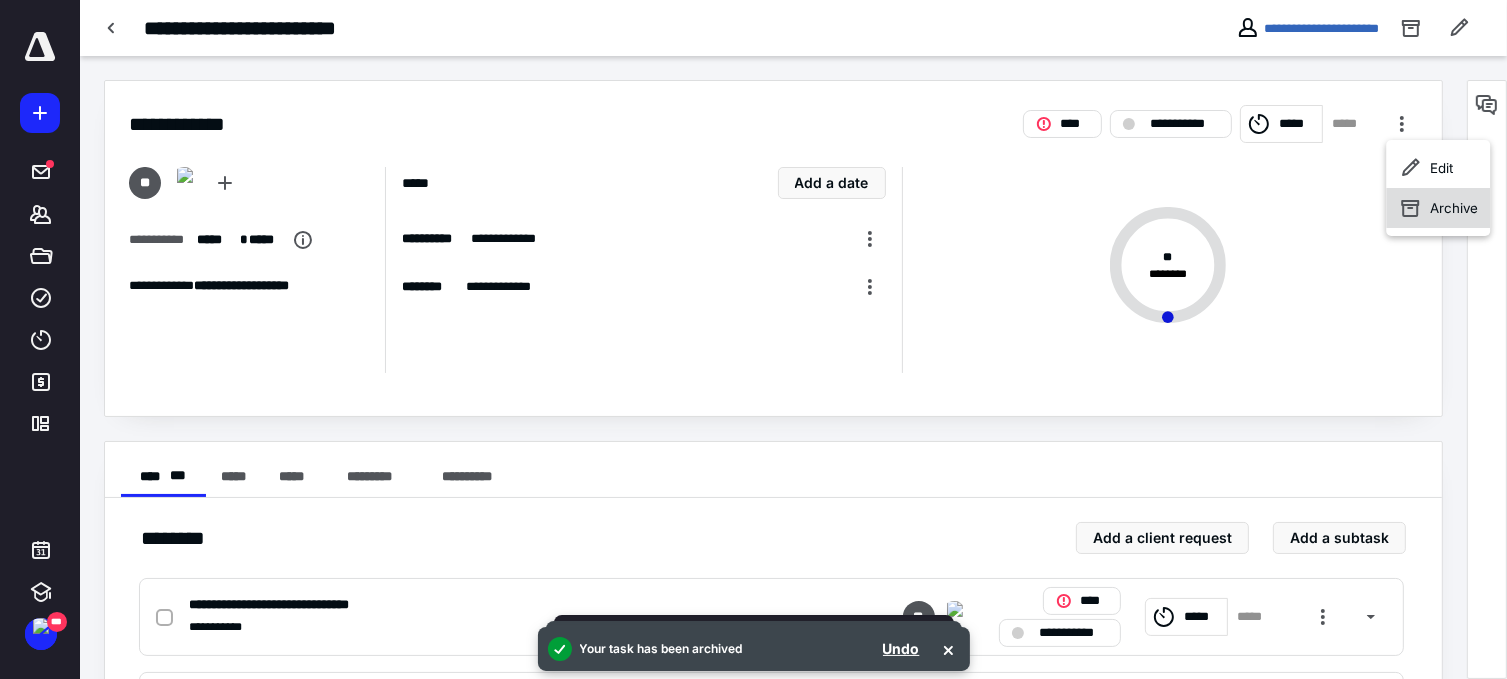 click on "Archive" at bounding box center [1454, 208] 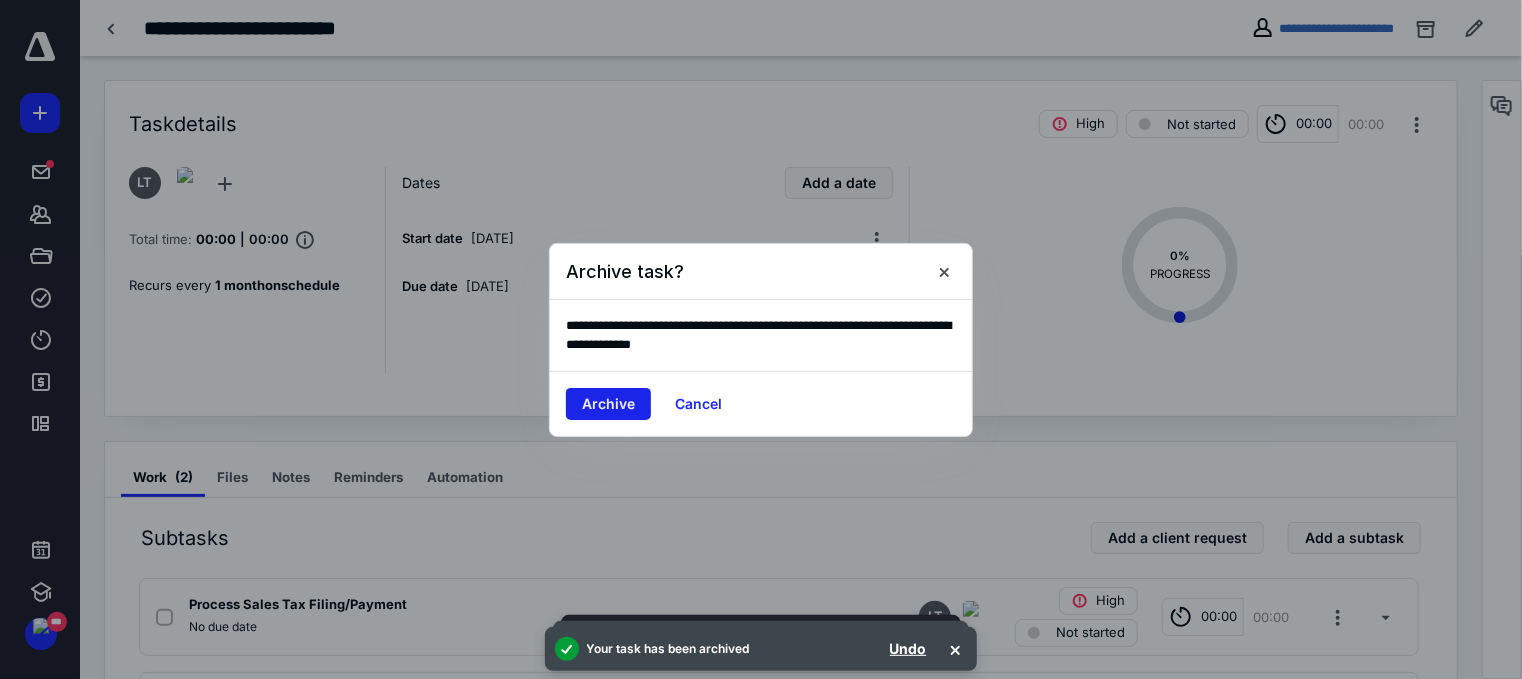 click on "Archive" at bounding box center [608, 404] 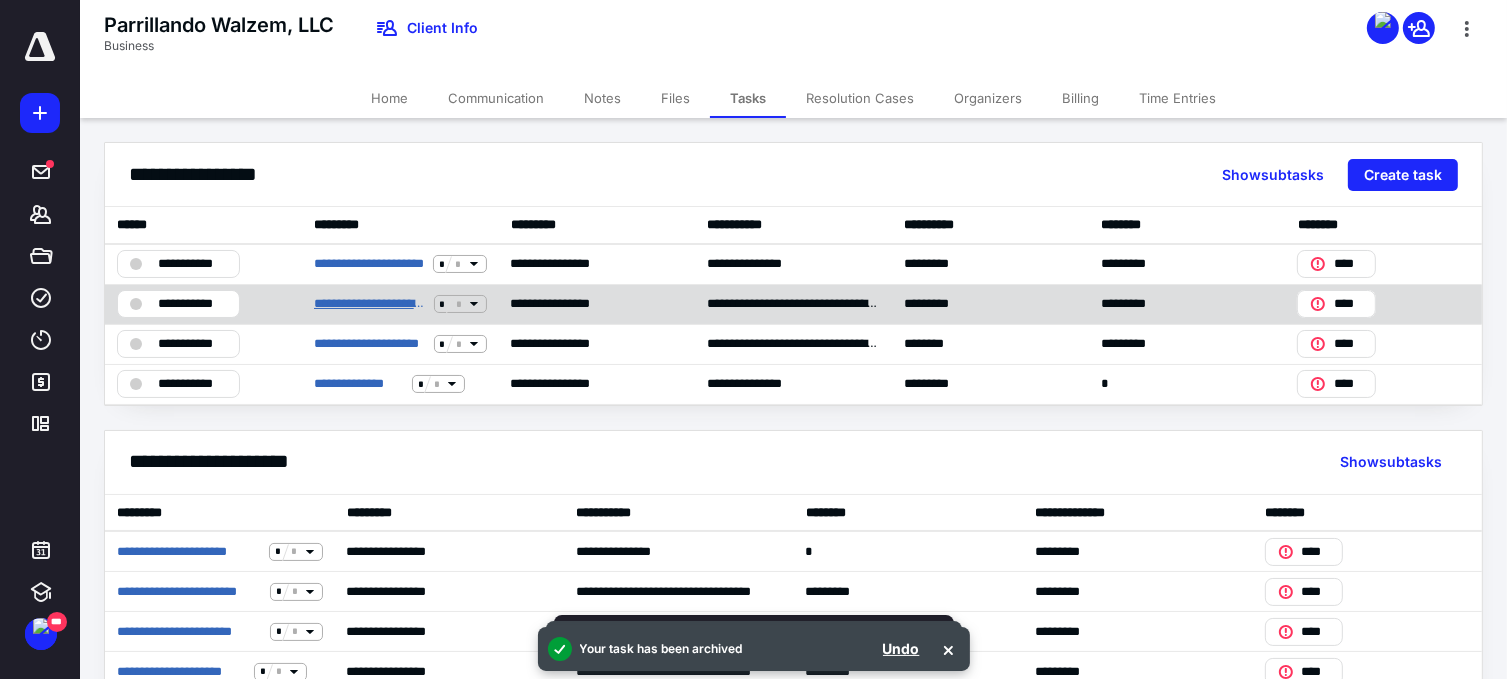click on "**********" at bounding box center (370, 304) 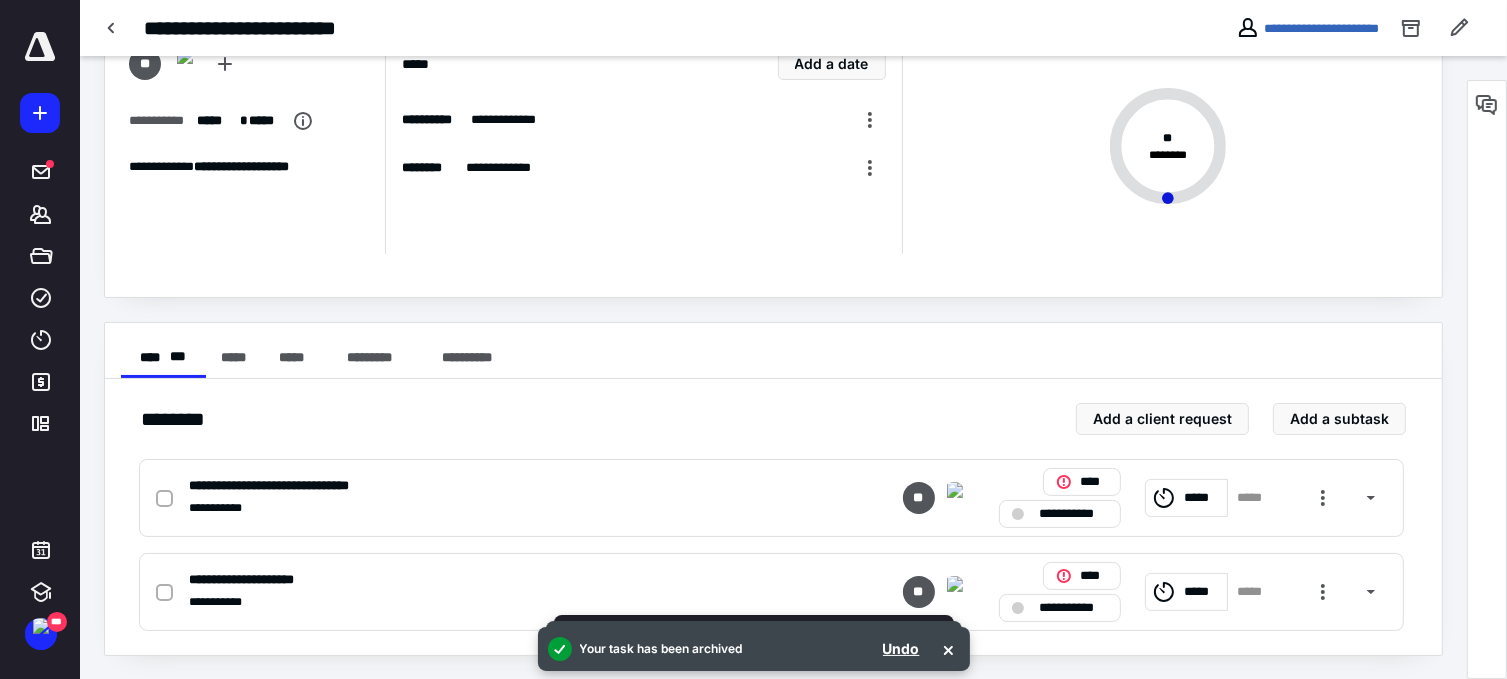 scroll, scrollTop: 0, scrollLeft: 0, axis: both 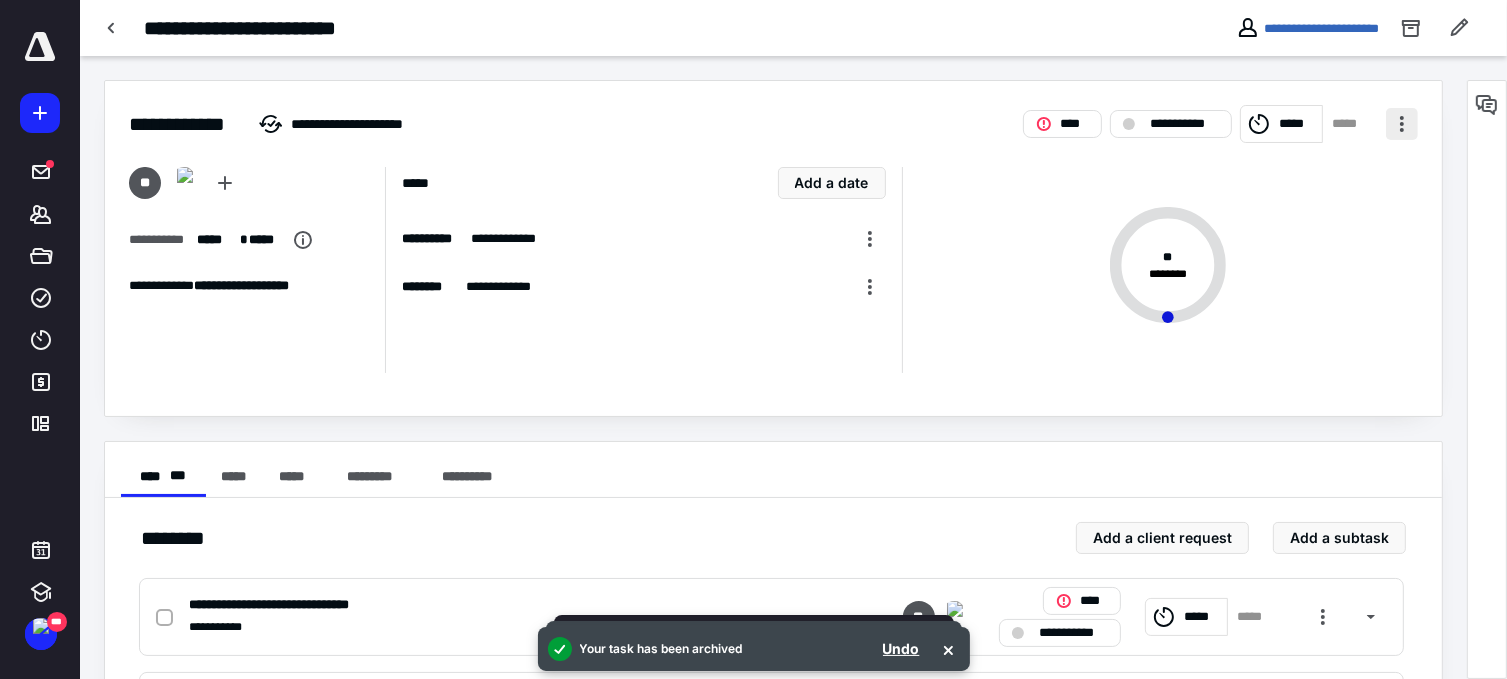 click at bounding box center (1402, 124) 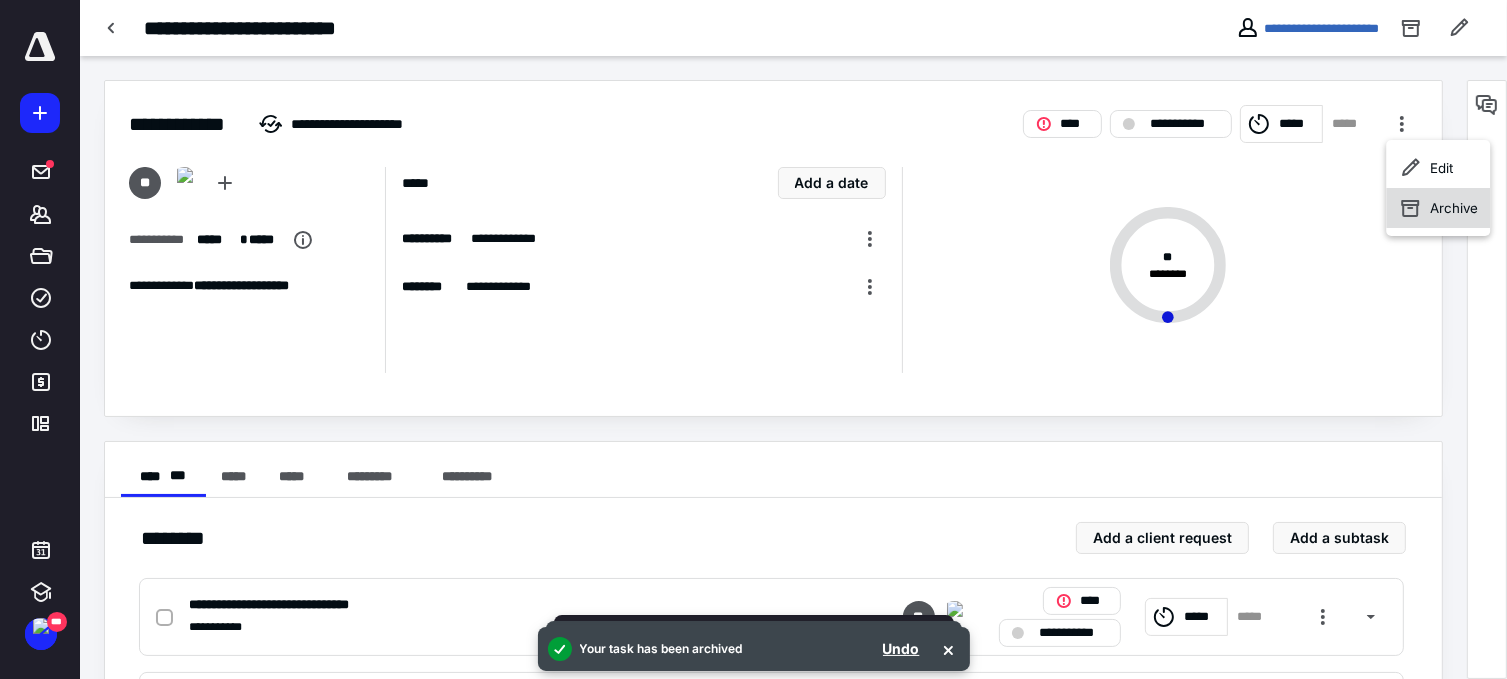 click on "Archive" at bounding box center (1454, 208) 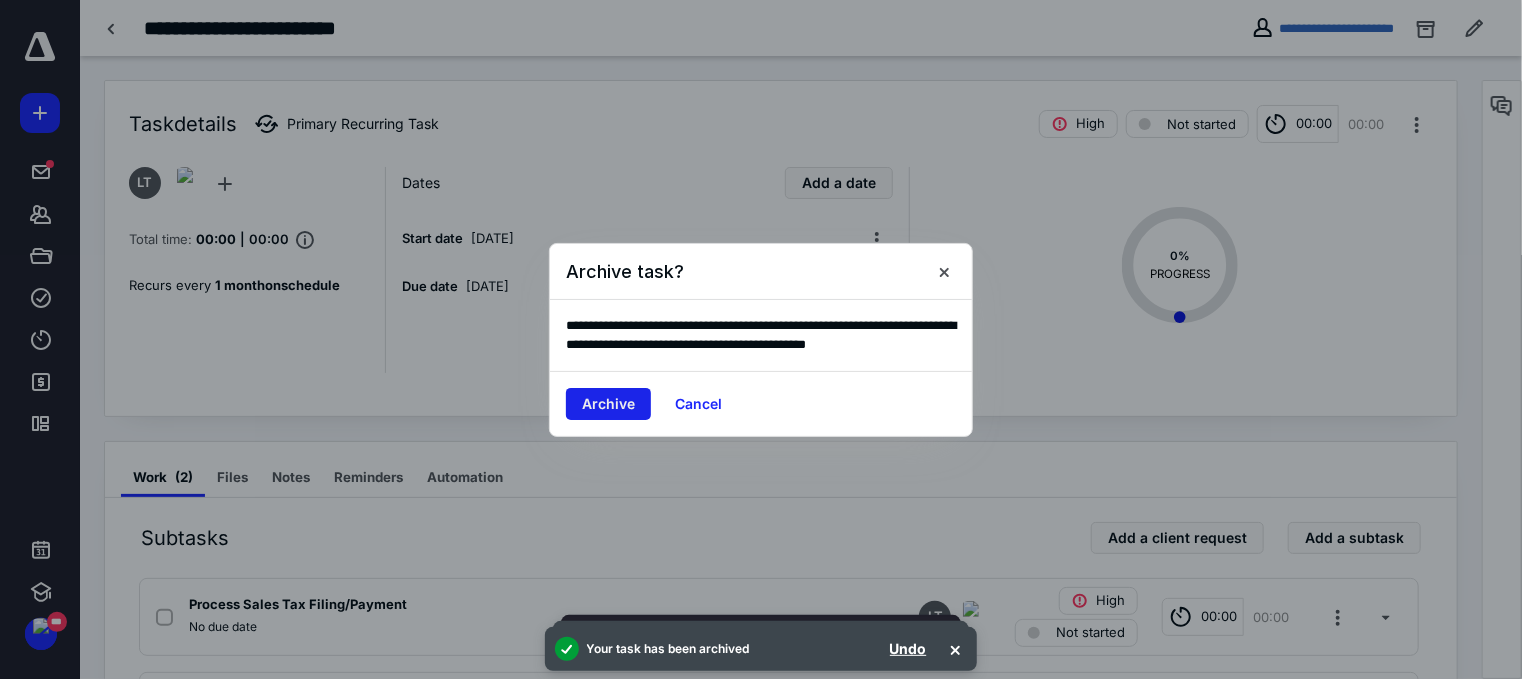click on "Archive" at bounding box center [608, 404] 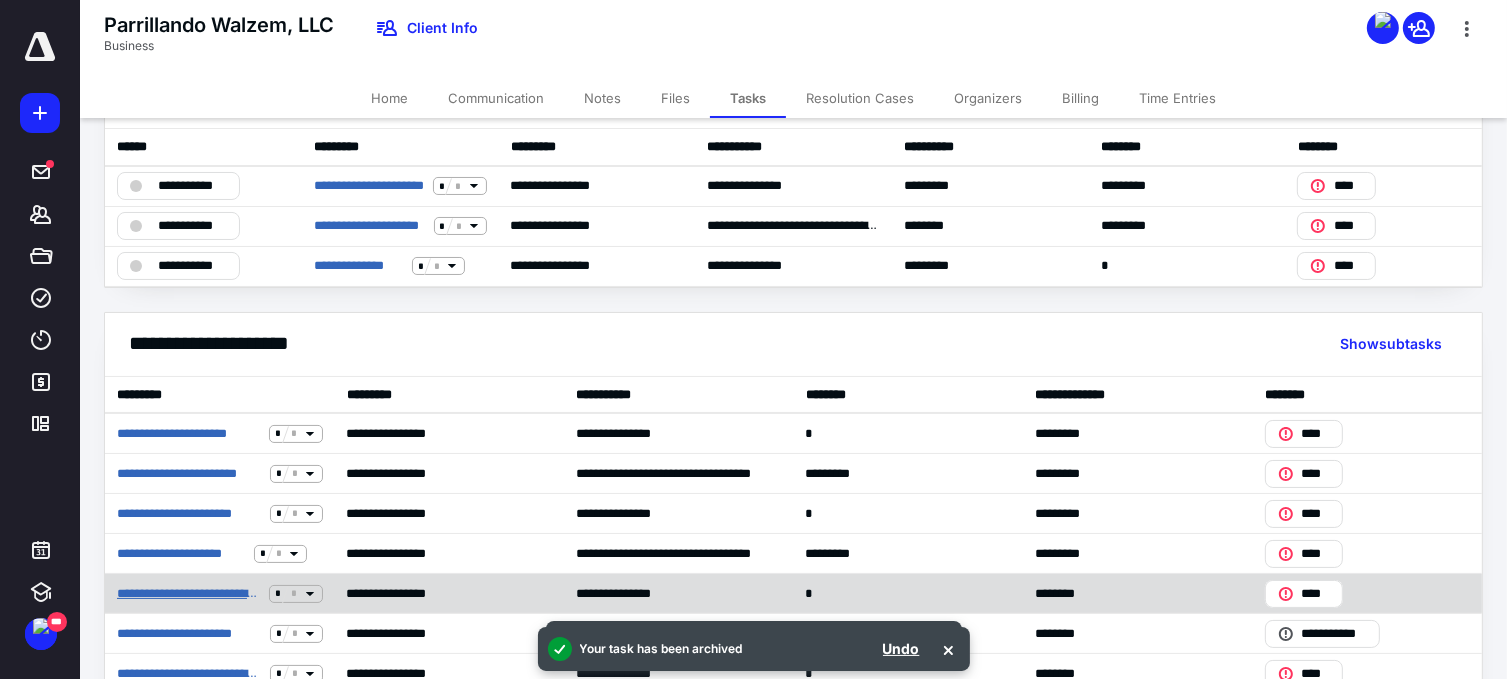 scroll, scrollTop: 0, scrollLeft: 0, axis: both 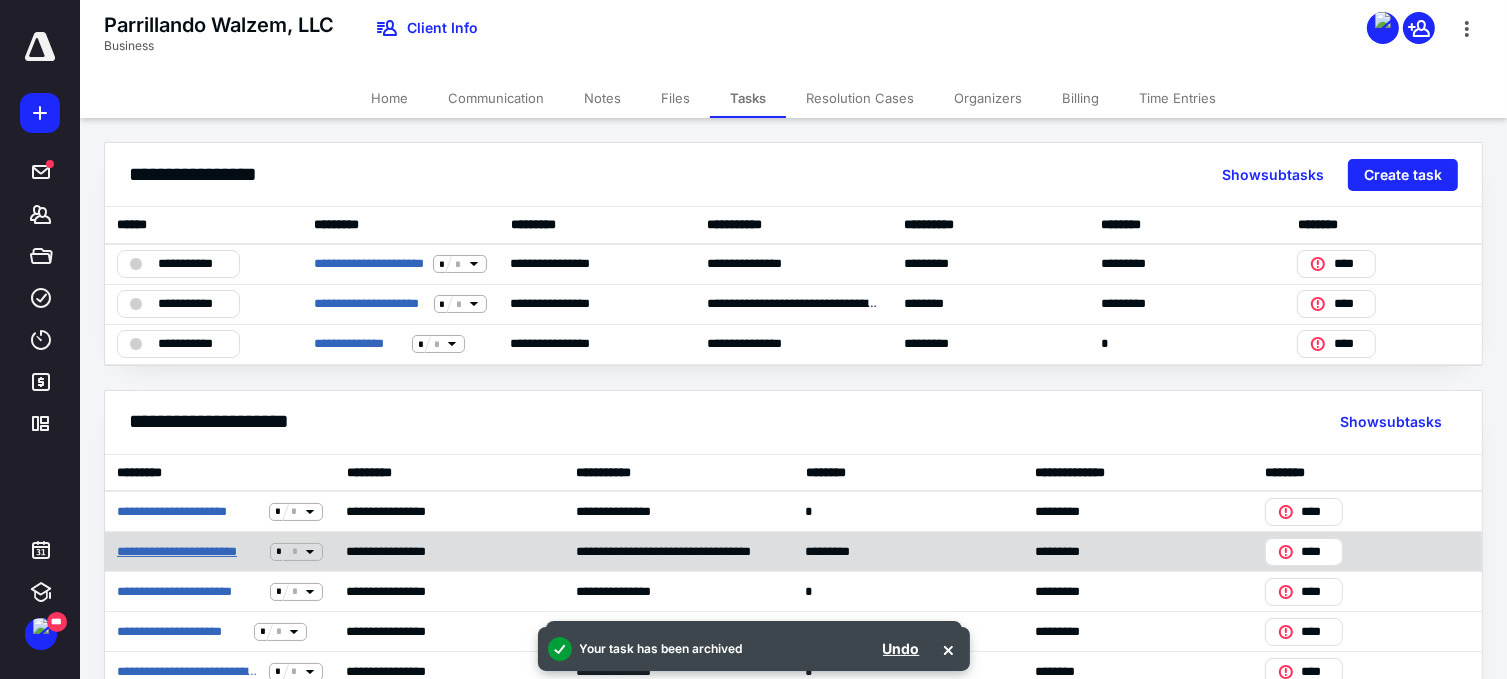click on "**********" at bounding box center (189, 552) 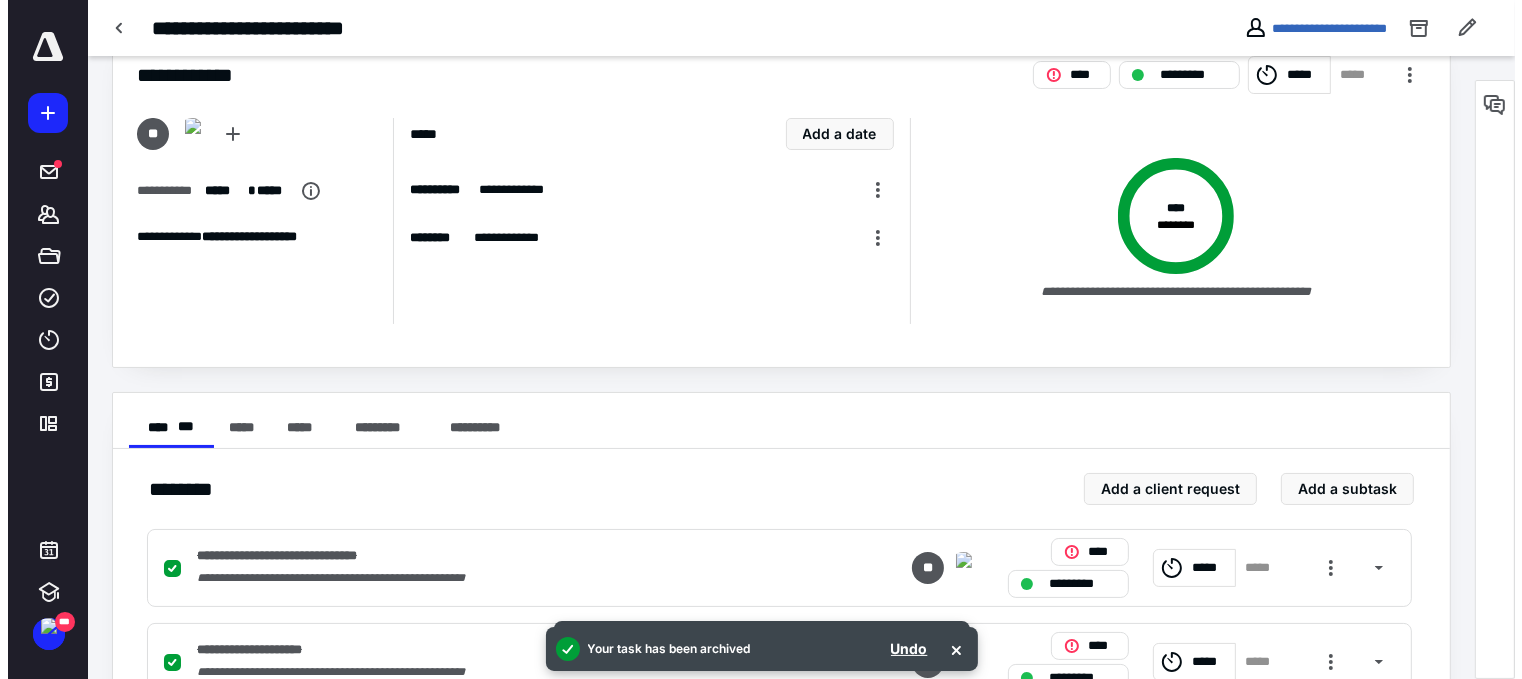 scroll, scrollTop: 0, scrollLeft: 0, axis: both 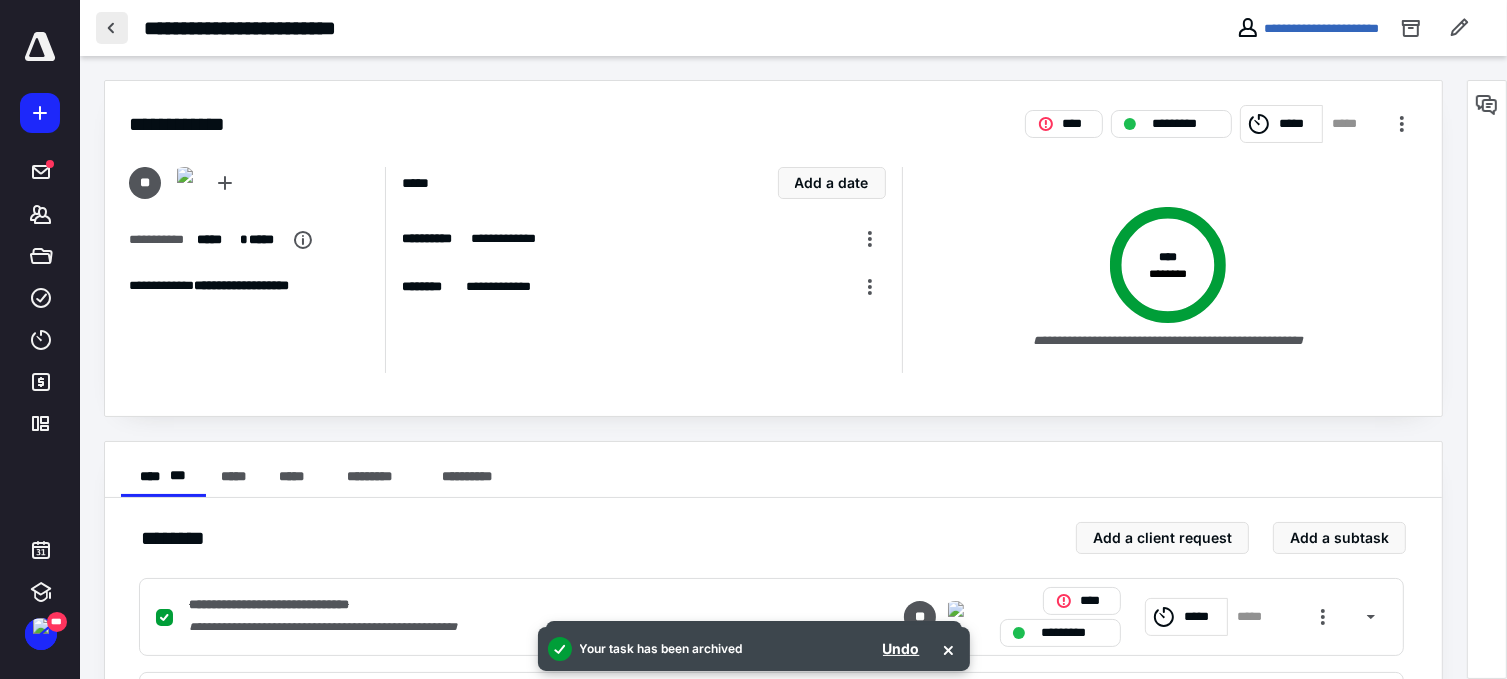 click at bounding box center (112, 28) 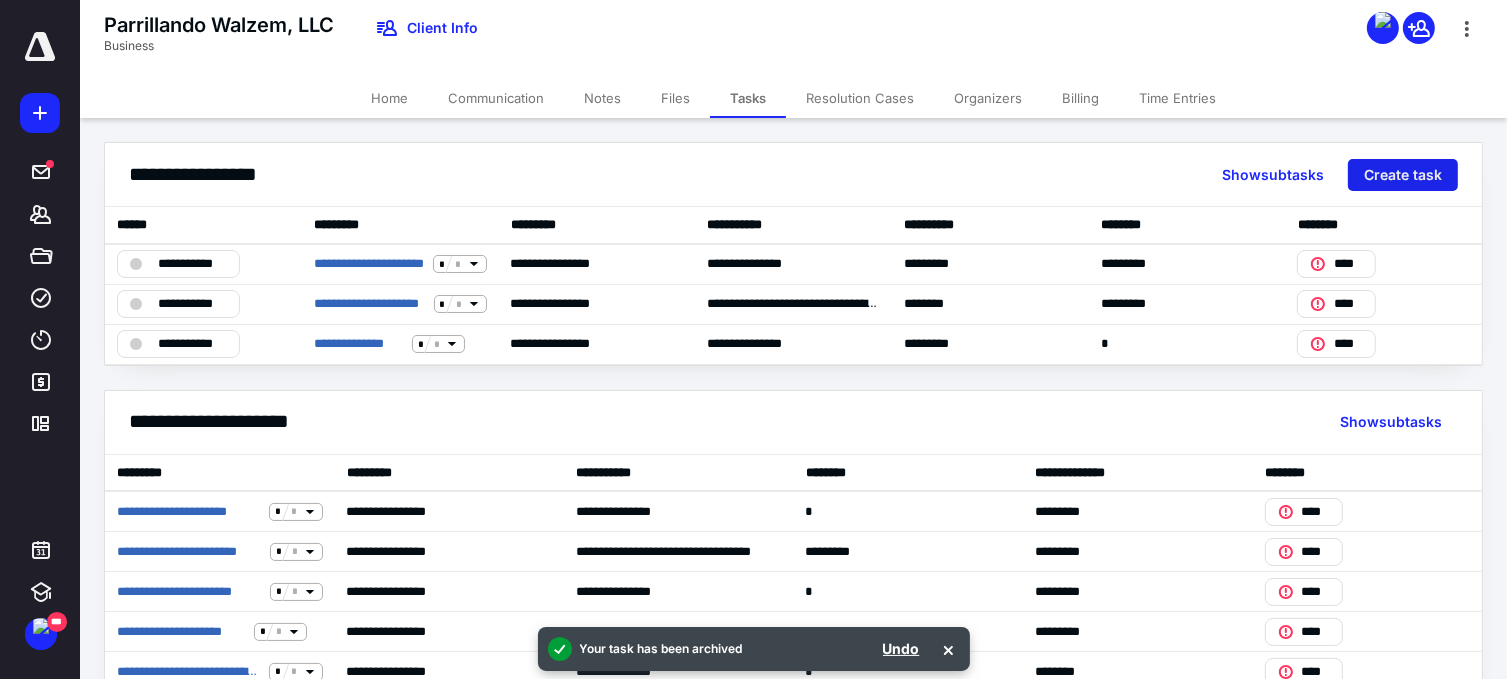 click on "Create task" at bounding box center (1403, 175) 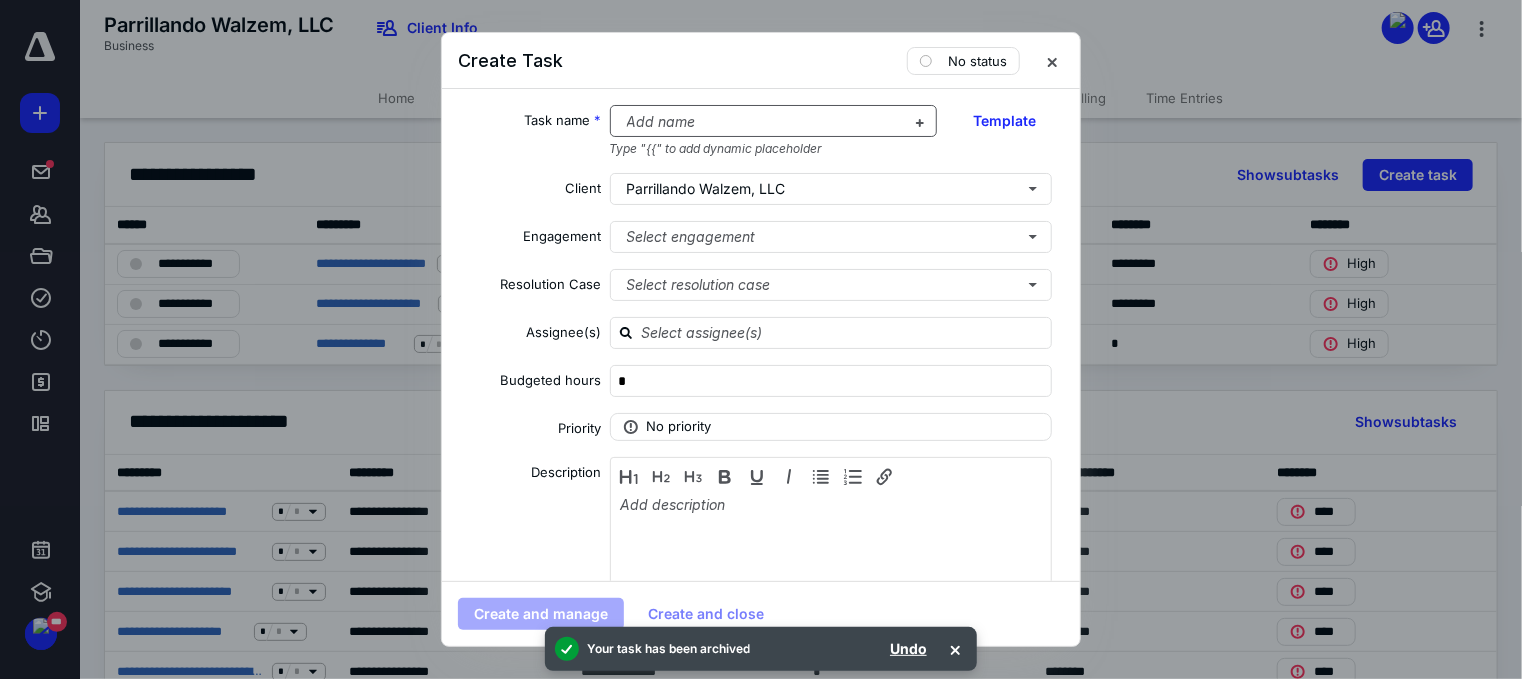 click at bounding box center (762, 122) 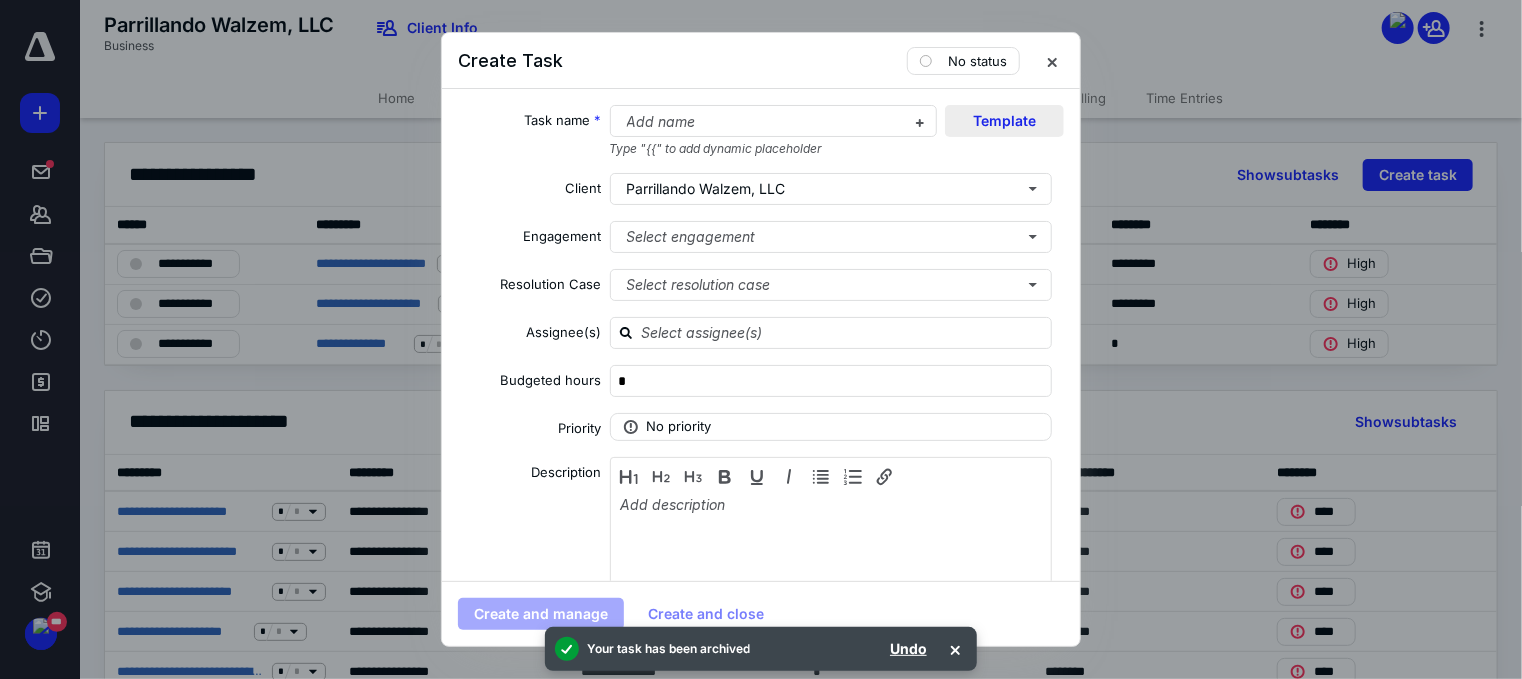 click on "Template" at bounding box center (1004, 121) 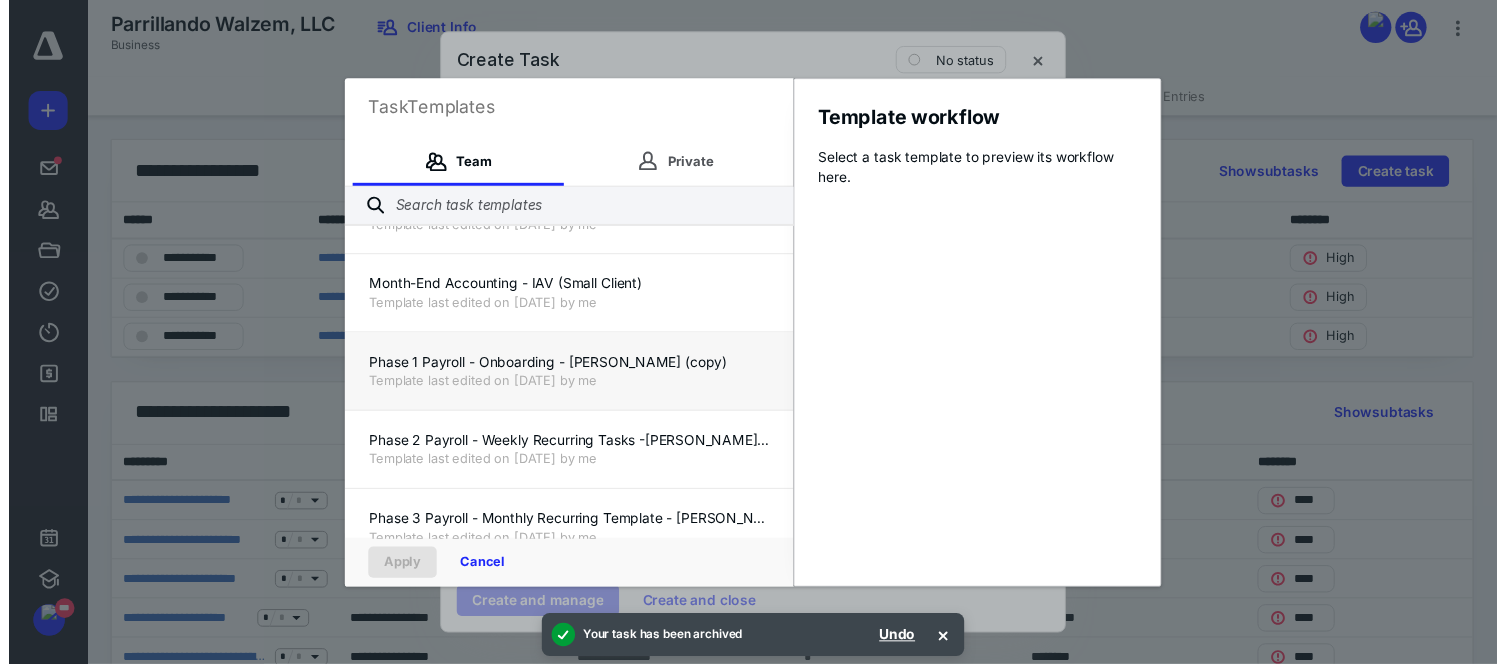 scroll, scrollTop: 100, scrollLeft: 0, axis: vertical 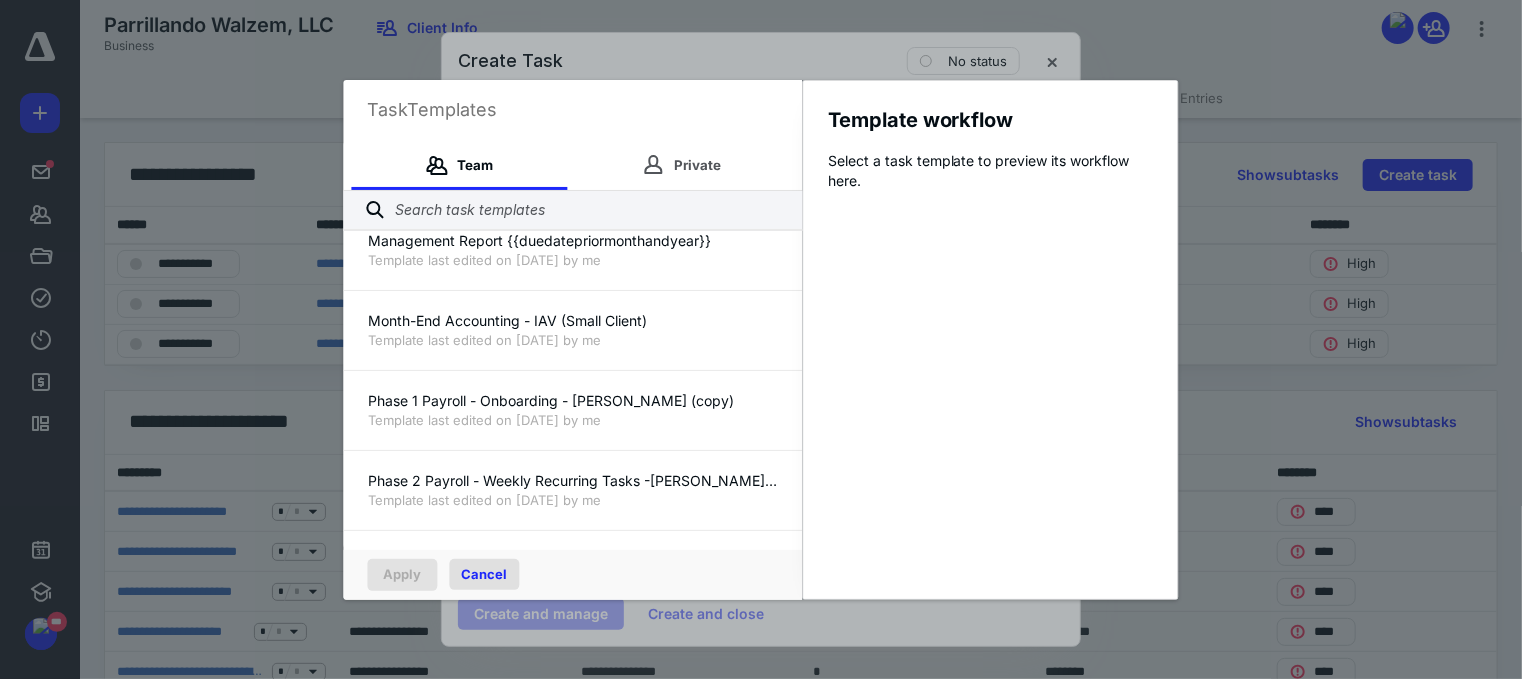 click on "Cancel" at bounding box center (485, 574) 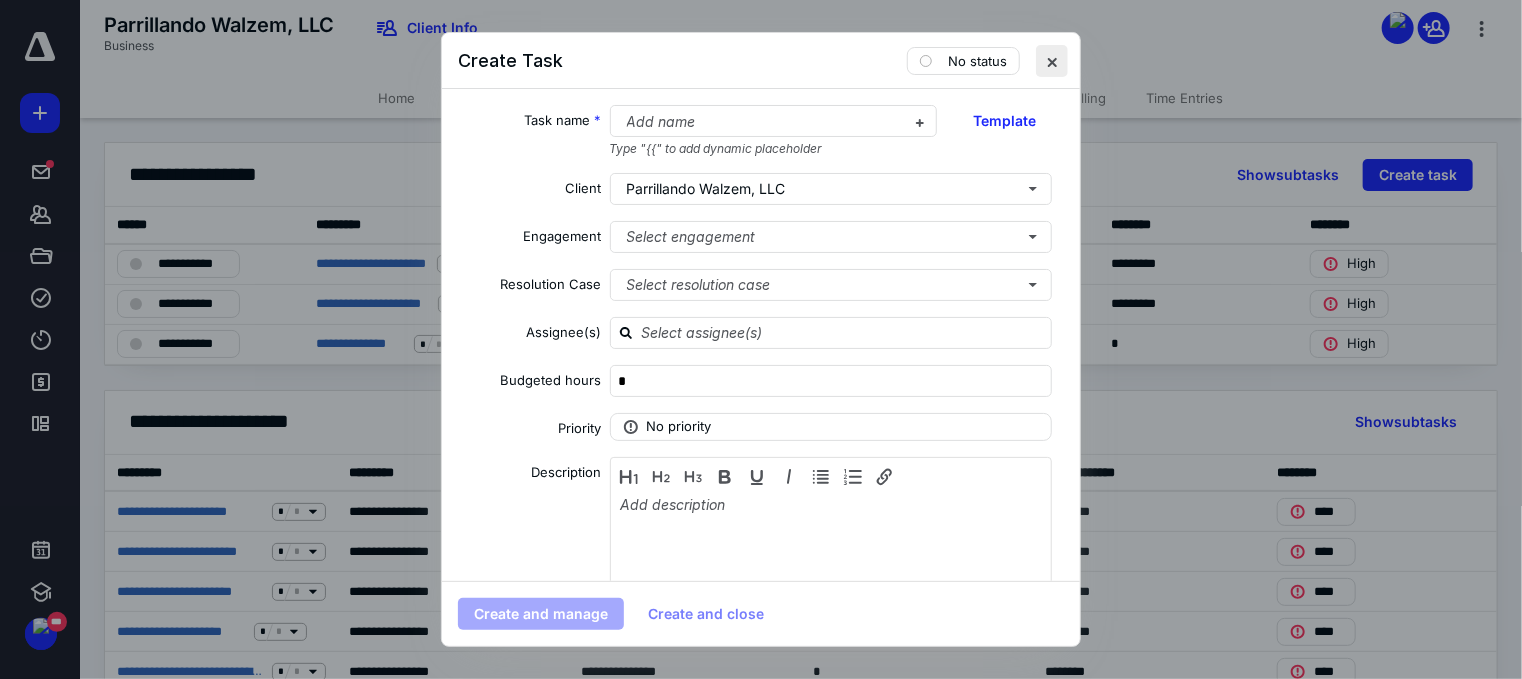 drag, startPoint x: 1067, startPoint y: 50, endPoint x: 1056, endPoint y: 59, distance: 14.21267 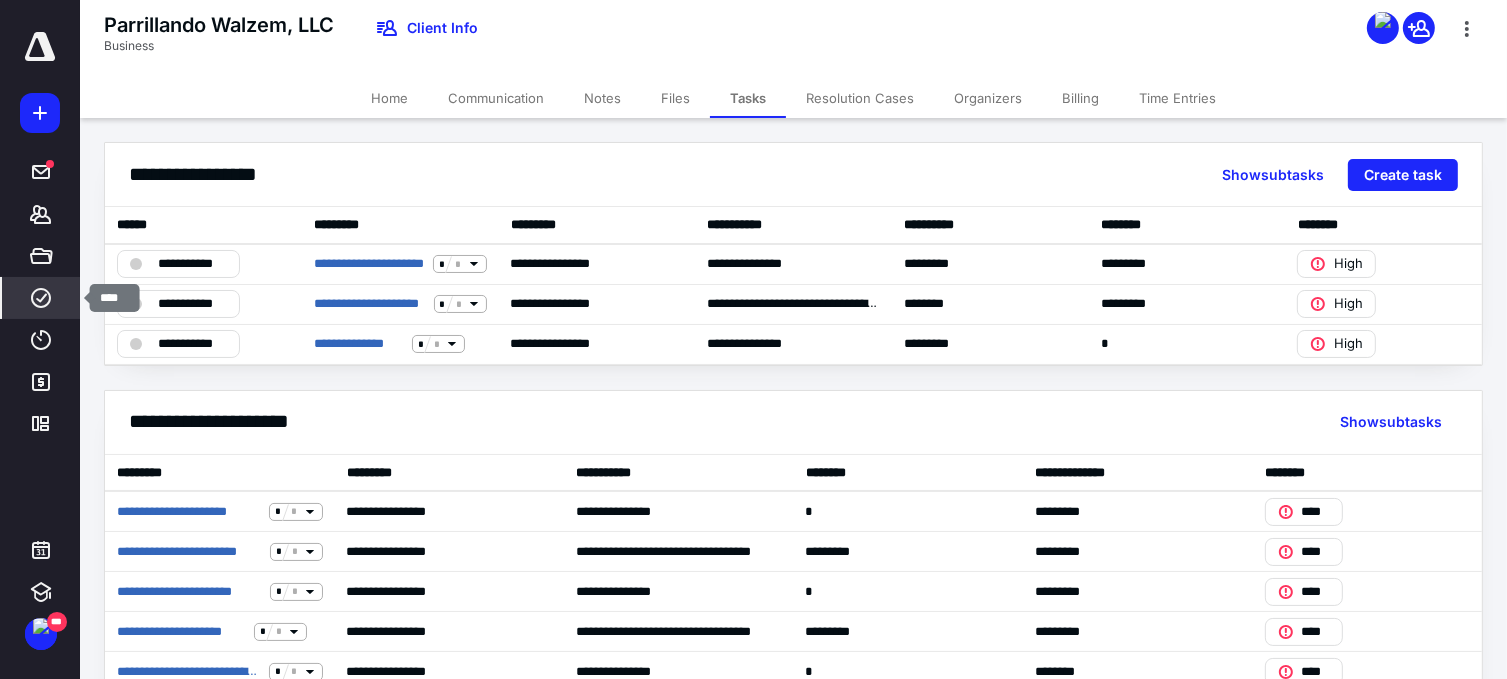 click 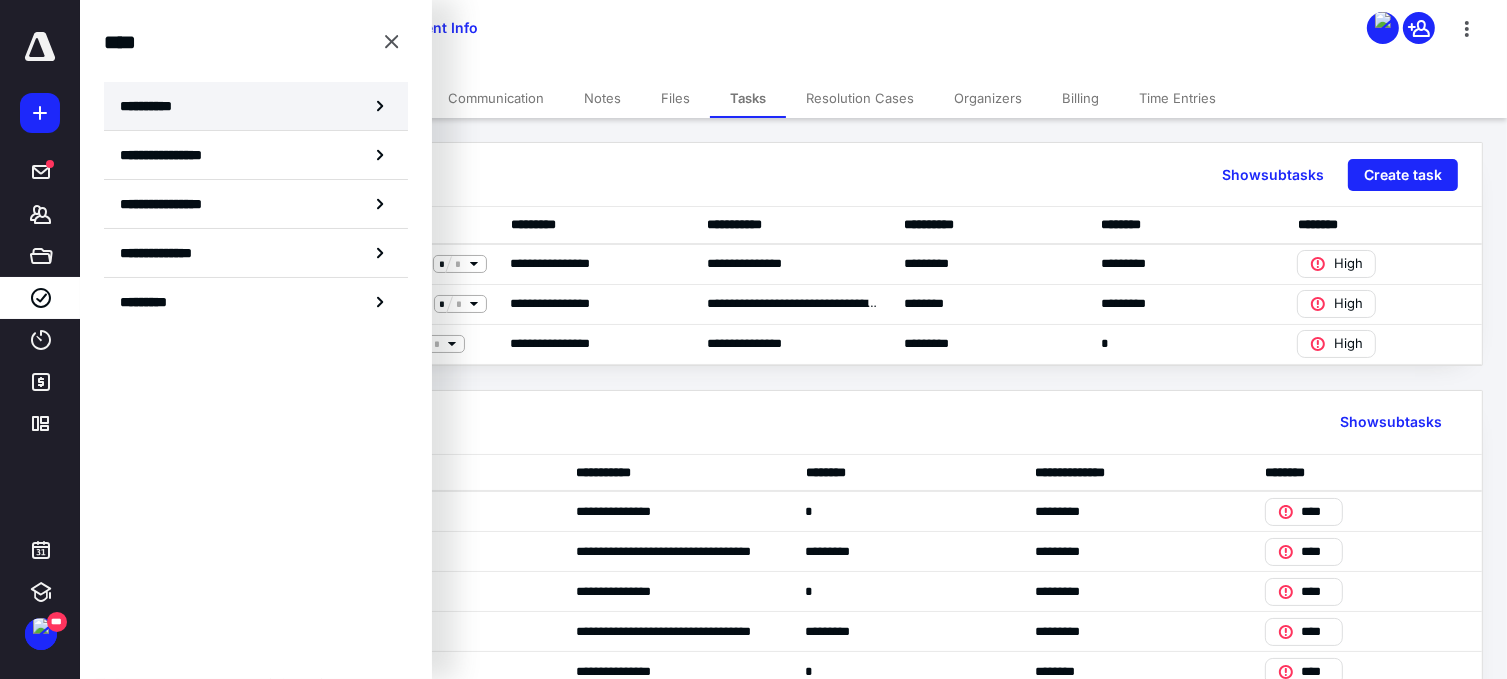 click on "**********" at bounding box center [256, 106] 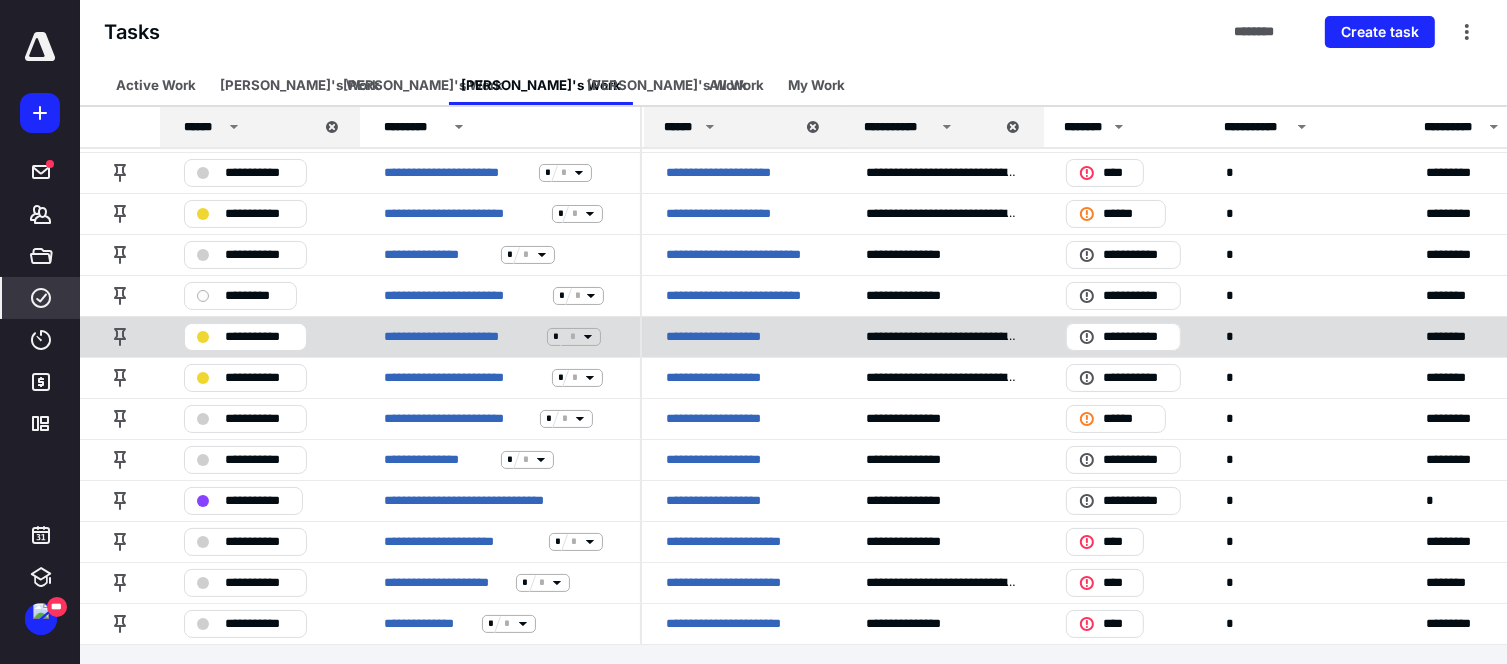scroll, scrollTop: 0, scrollLeft: 0, axis: both 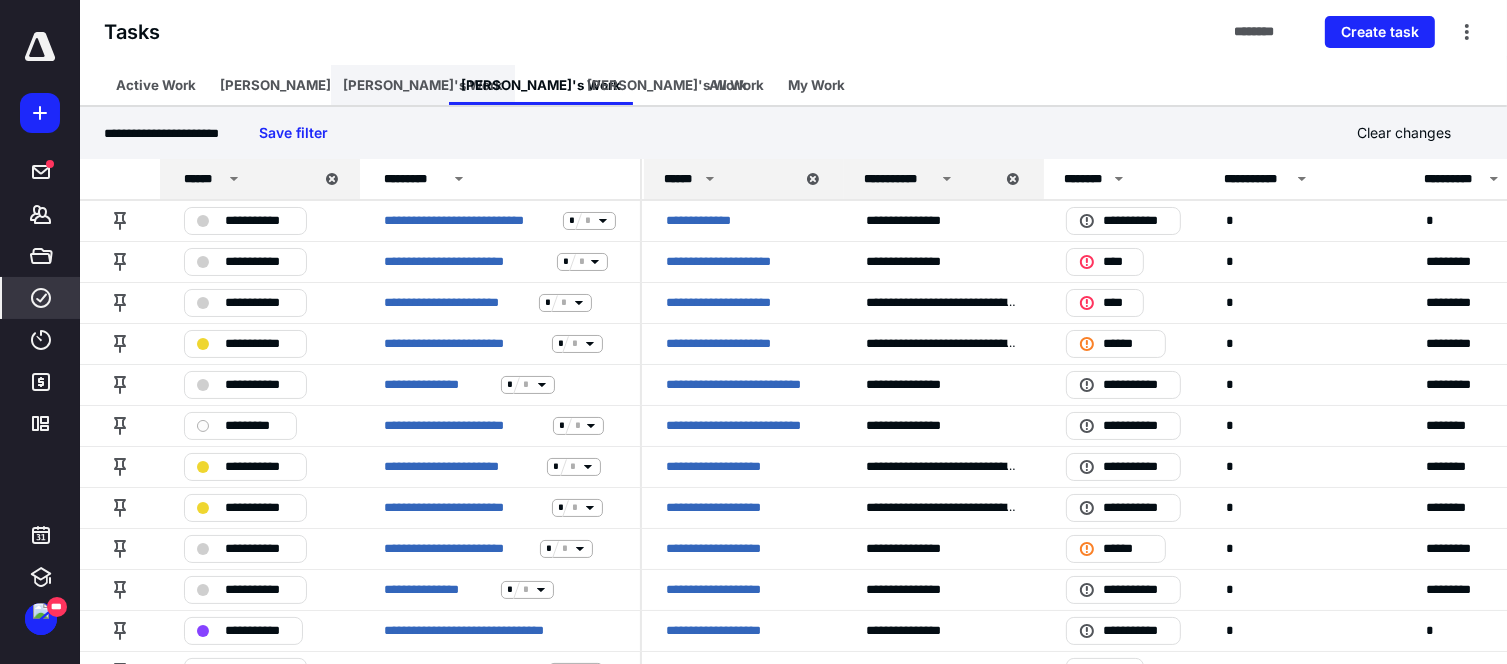 click on "[PERSON_NAME]'s Work" at bounding box center [423, 85] 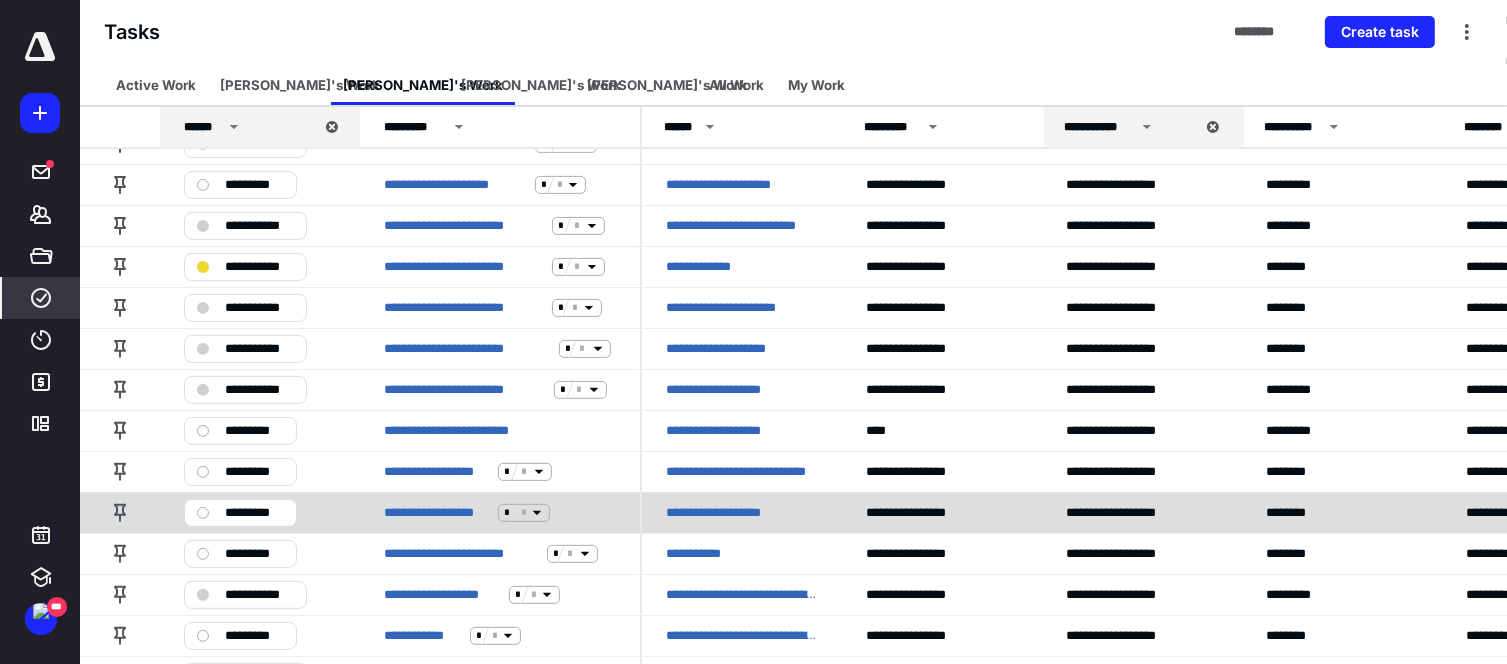 scroll, scrollTop: 600, scrollLeft: 0, axis: vertical 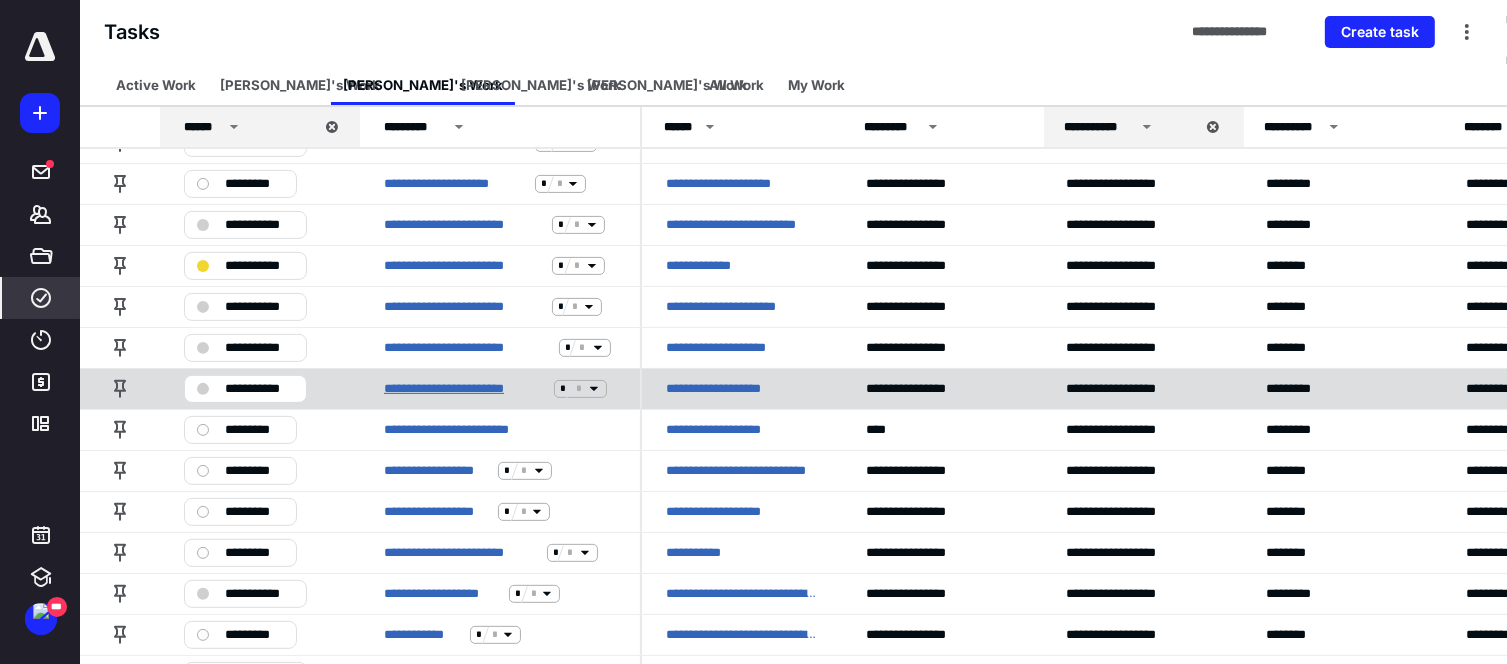 click on "**********" at bounding box center (465, 389) 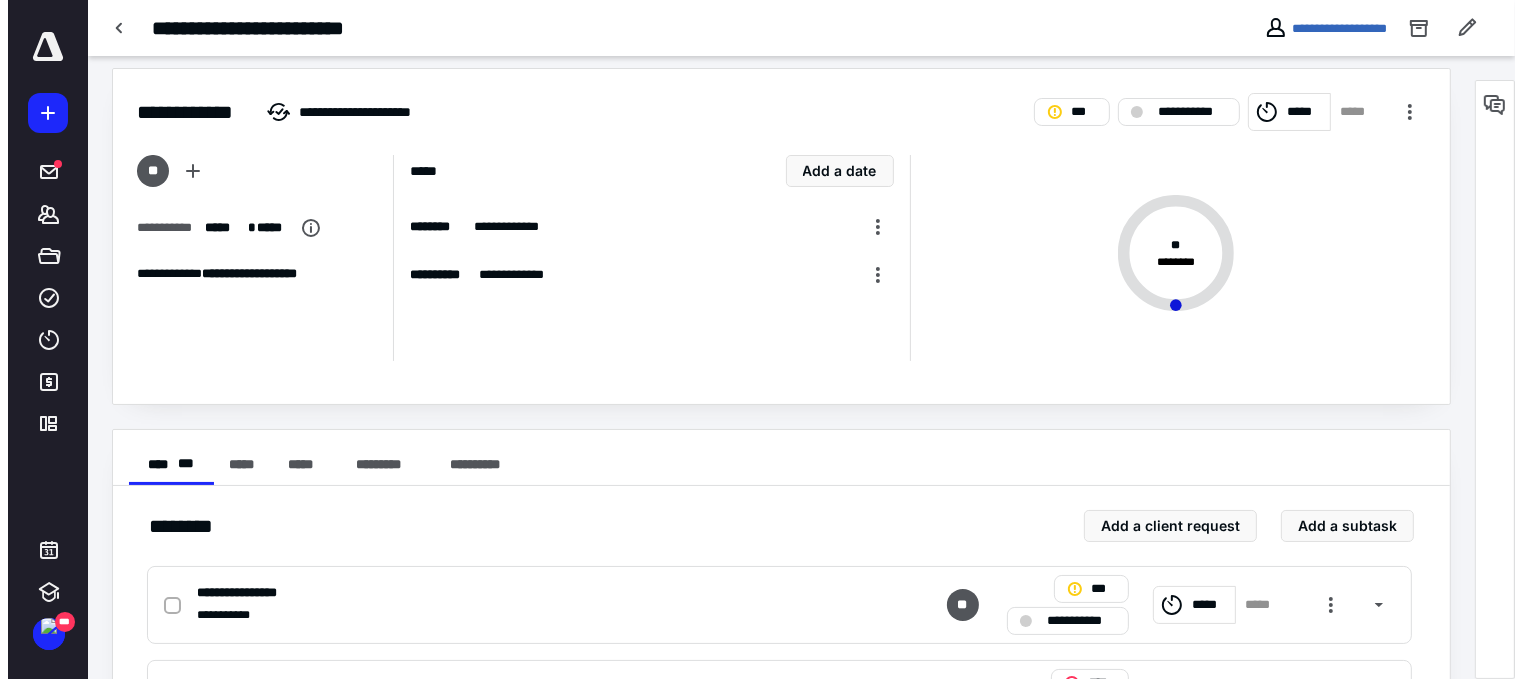scroll, scrollTop: 0, scrollLeft: 0, axis: both 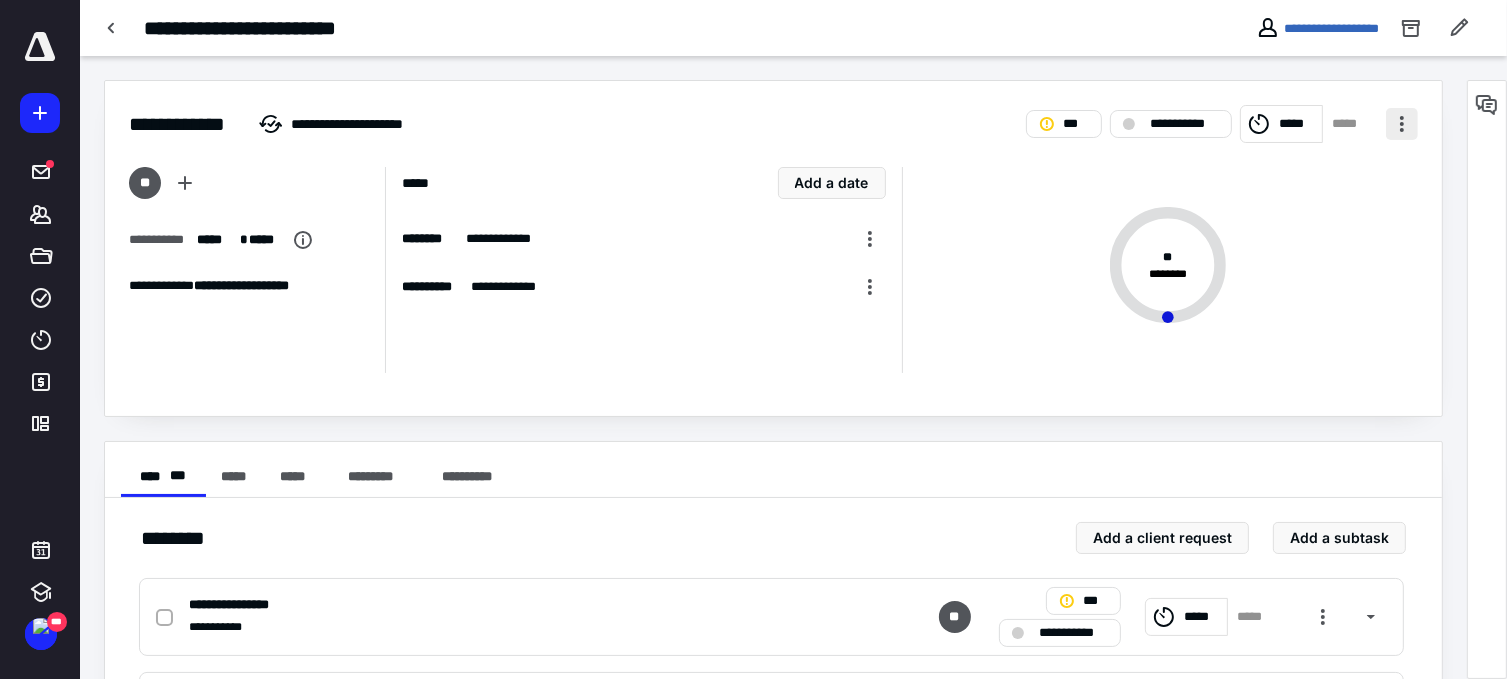 click at bounding box center (1402, 124) 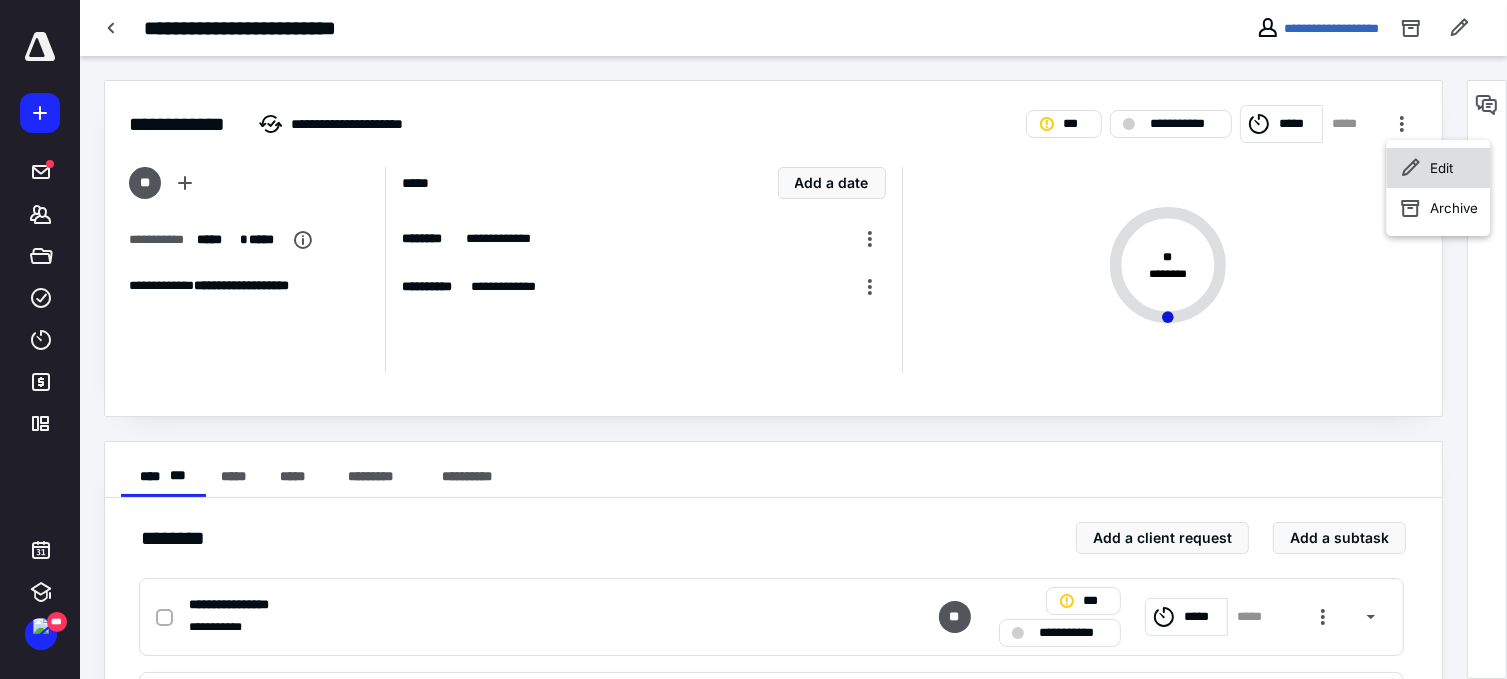 click on "Edit" at bounding box center (1441, 168) 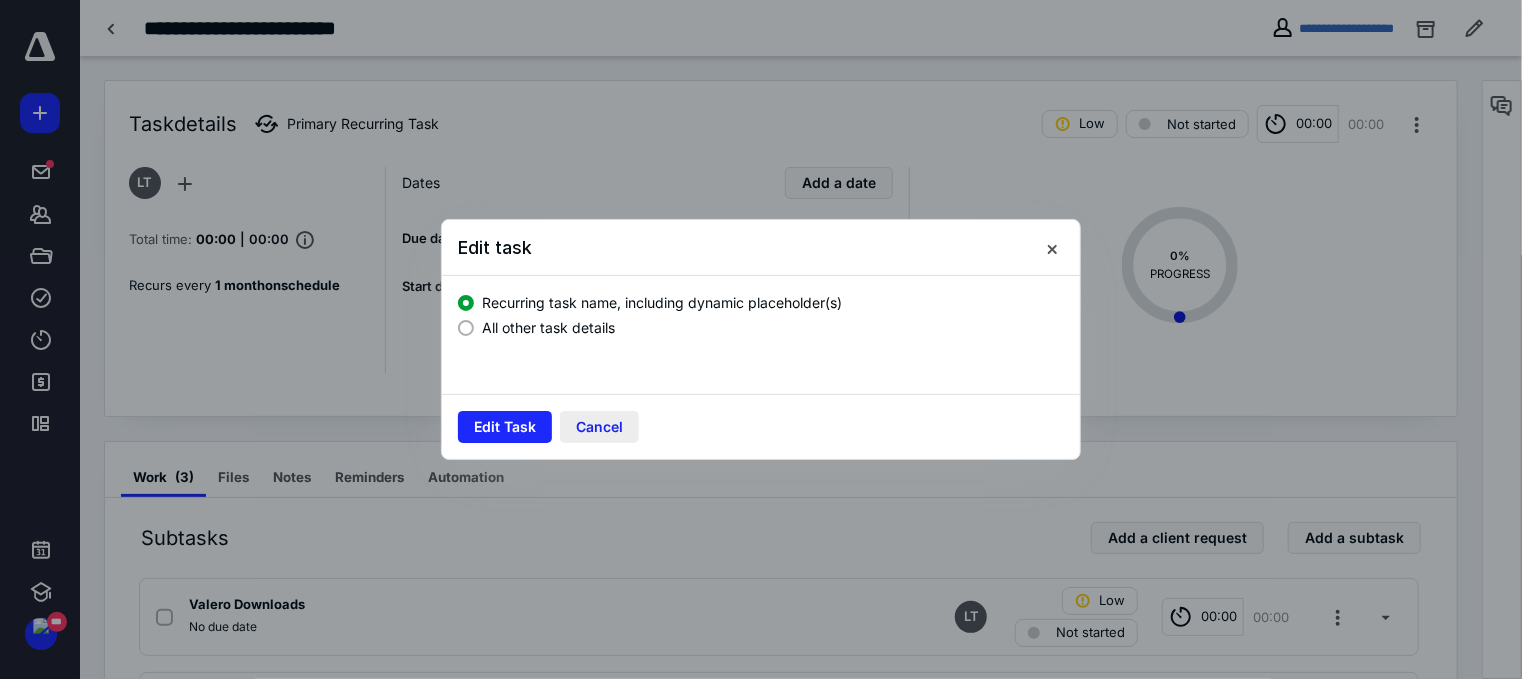 drag, startPoint x: 616, startPoint y: 424, endPoint x: 663, endPoint y: 413, distance: 48.270073 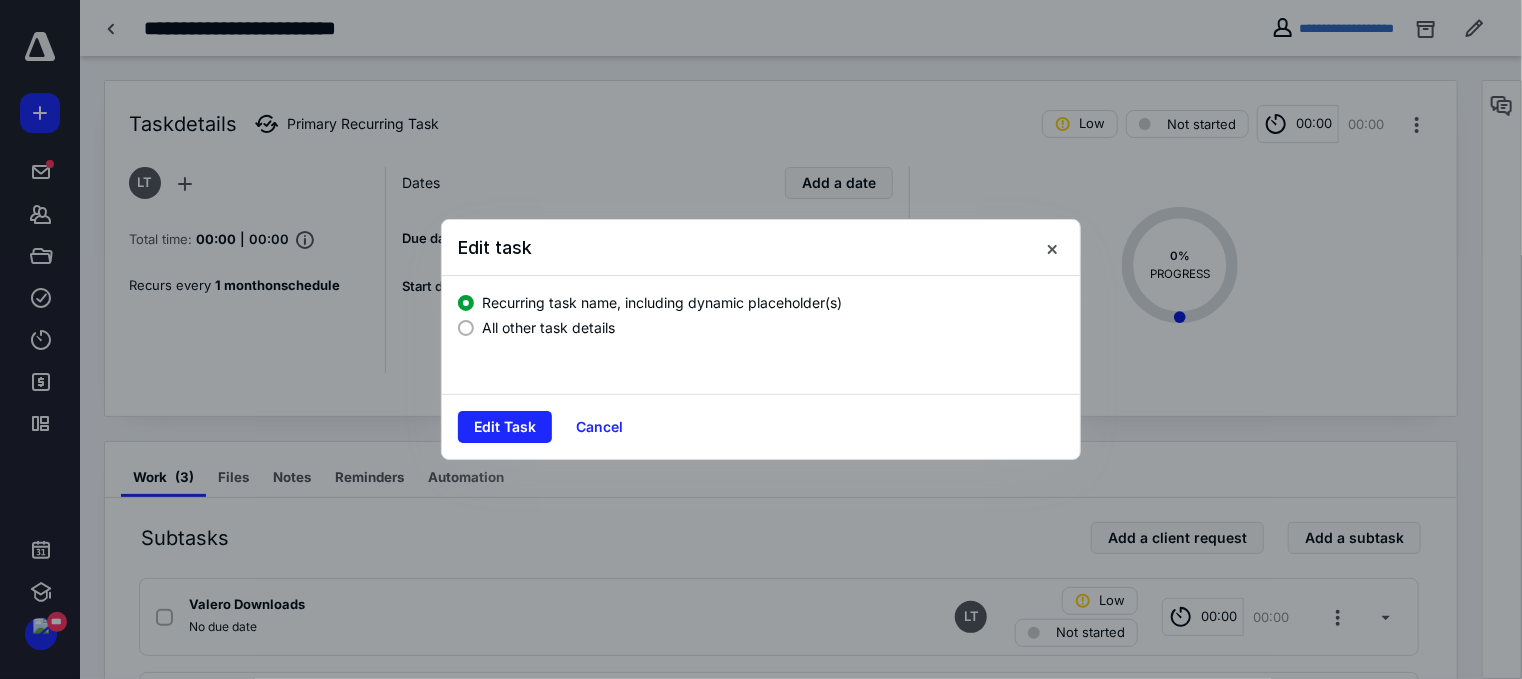 click on "Cancel" at bounding box center [599, 427] 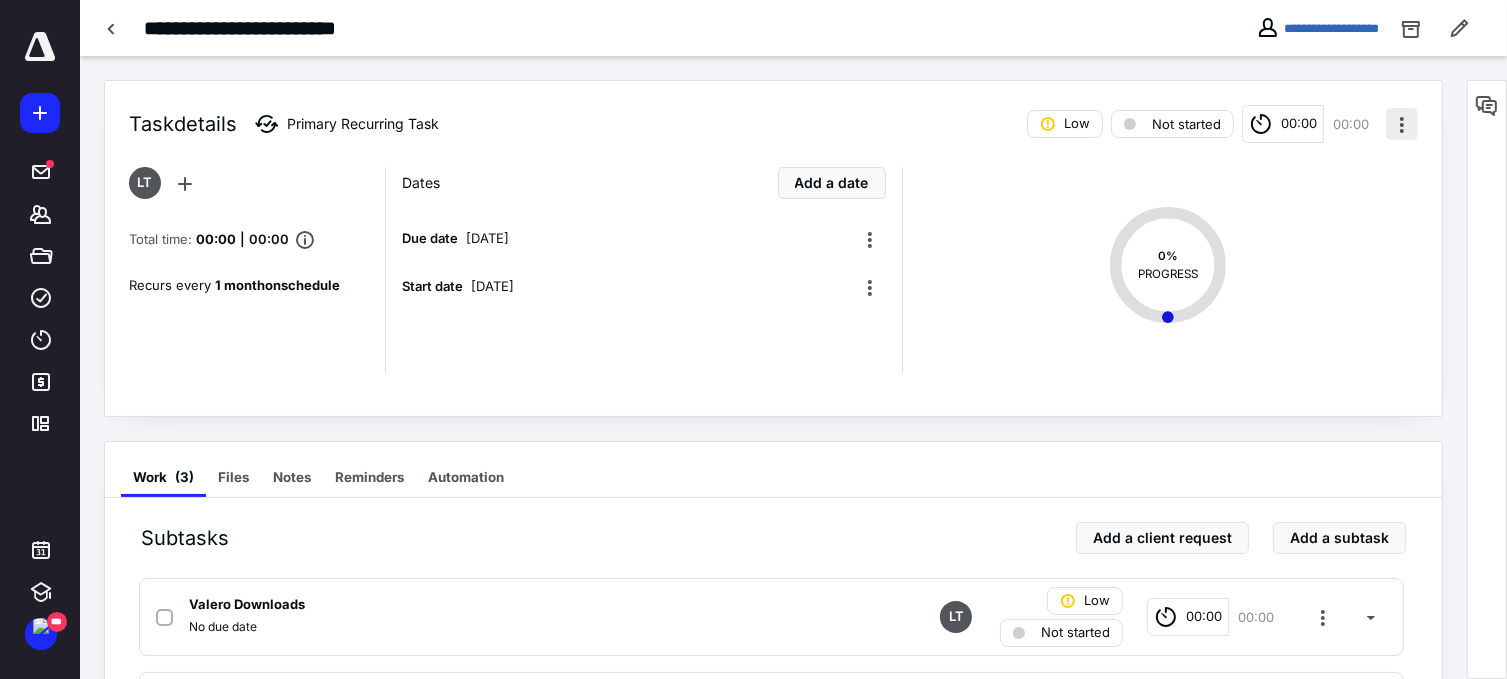 click at bounding box center [1402, 124] 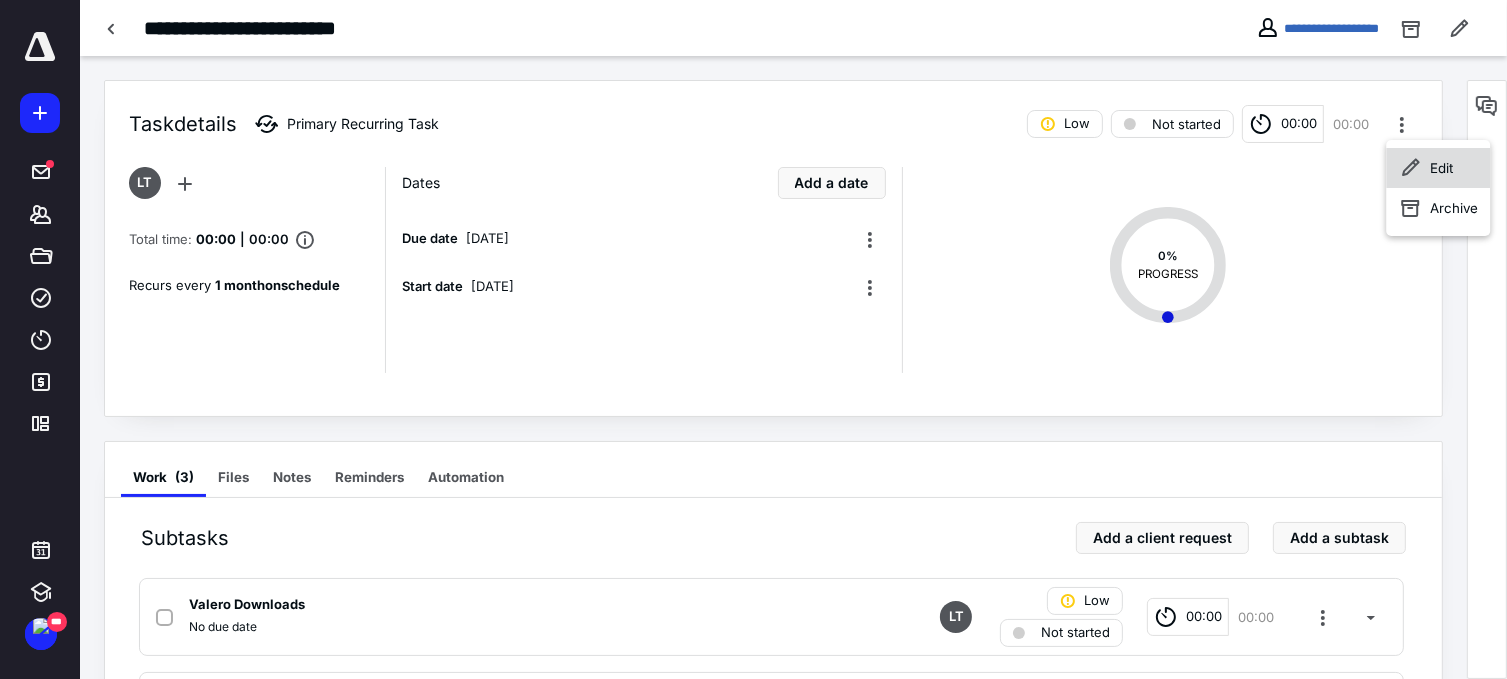 click on "Edit" at bounding box center [1441, 168] 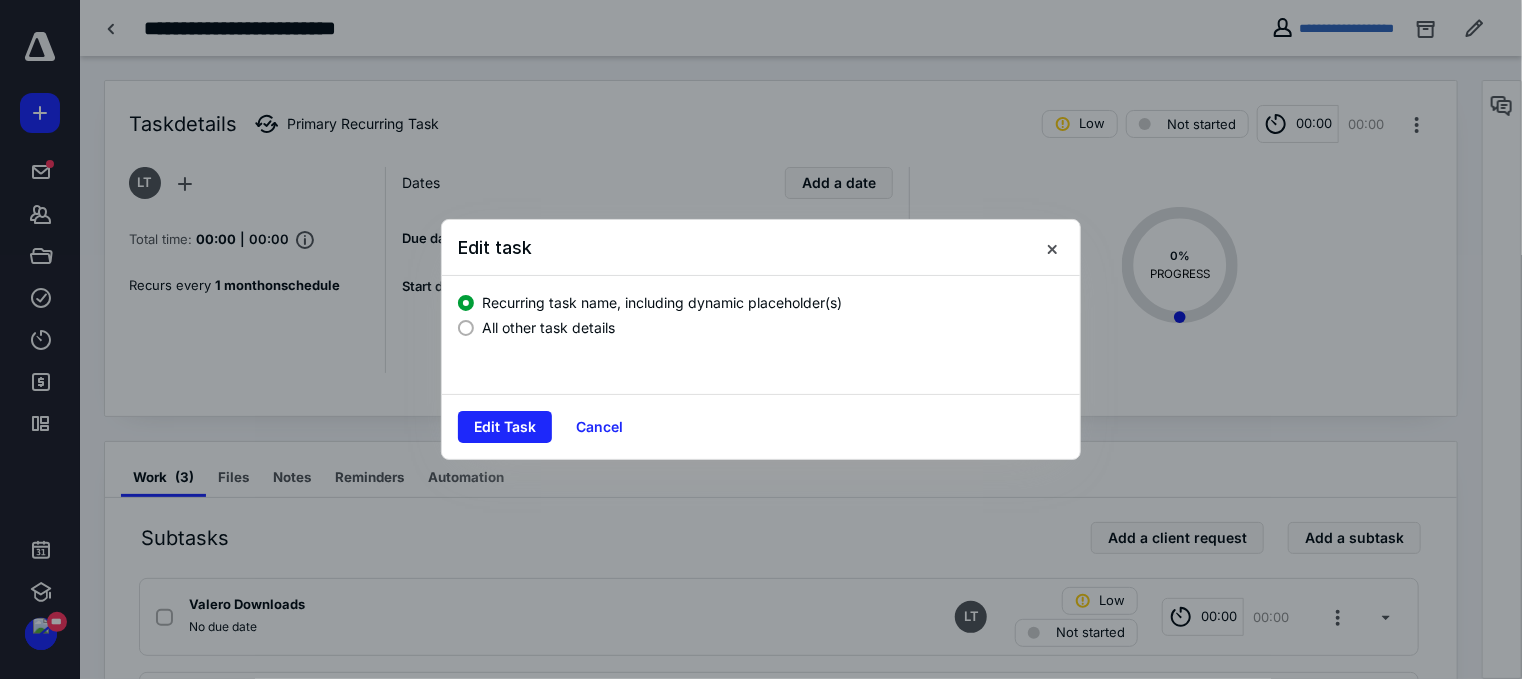 click on "All other task details" at bounding box center (548, 327) 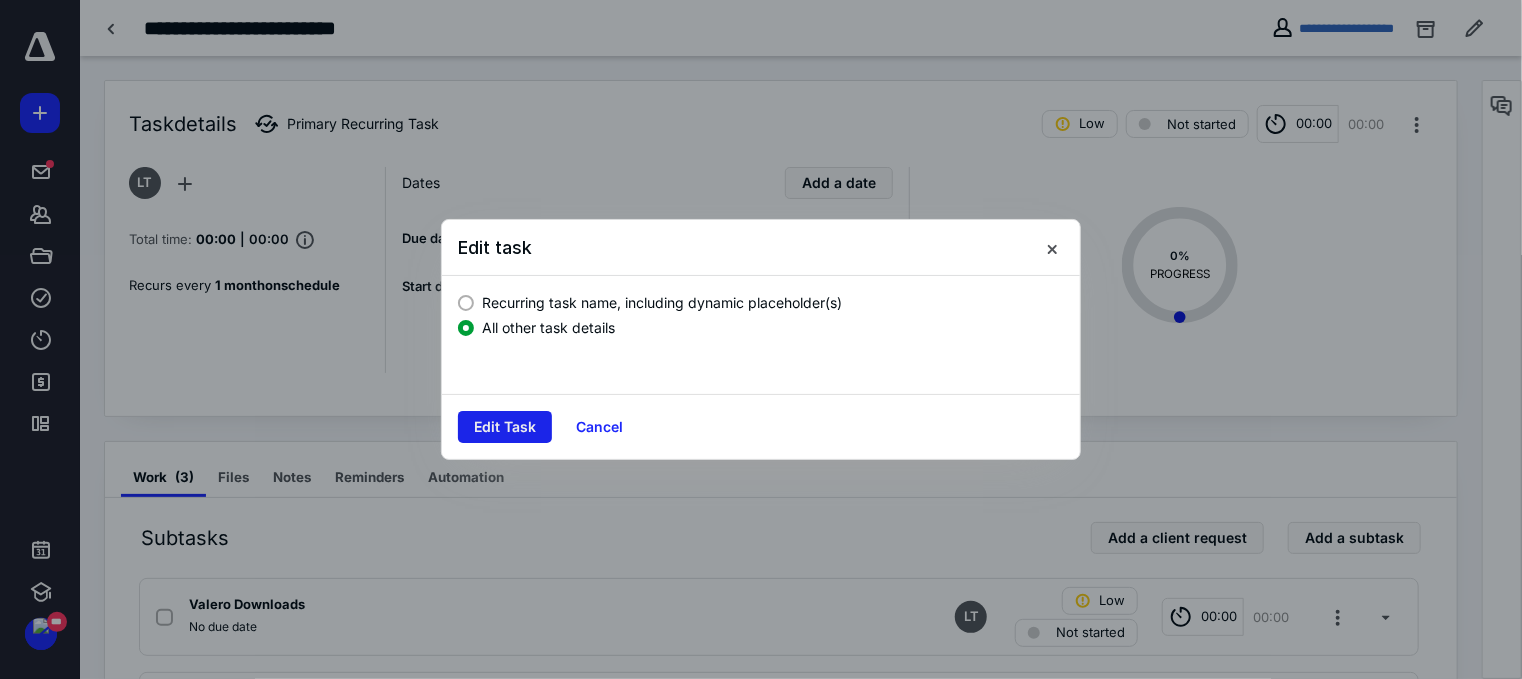 click on "Edit Task" at bounding box center [505, 427] 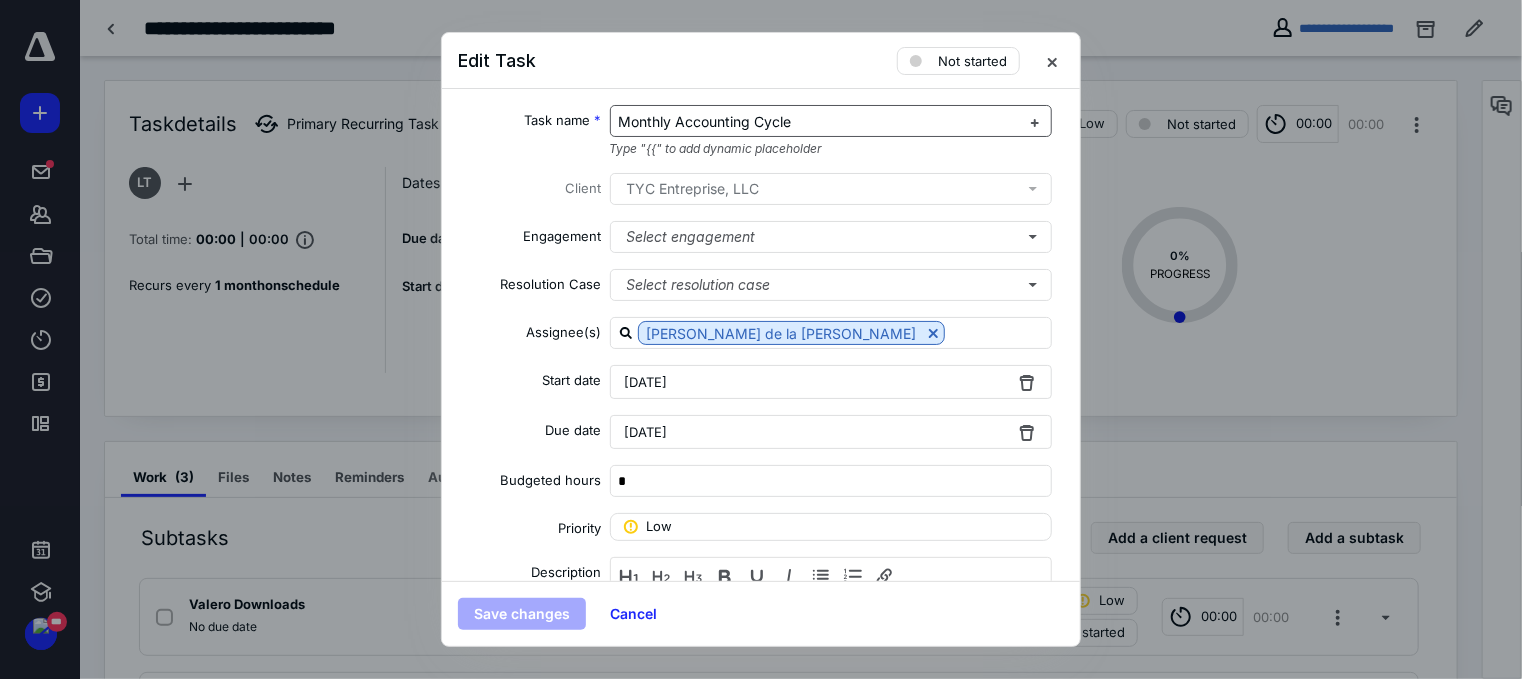 click on "Monthly Accounting Cycle" at bounding box center [705, 121] 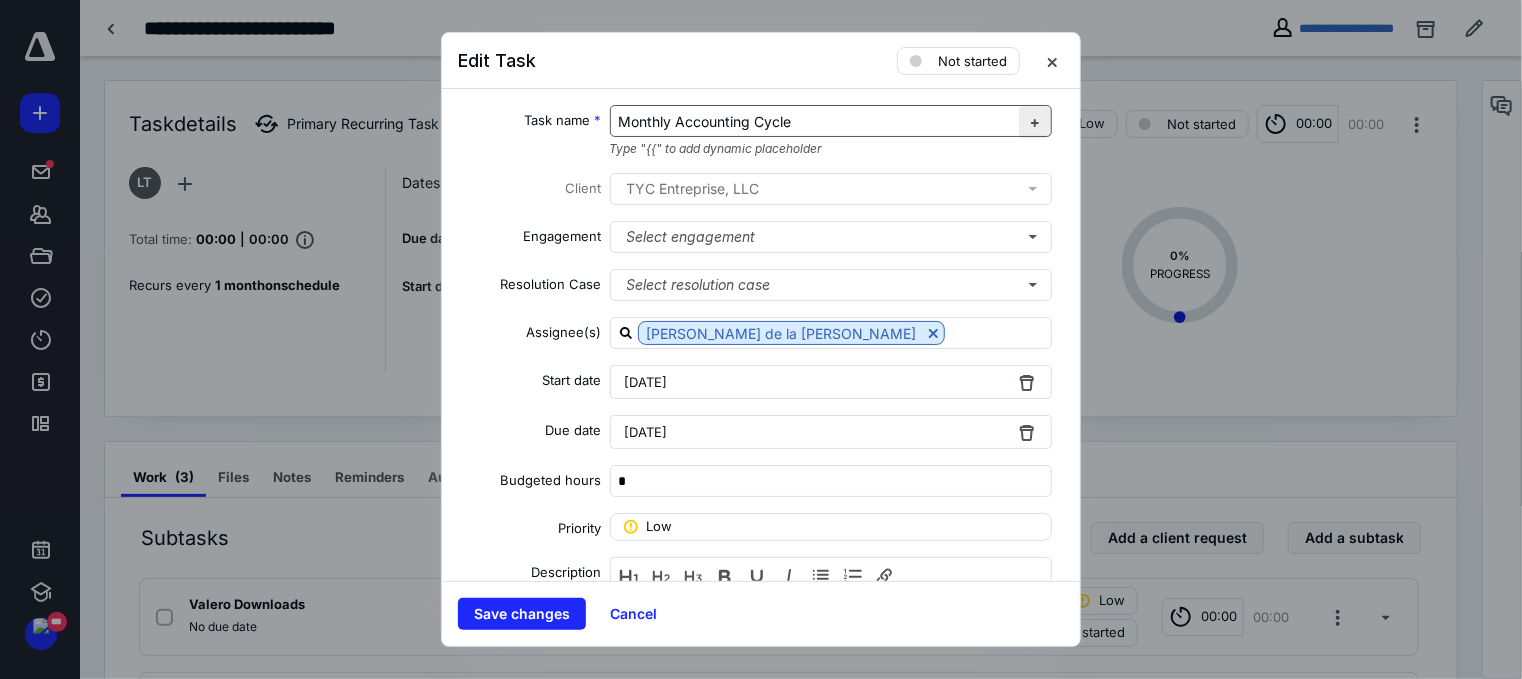 click at bounding box center (1035, 122) 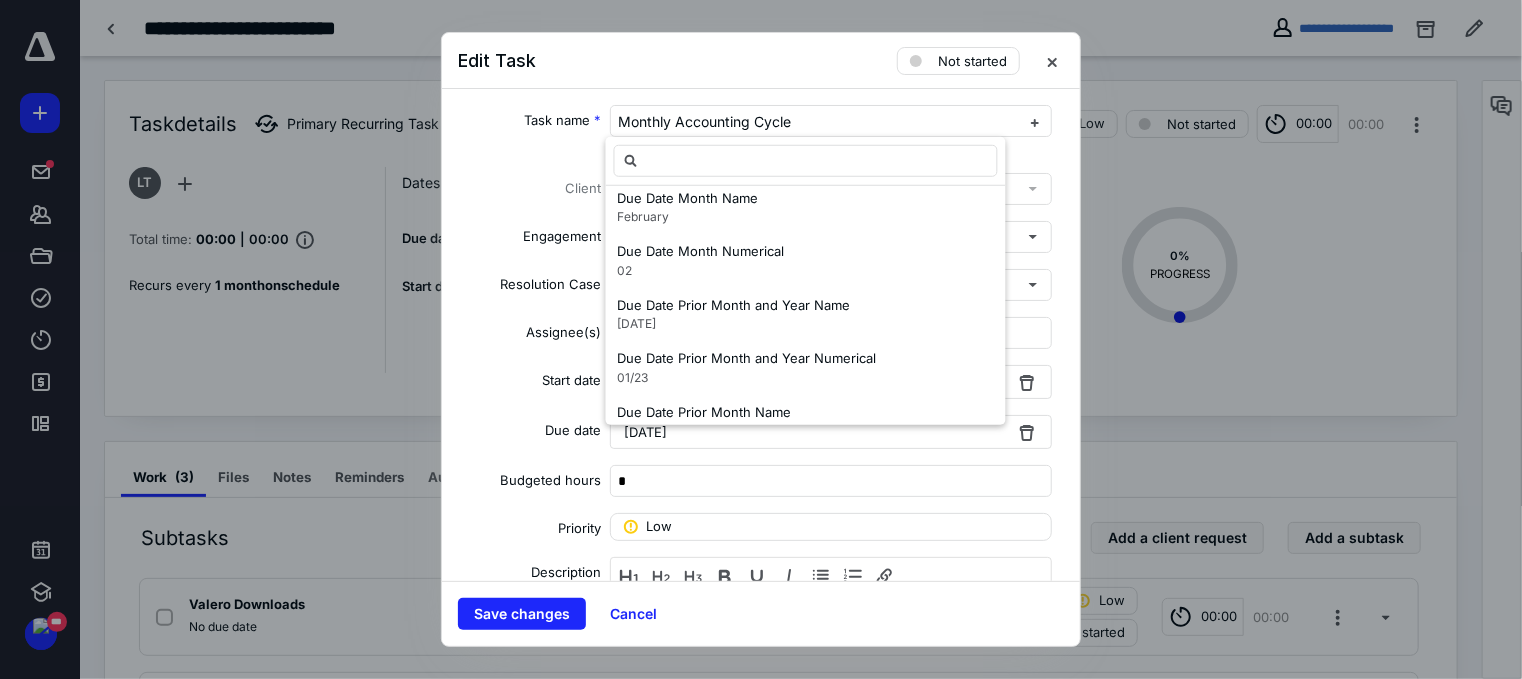 scroll, scrollTop: 1600, scrollLeft: 0, axis: vertical 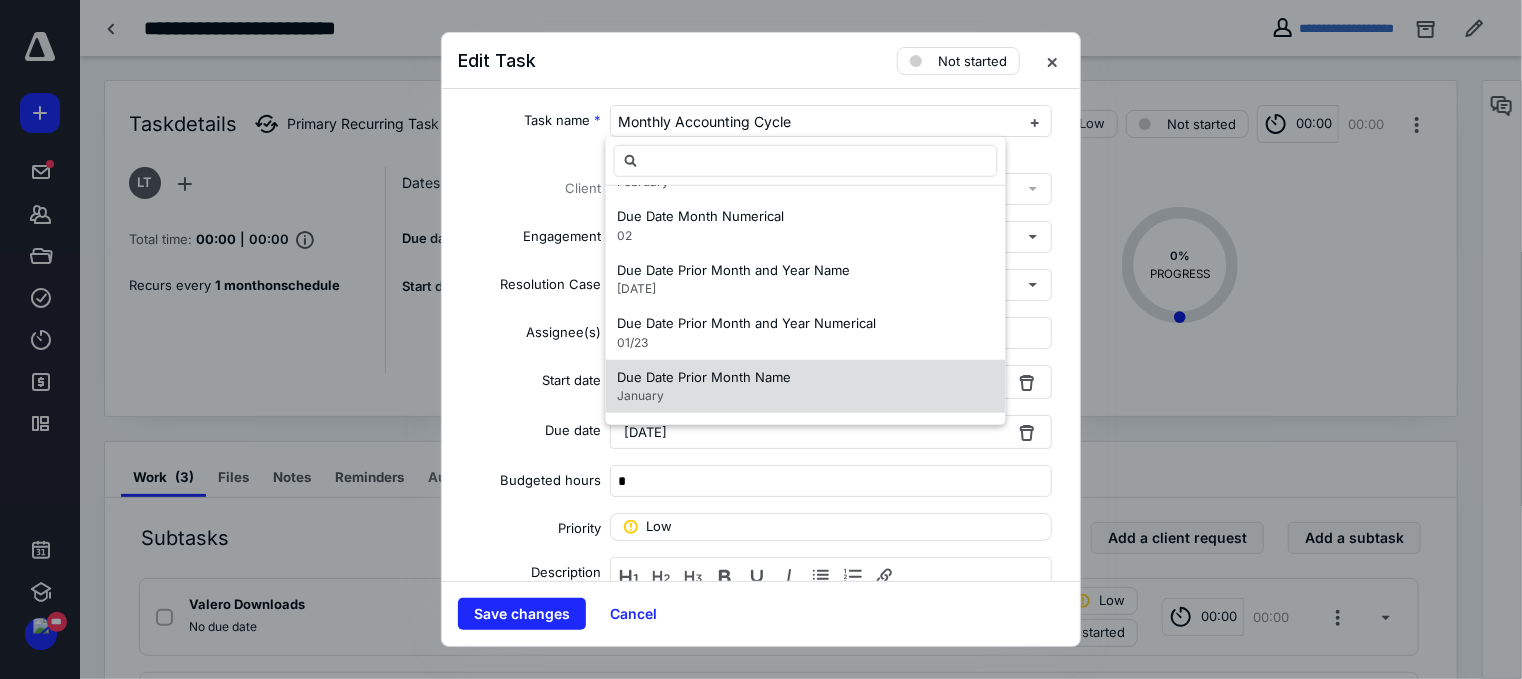 click on "Due Date Prior Month Name January" at bounding box center (806, 386) 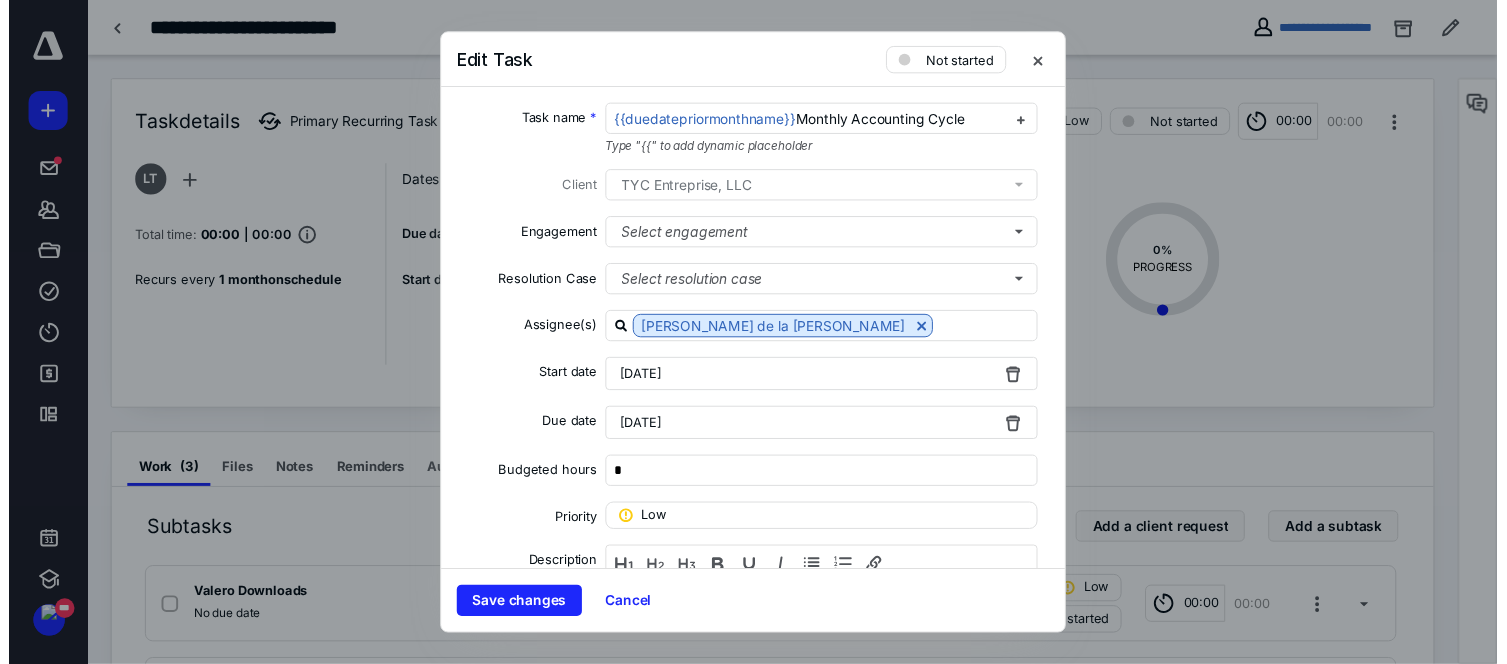 scroll, scrollTop: 0, scrollLeft: 0, axis: both 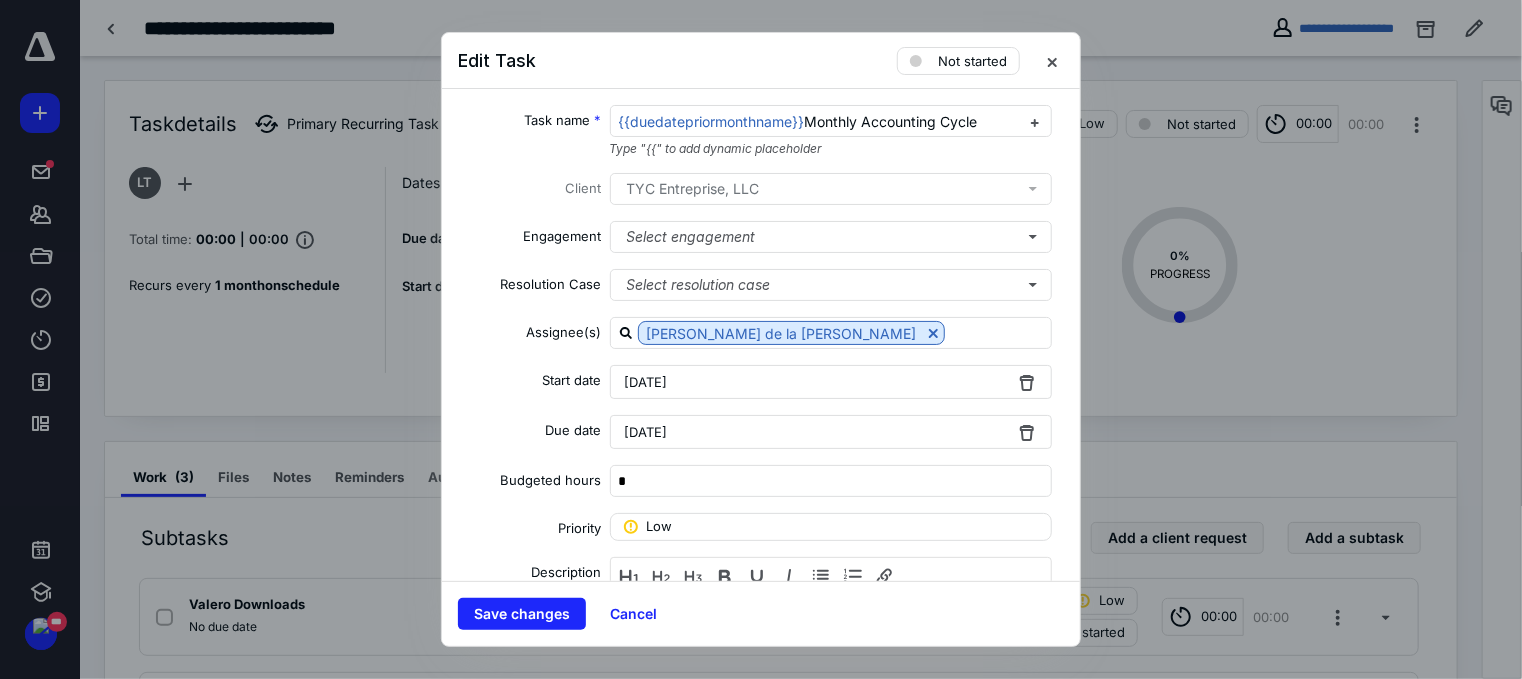 drag, startPoint x: 804, startPoint y: 114, endPoint x: 1103, endPoint y: 111, distance: 299.01505 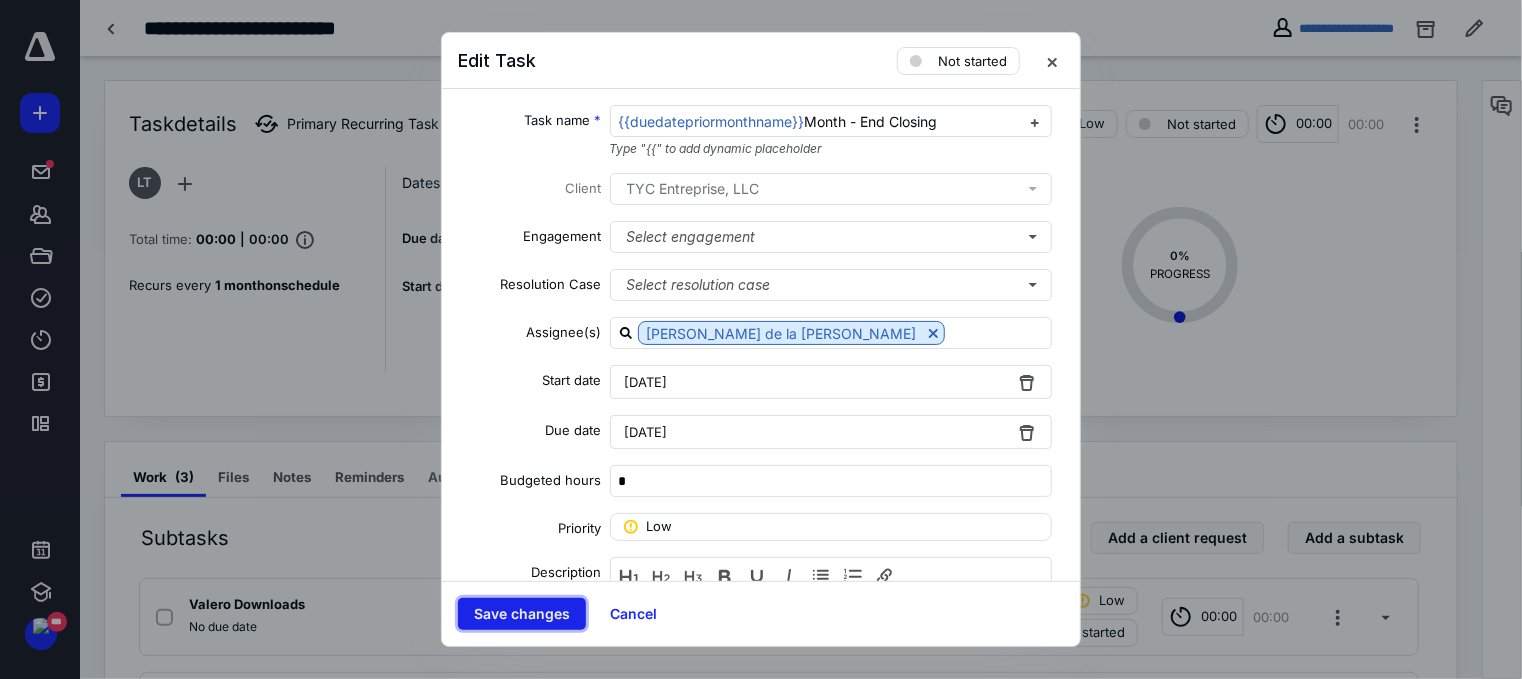 click on "Save changes" at bounding box center (522, 614) 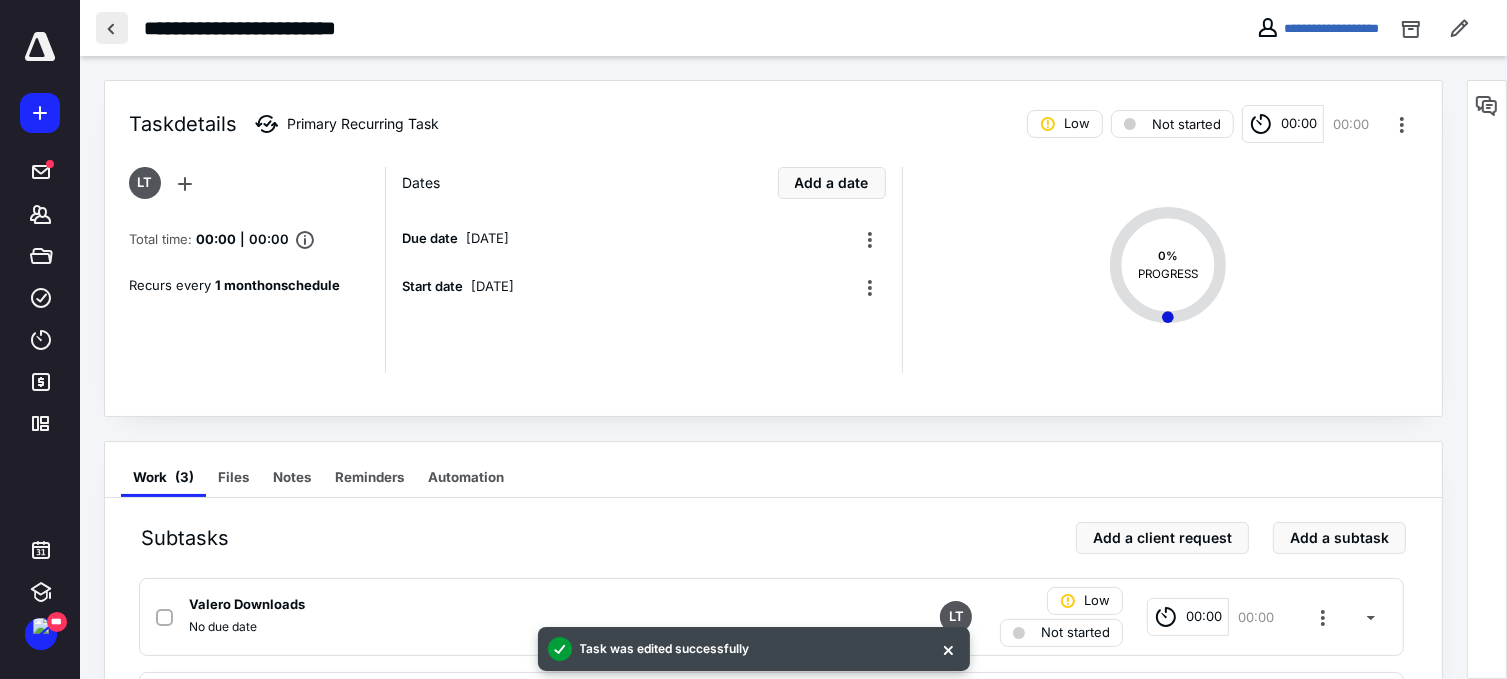 click at bounding box center [112, 28] 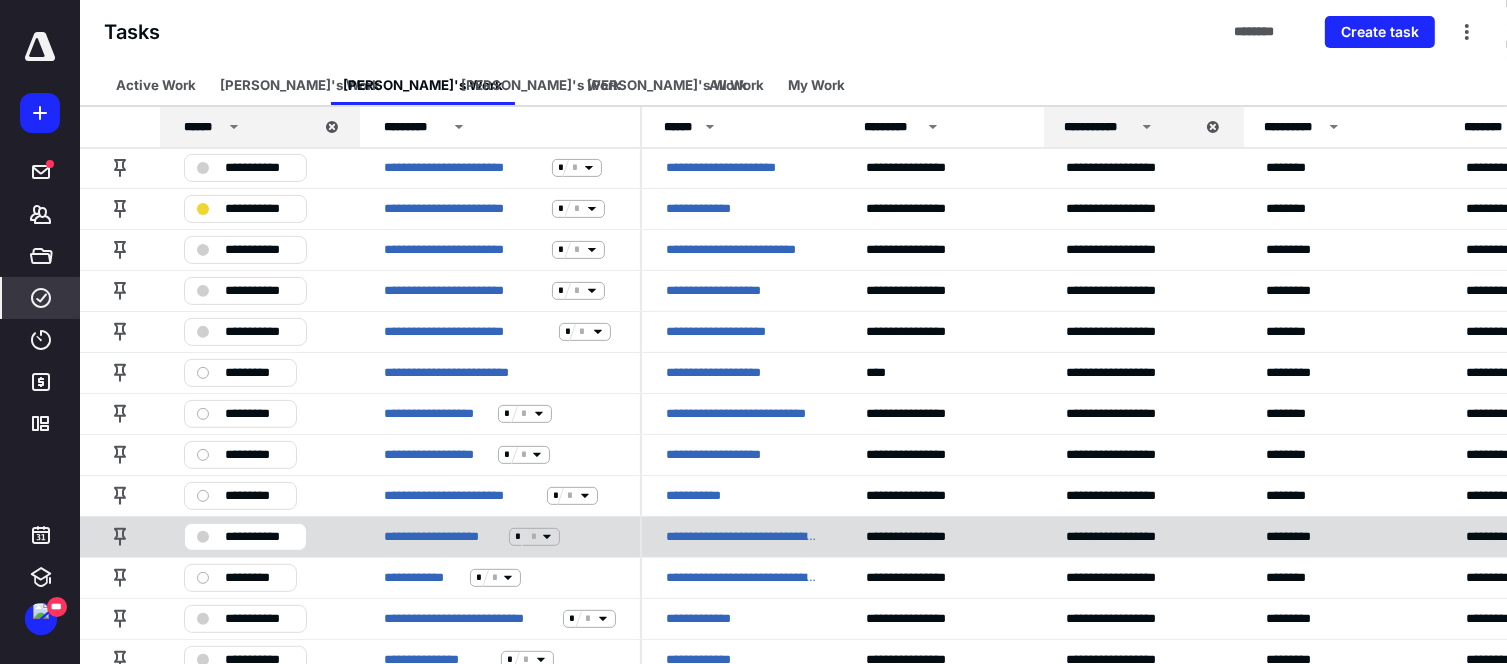 scroll, scrollTop: 700, scrollLeft: 0, axis: vertical 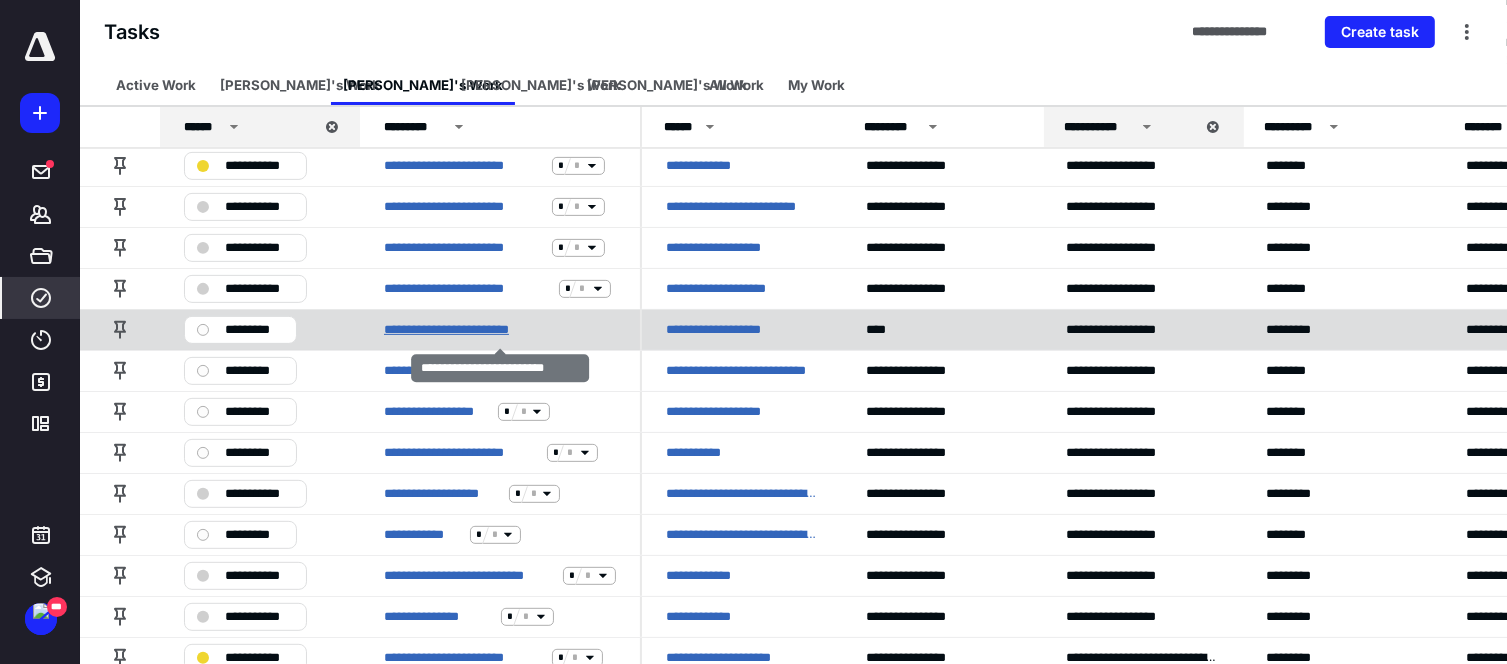 click on "**********" at bounding box center (468, 330) 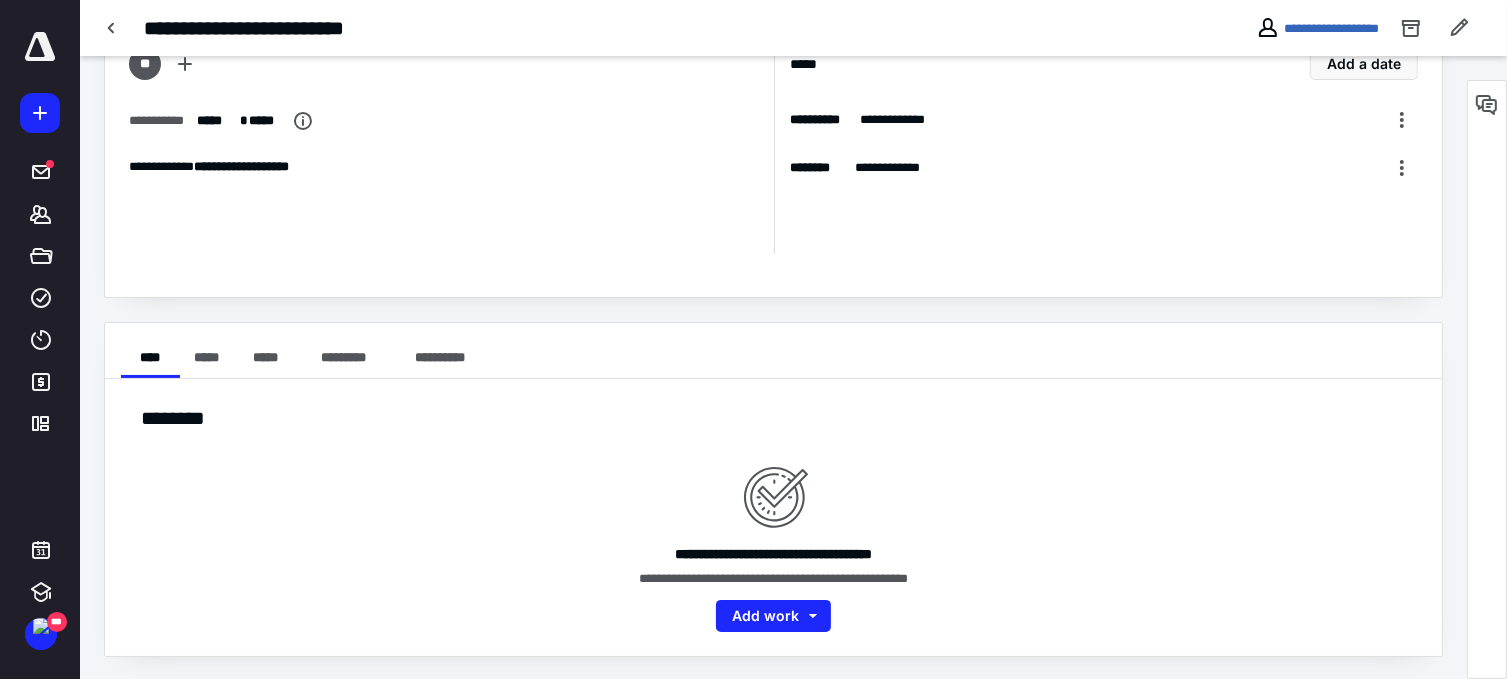 scroll, scrollTop: 0, scrollLeft: 0, axis: both 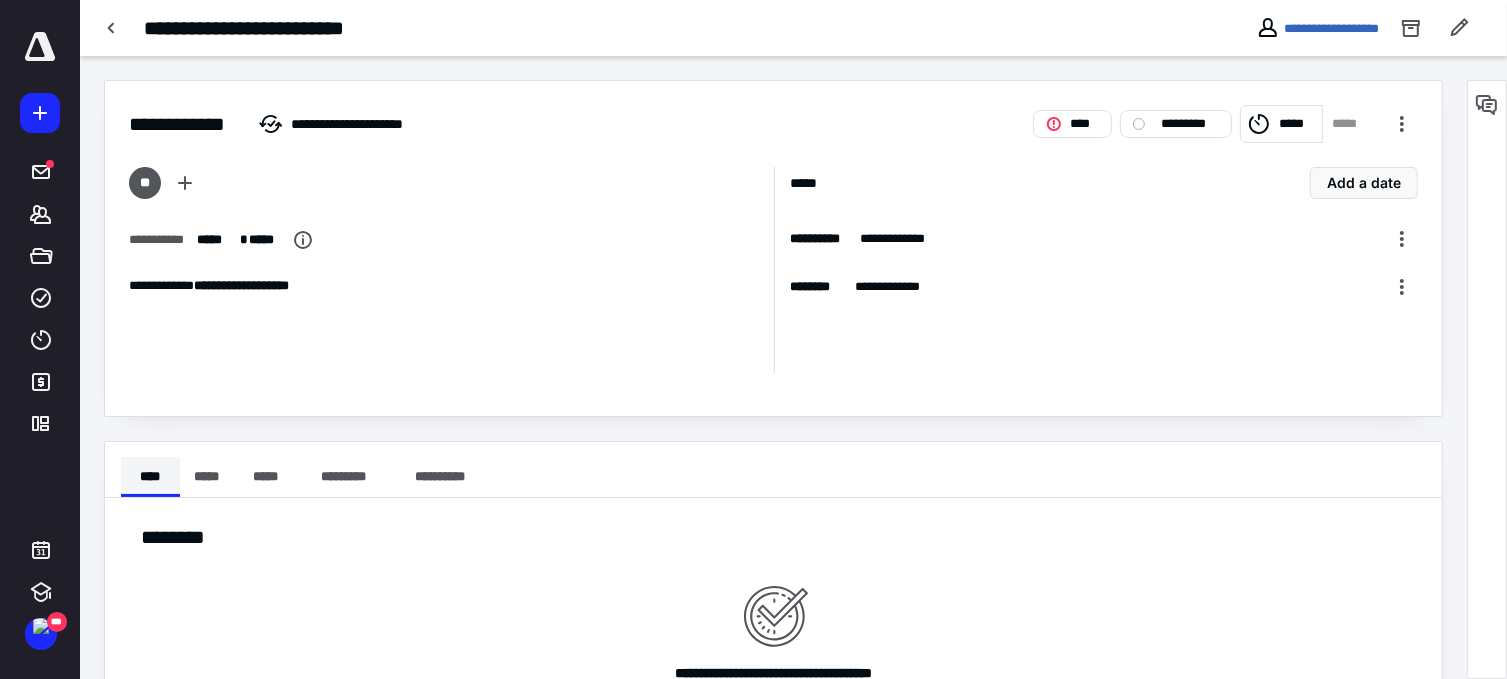 click on "****" at bounding box center [150, 477] 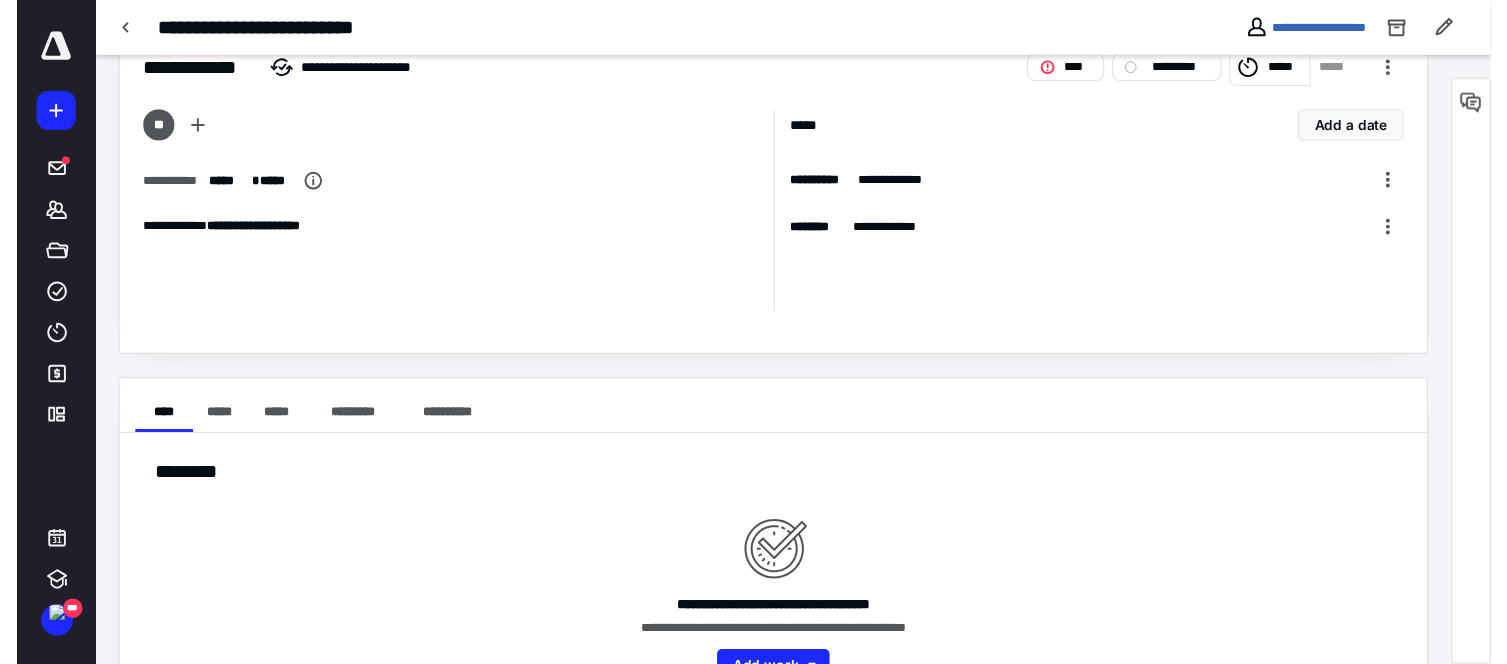 scroll, scrollTop: 0, scrollLeft: 0, axis: both 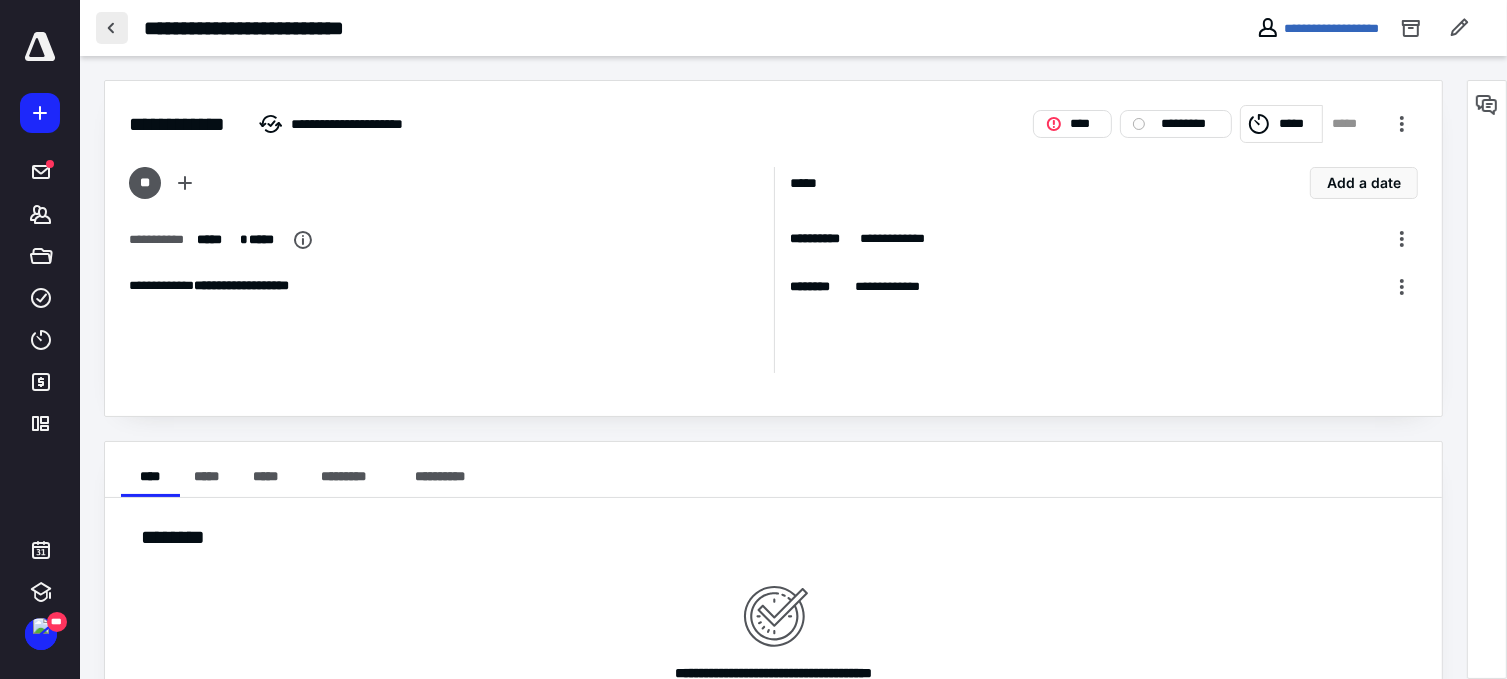 click at bounding box center [112, 28] 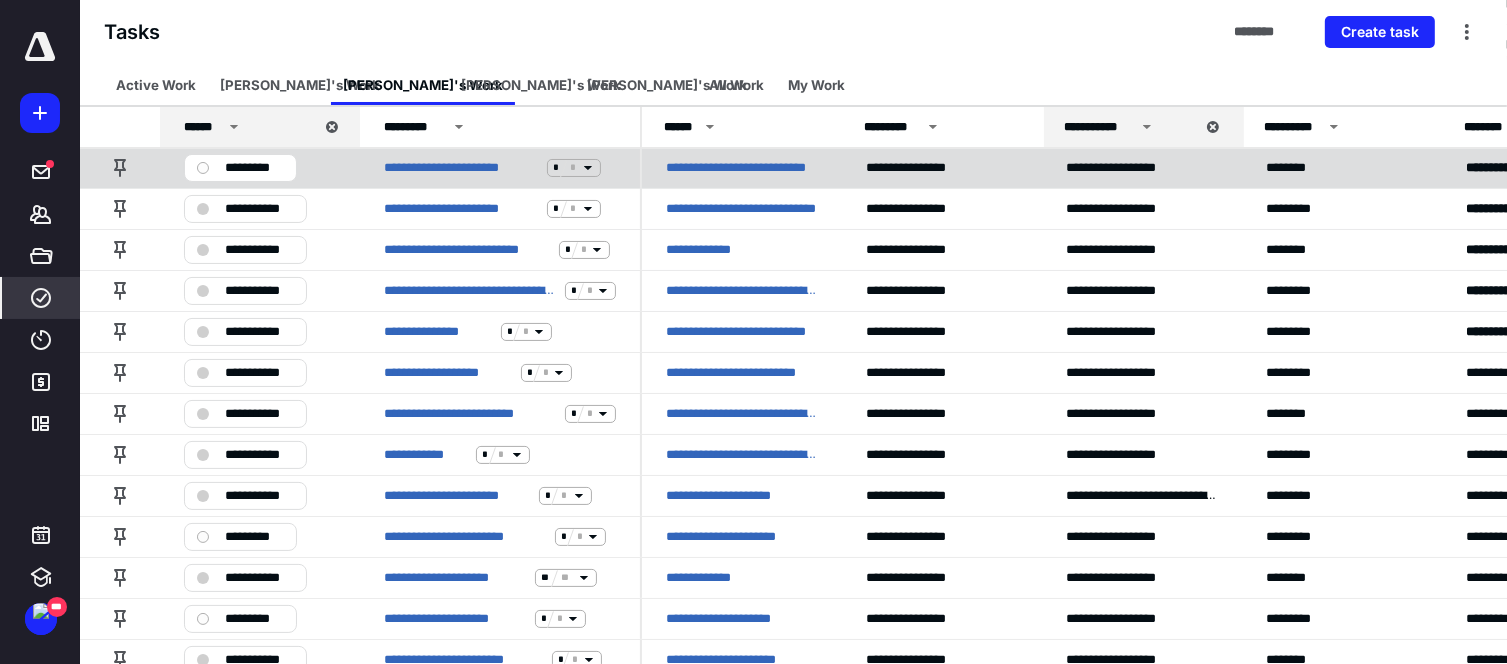 scroll, scrollTop: 200, scrollLeft: 0, axis: vertical 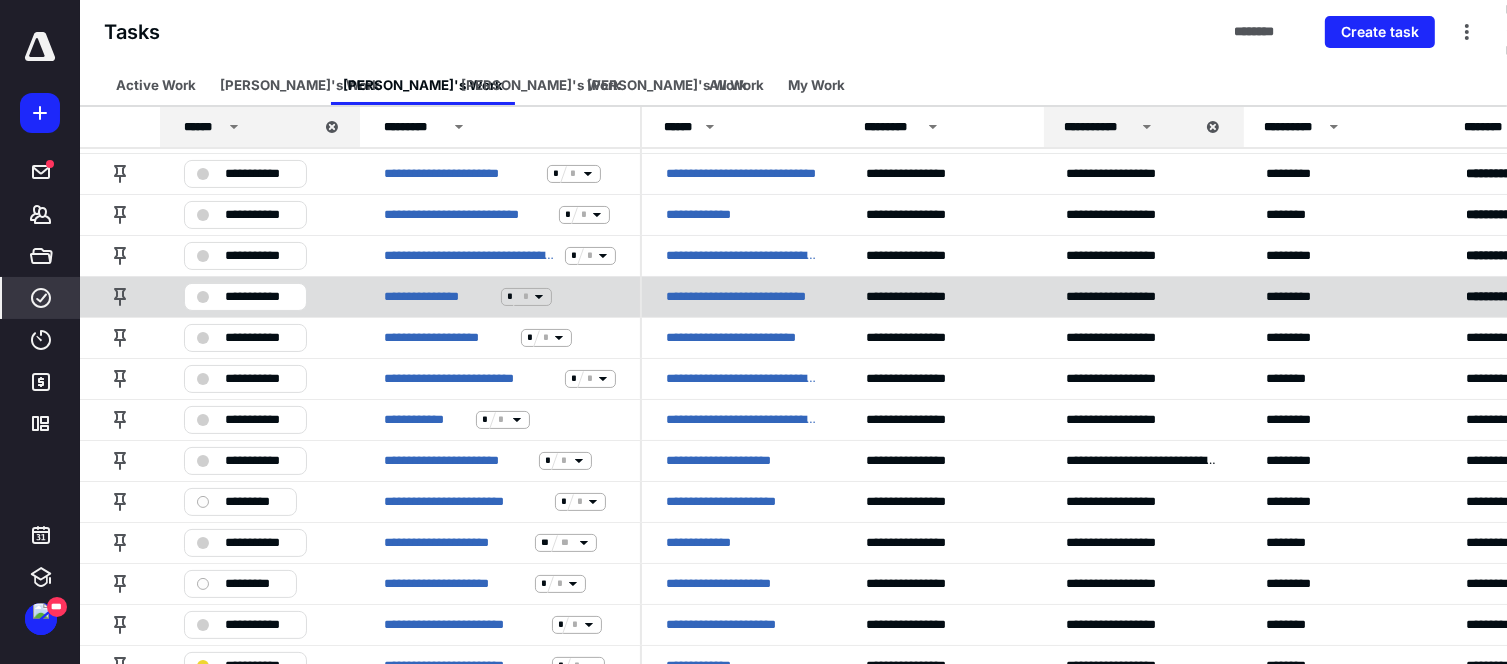 click 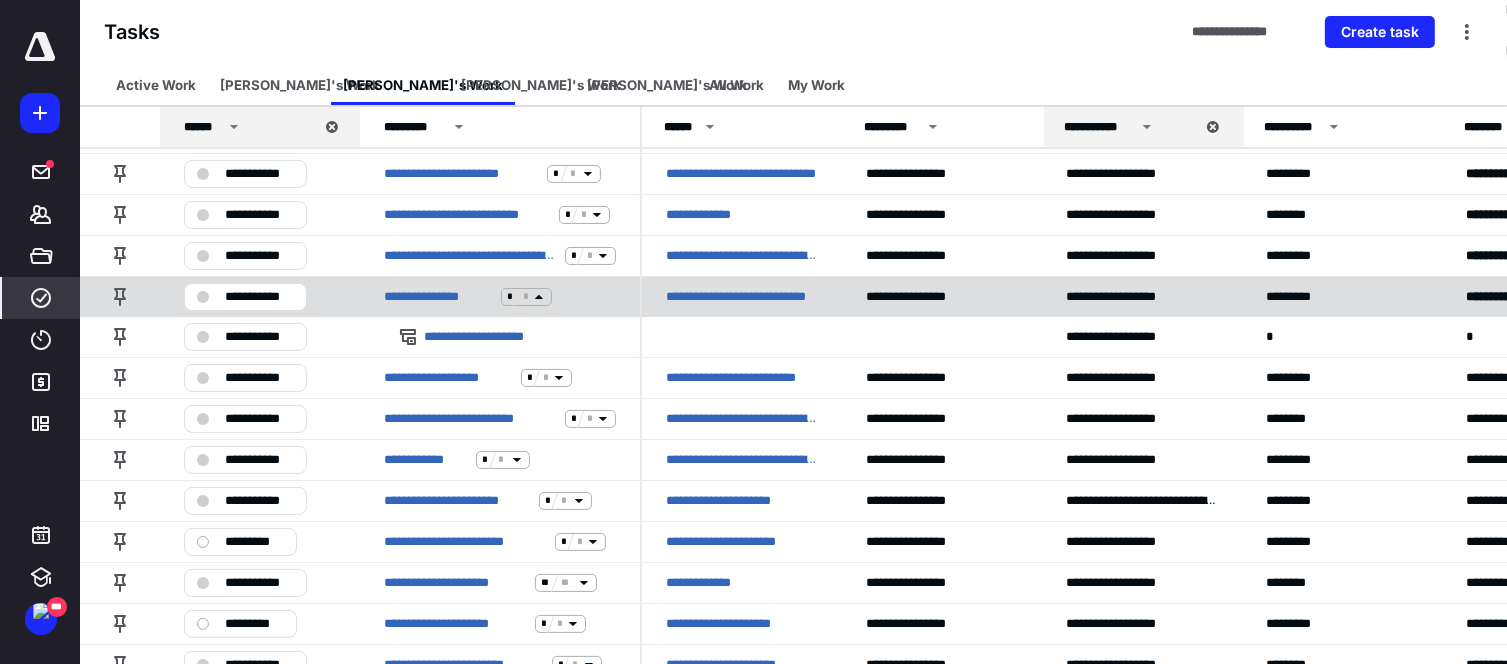 click 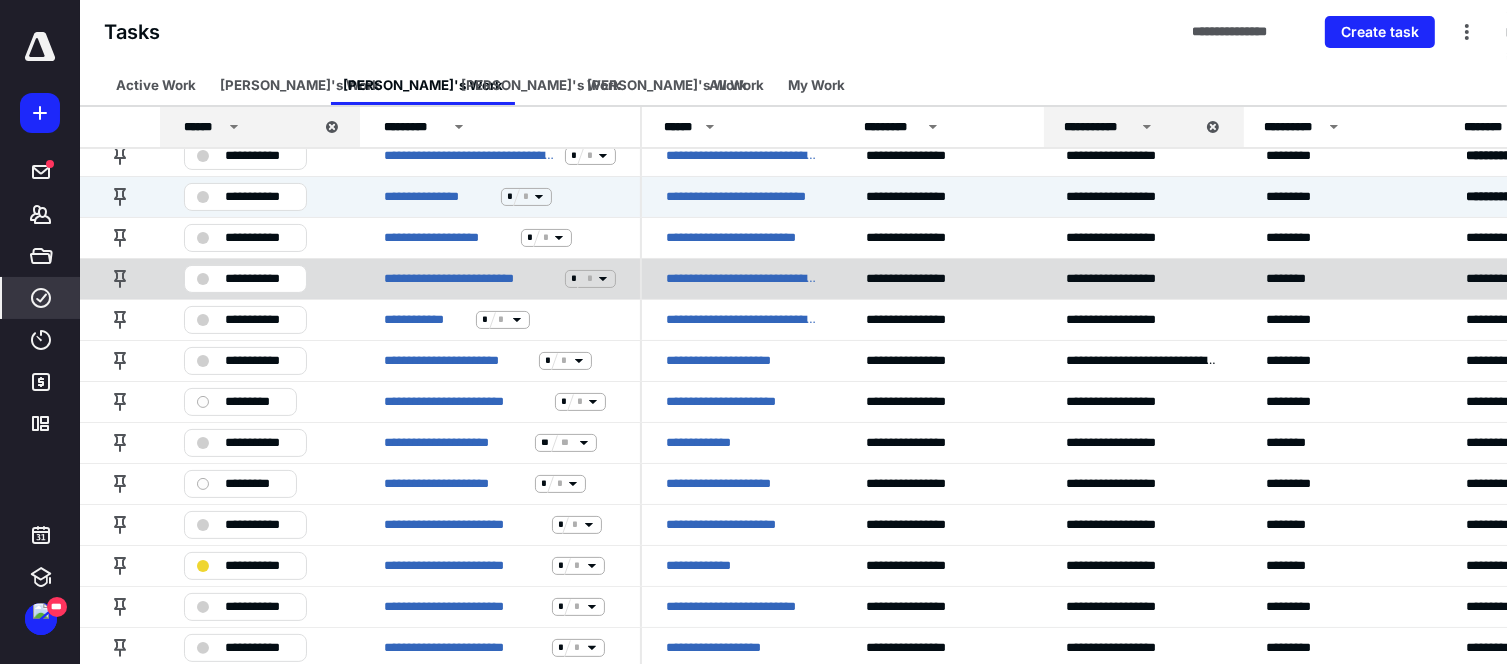 scroll, scrollTop: 400, scrollLeft: 0, axis: vertical 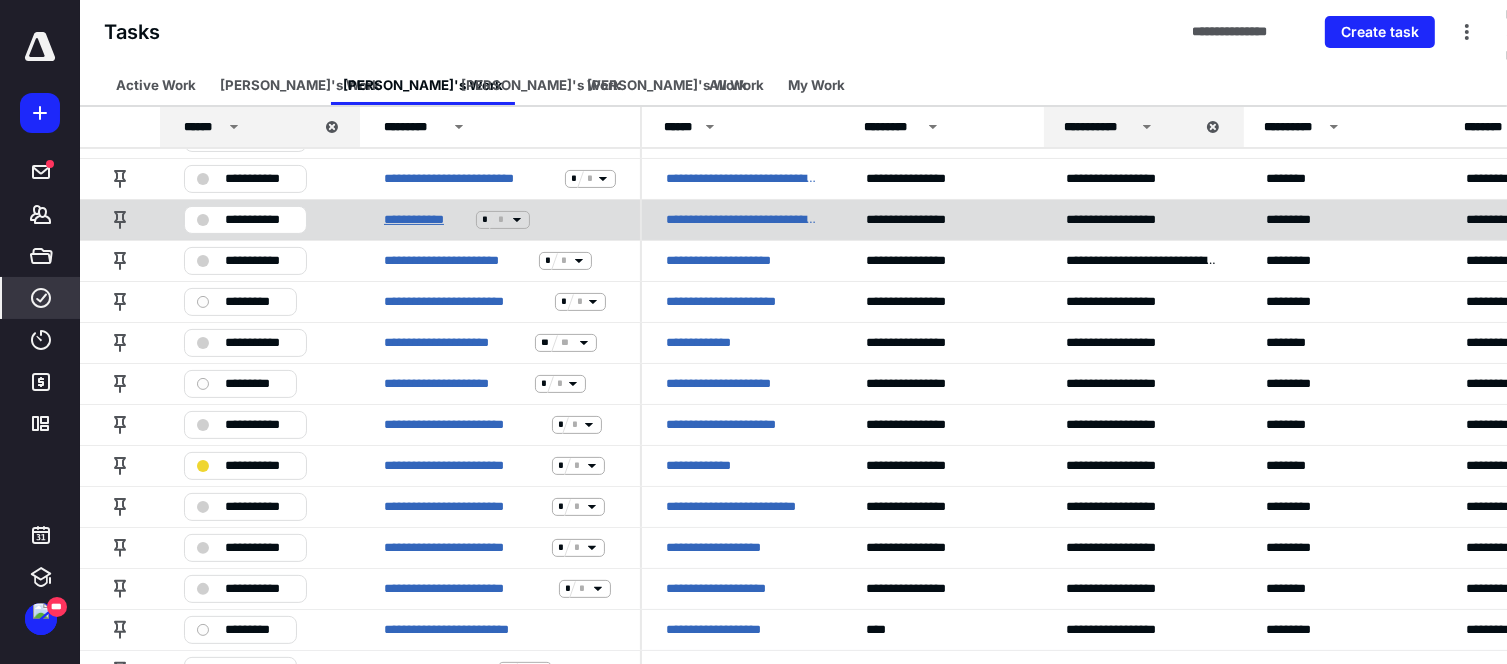 click on "**********" at bounding box center [426, 220] 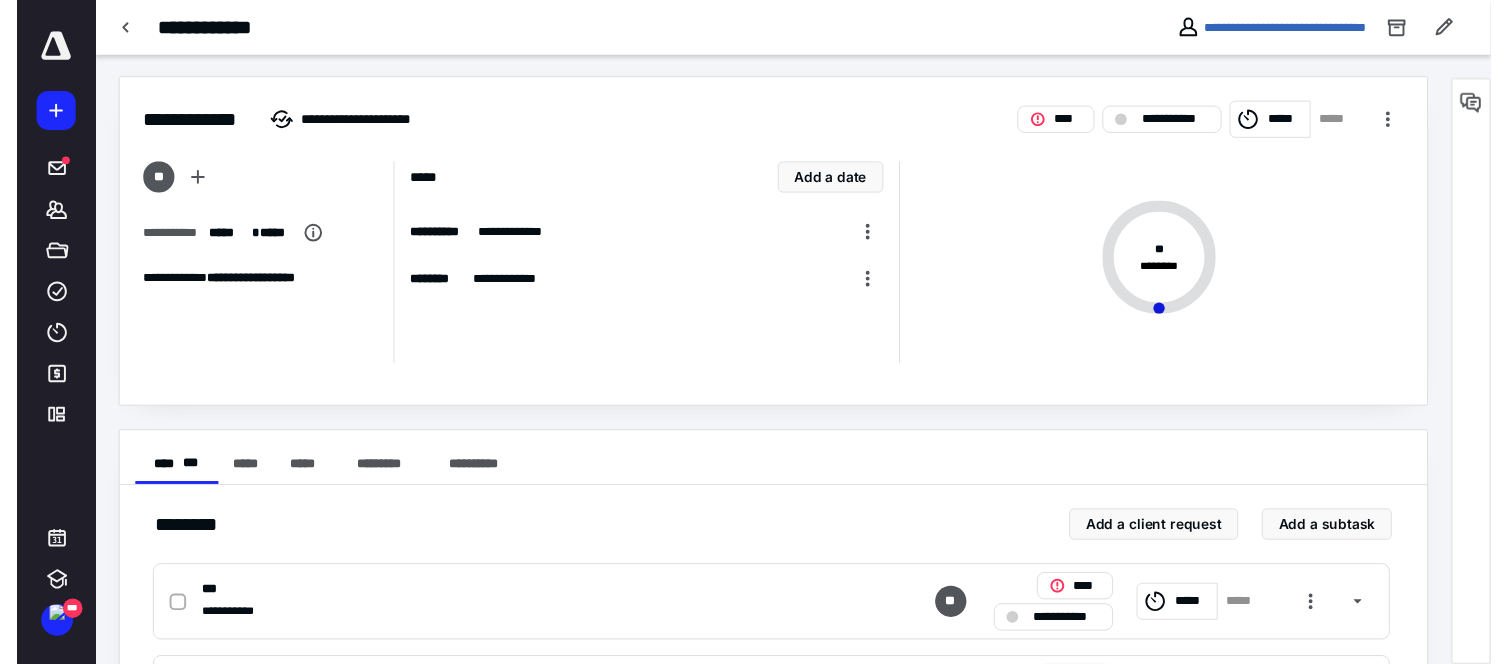 scroll, scrollTop: 0, scrollLeft: 0, axis: both 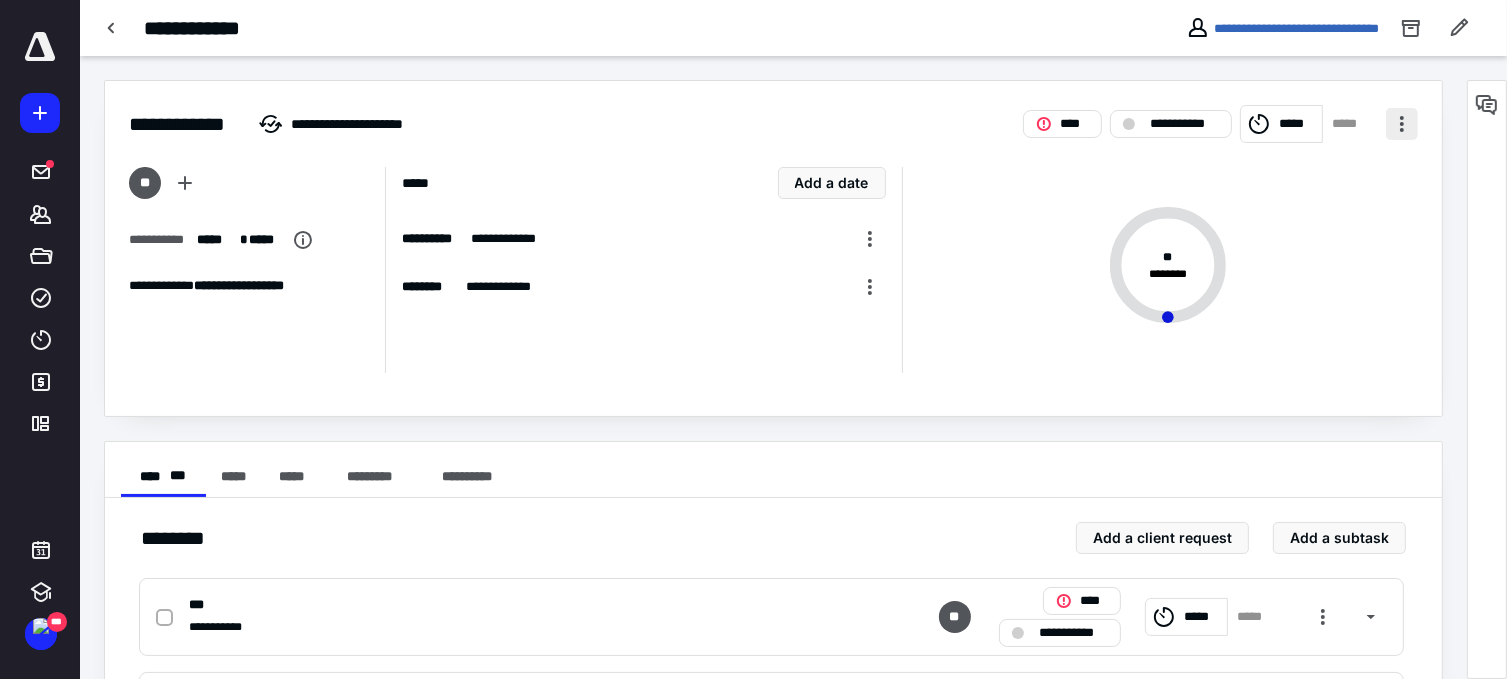 click at bounding box center (1402, 124) 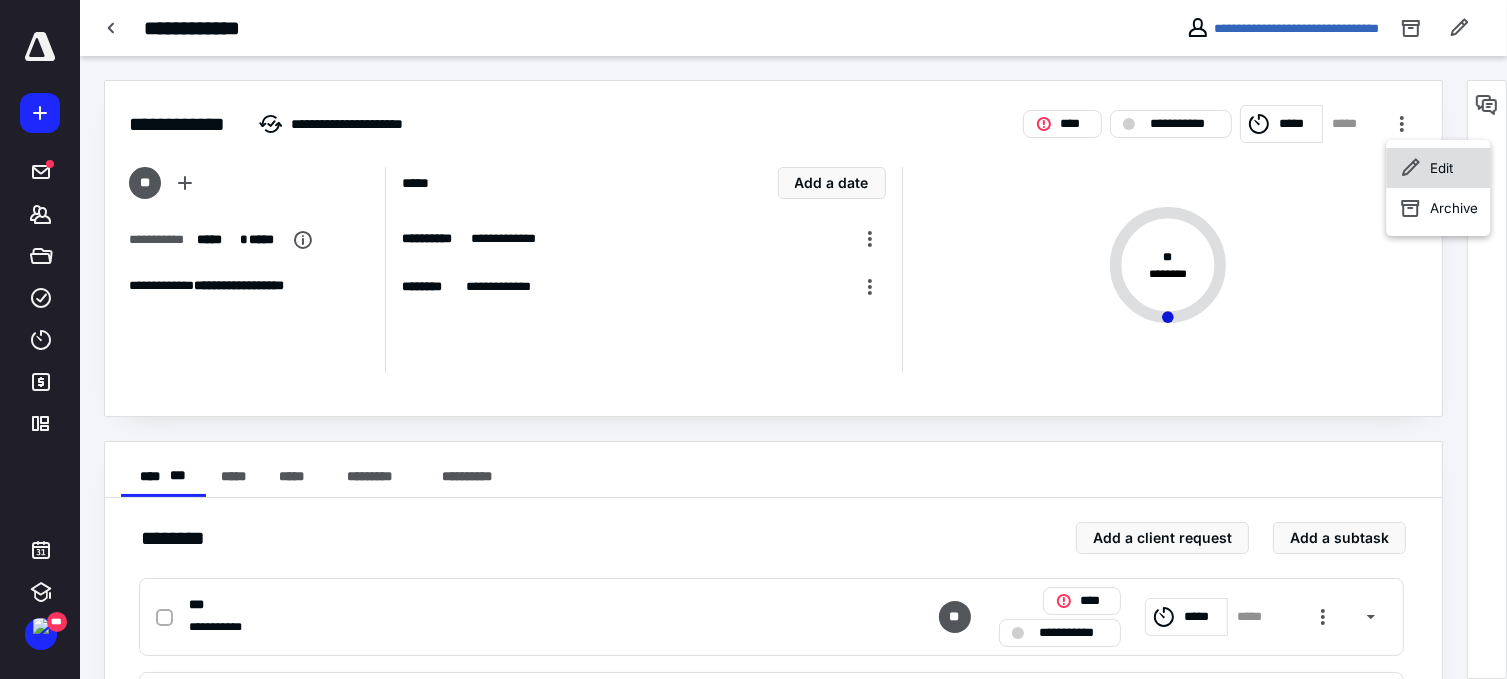 click on "Edit" at bounding box center (1441, 168) 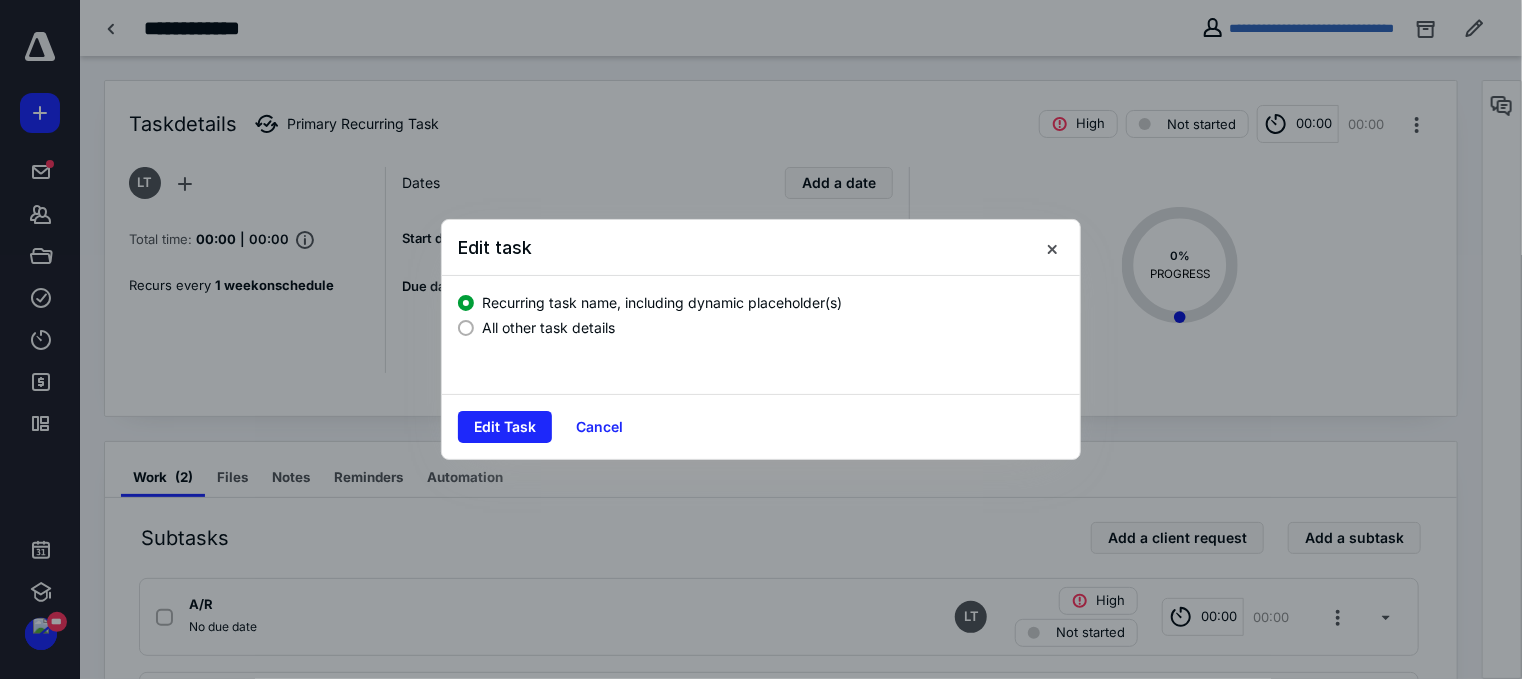 click on "All other task details" at bounding box center (548, 327) 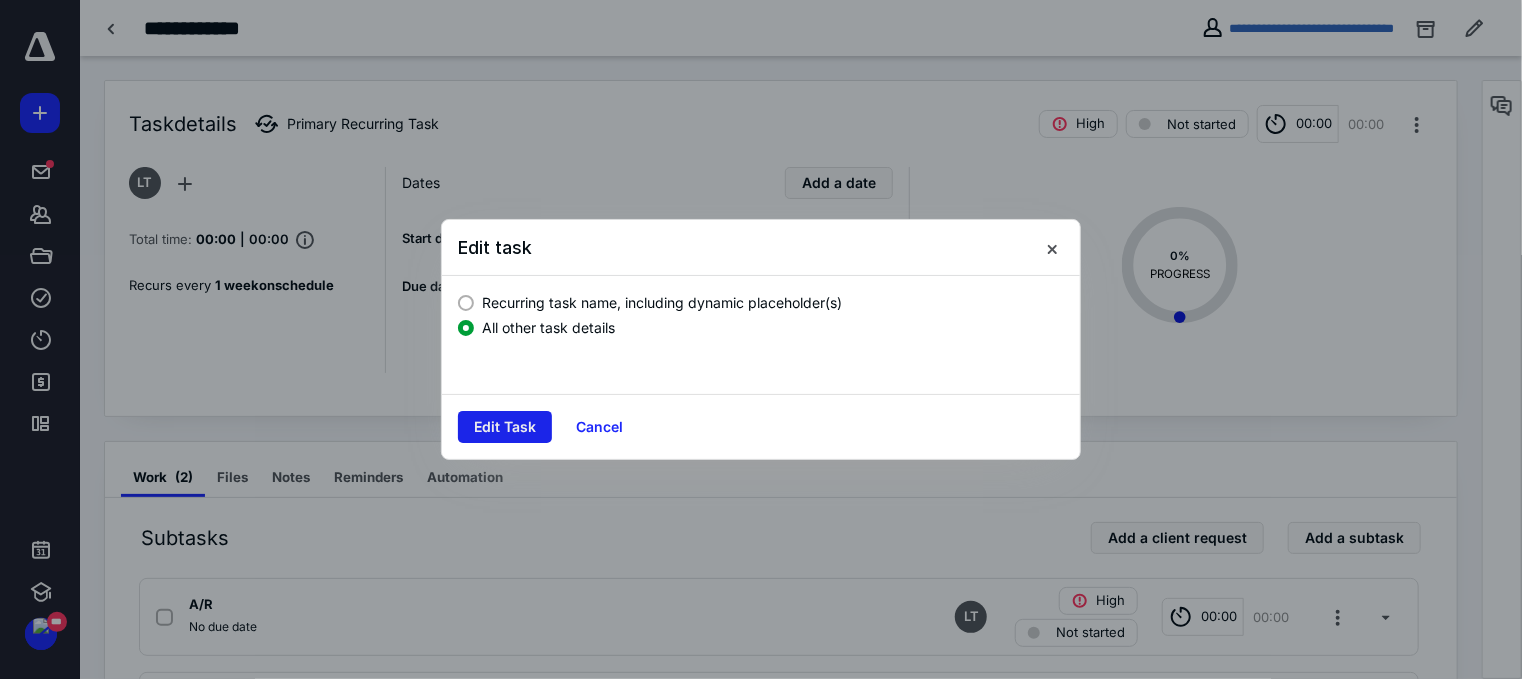 click on "Edit Task" at bounding box center (505, 427) 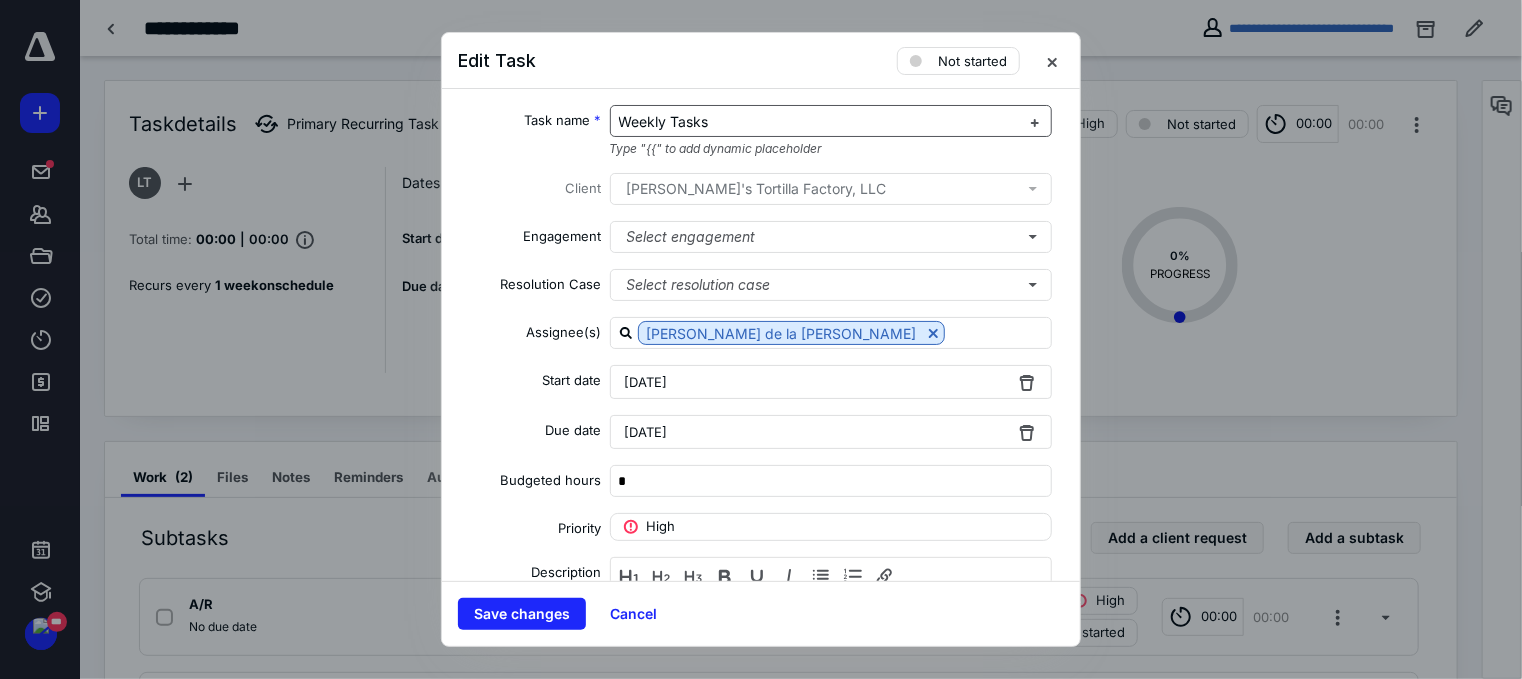 click on "Weekly Tasks" at bounding box center (819, 122) 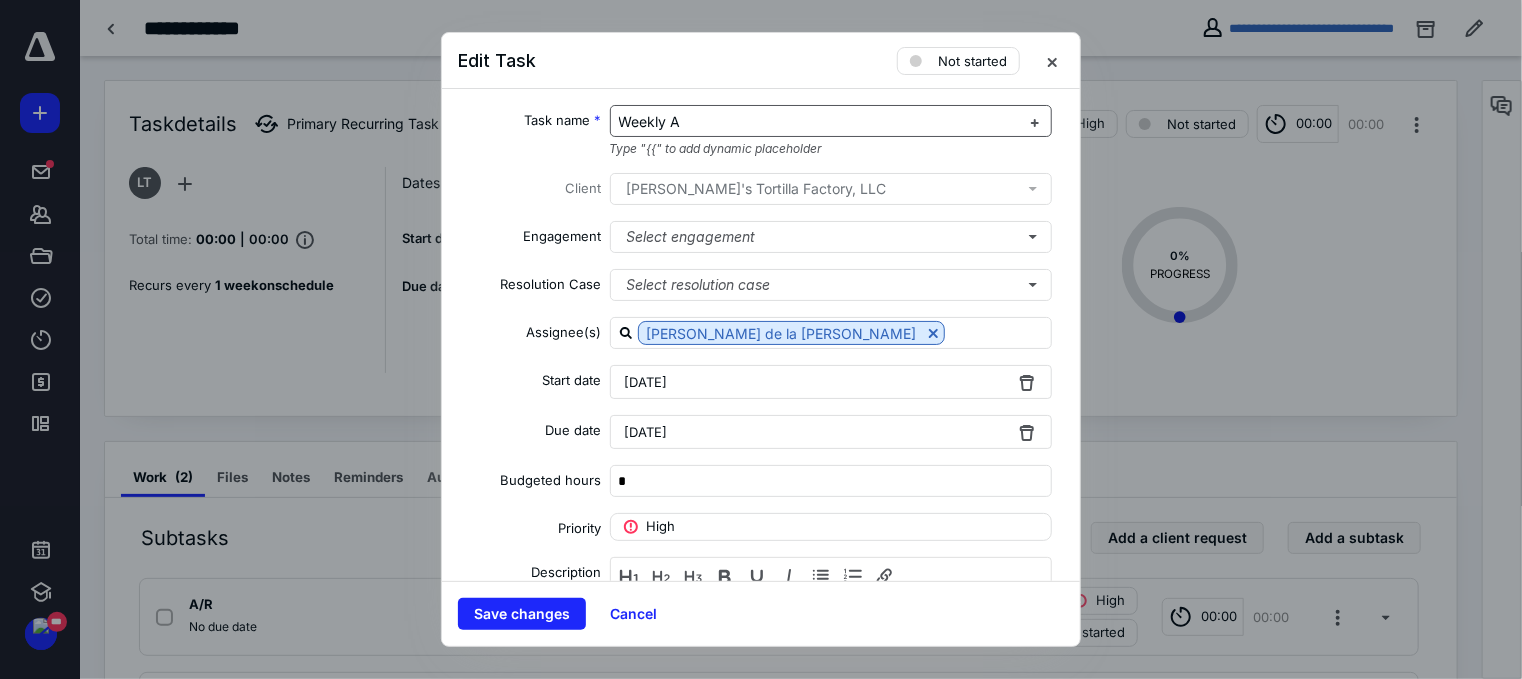 type 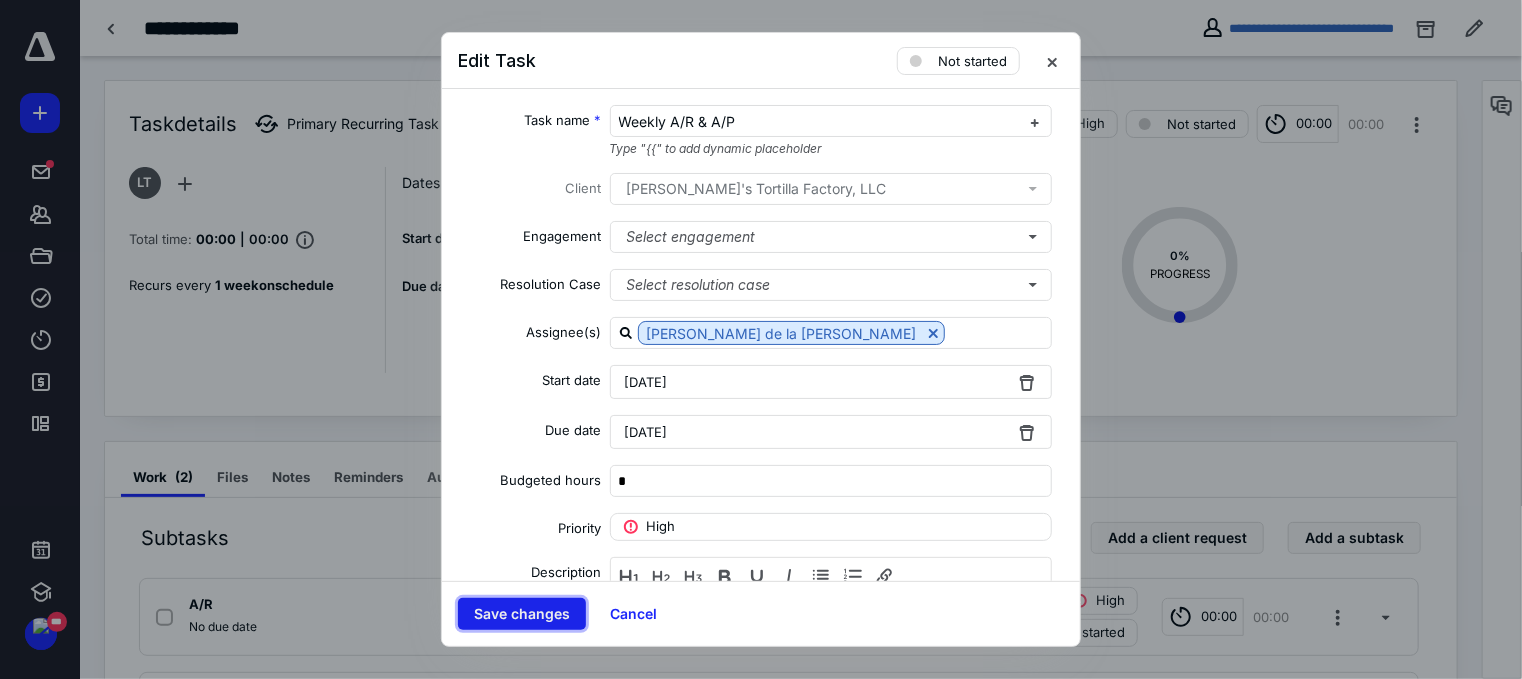 click on "Save changes" at bounding box center (522, 614) 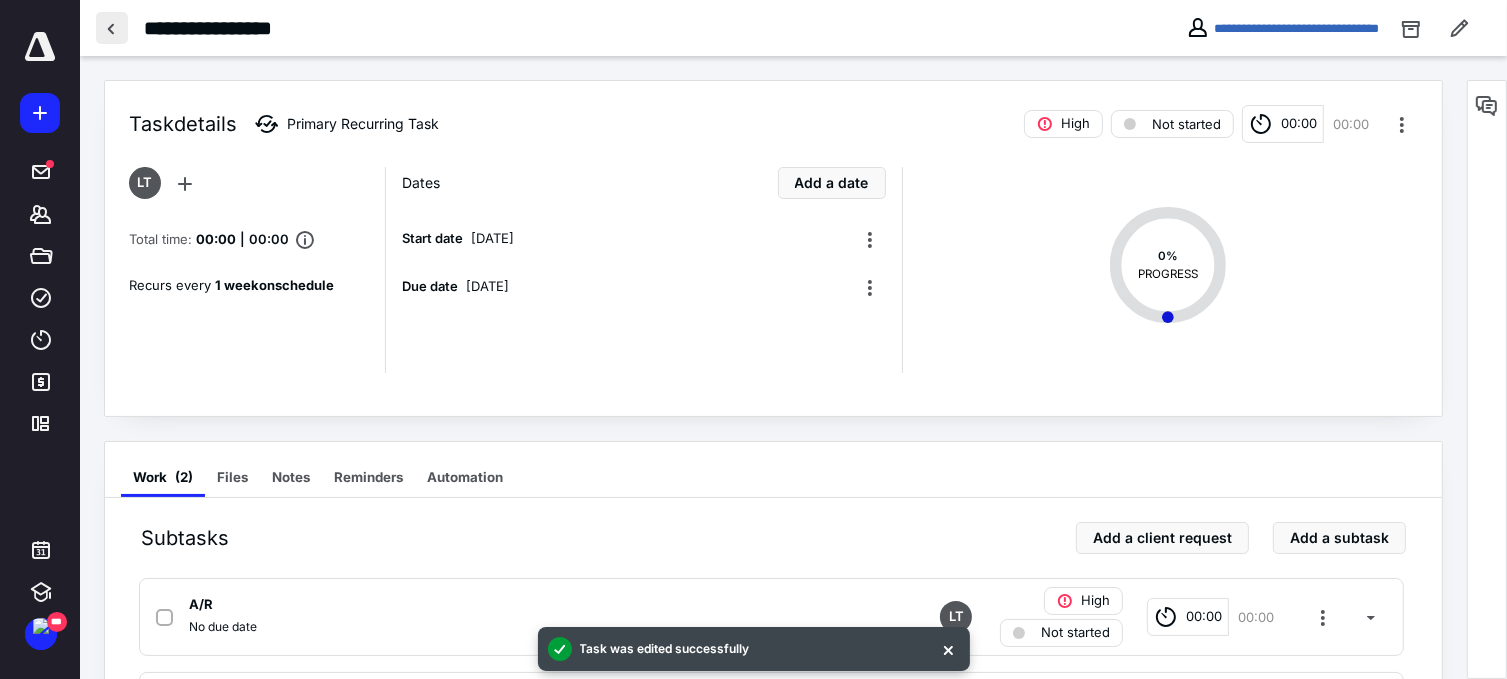 click at bounding box center (112, 28) 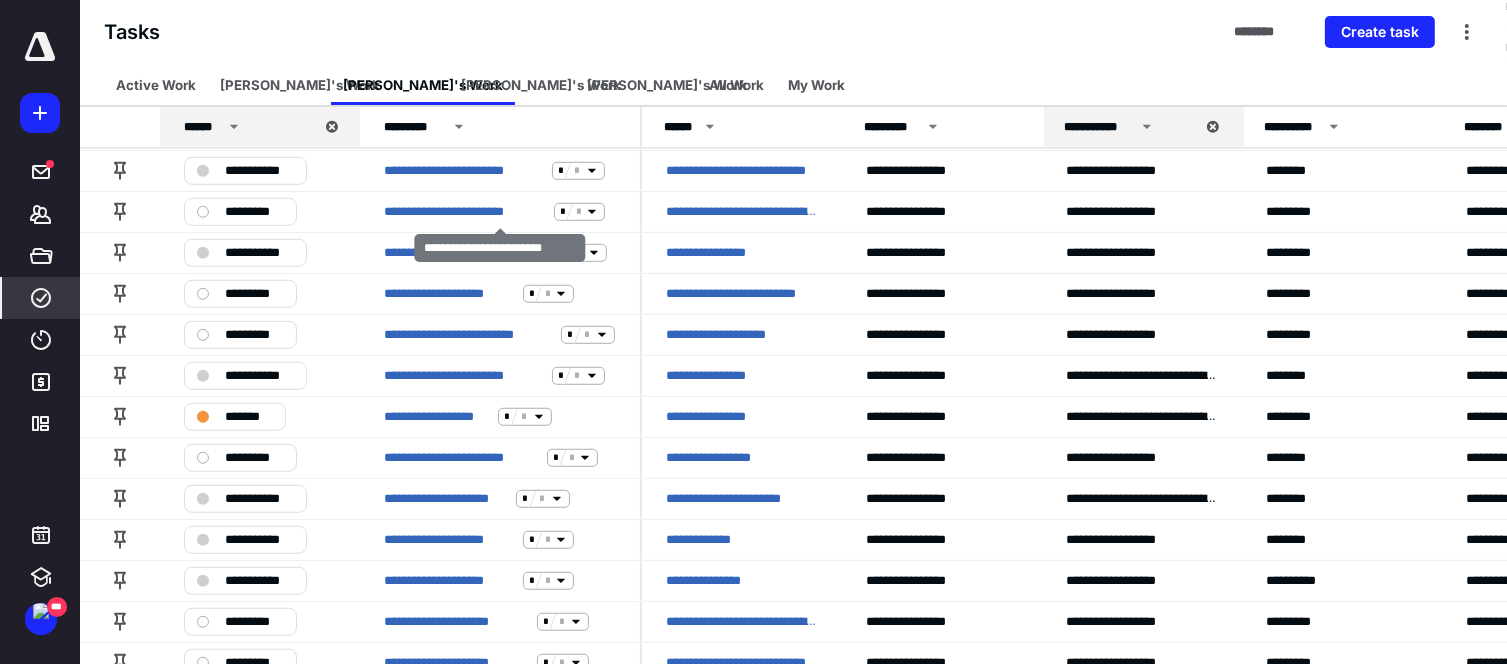 scroll, scrollTop: 1300, scrollLeft: 0, axis: vertical 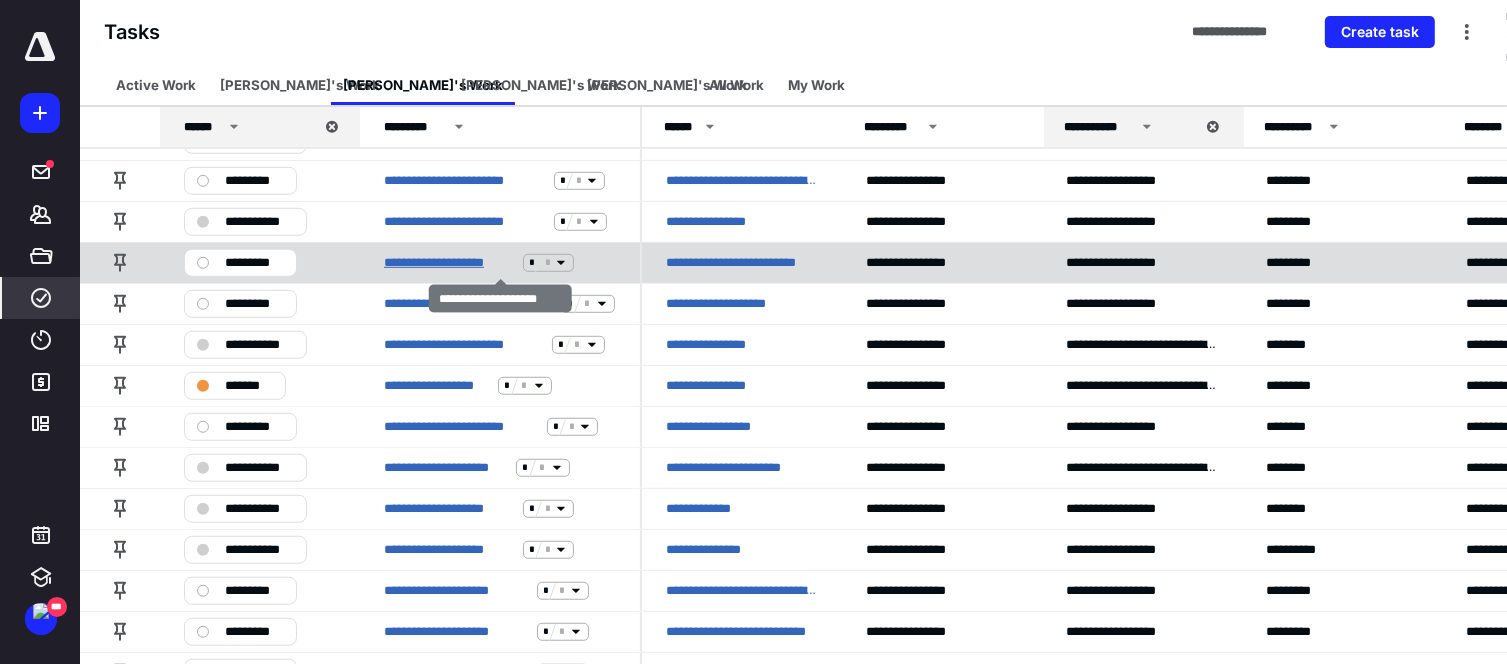 click on "**********" at bounding box center [449, 263] 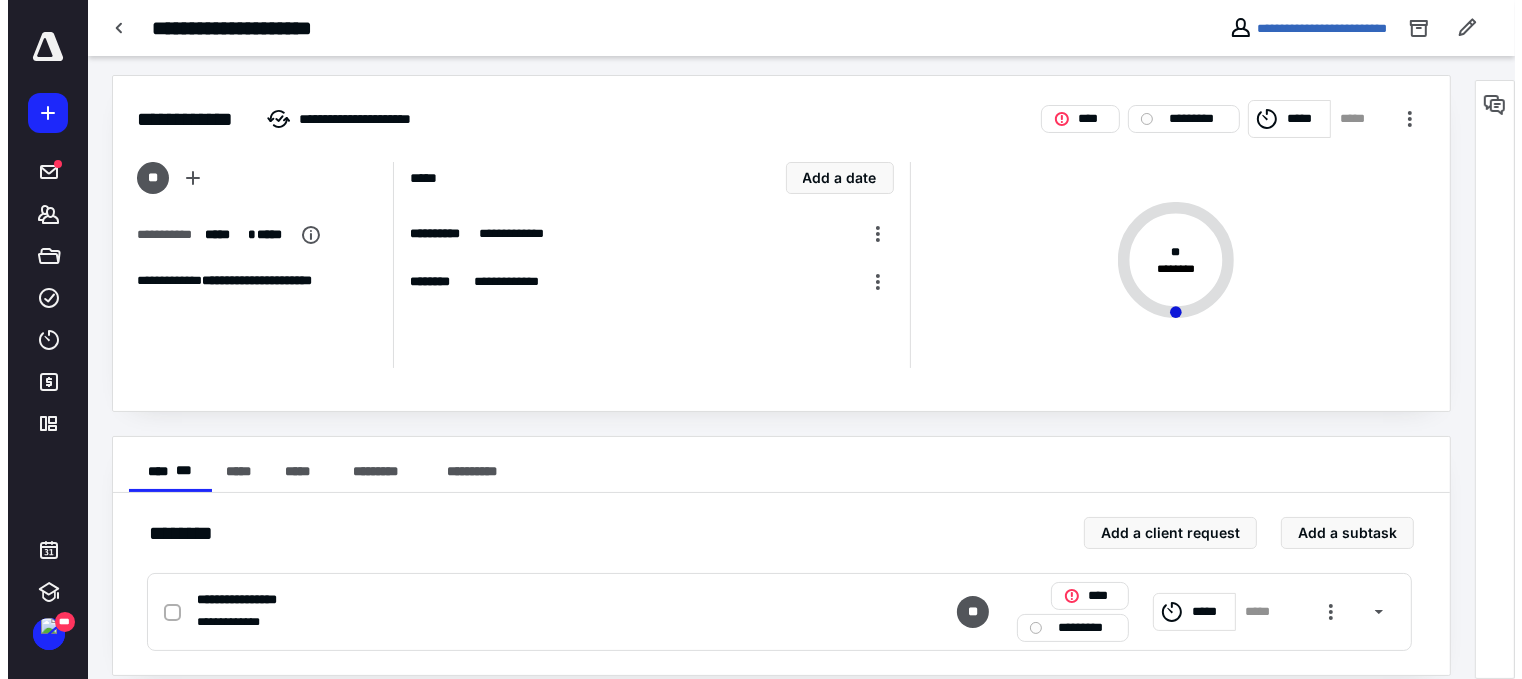 scroll, scrollTop: 0, scrollLeft: 0, axis: both 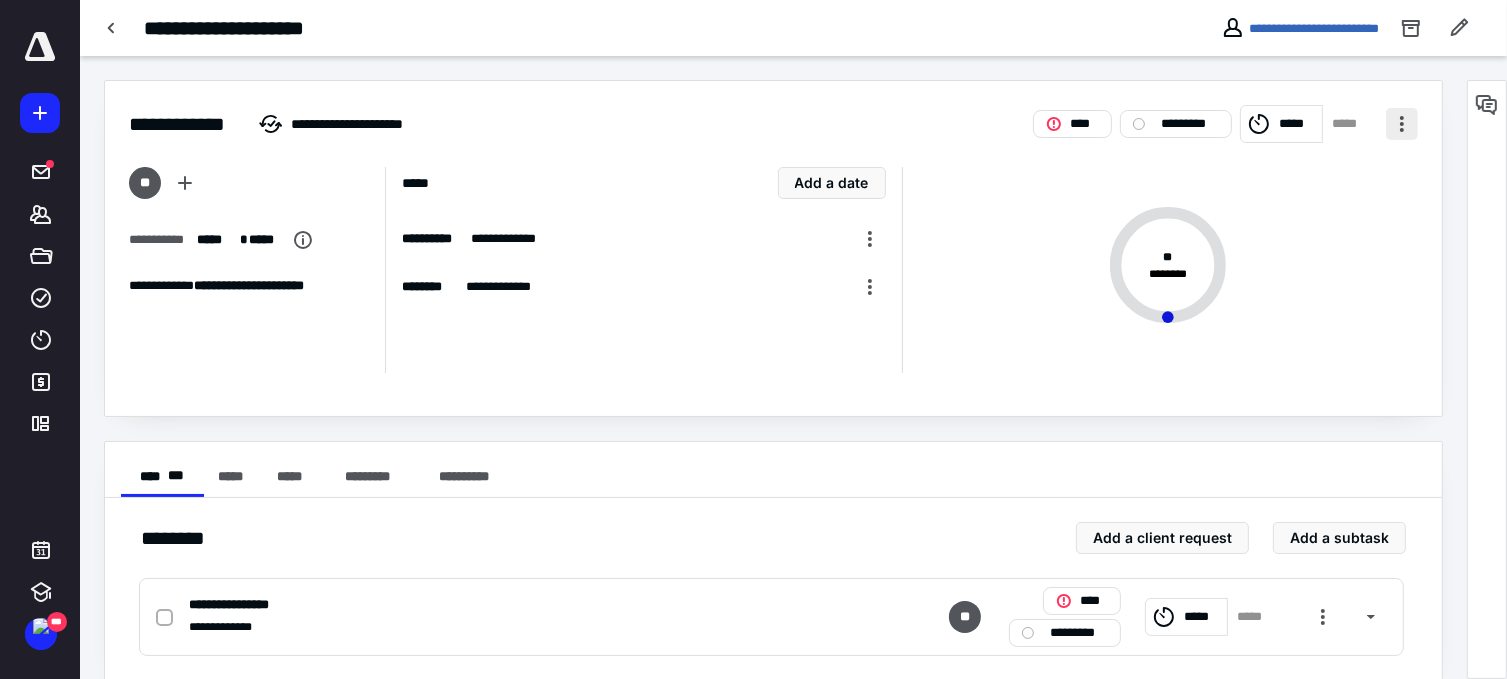 click at bounding box center [1402, 124] 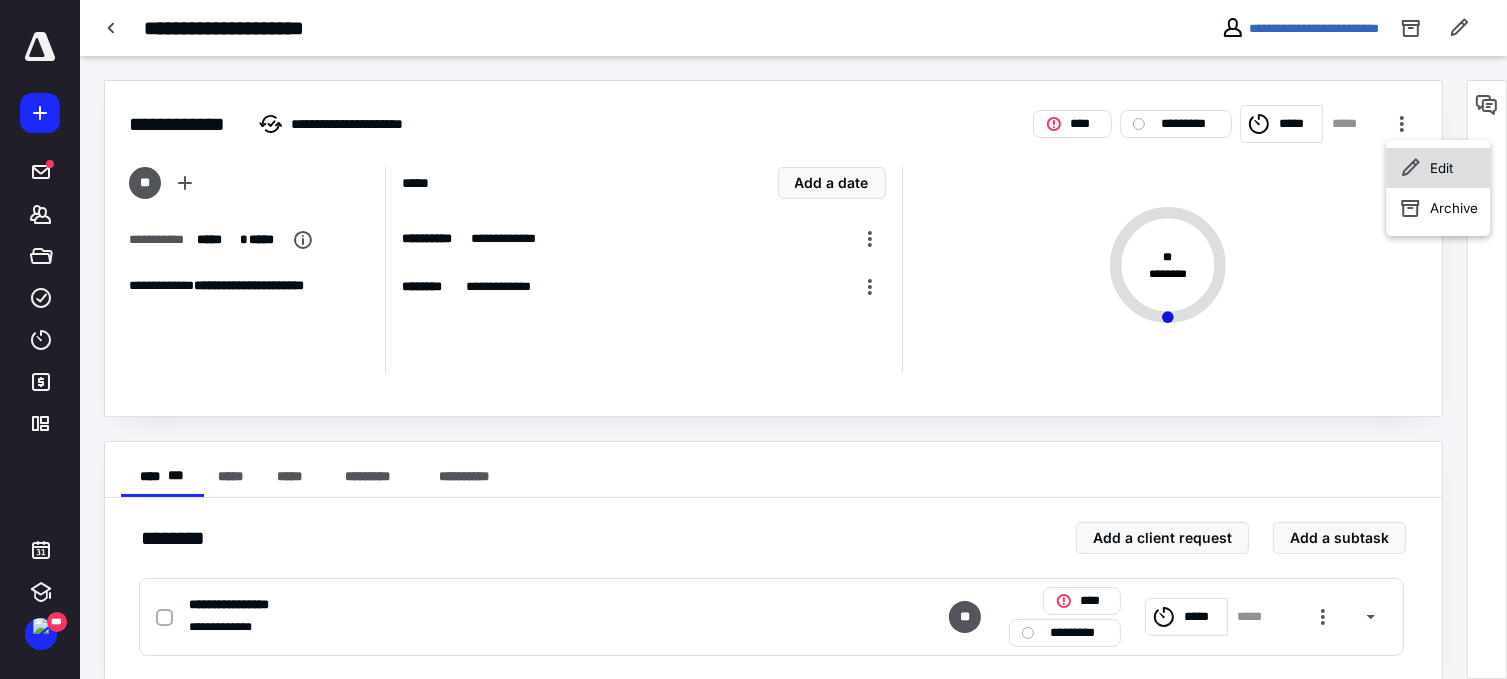 click on "Edit" at bounding box center [1441, 168] 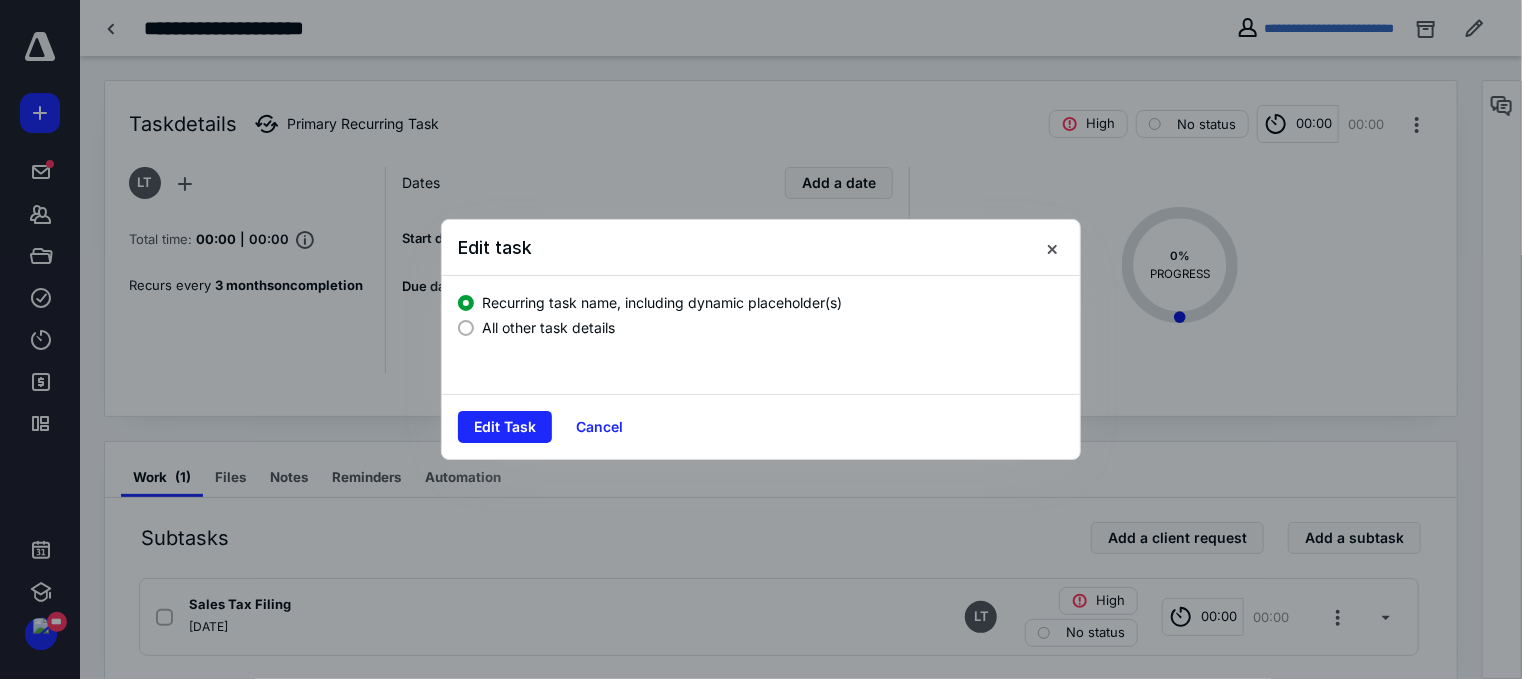 drag, startPoint x: 520, startPoint y: 323, endPoint x: 552, endPoint y: 403, distance: 86.162636 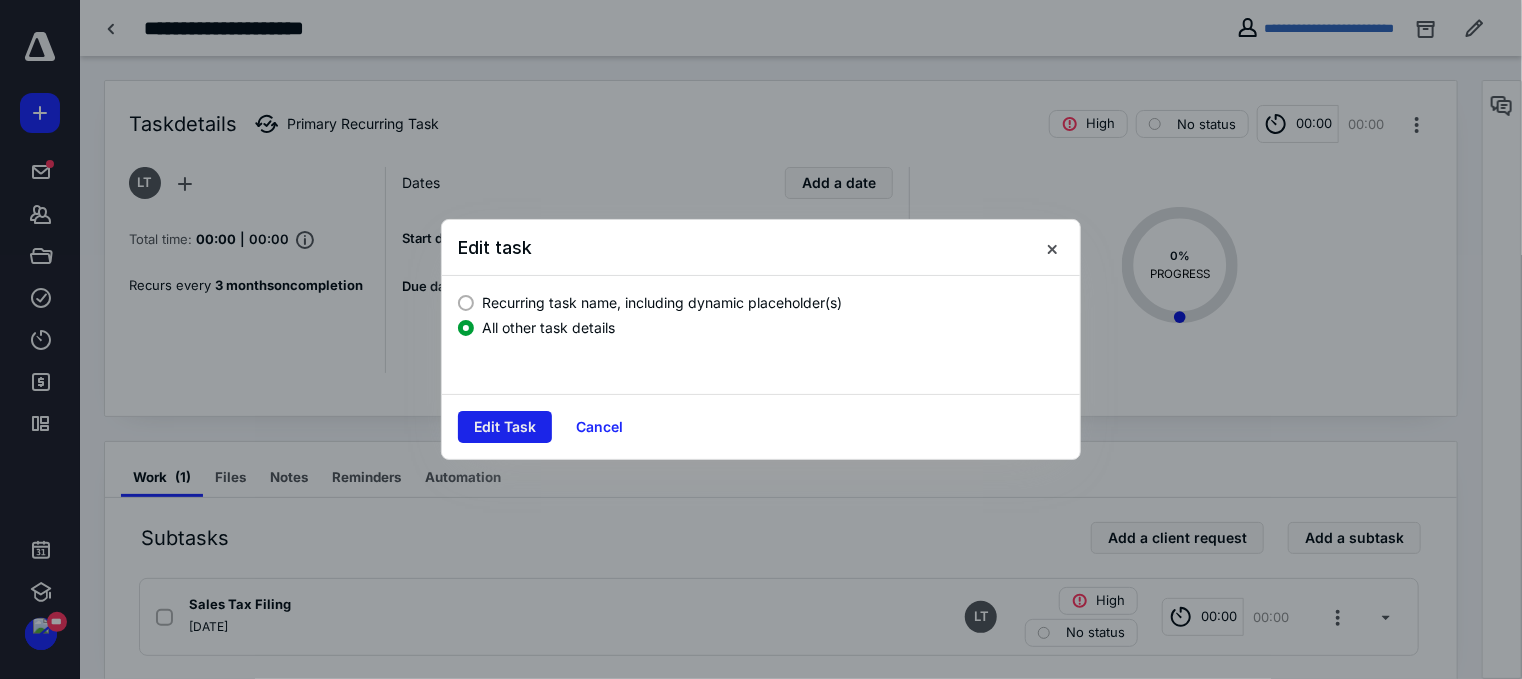 click on "Edit Task" at bounding box center (505, 427) 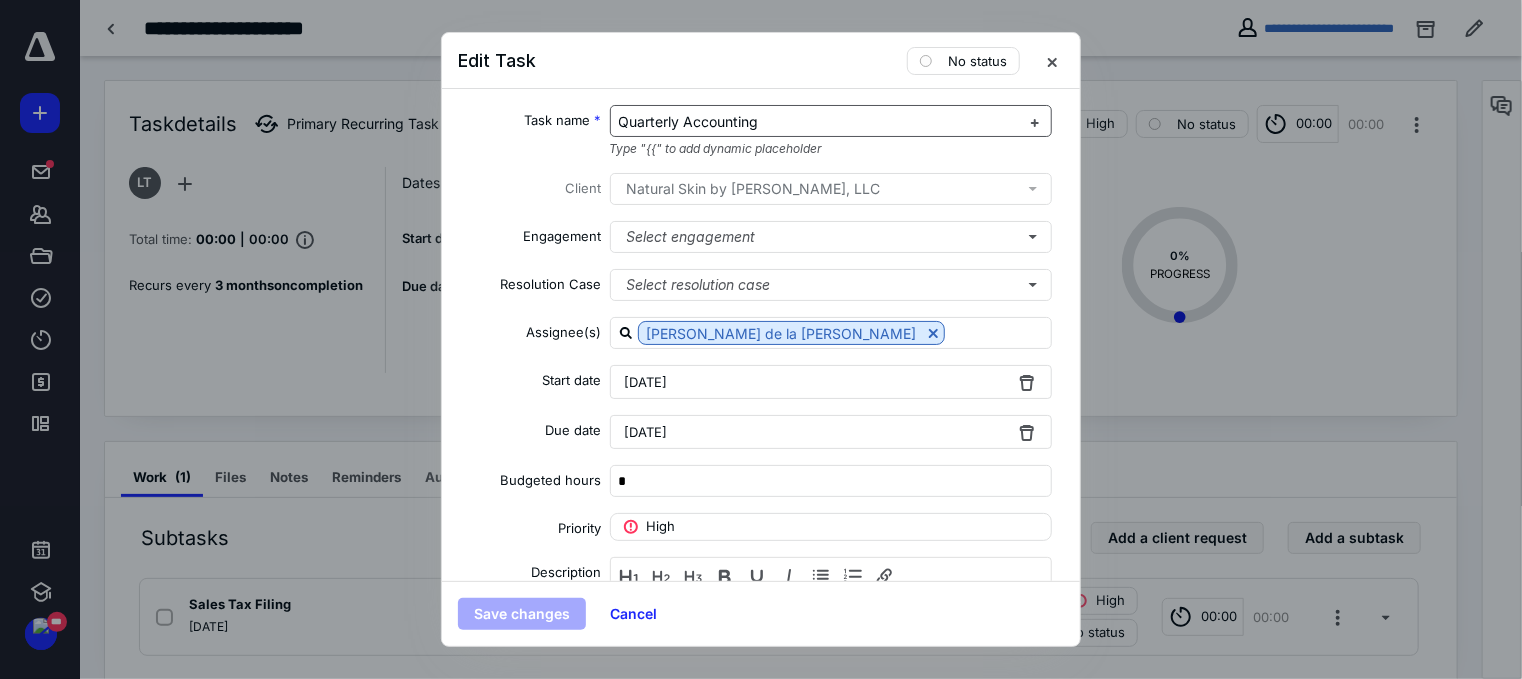 click on "Quarterly Accounting" at bounding box center (689, 121) 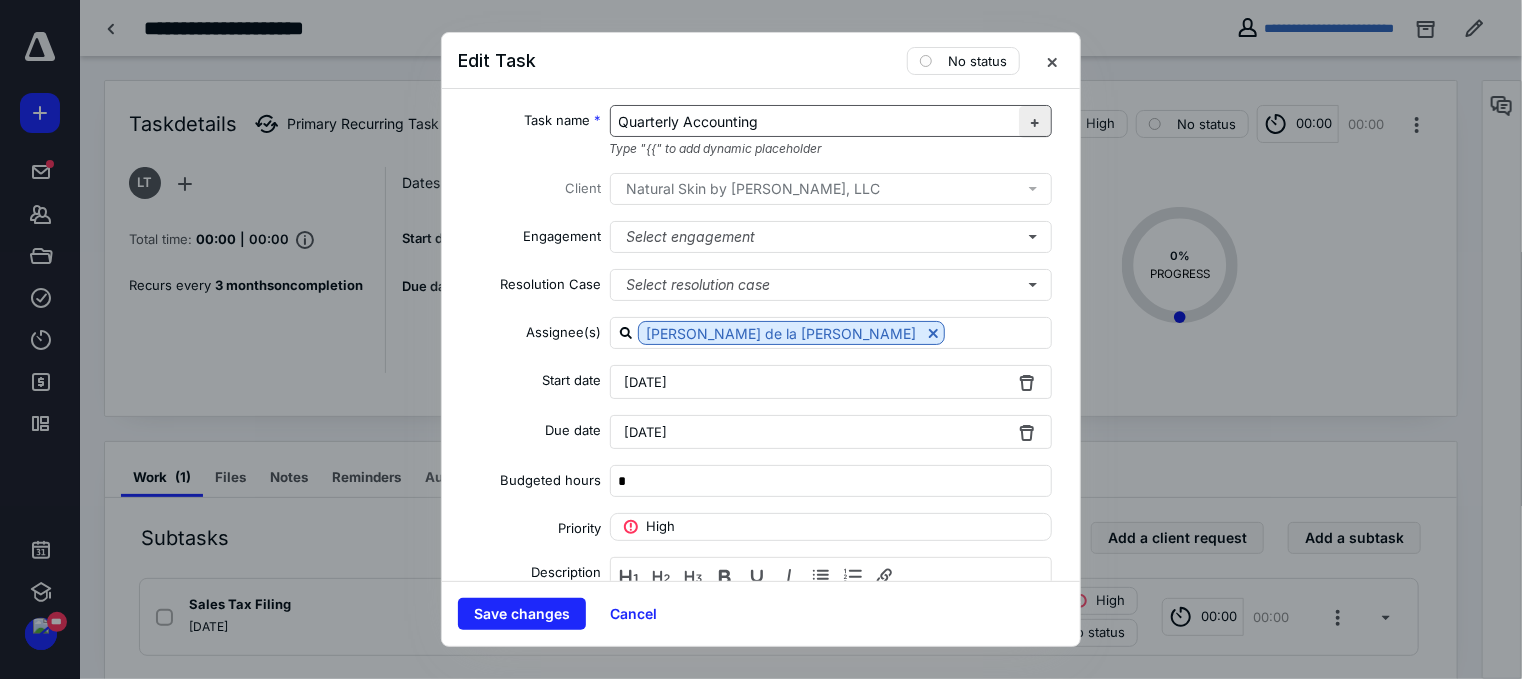 click at bounding box center (1035, 122) 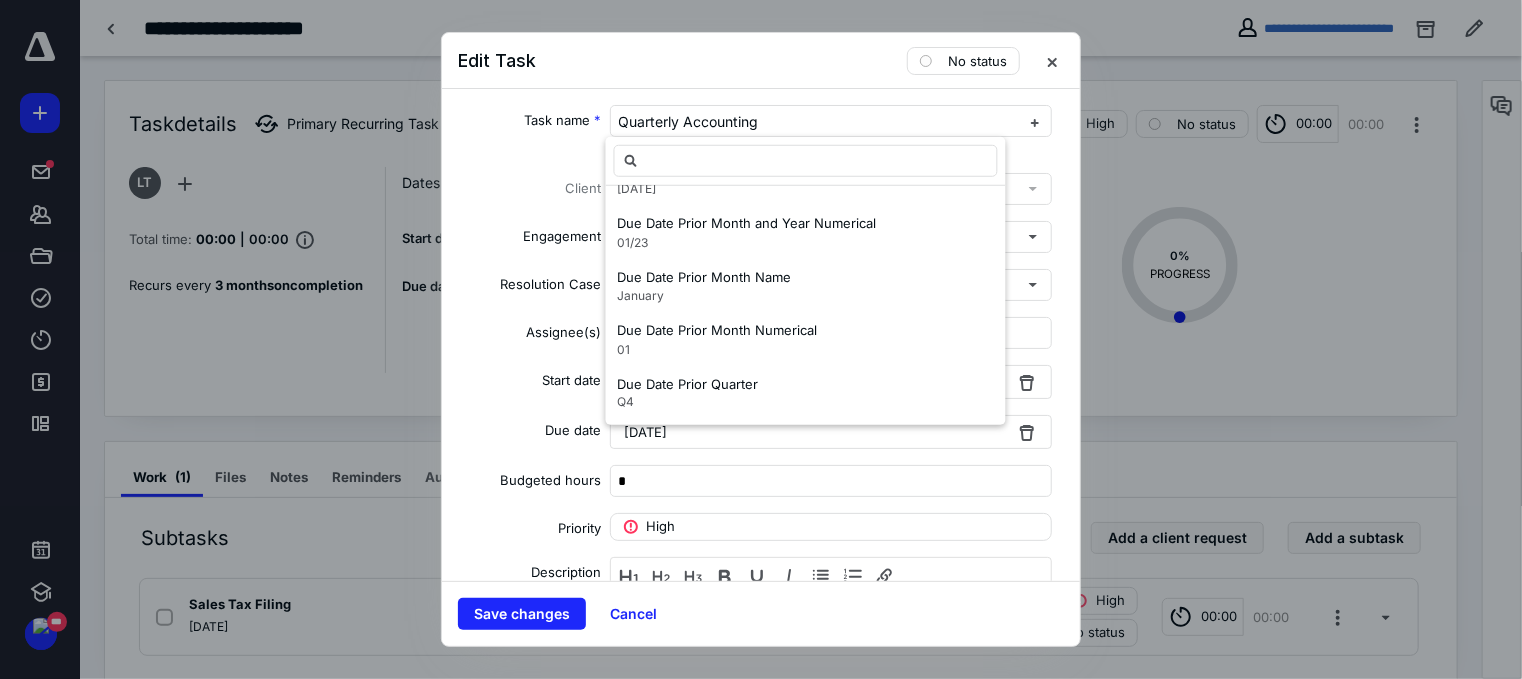 scroll, scrollTop: 1800, scrollLeft: 0, axis: vertical 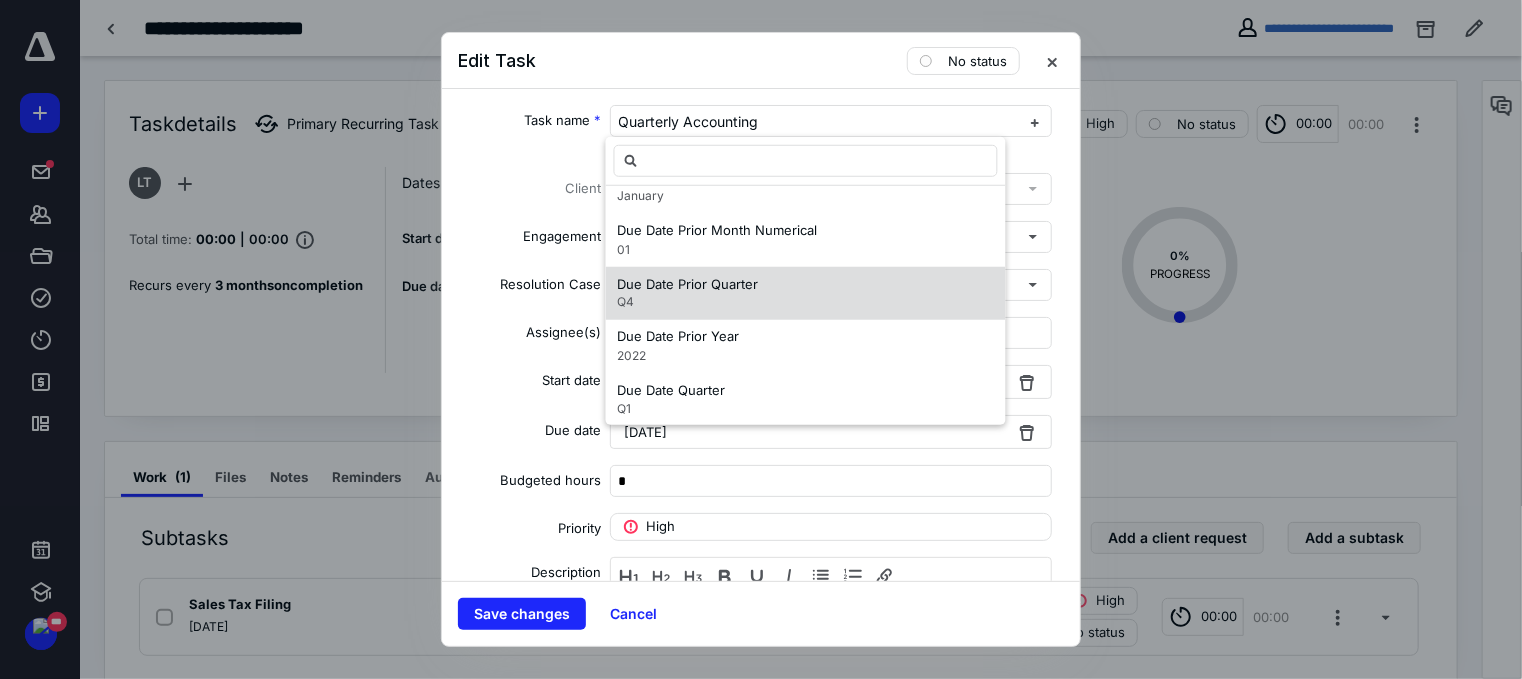 click on "Due Date Prior Quarter Q4" at bounding box center (806, 293) 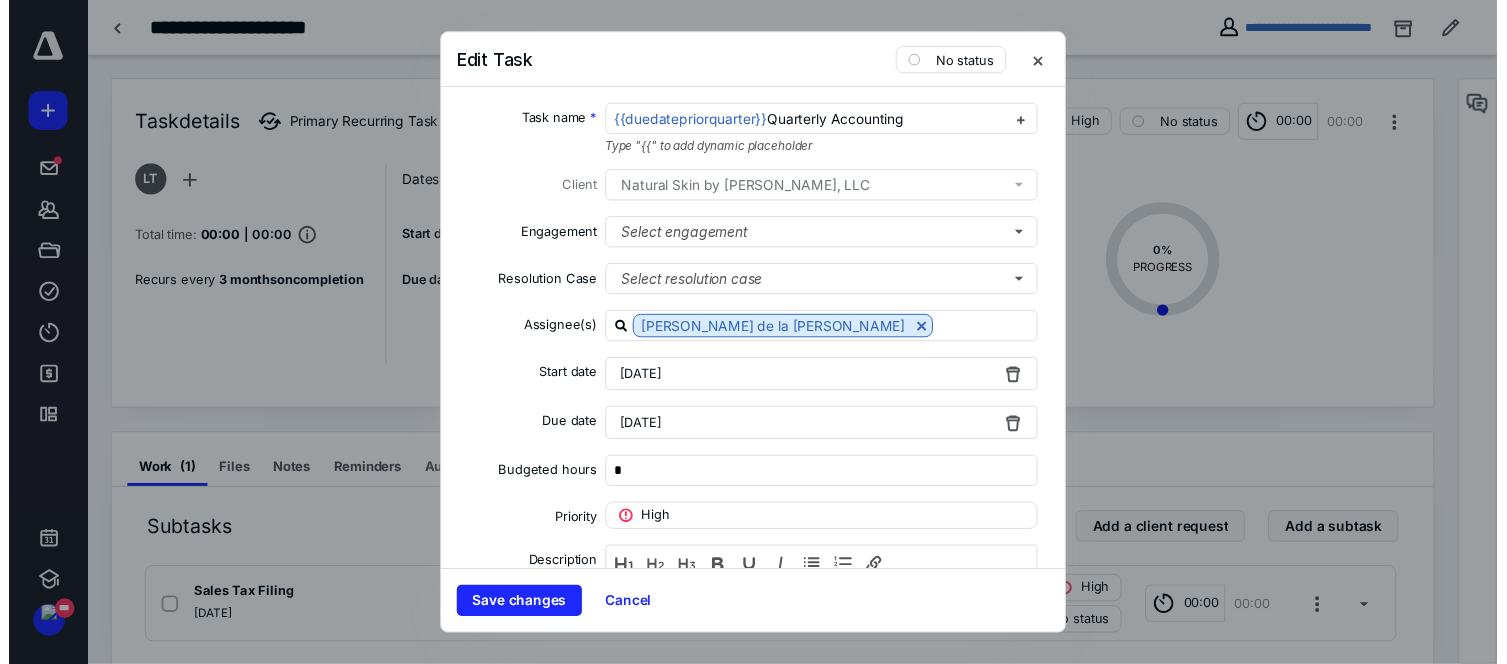 scroll, scrollTop: 0, scrollLeft: 0, axis: both 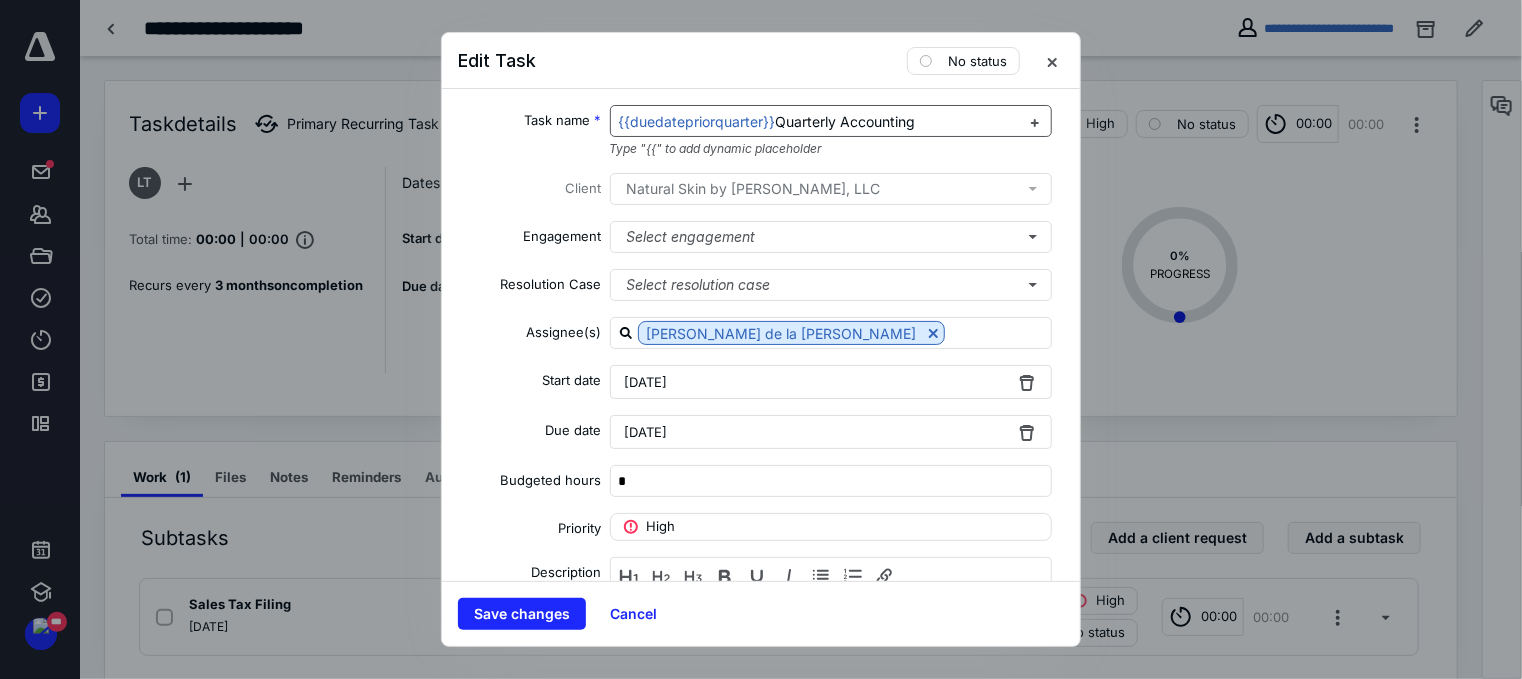 drag, startPoint x: 932, startPoint y: 116, endPoint x: 844, endPoint y: 116, distance: 88 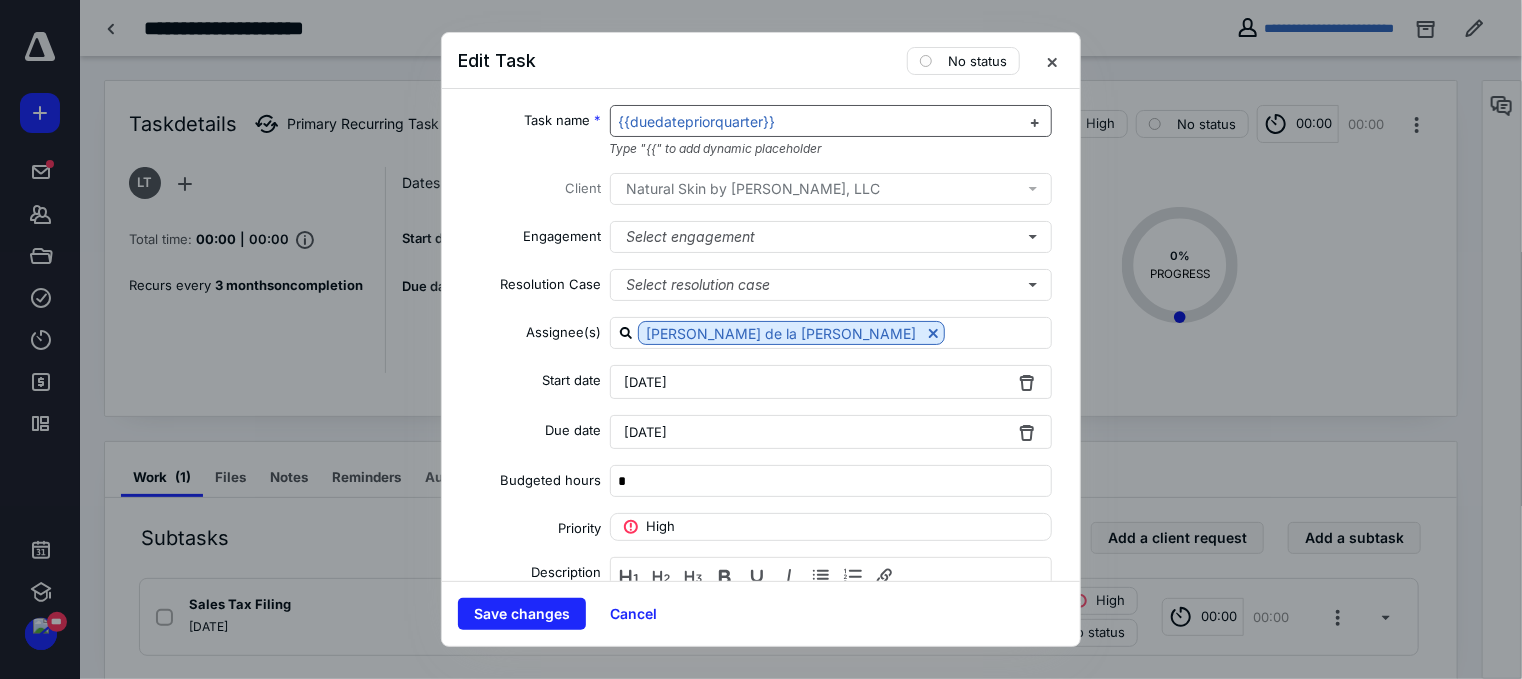 type 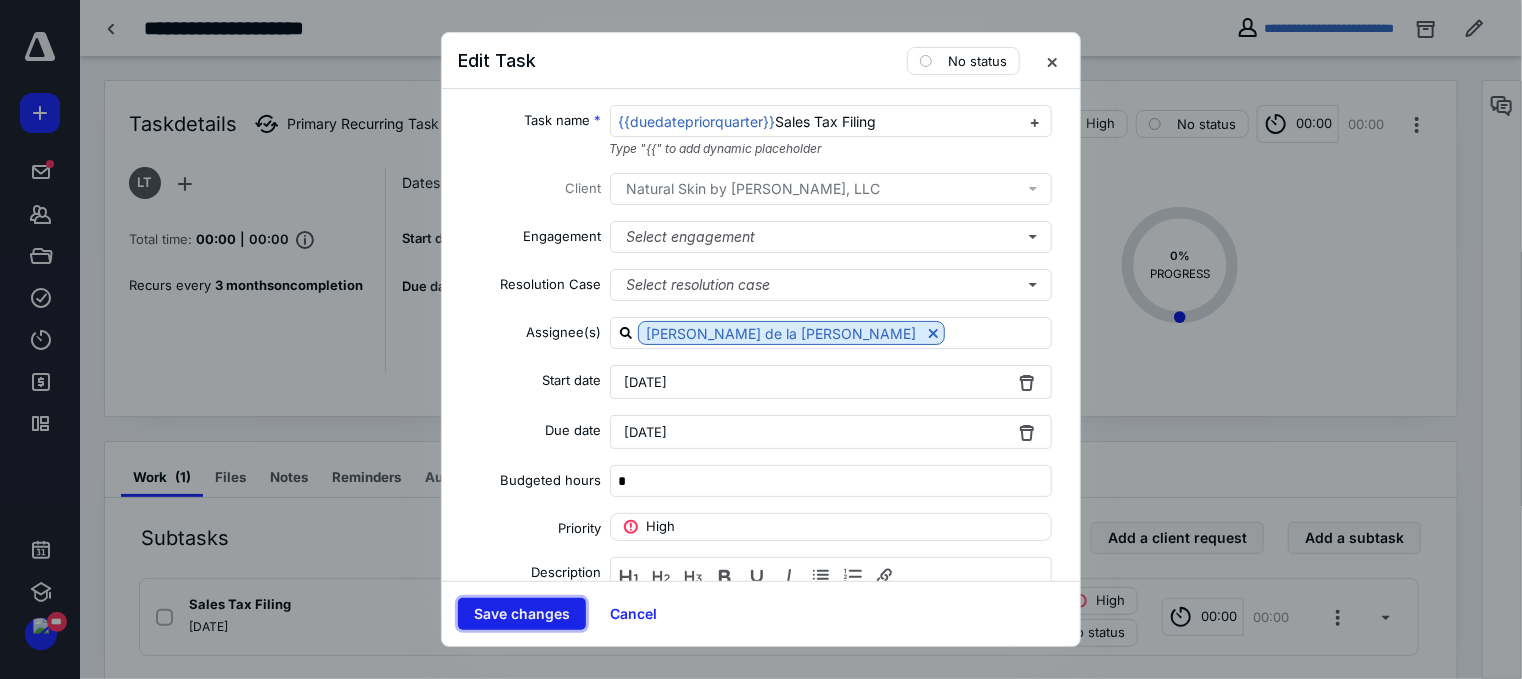 click on "Save changes" at bounding box center [522, 614] 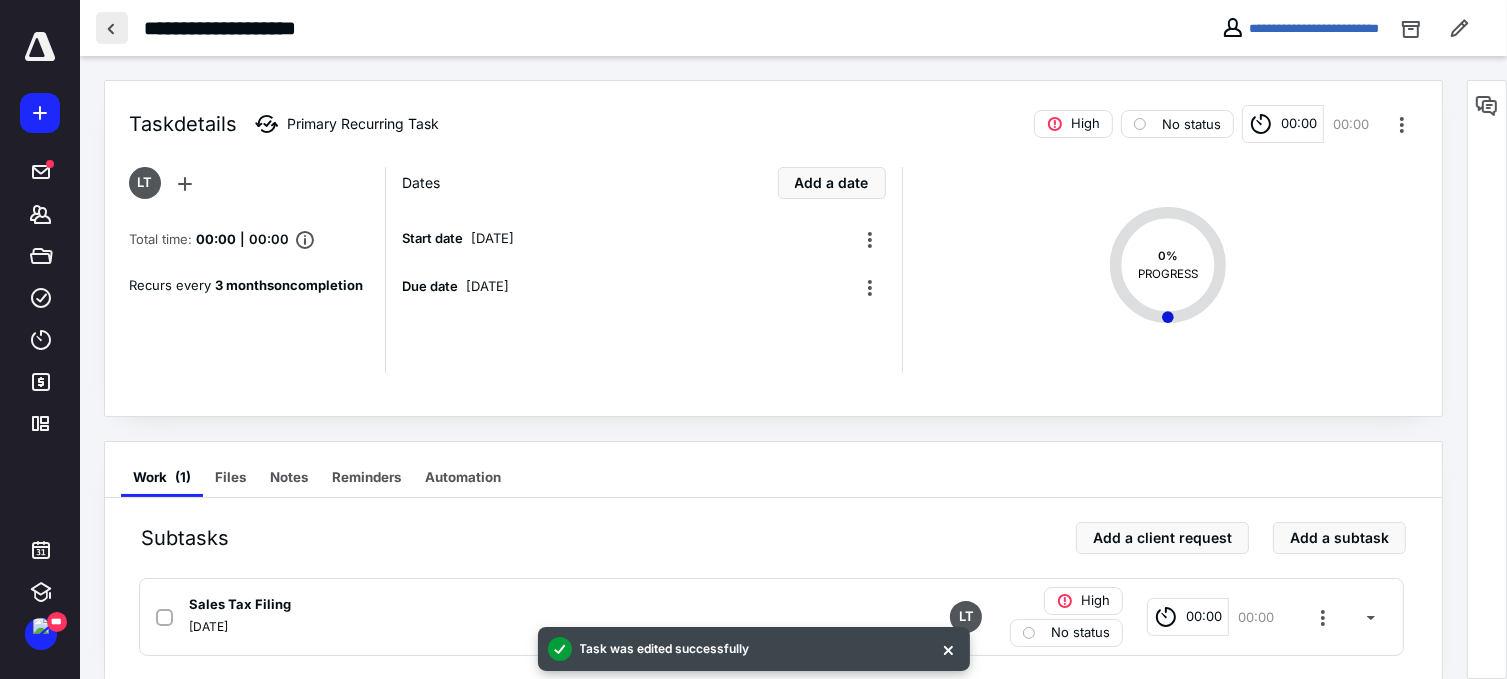 click at bounding box center [112, 28] 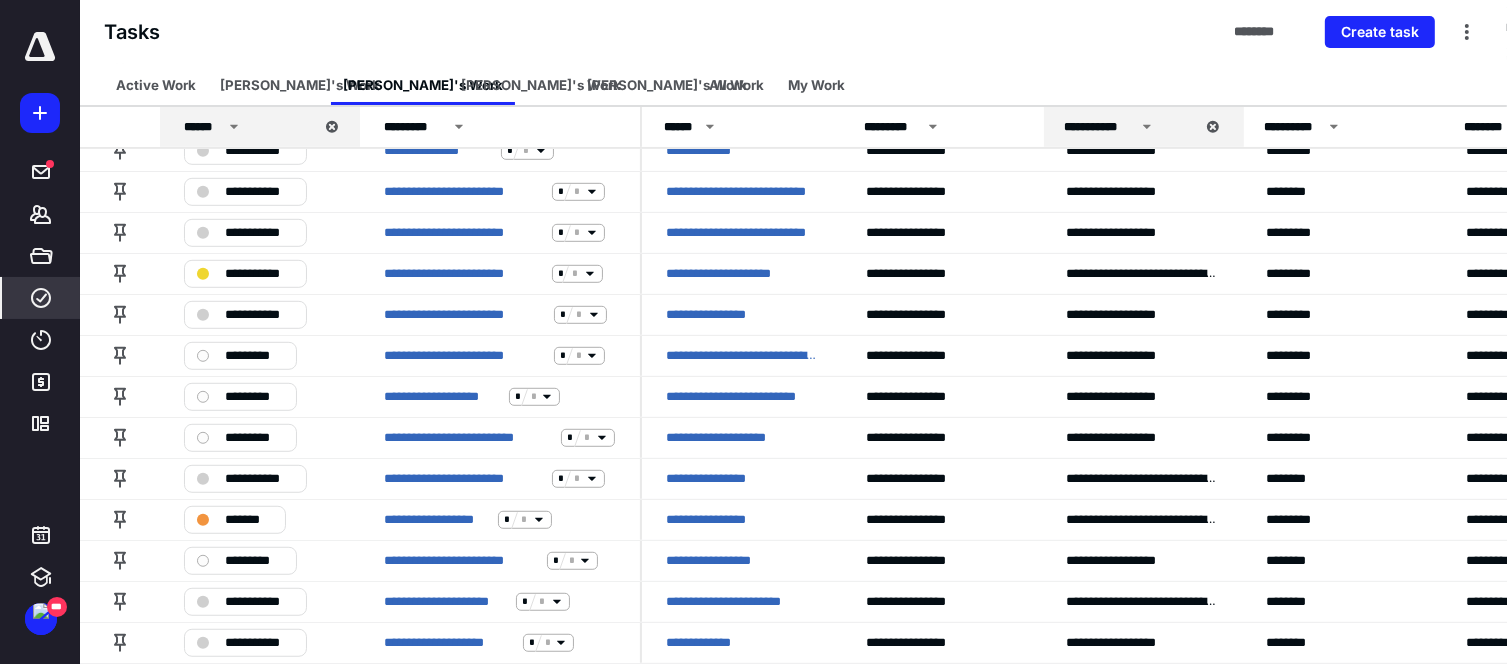 scroll, scrollTop: 1200, scrollLeft: 0, axis: vertical 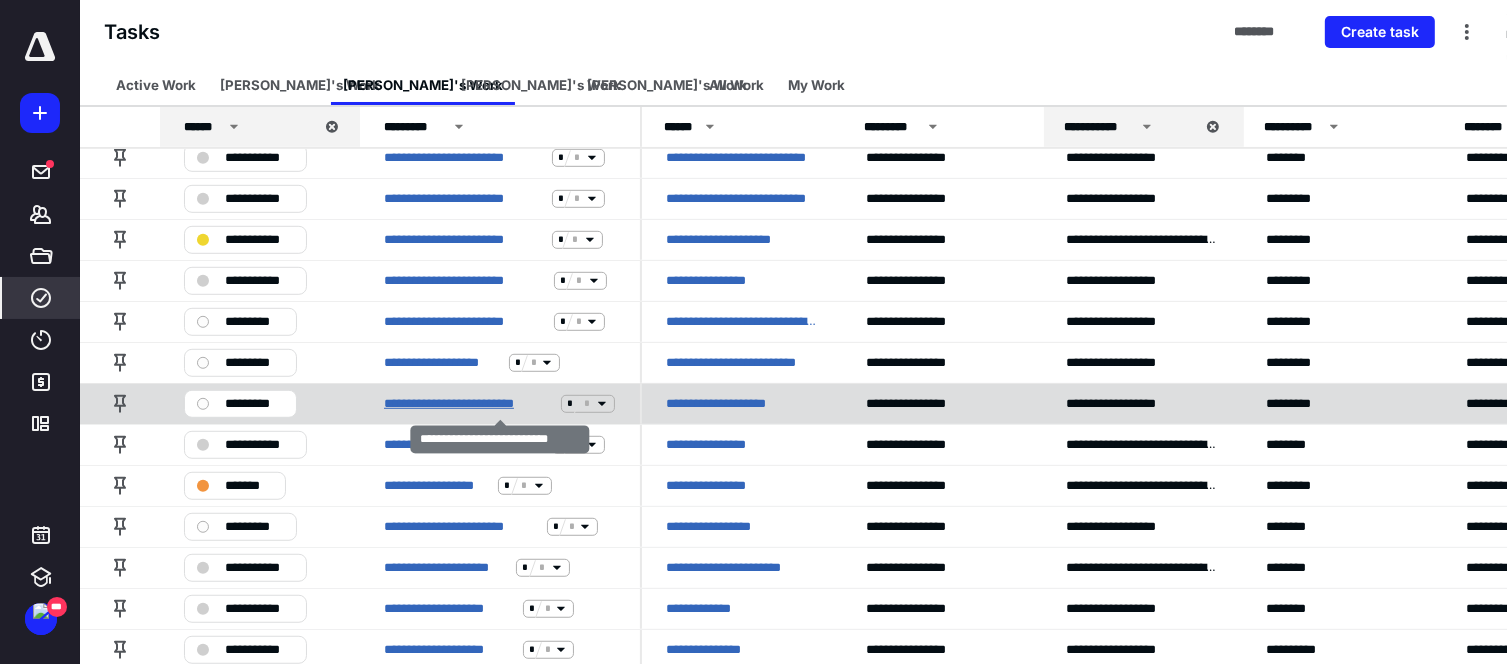 click on "**********" at bounding box center (468, 404) 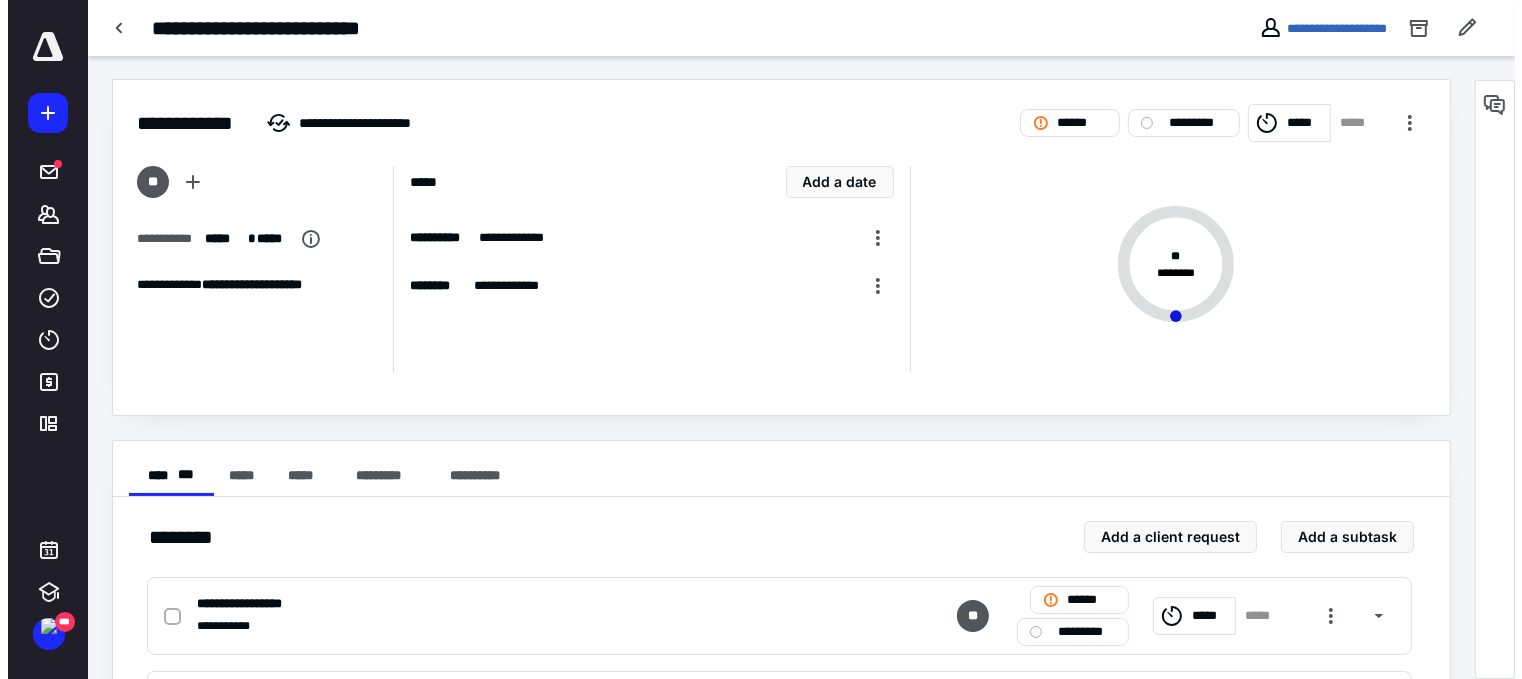 scroll, scrollTop: 0, scrollLeft: 0, axis: both 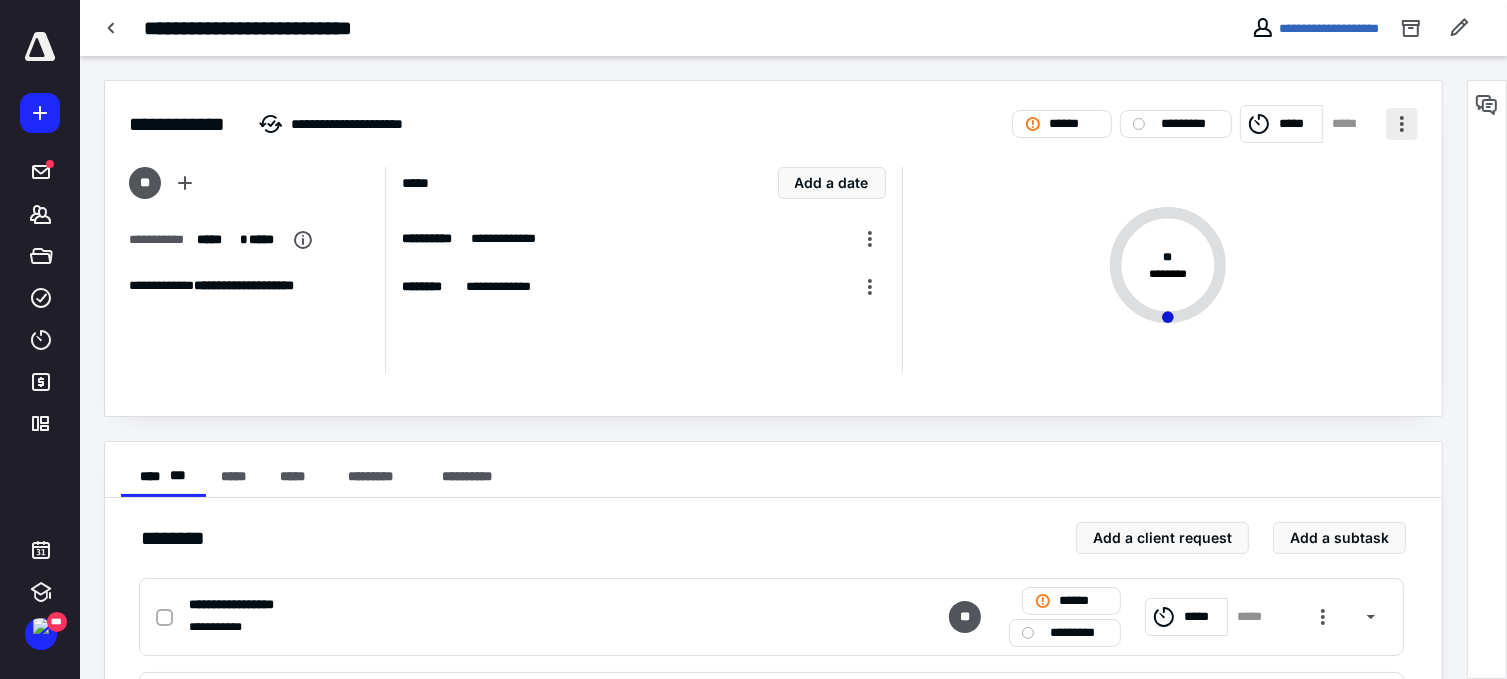 click at bounding box center [1402, 124] 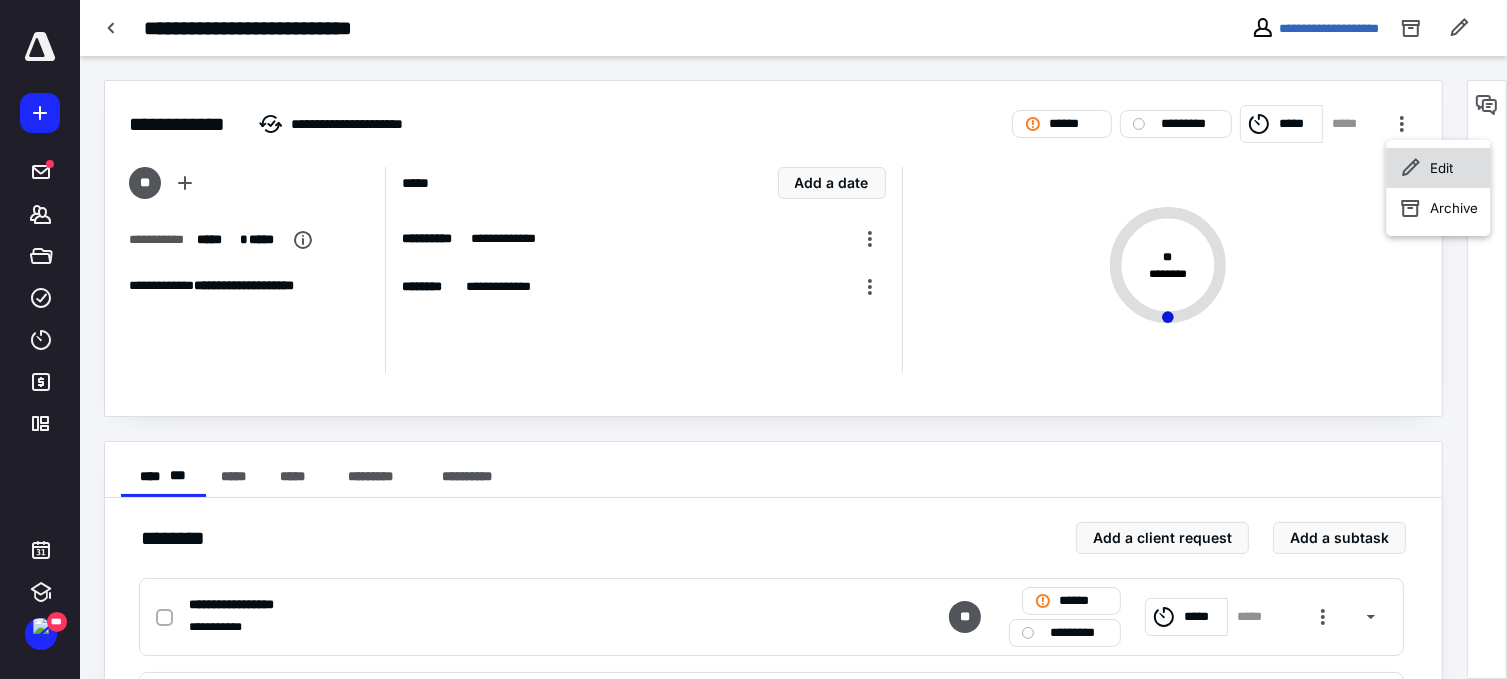click on "Edit" at bounding box center [1438, 168] 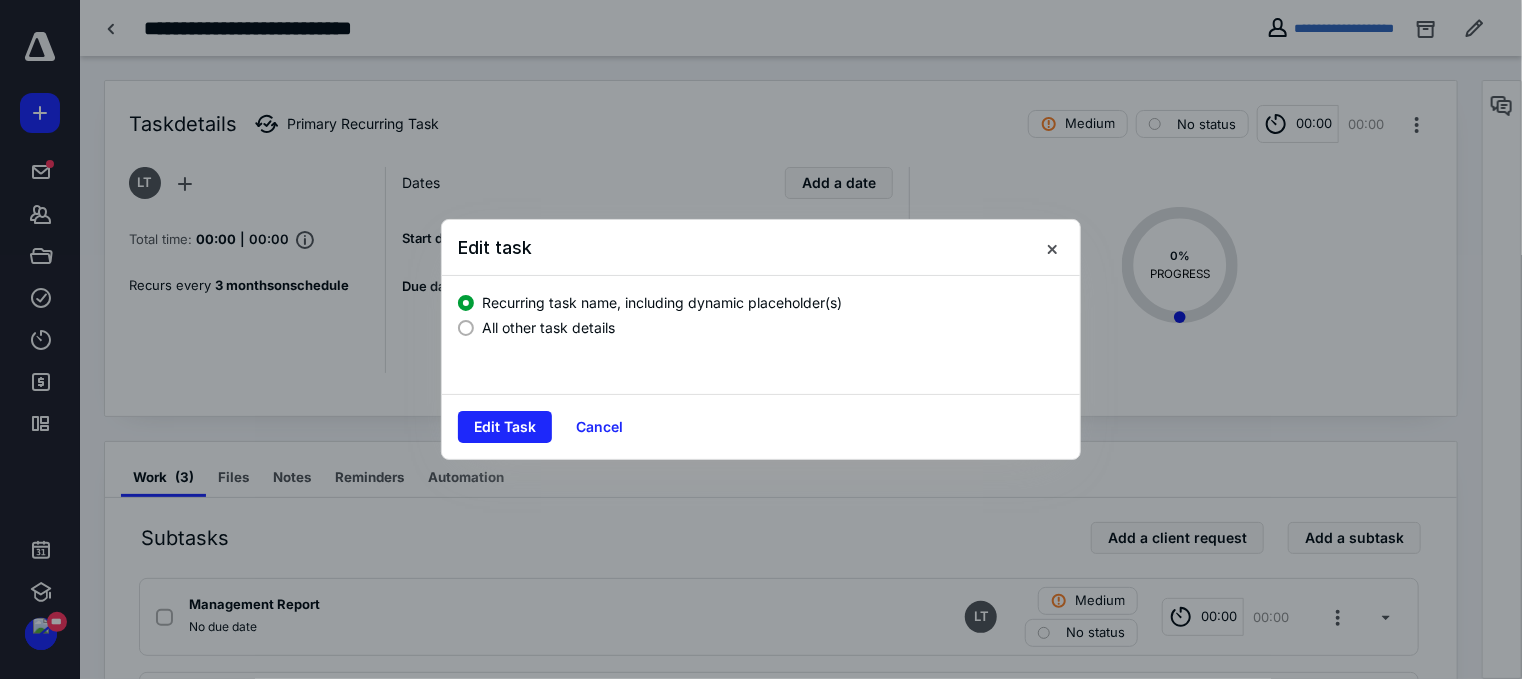 click on "All other task details" at bounding box center (548, 327) 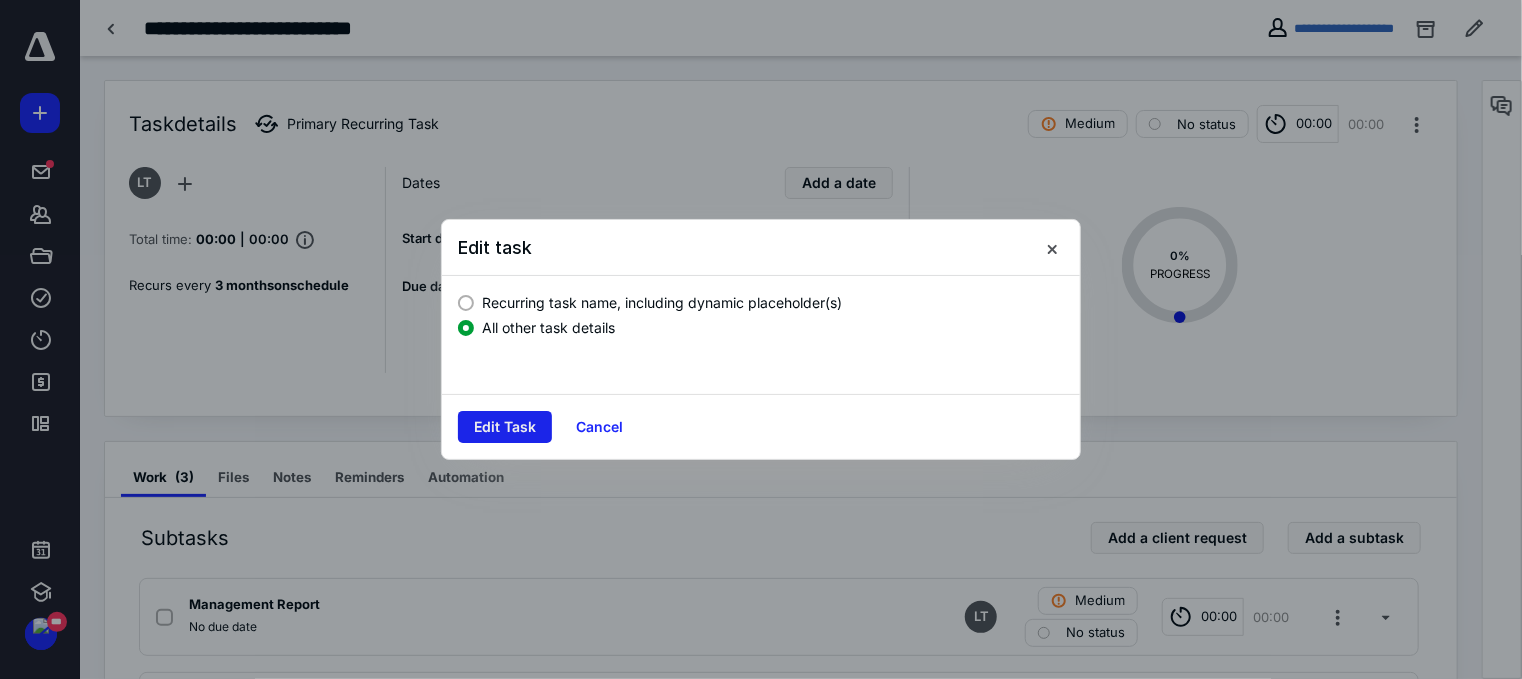 click on "Edit Task" at bounding box center [505, 427] 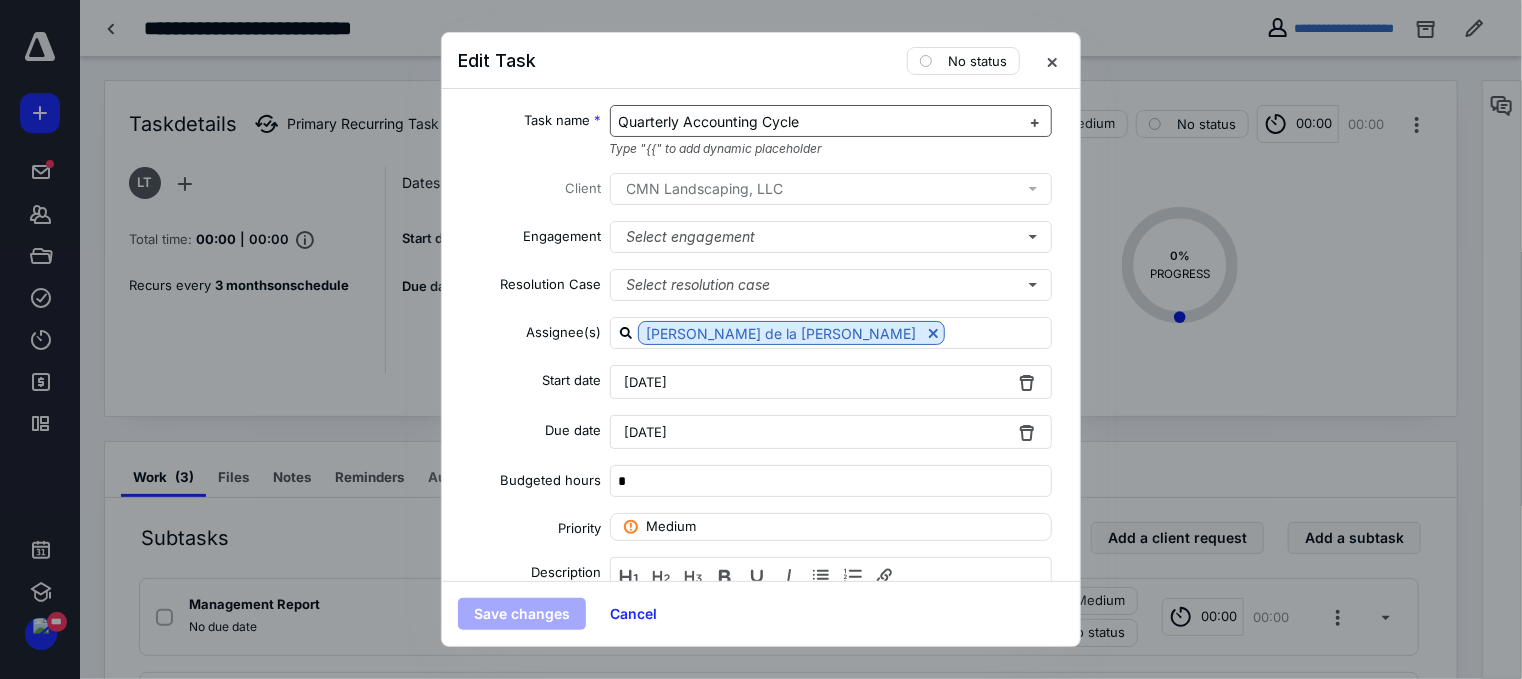 click on "Quarterly Accounting Cycle" at bounding box center (709, 121) 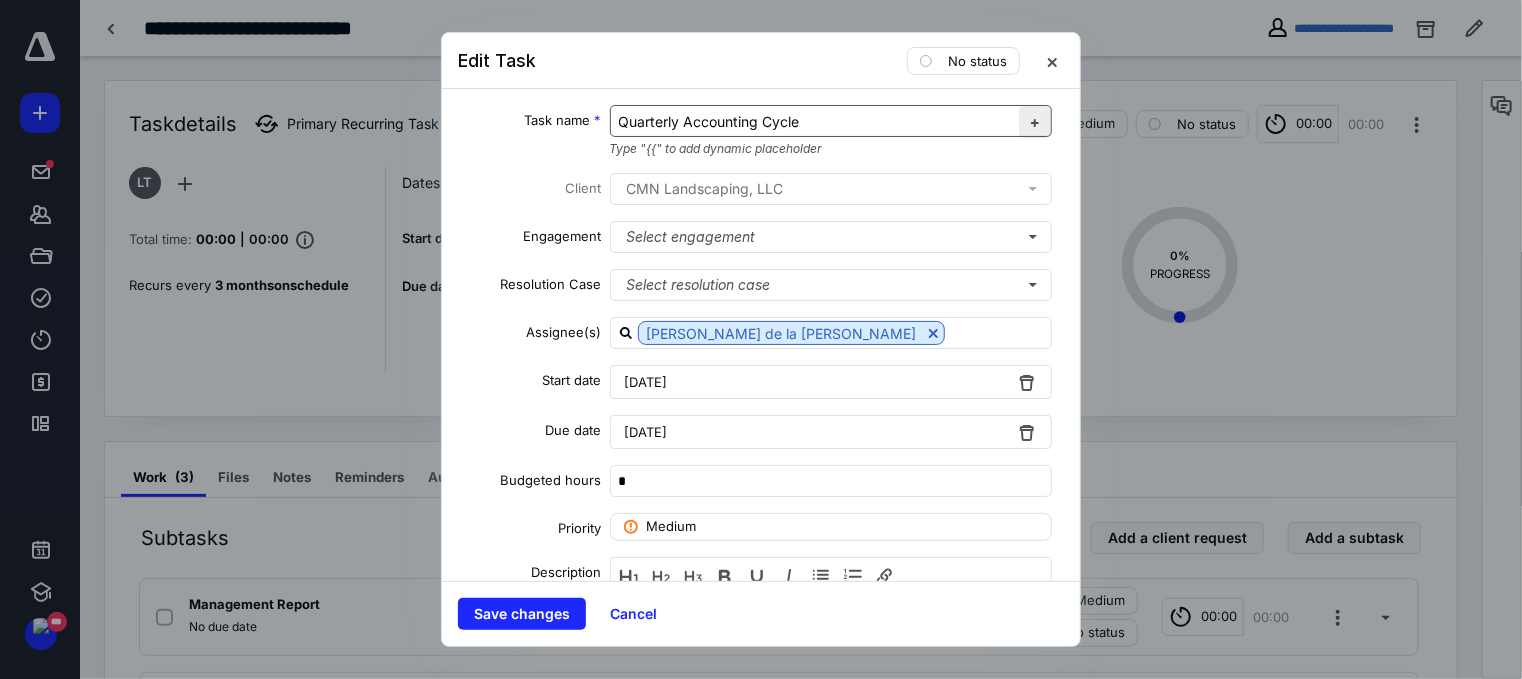 click at bounding box center [1035, 122] 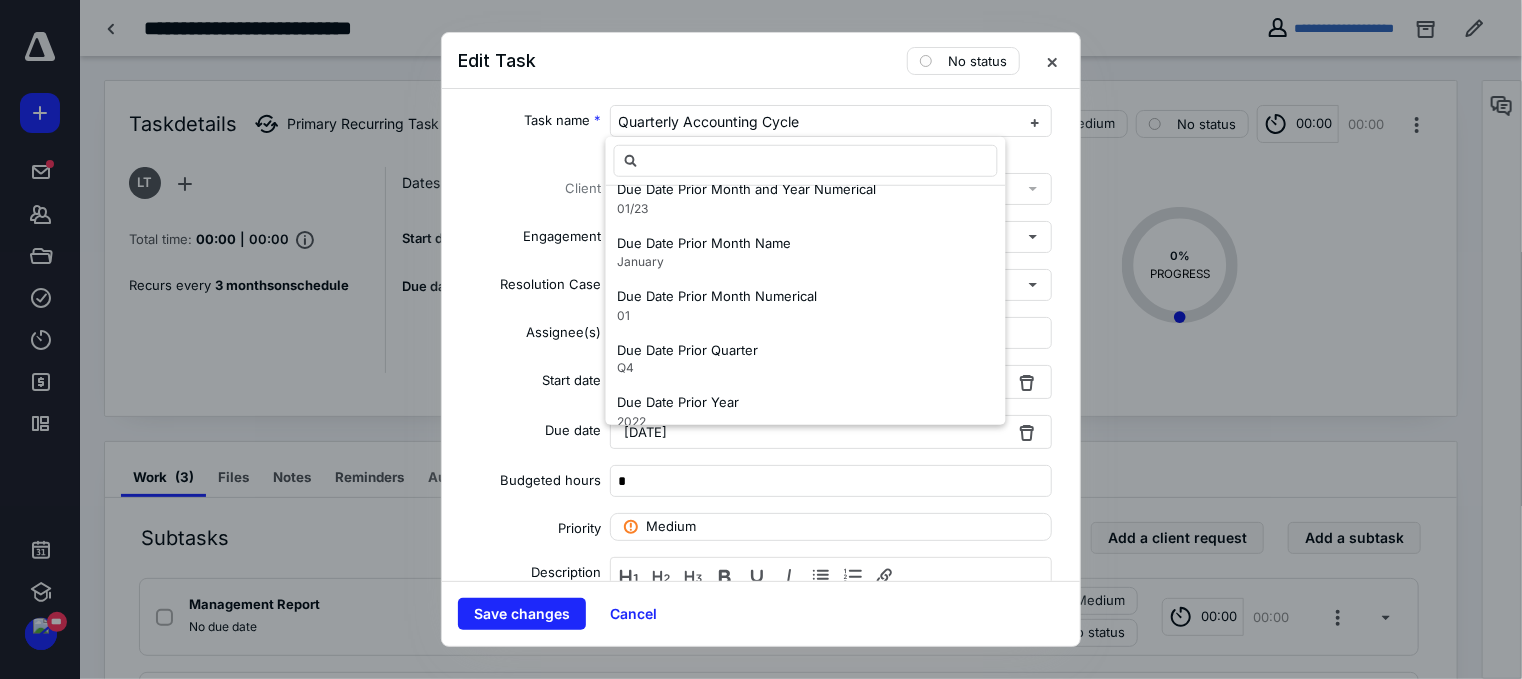 scroll, scrollTop: 1700, scrollLeft: 0, axis: vertical 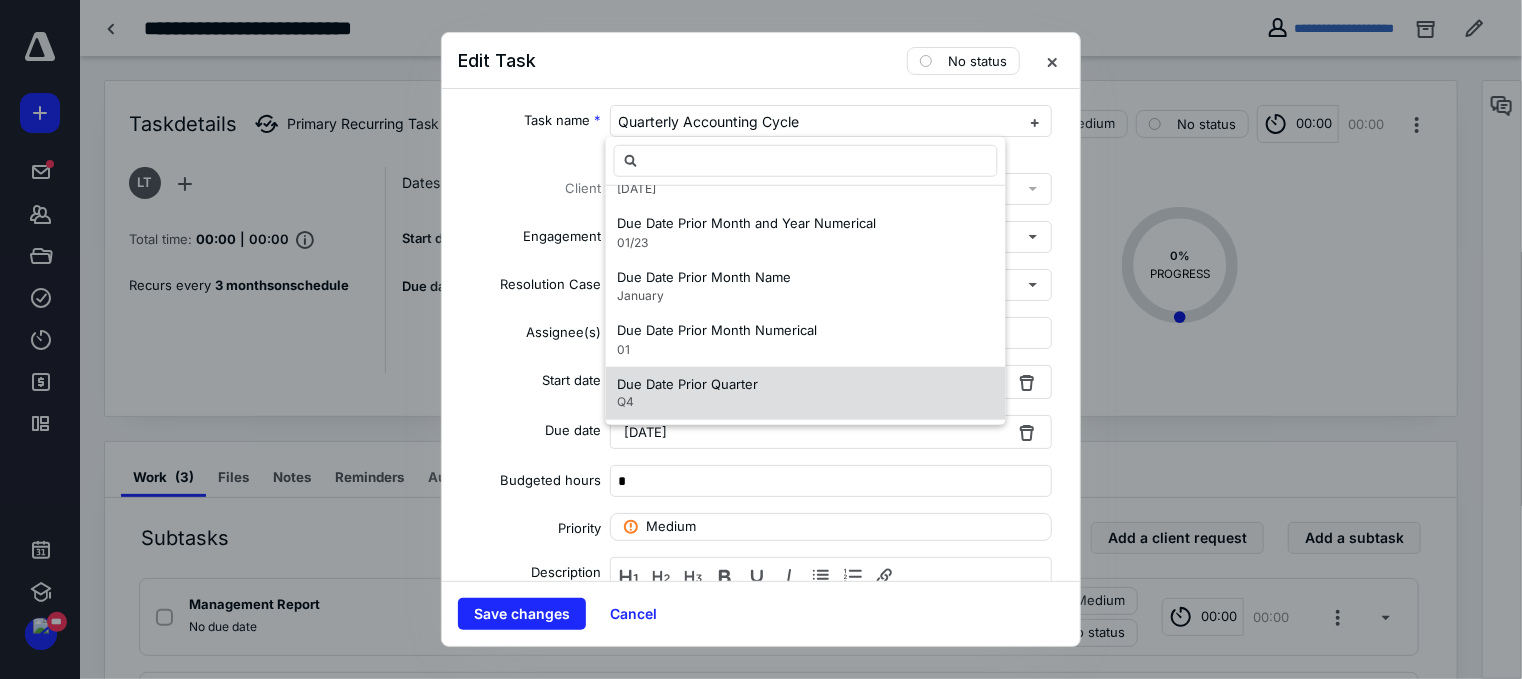 click on "Due Date Prior Quarter Q4" at bounding box center (806, 393) 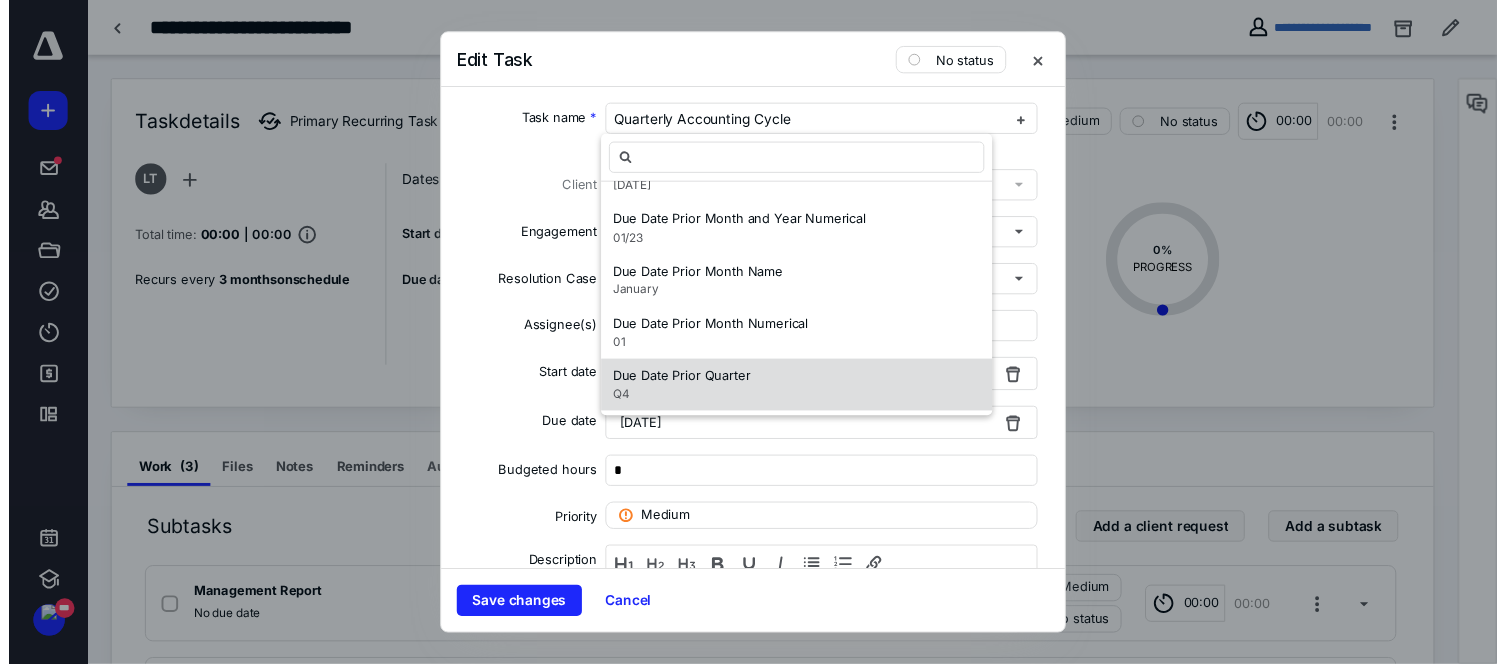 scroll, scrollTop: 0, scrollLeft: 0, axis: both 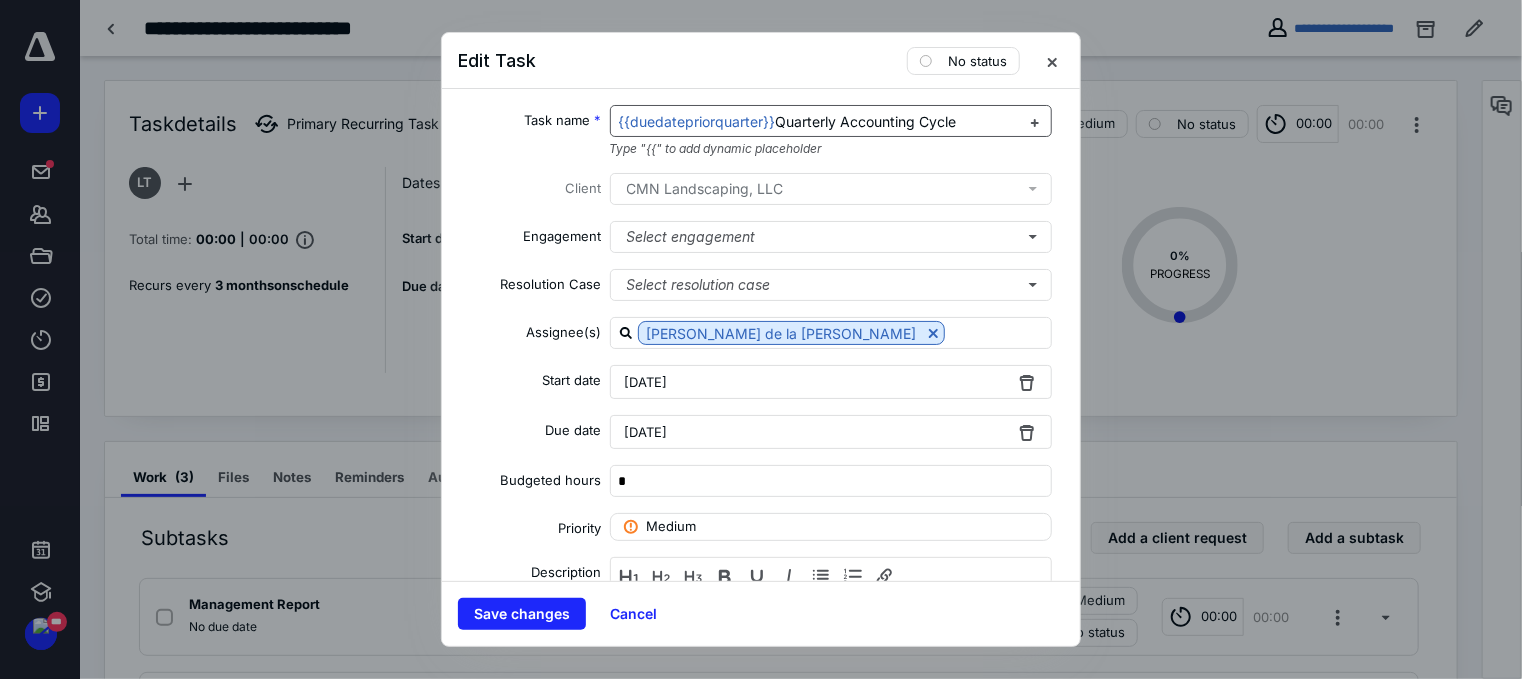 drag, startPoint x: 973, startPoint y: 115, endPoint x: 845, endPoint y: 113, distance: 128.01562 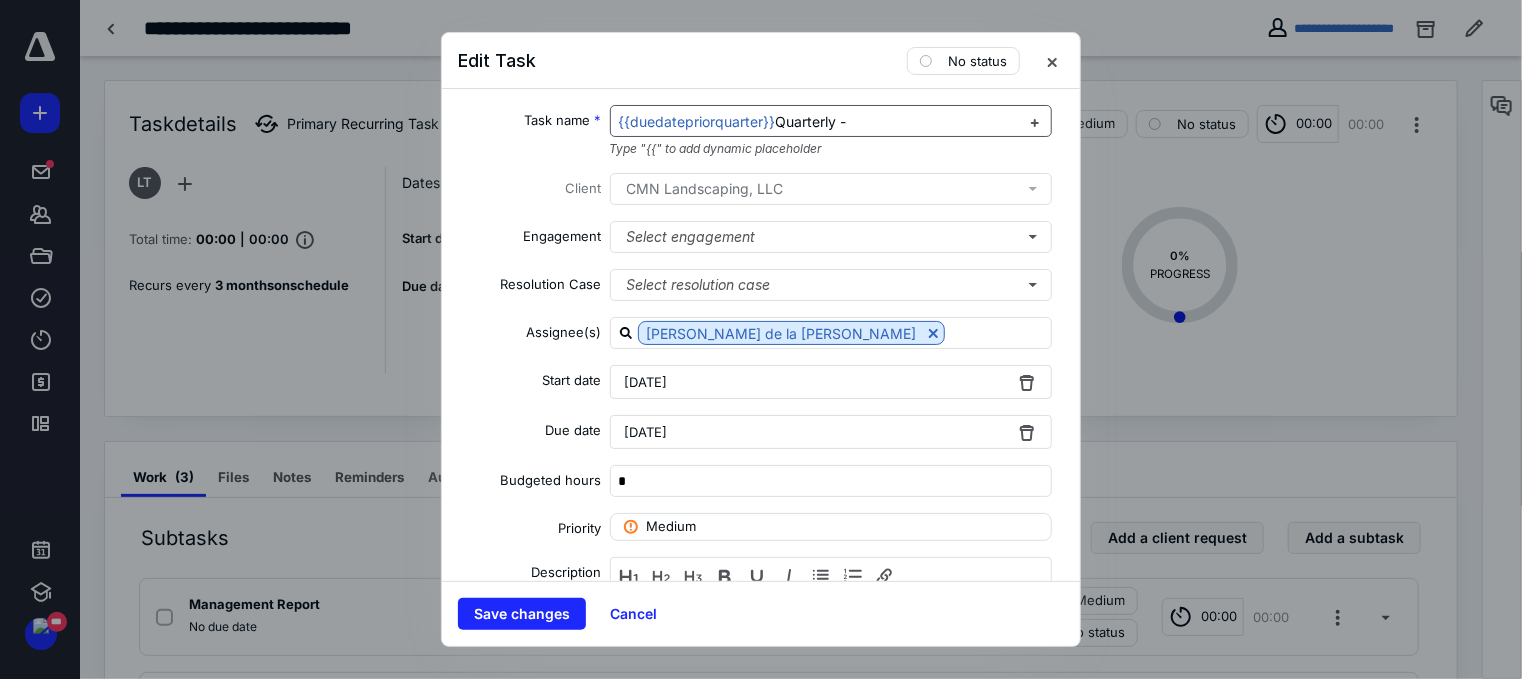 type 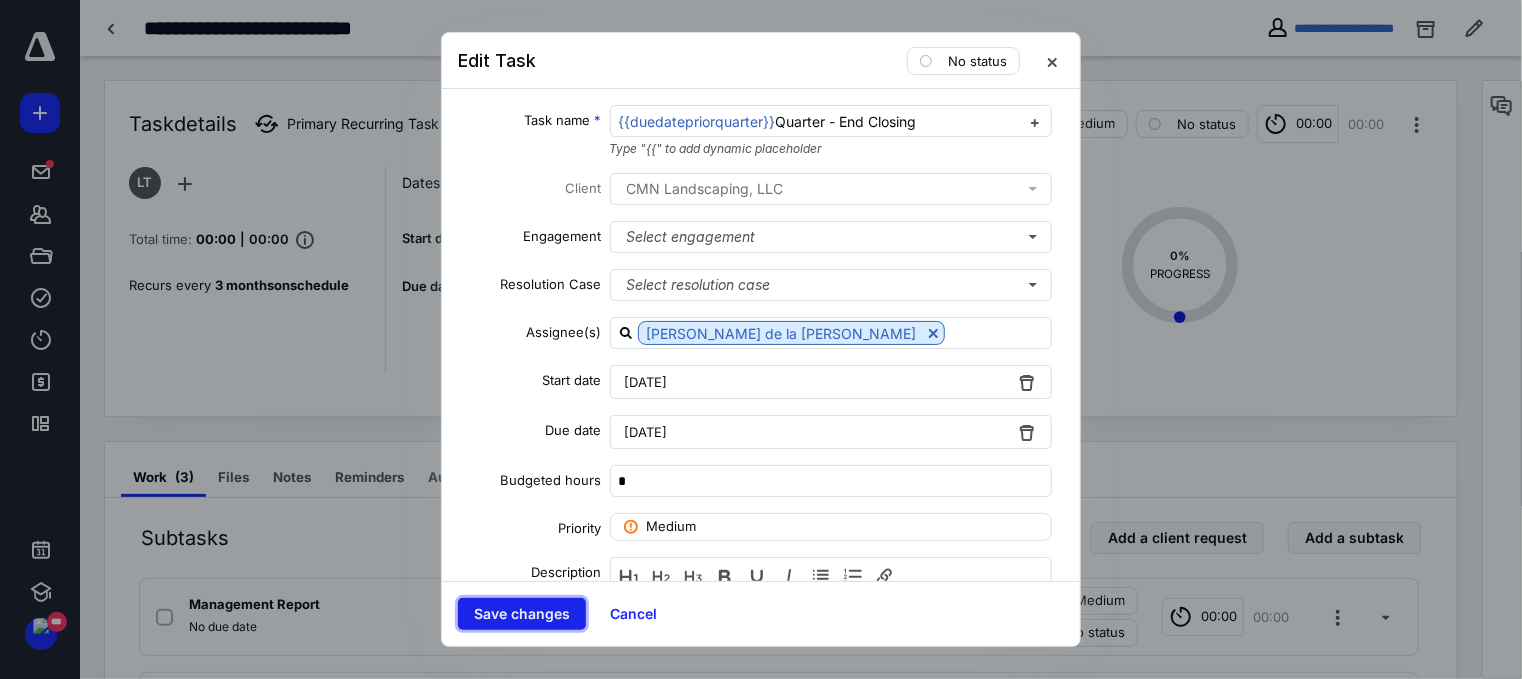 click on "Save changes" at bounding box center [522, 614] 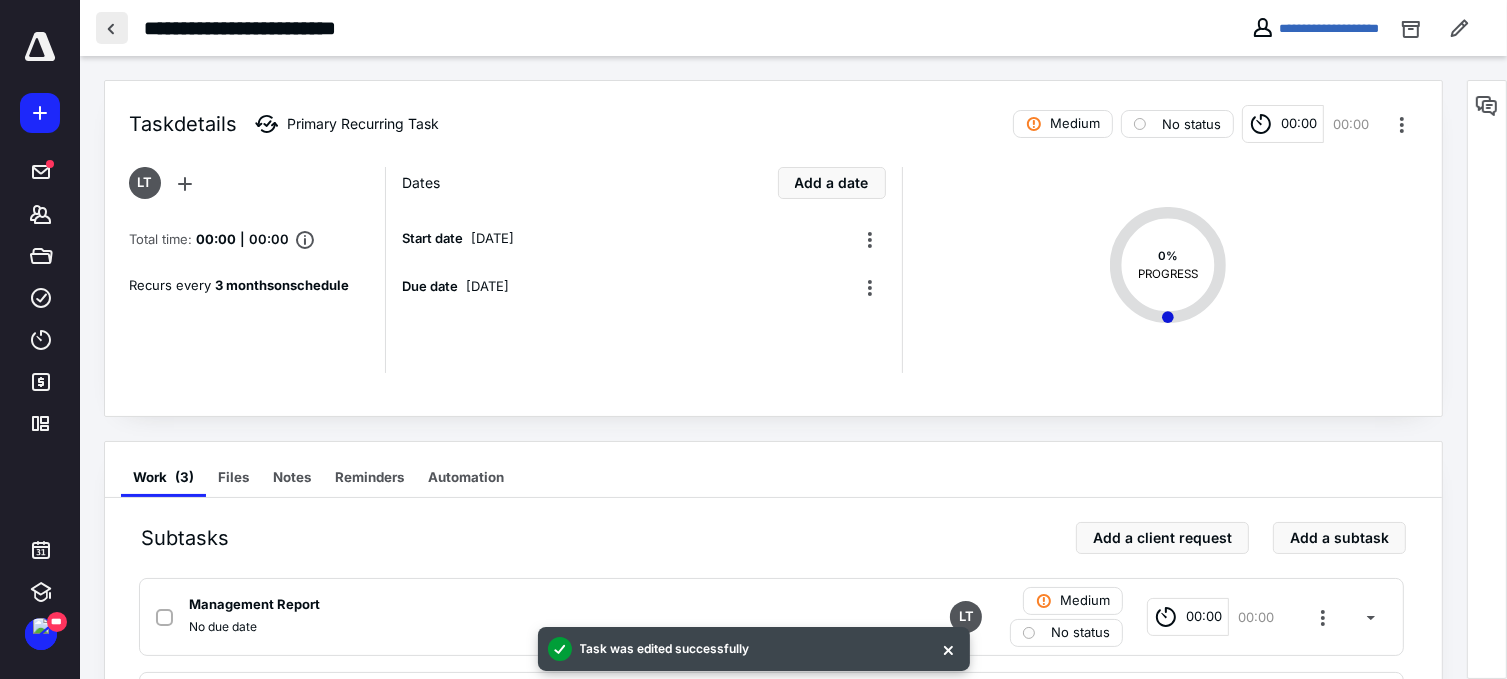 click at bounding box center [112, 28] 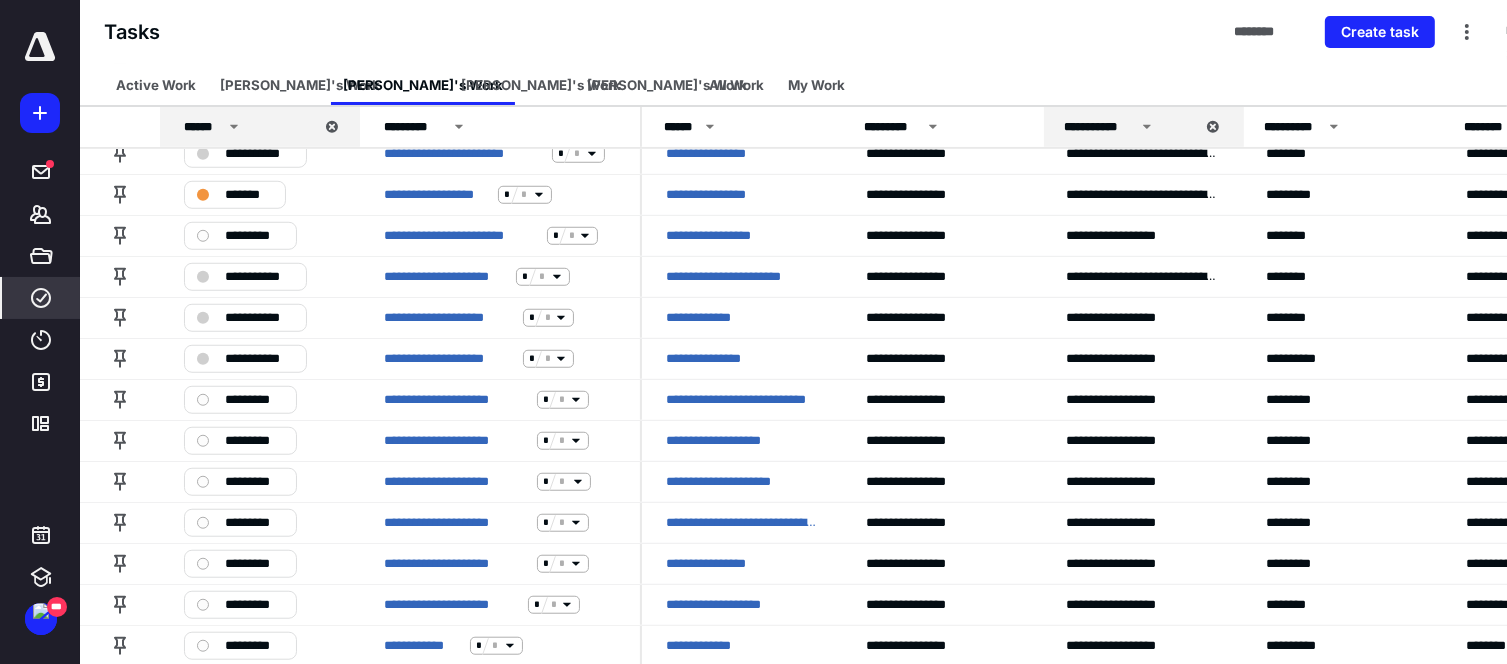 scroll, scrollTop: 1500, scrollLeft: 0, axis: vertical 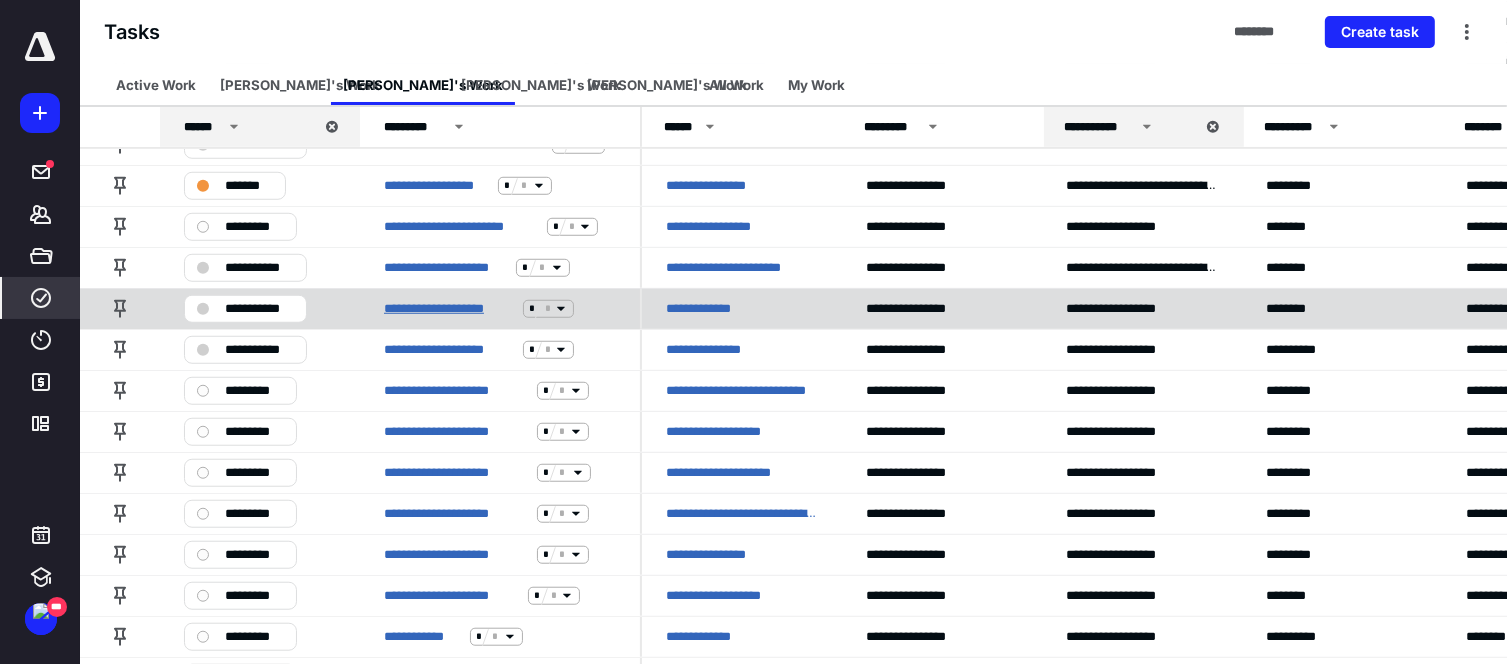 click on "**********" at bounding box center (449, 309) 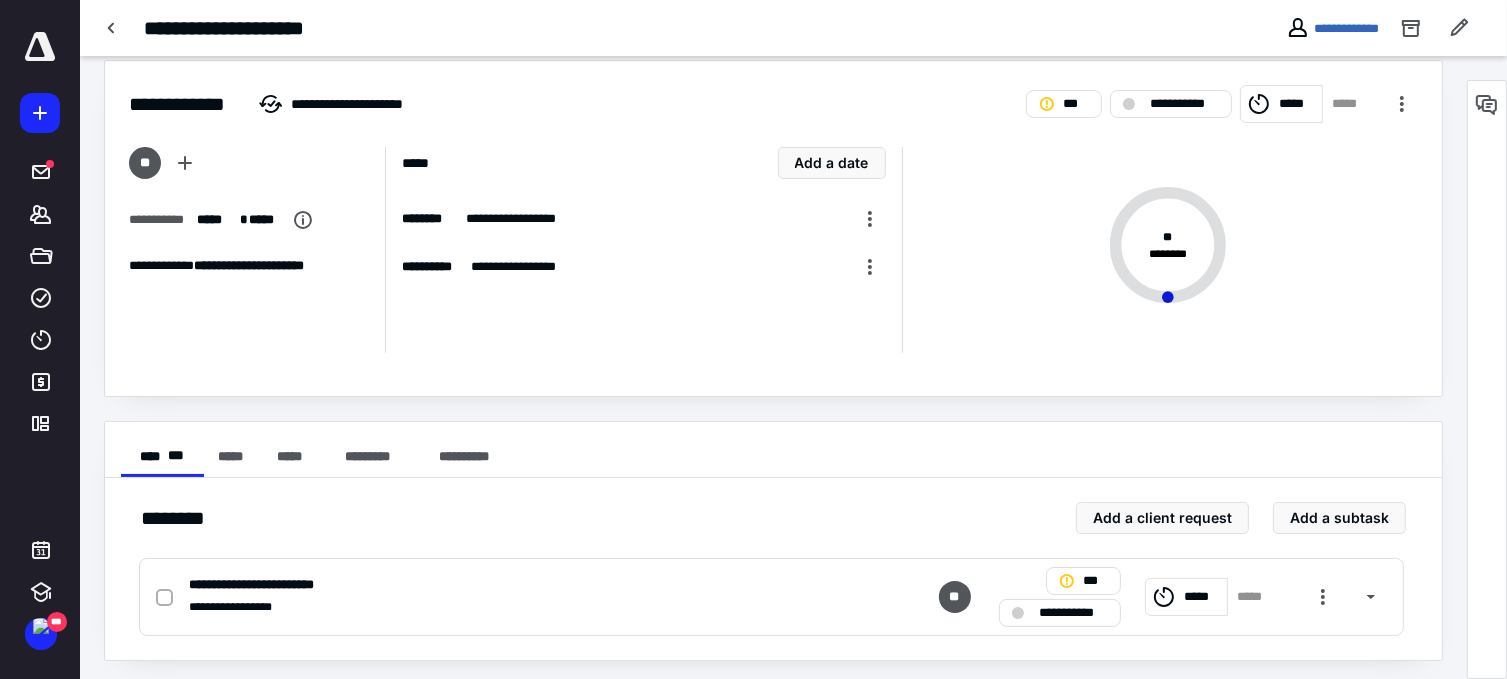 scroll, scrollTop: 25, scrollLeft: 0, axis: vertical 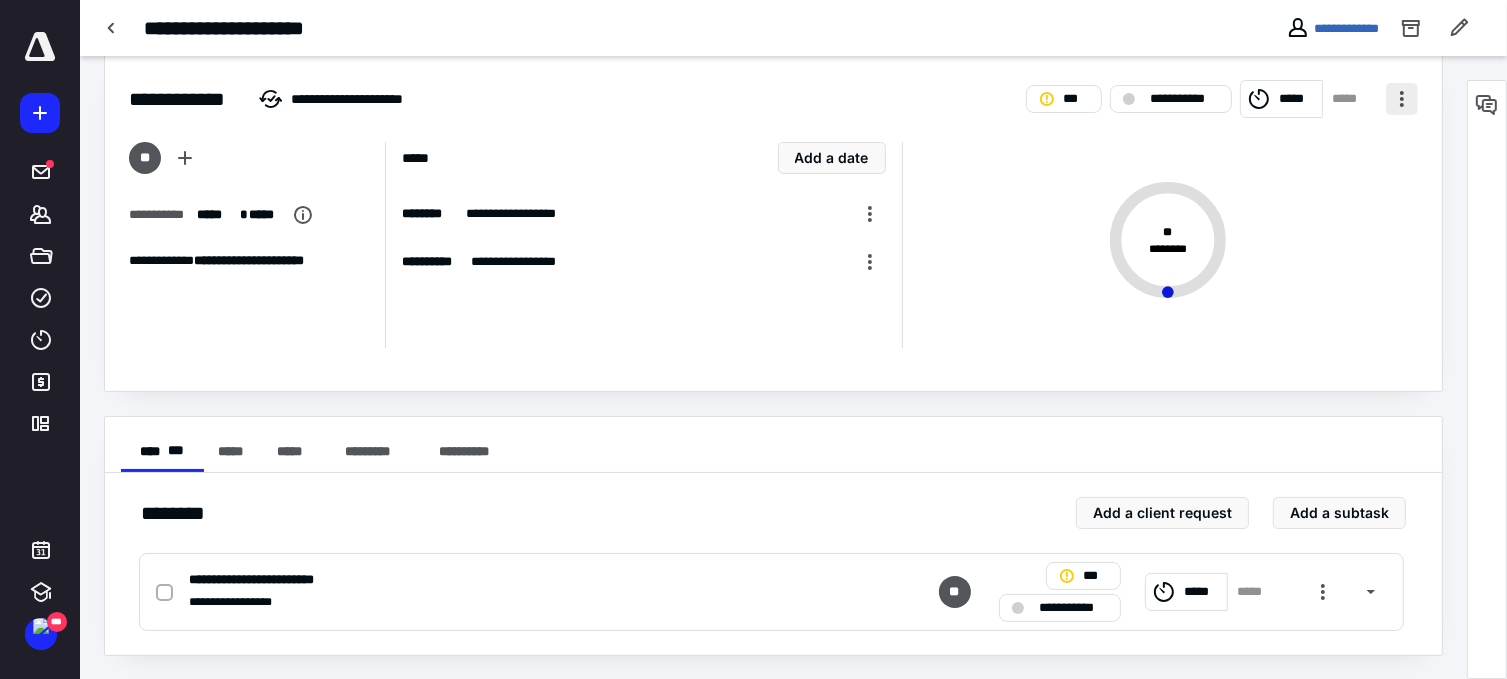click at bounding box center [1402, 99] 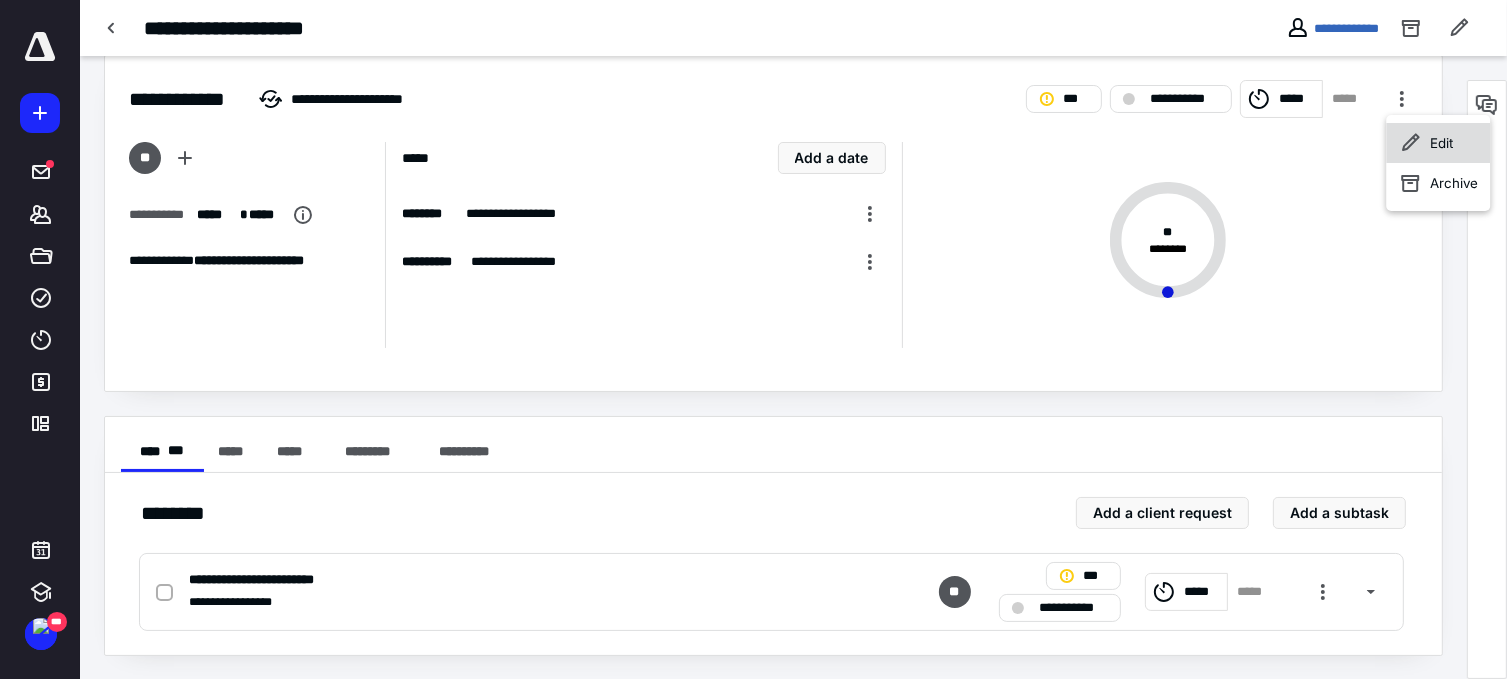 click on "Edit" at bounding box center (1441, 143) 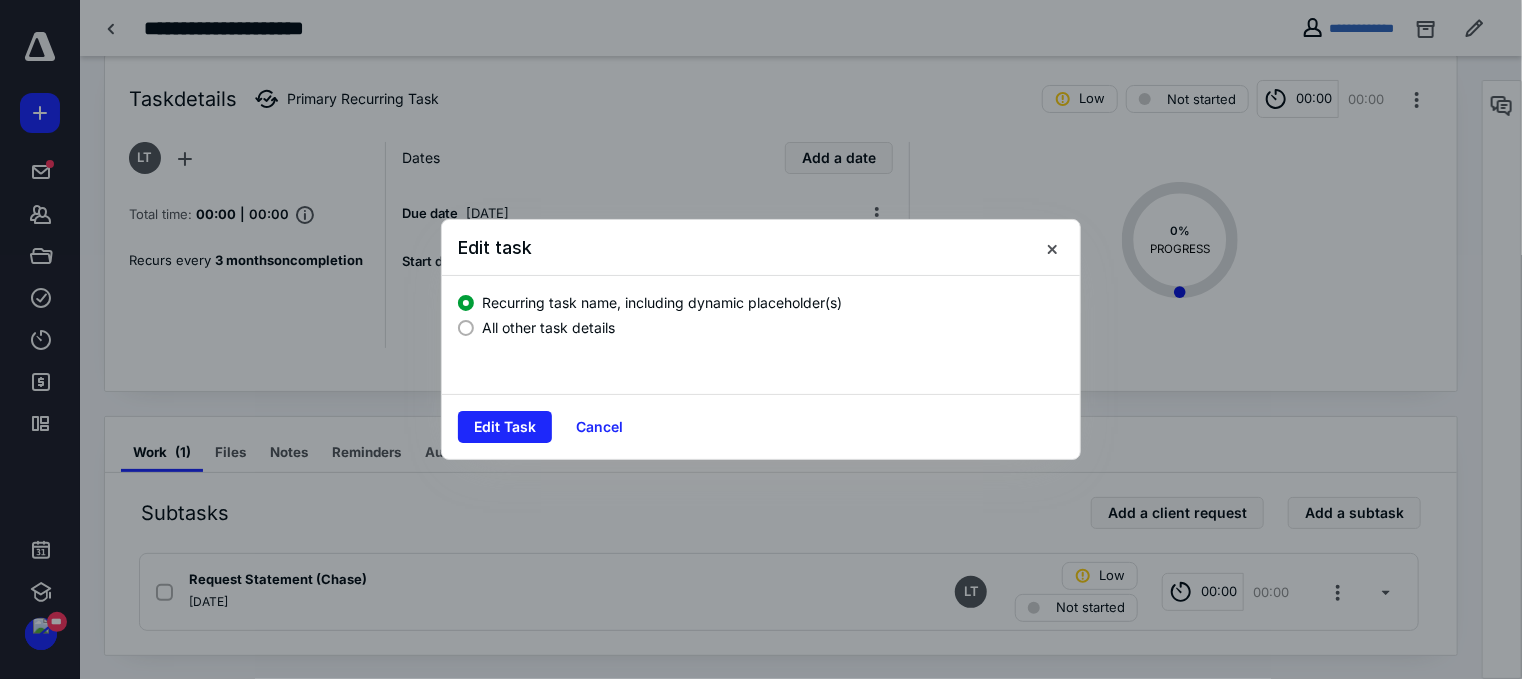click on "All other task details" at bounding box center [548, 327] 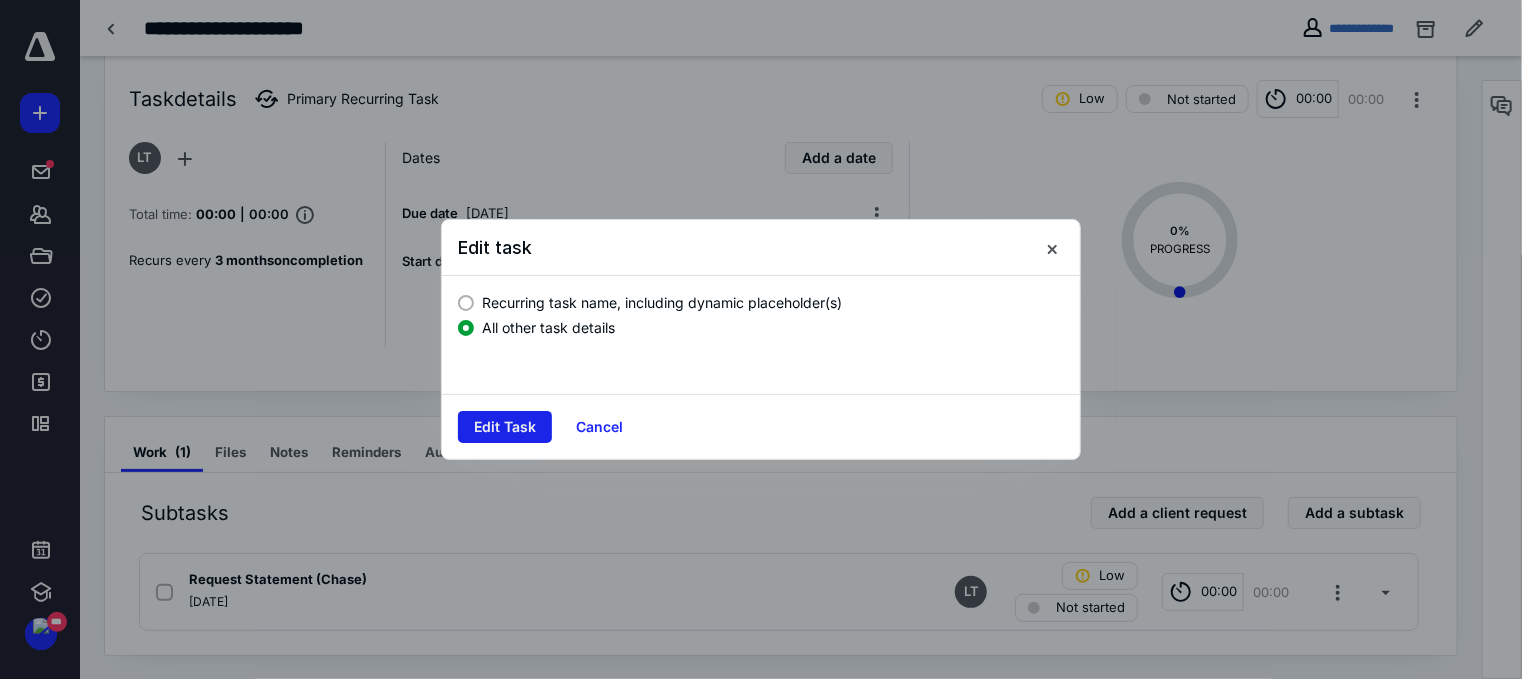 click on "Edit Task" at bounding box center [505, 427] 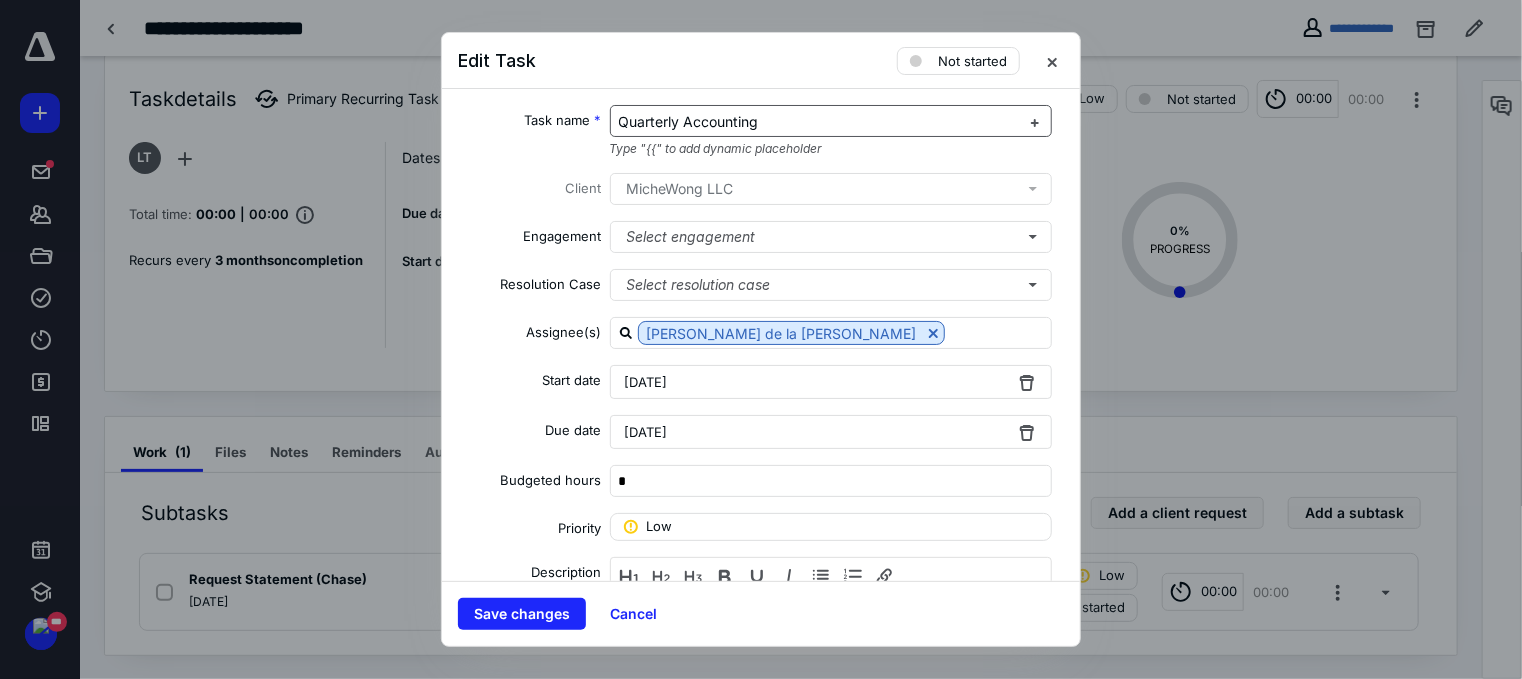 click on "Quarterly Accounting" at bounding box center [689, 121] 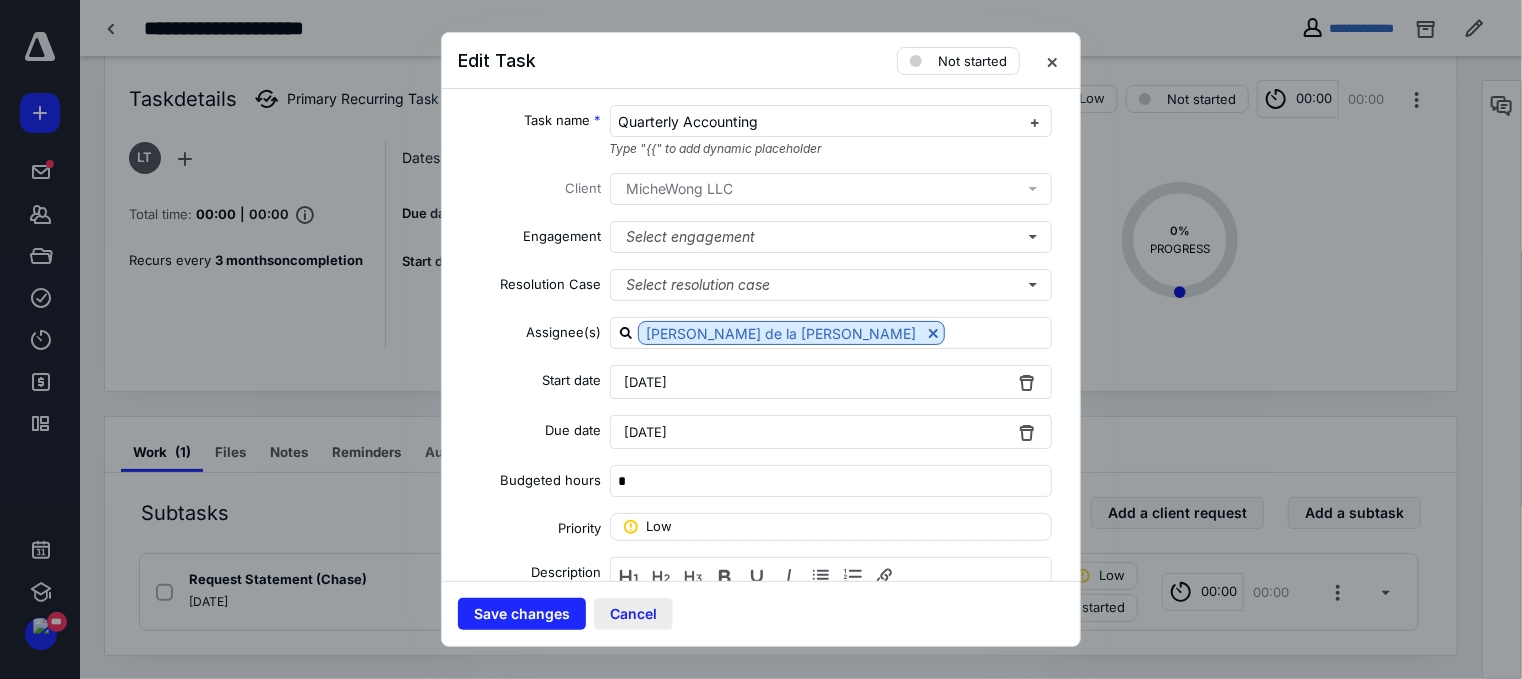 click on "Cancel" at bounding box center (633, 614) 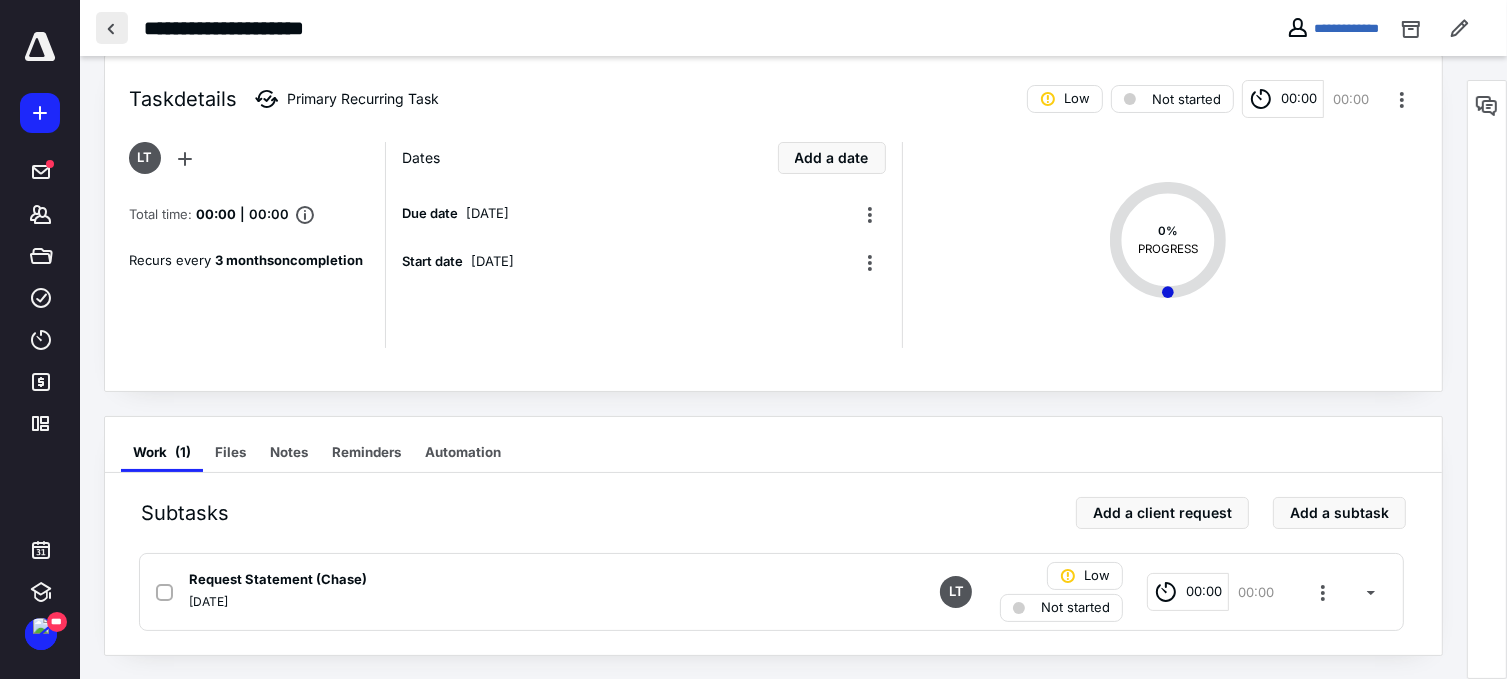 click at bounding box center (112, 28) 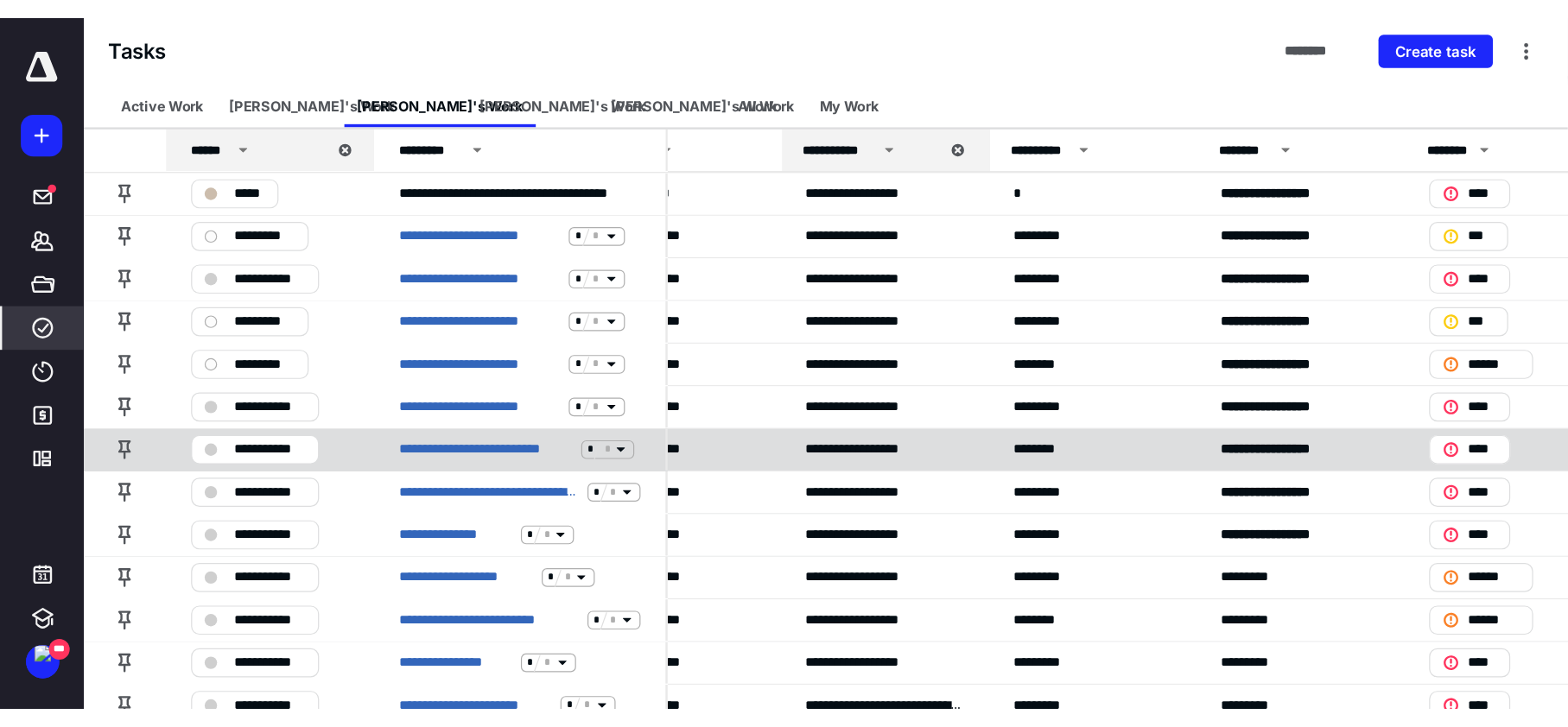 scroll, scrollTop: 0, scrollLeft: 253, axis: horizontal 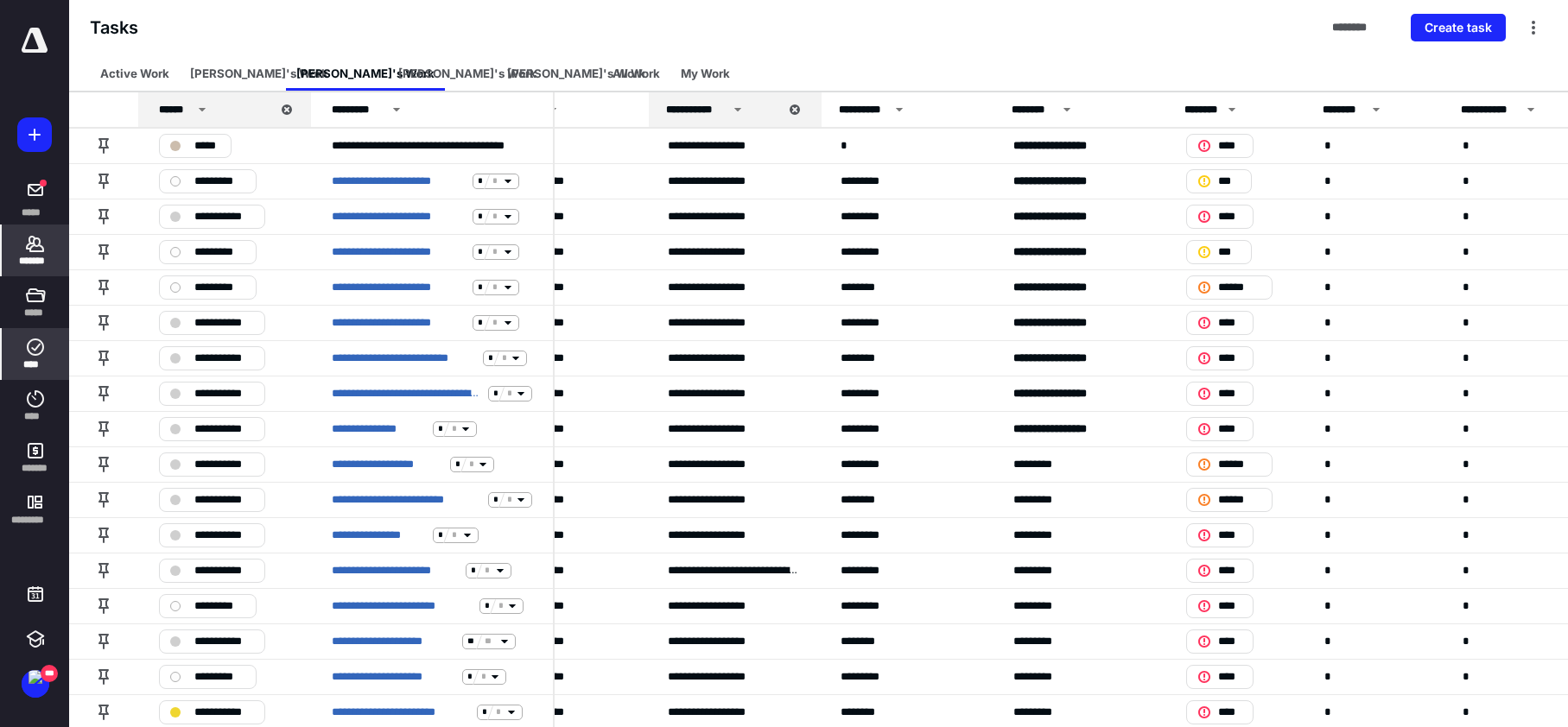 click on "*******" at bounding box center [35, 261] 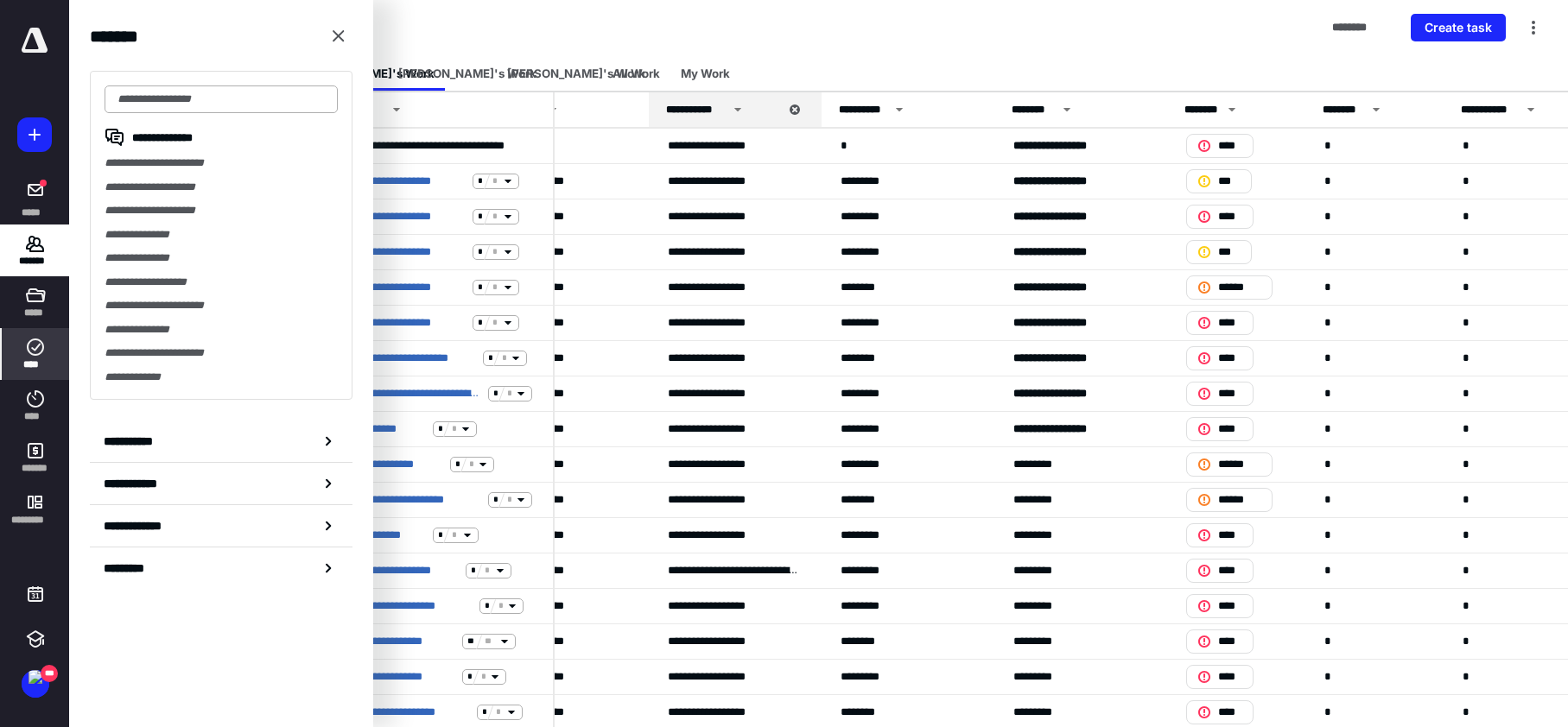 click at bounding box center (221, 99) 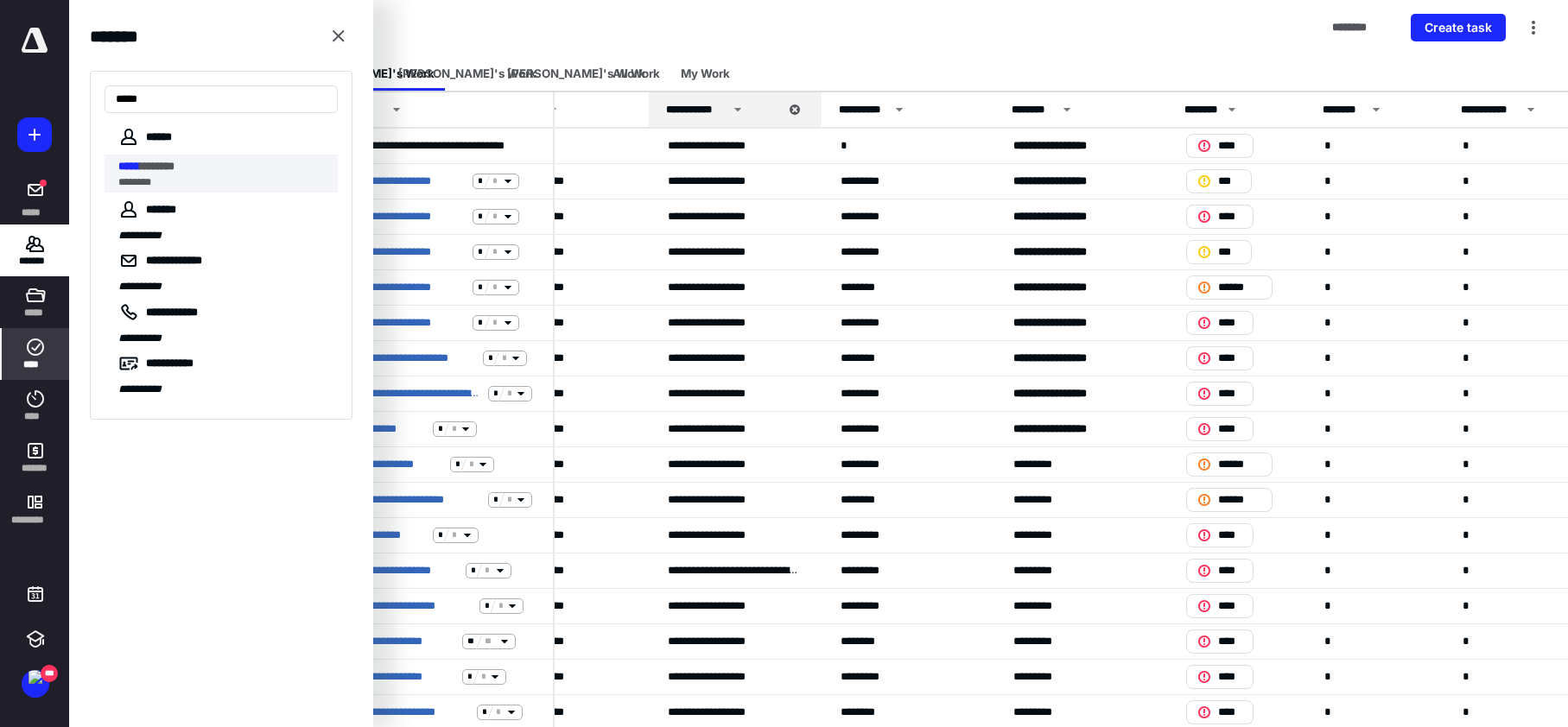 type on "*****" 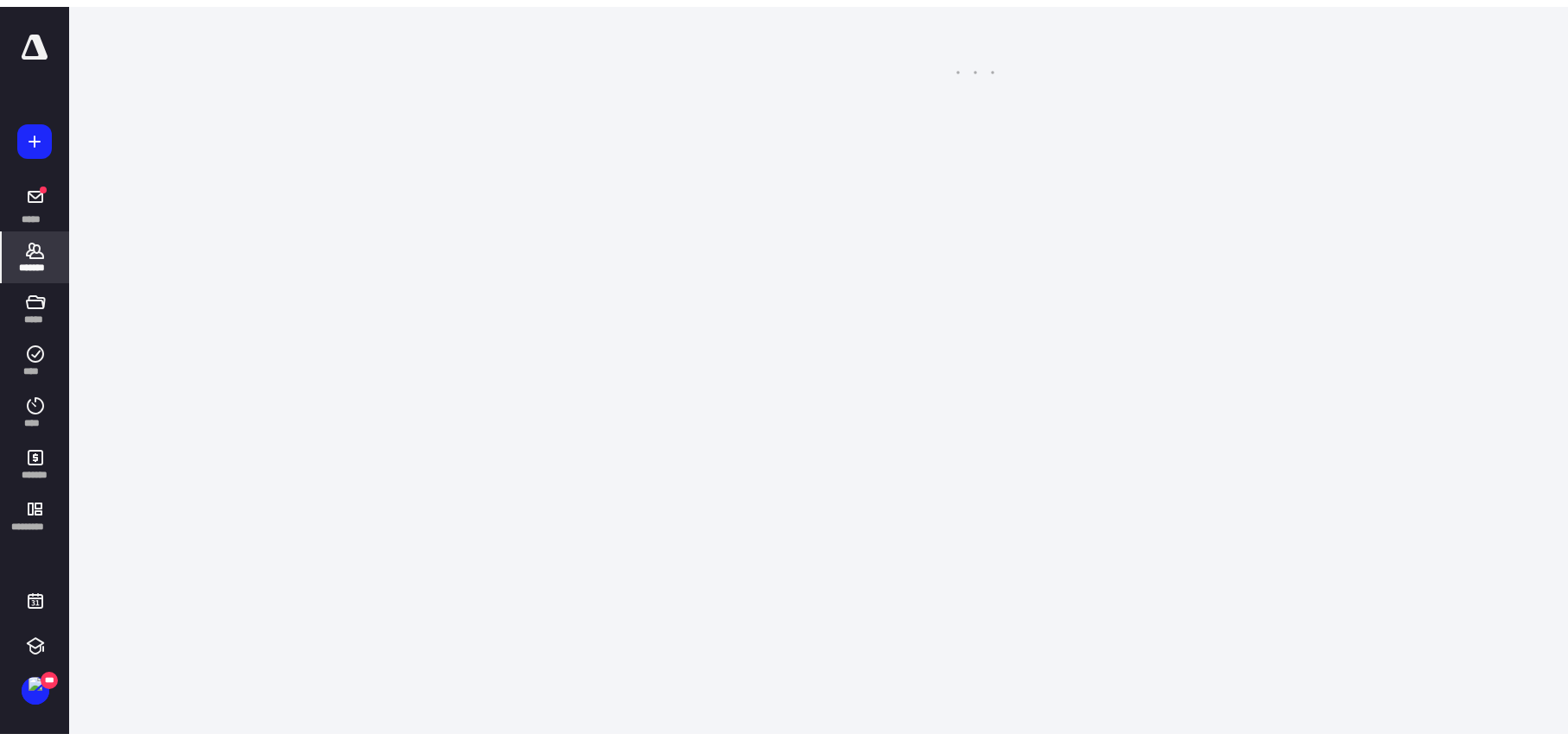 scroll, scrollTop: 0, scrollLeft: 0, axis: both 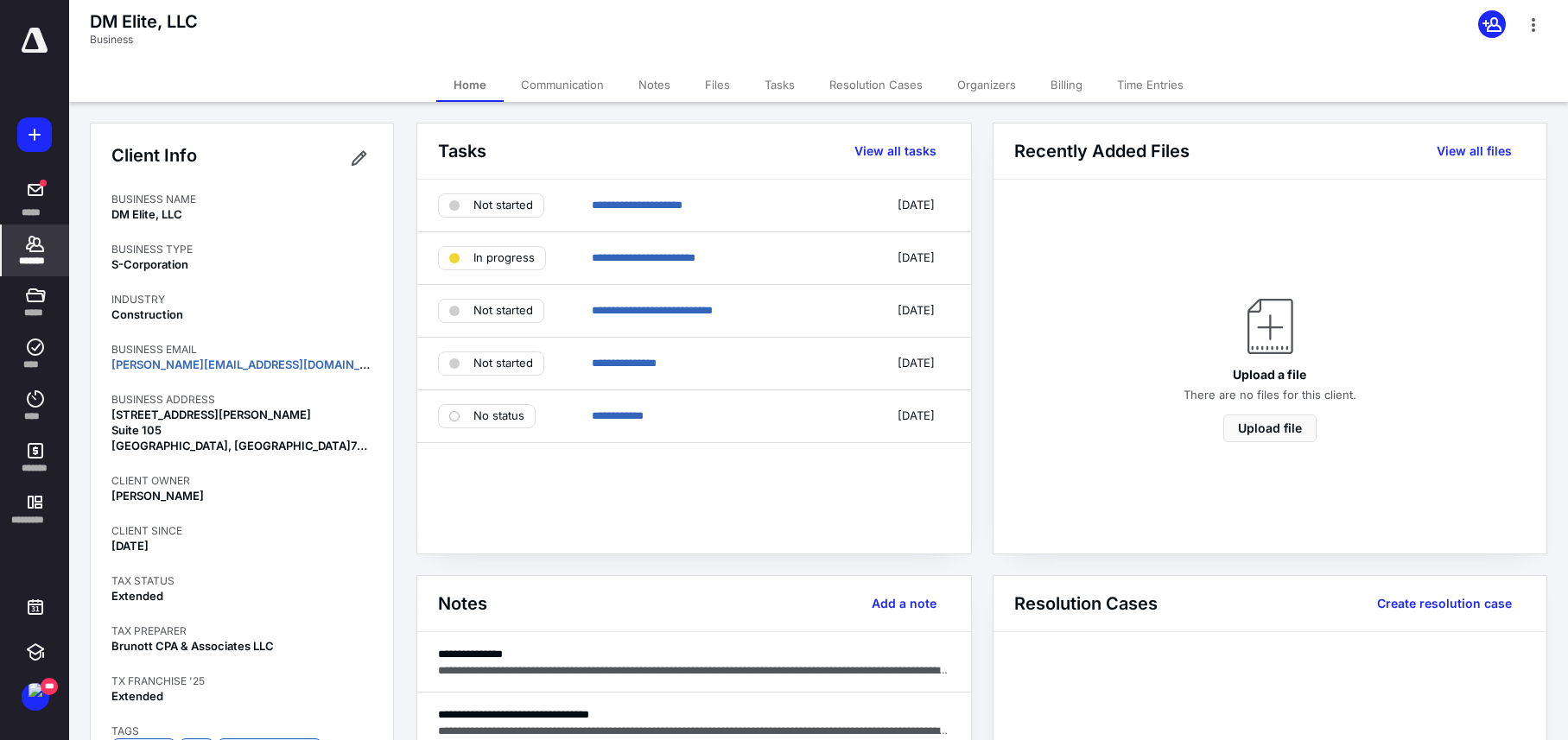 click on "Notes" at bounding box center [654, 85] 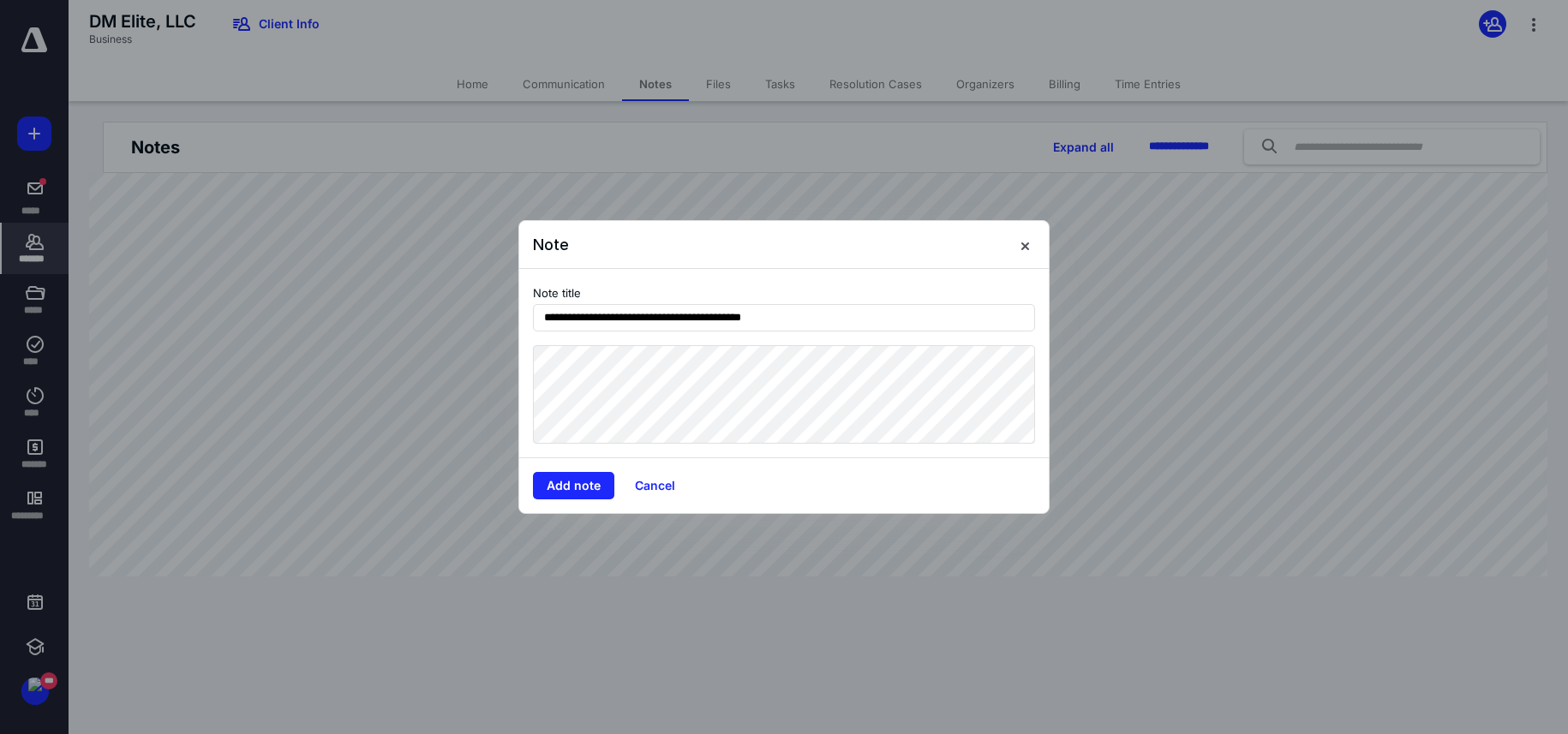 type on "**********" 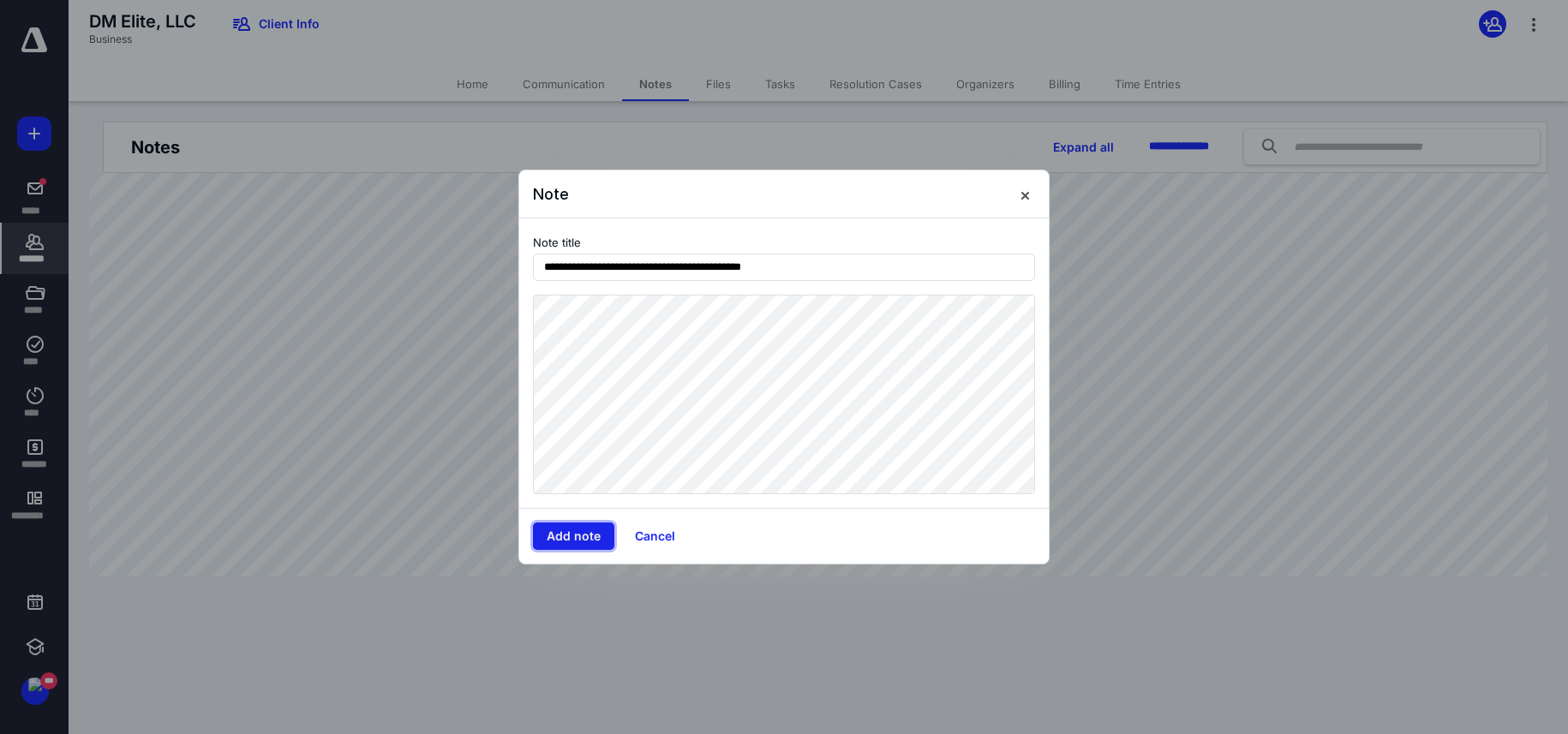 click on "Add note" at bounding box center [573, 536] 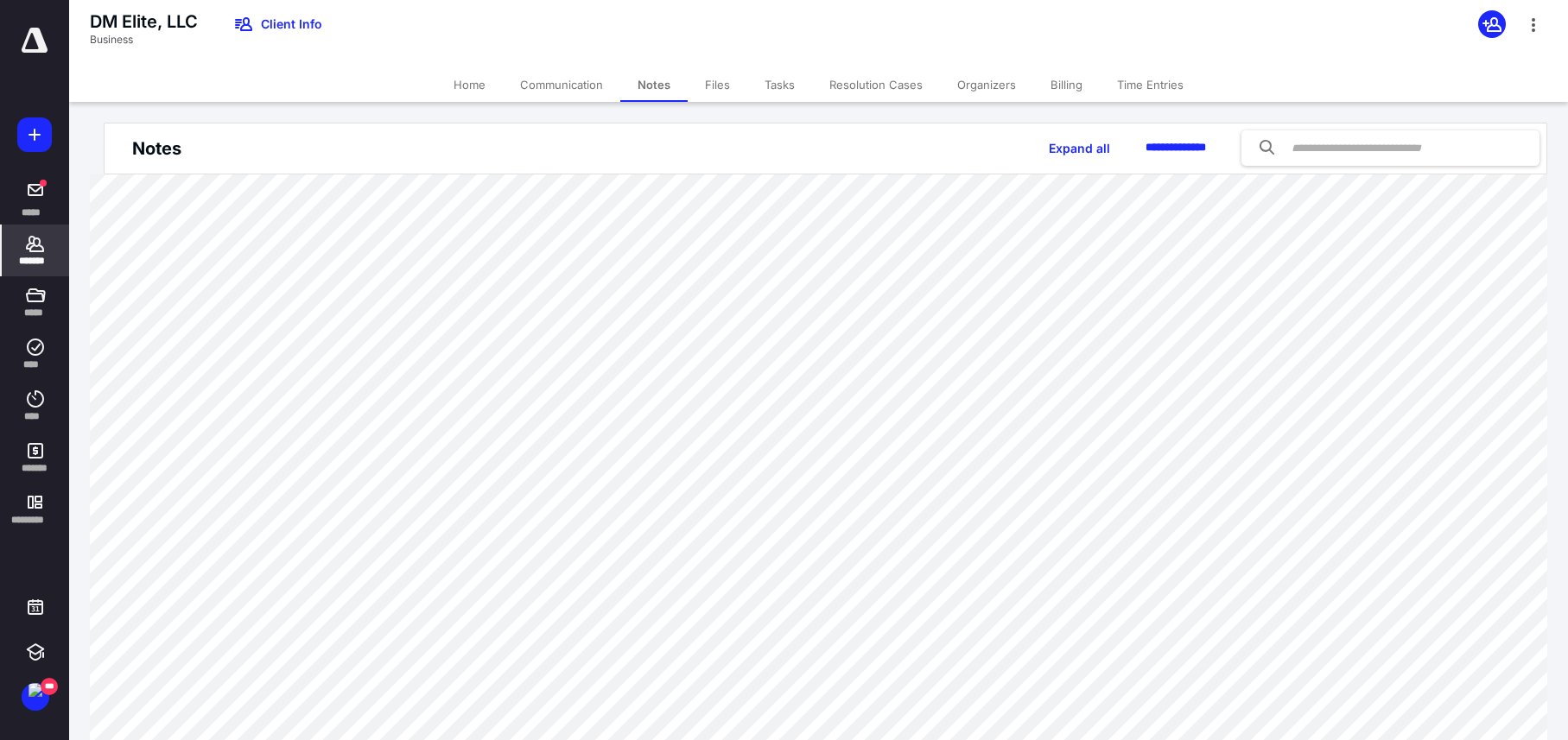 scroll, scrollTop: 73, scrollLeft: 0, axis: vertical 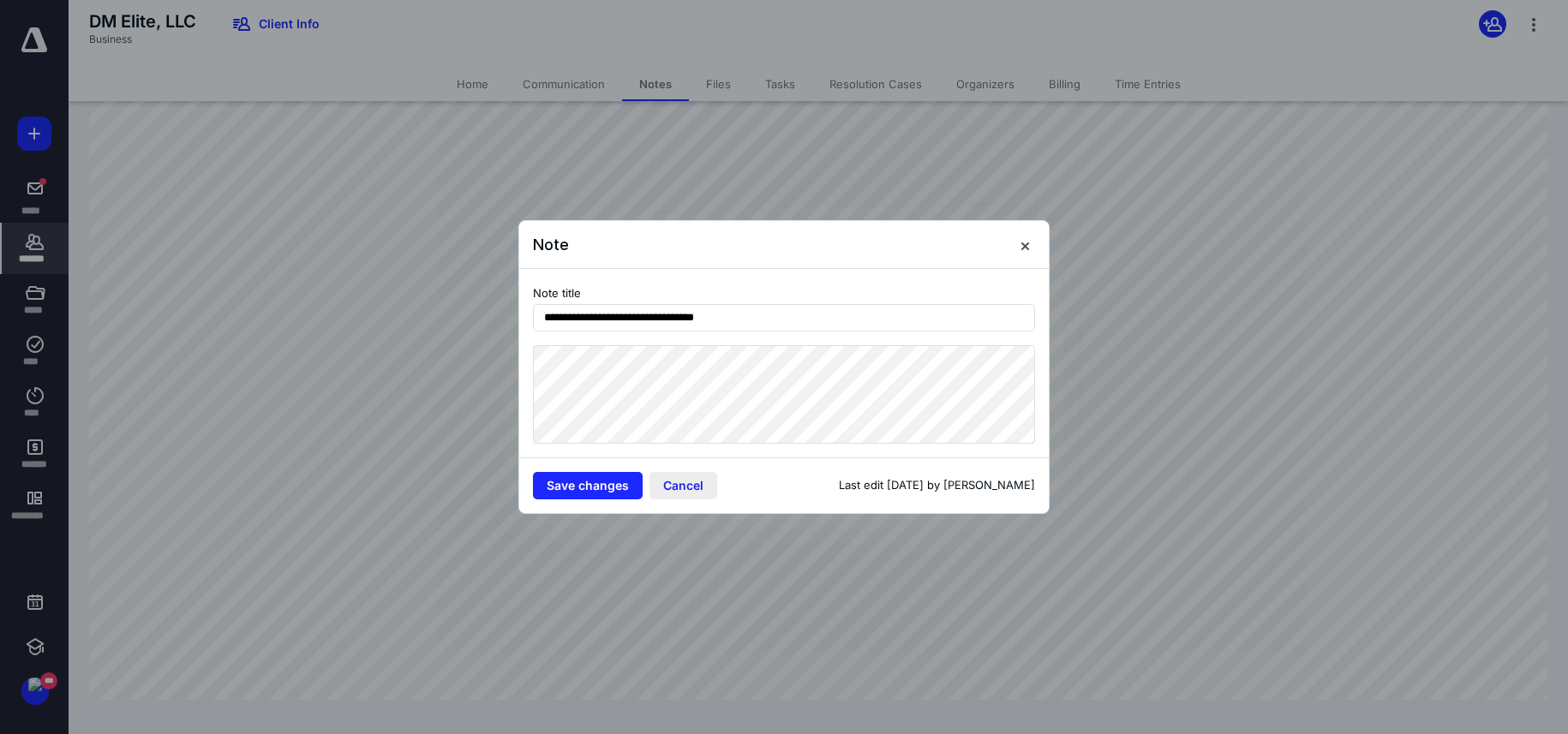 click on "Cancel" at bounding box center (683, 486) 